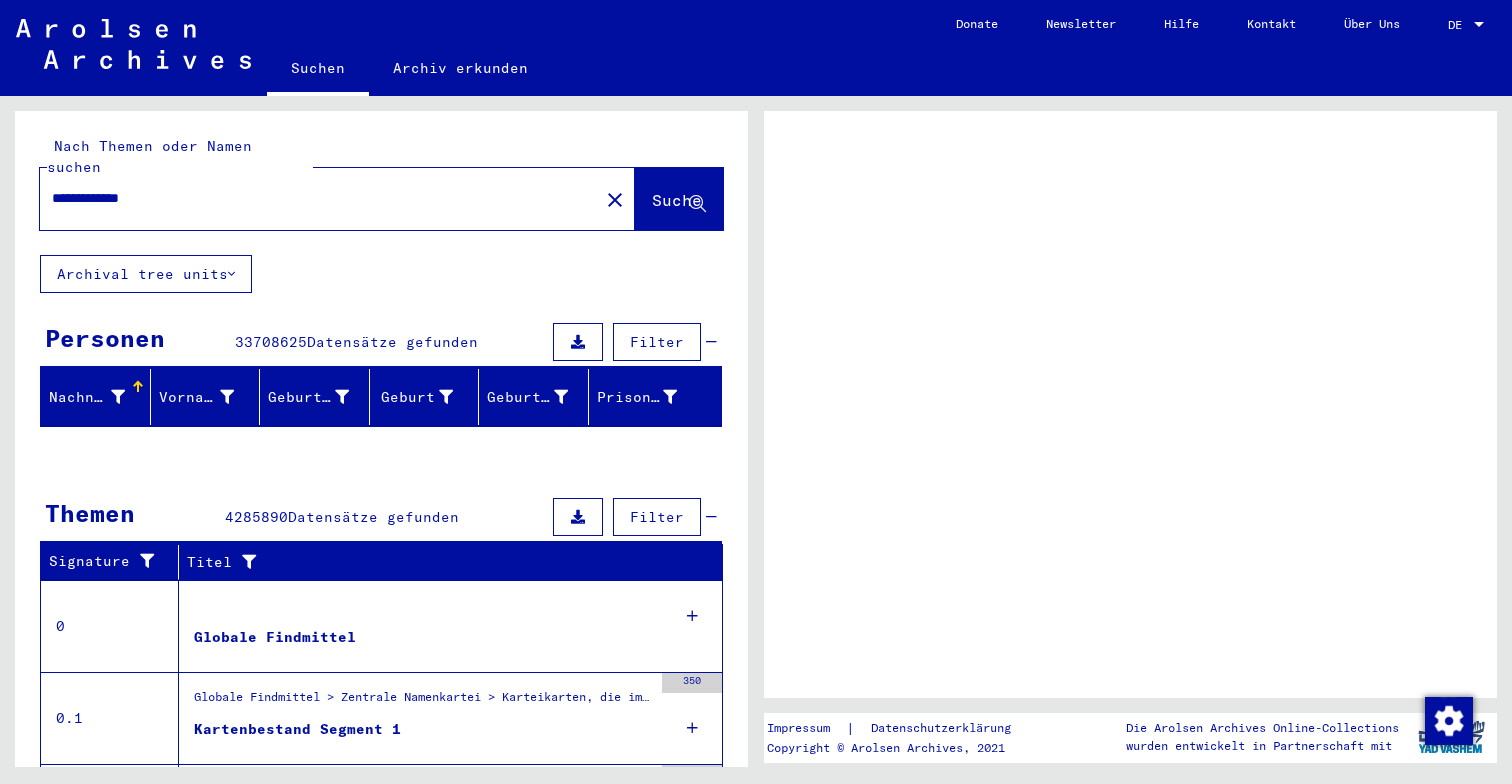 scroll, scrollTop: 0, scrollLeft: 0, axis: both 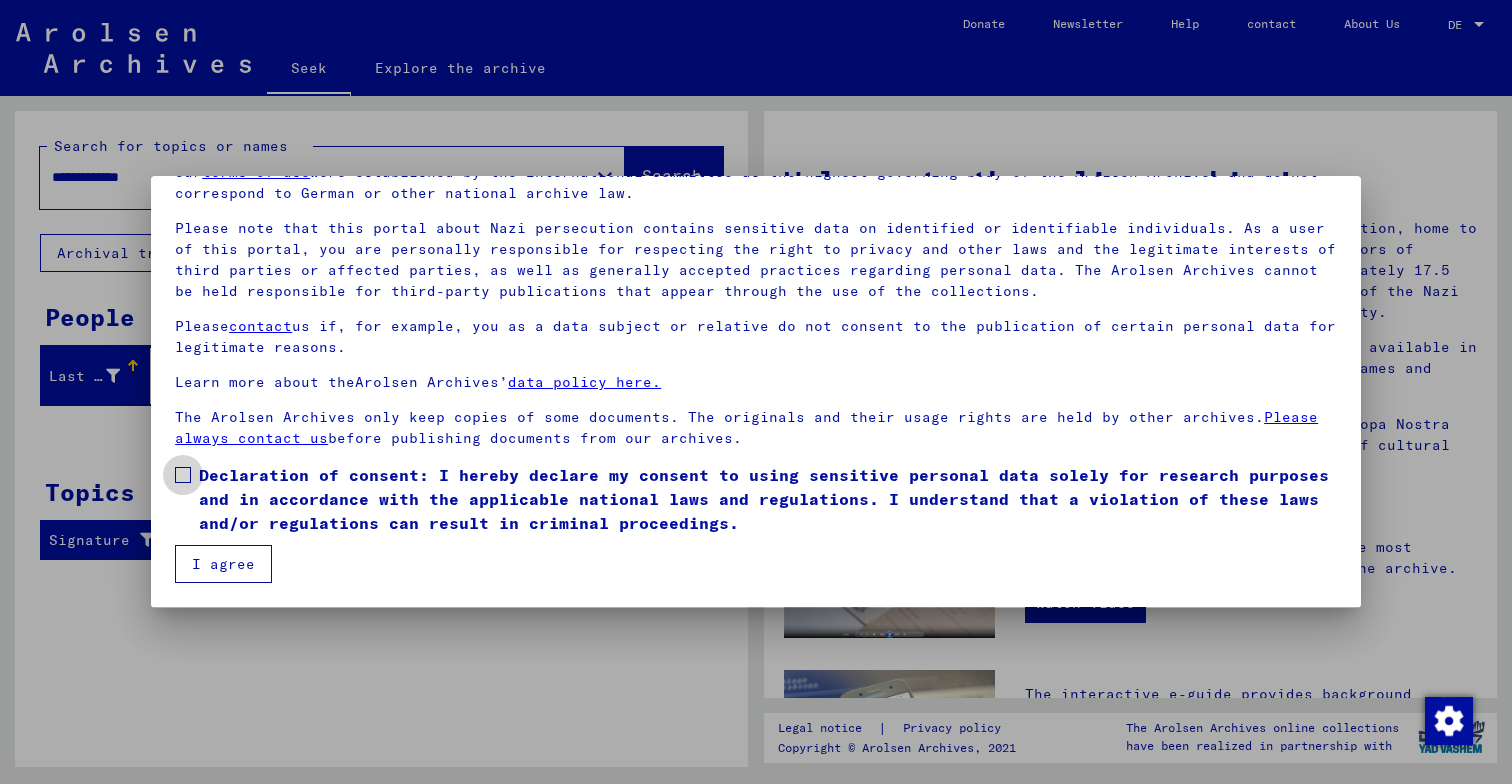 click on "Declaration of consent: I hereby declare my consent to using sensitive personal data solely for research purposes and in accordance with the applicable national laws and regulations. I understand that a violation of these laws and/or regulations can result in criminal proceedings." at bounding box center (764, 499) 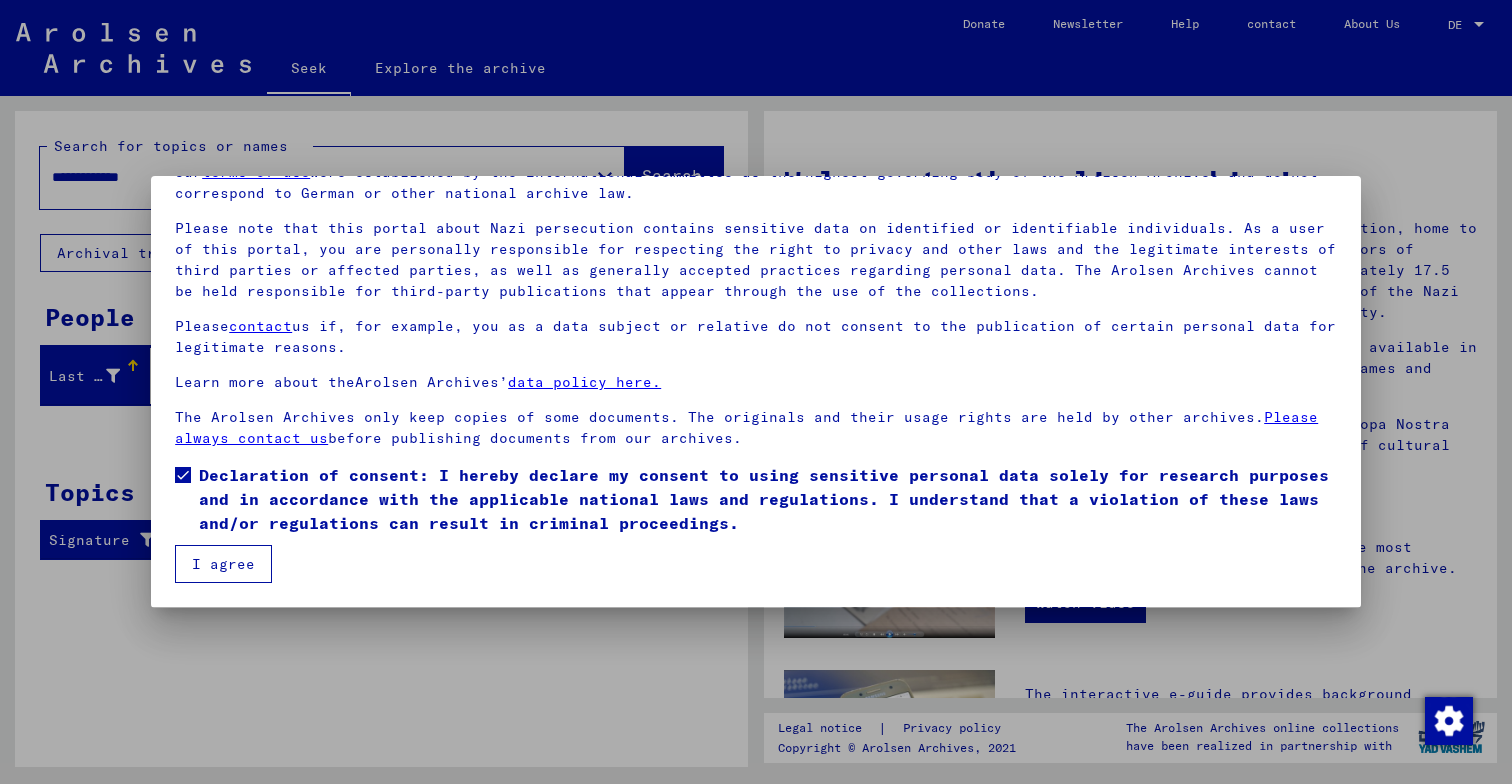 click on "I agree" at bounding box center [223, 564] 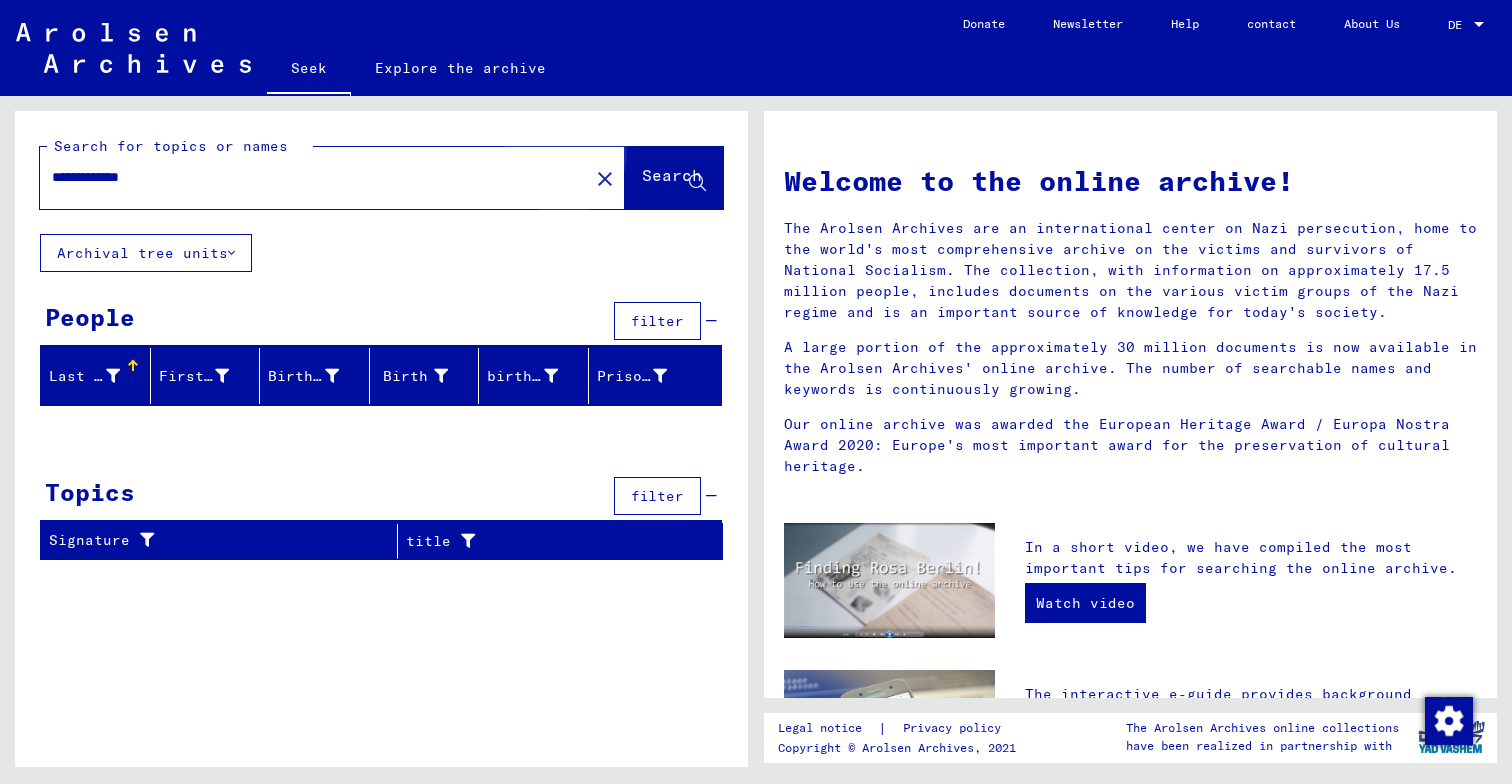 click on "Search" 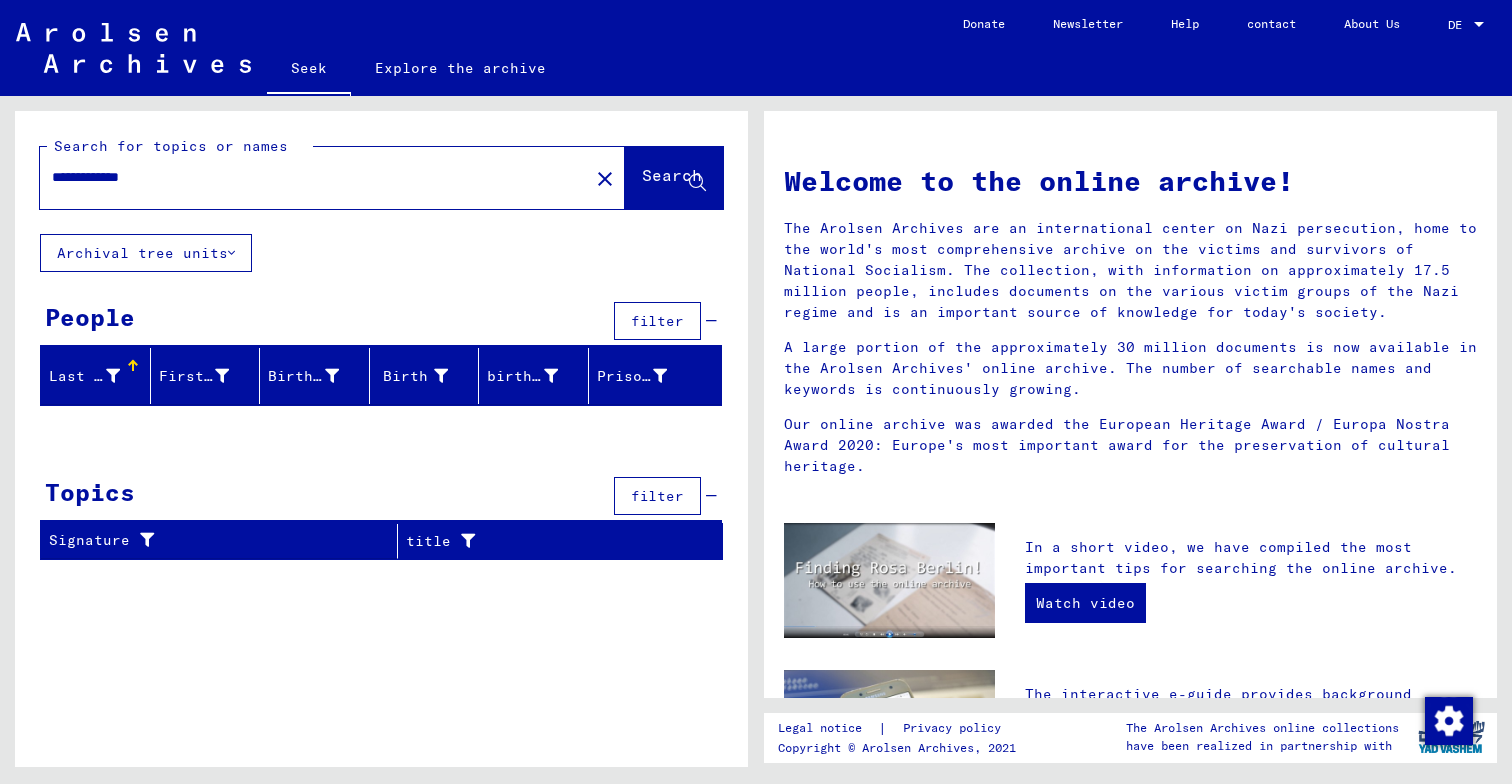 click on "**********" at bounding box center [308, 177] 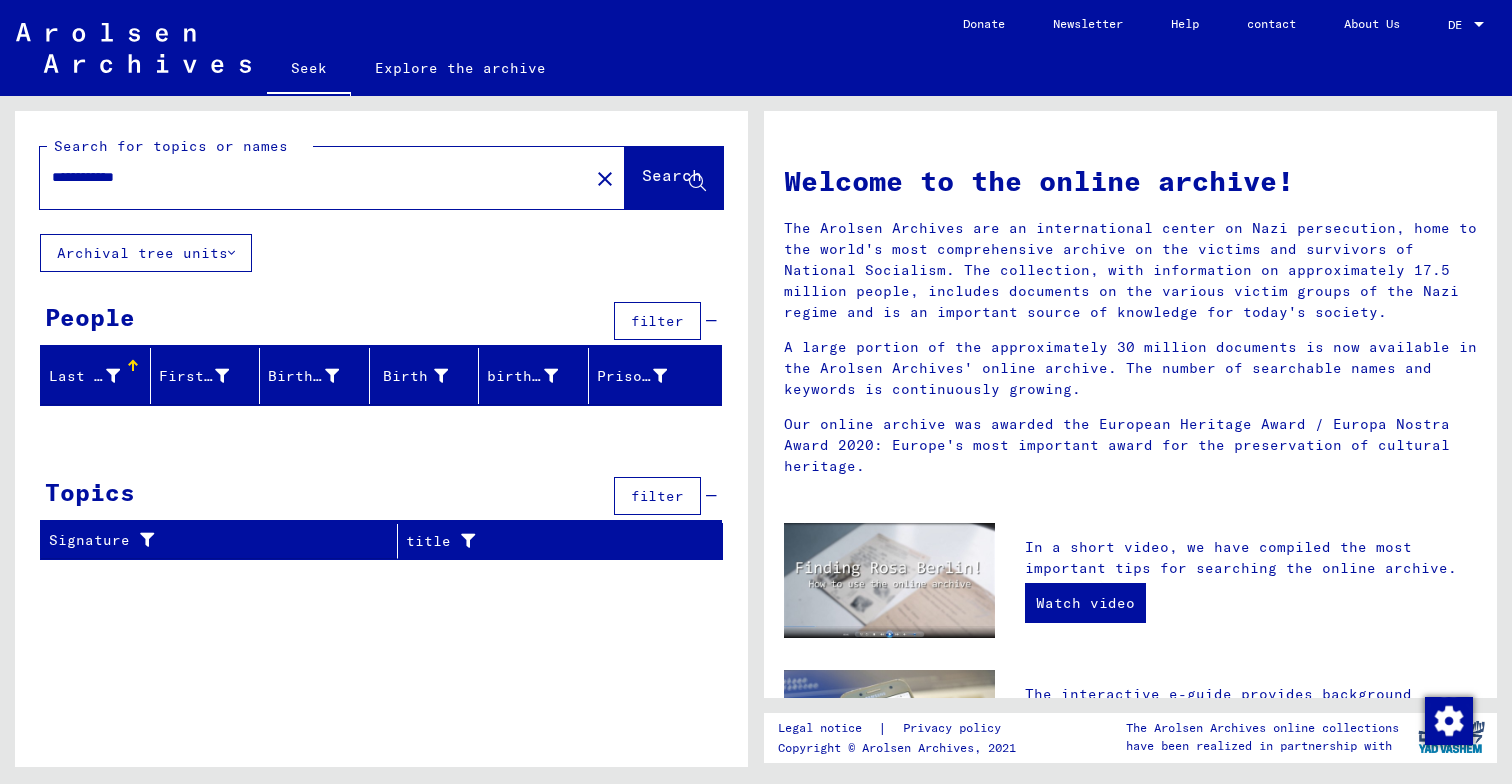 click on "**********" 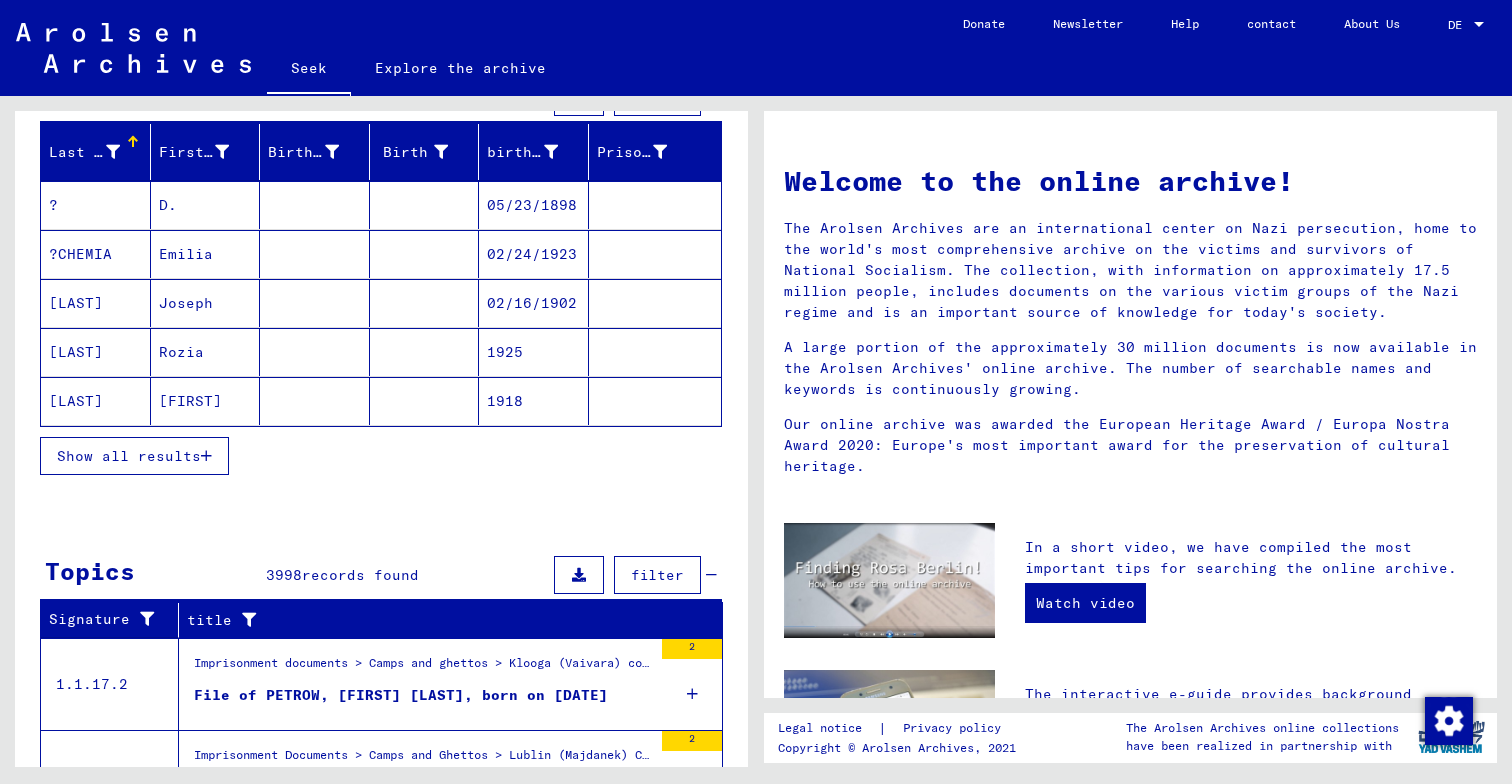 scroll, scrollTop: 225, scrollLeft: 0, axis: vertical 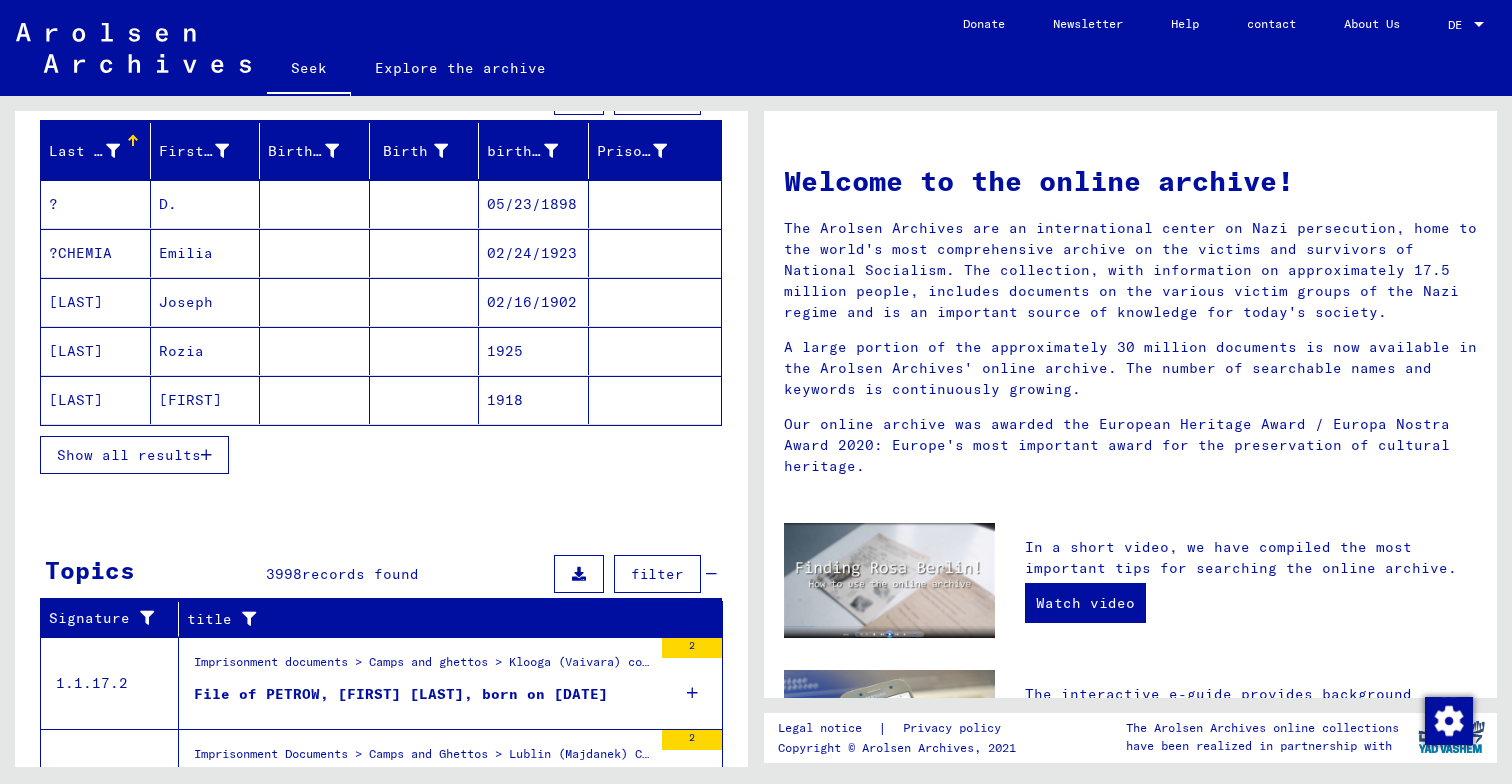 click on "Show all results" at bounding box center (129, 455) 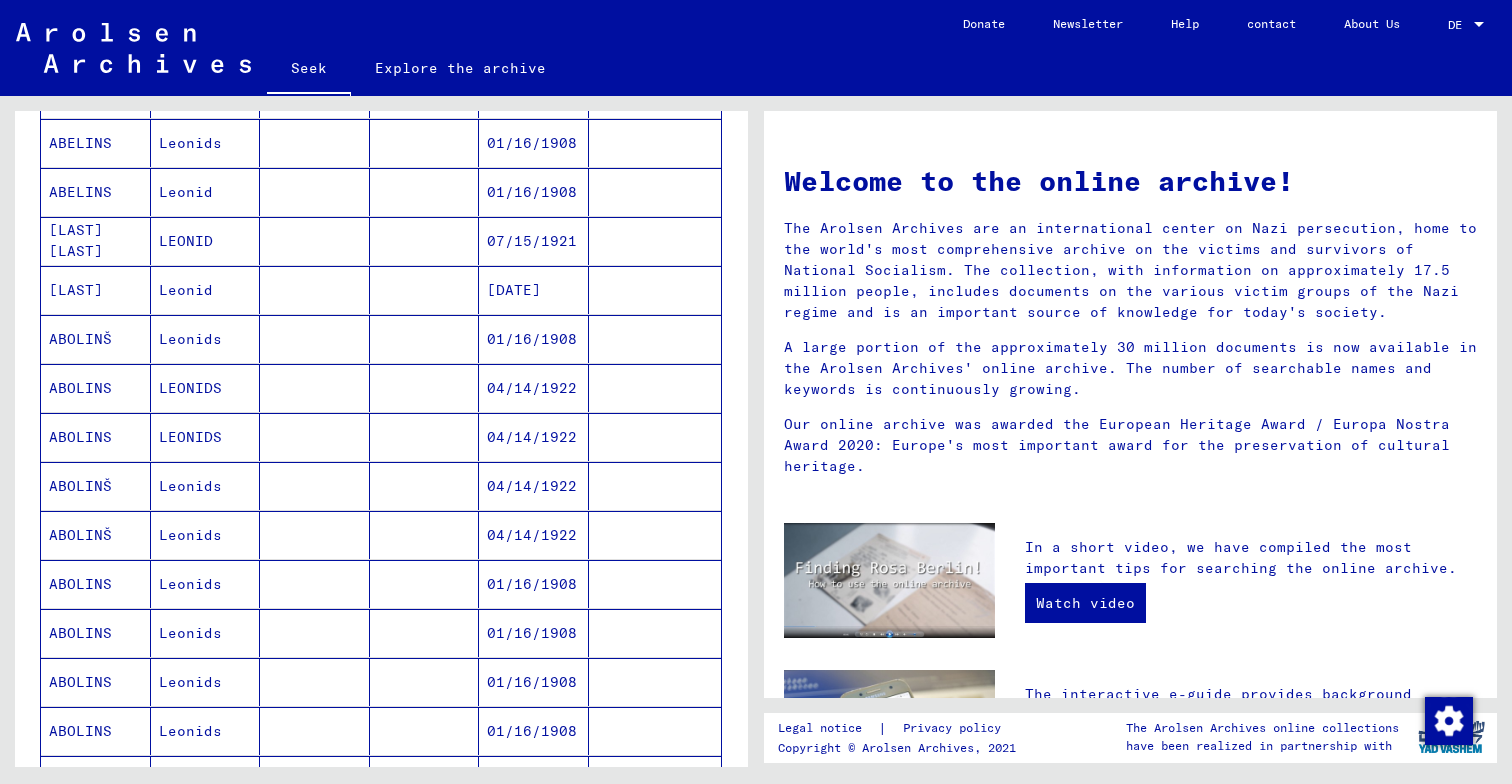 scroll, scrollTop: 836, scrollLeft: 0, axis: vertical 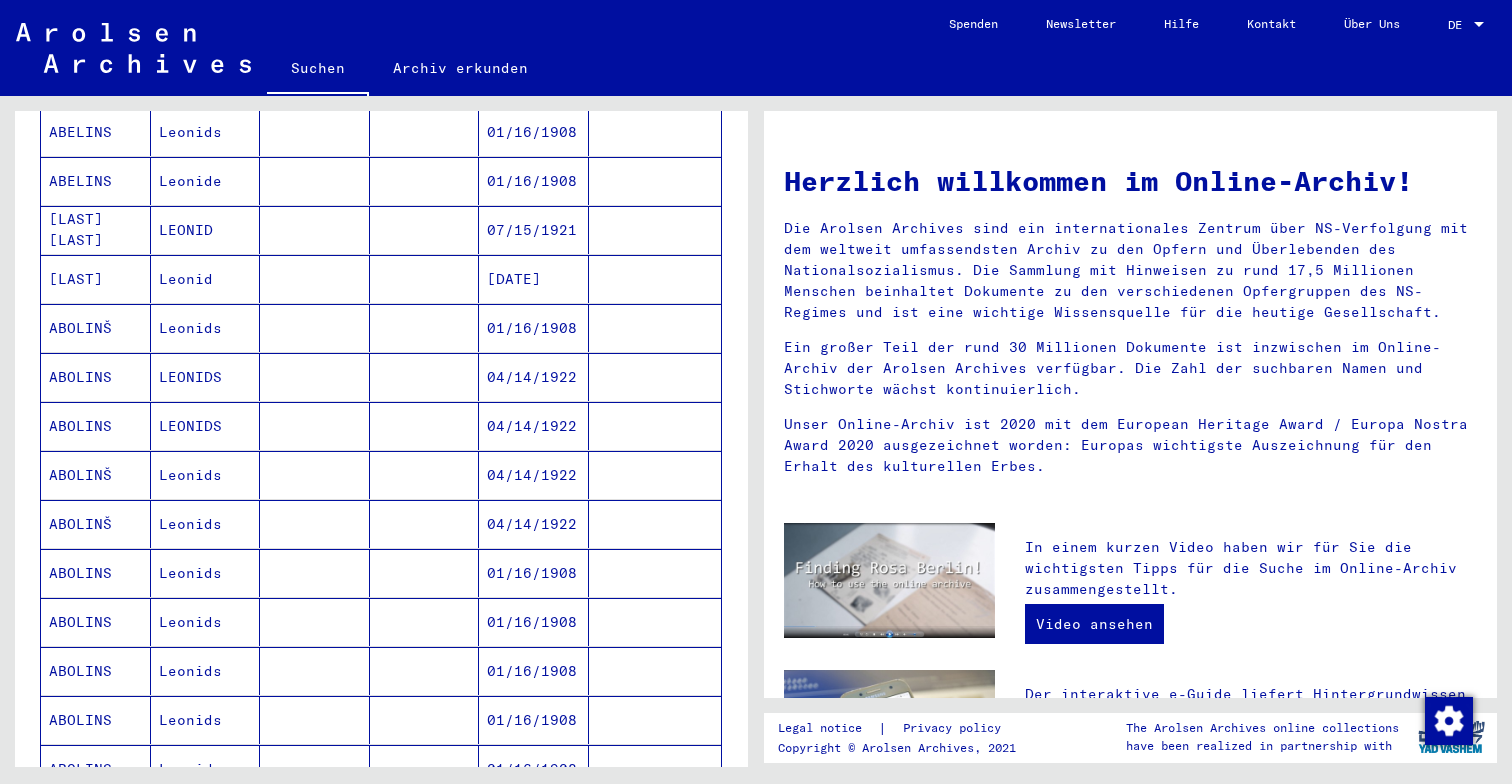 click on "DE DE" 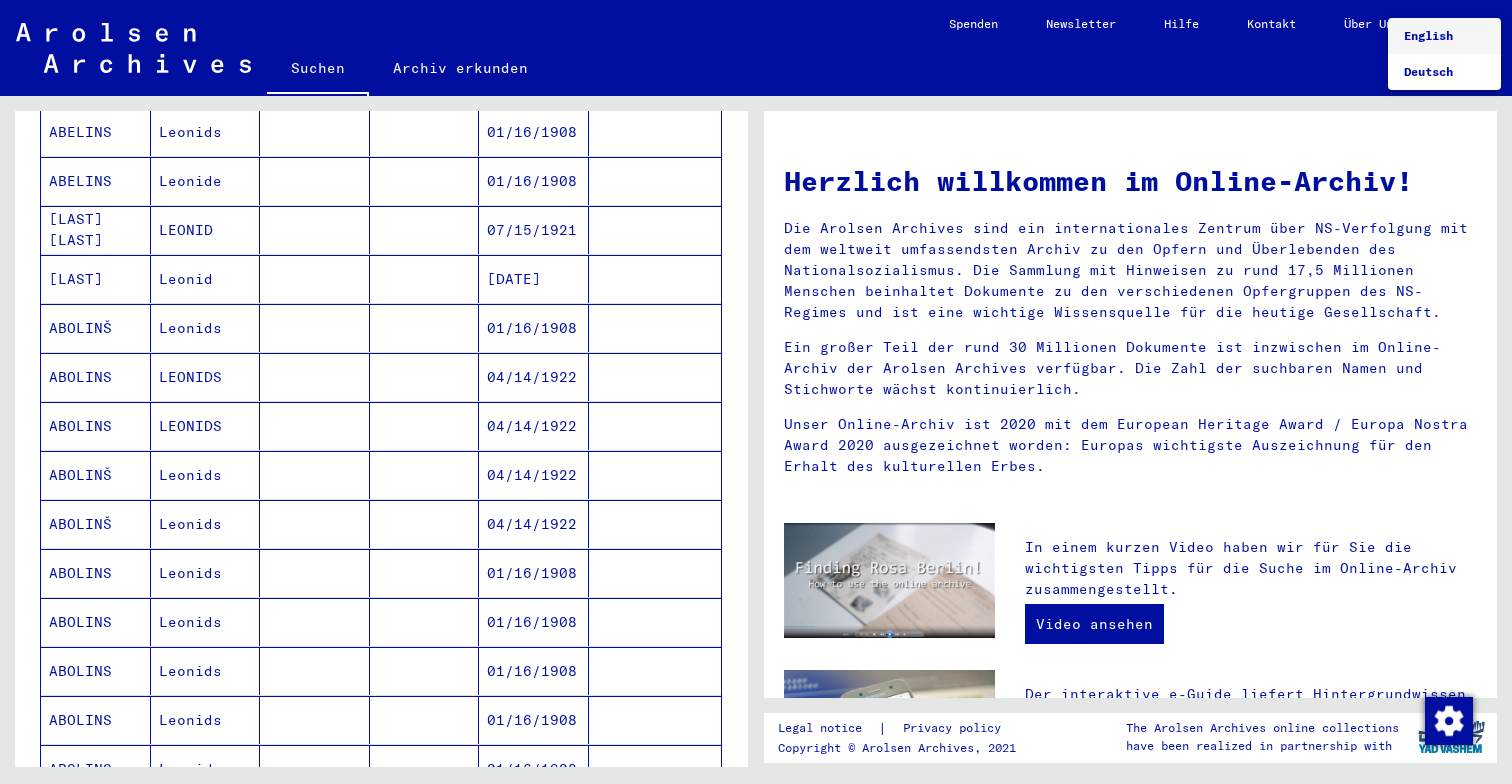 click on "English" at bounding box center (1428, 35) 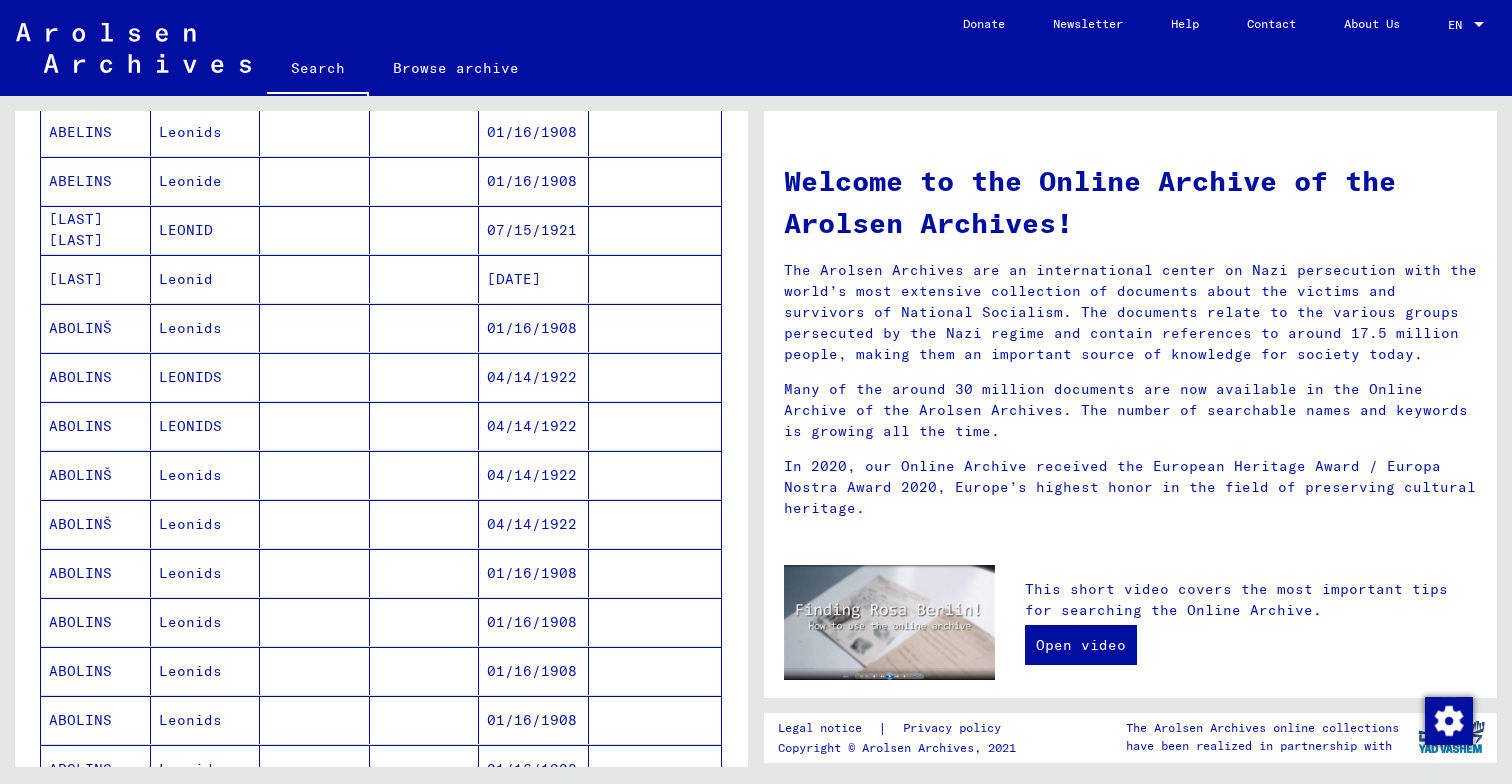 scroll, scrollTop: 0, scrollLeft: 0, axis: both 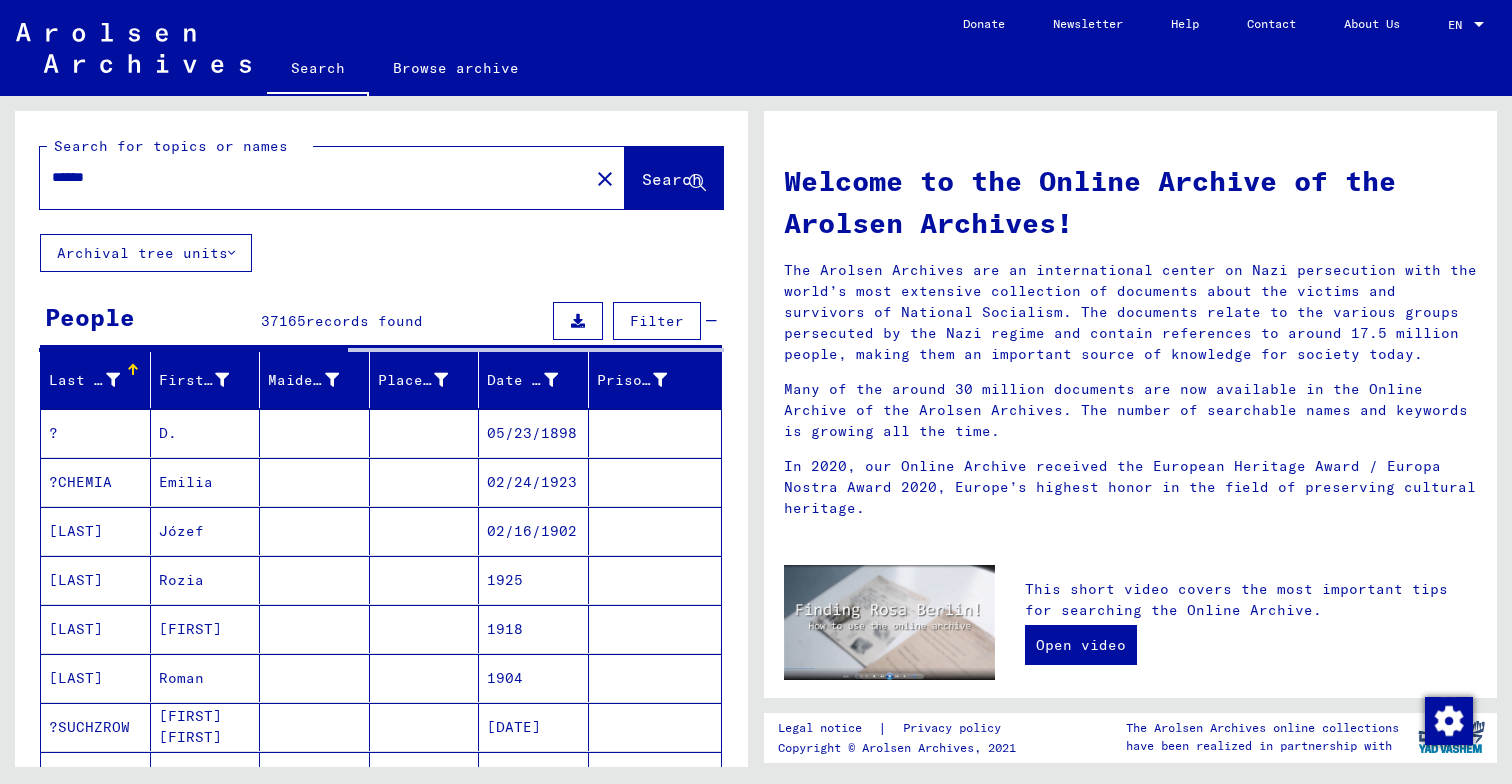 click on "******" at bounding box center (308, 177) 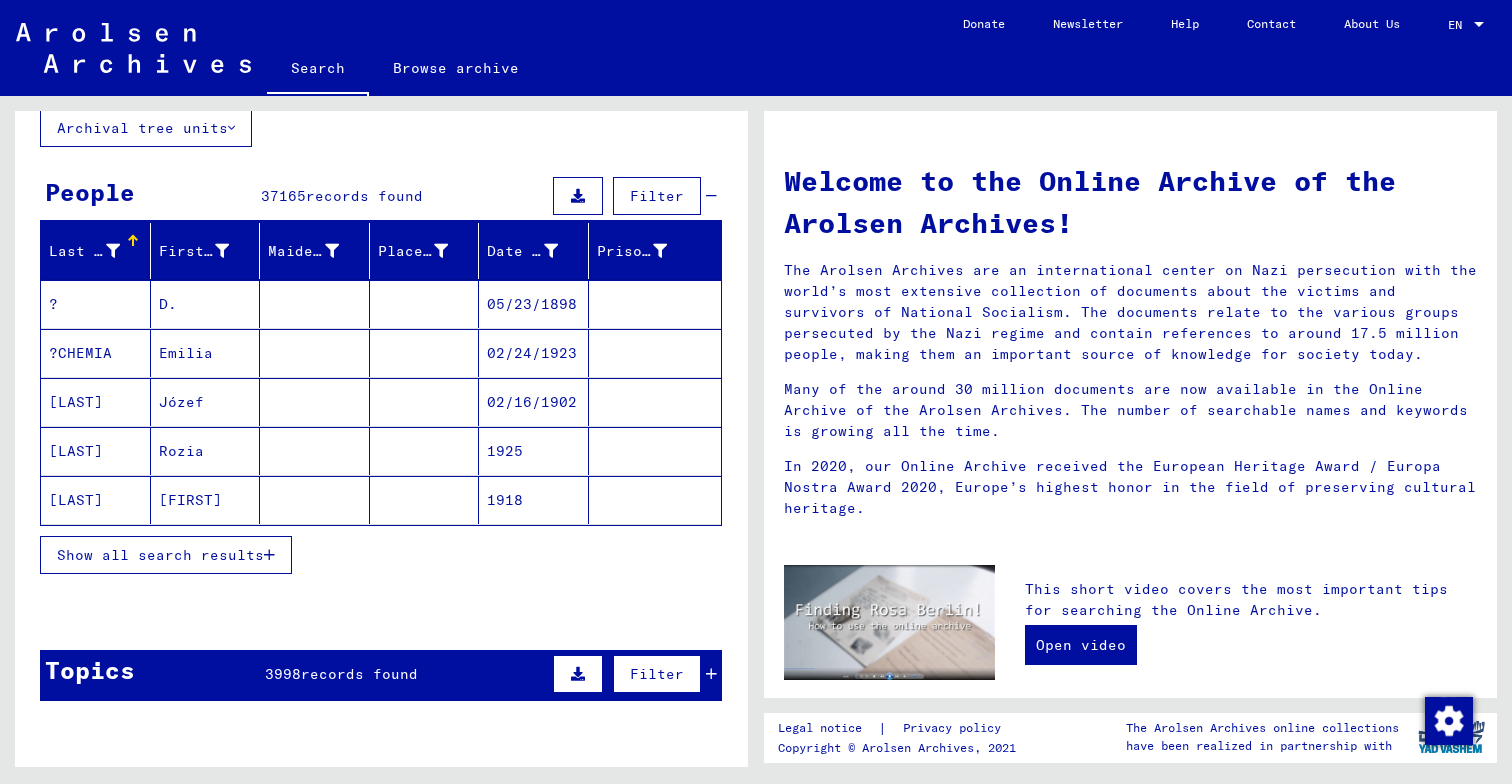 scroll, scrollTop: 0, scrollLeft: 0, axis: both 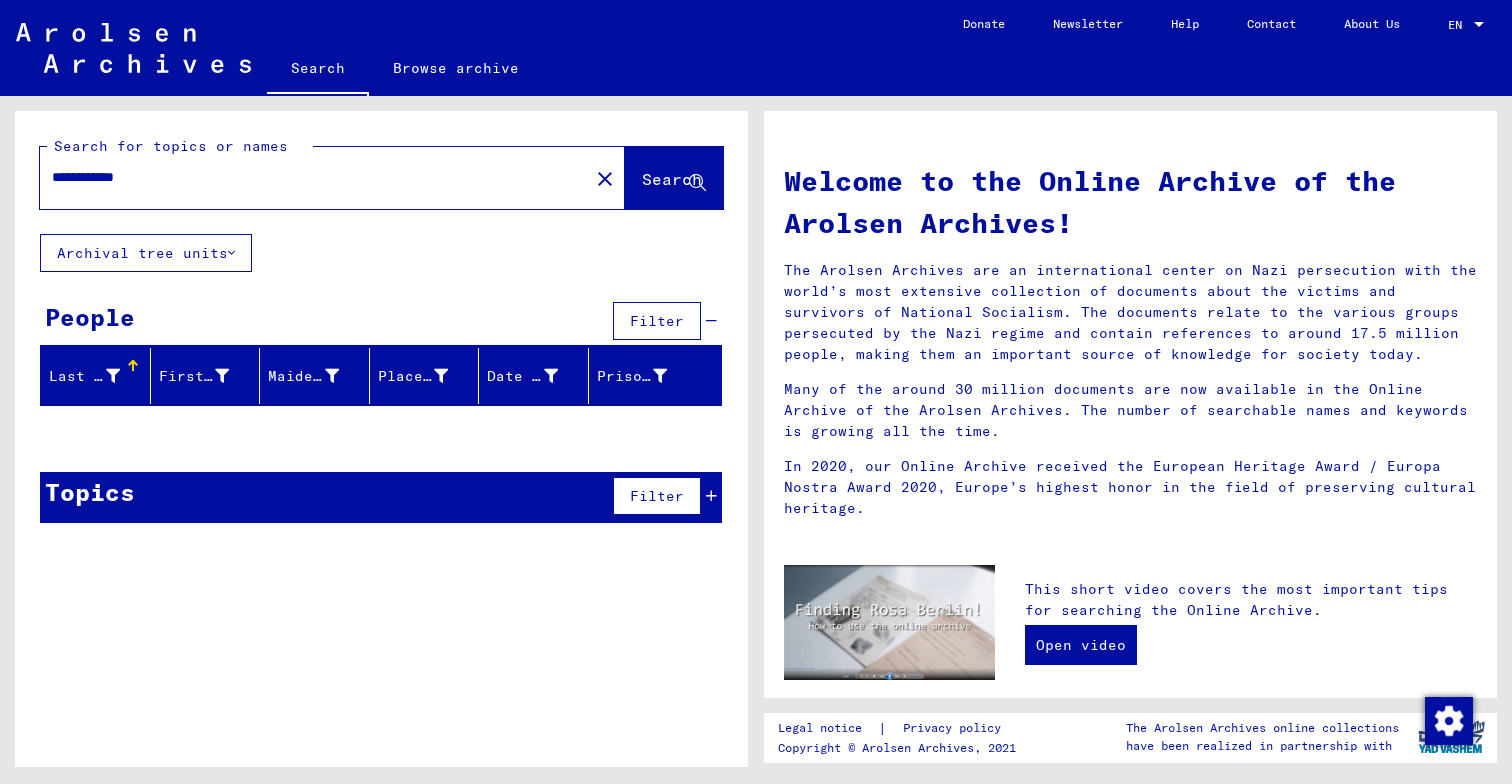 click on "**********" at bounding box center [308, 177] 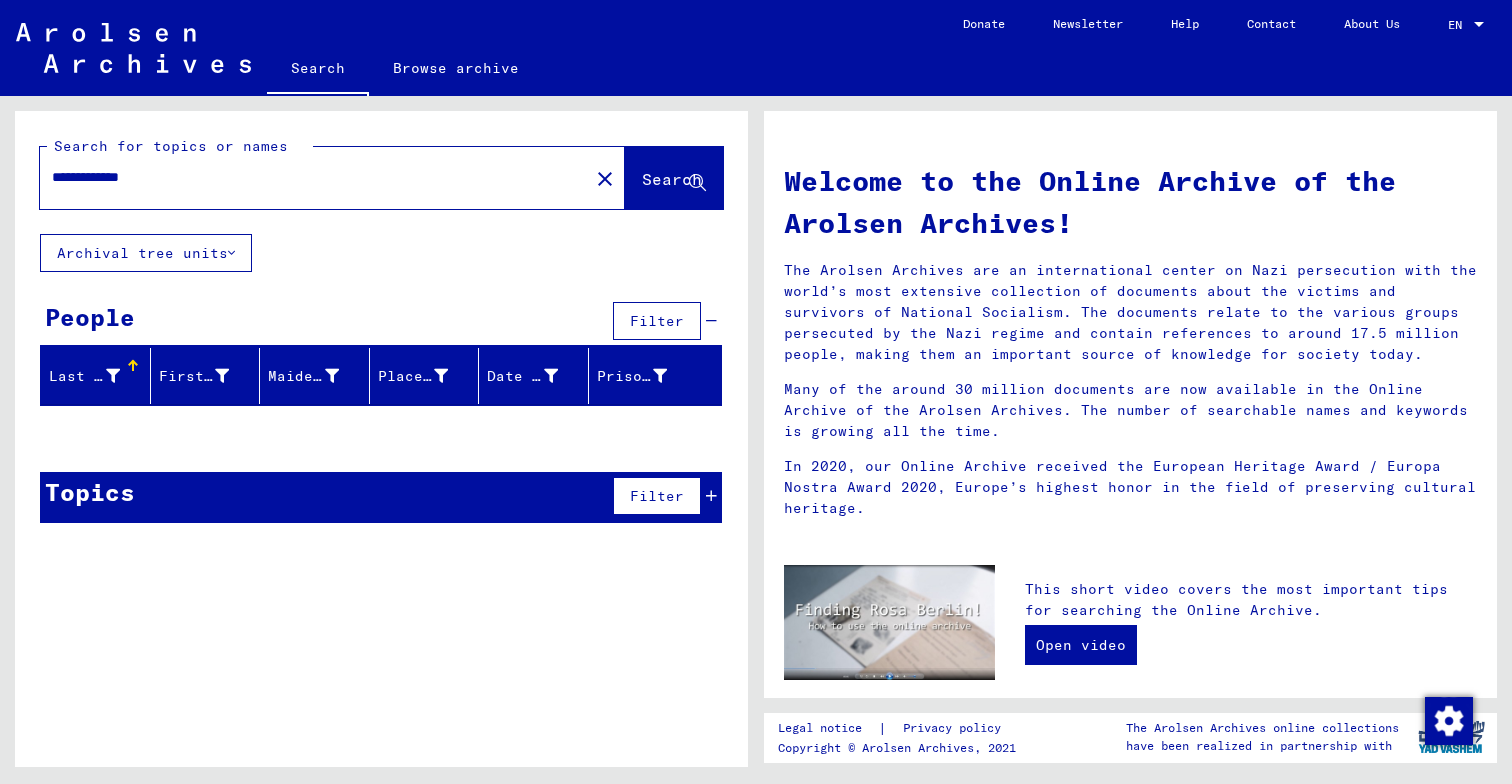 click on "**********" at bounding box center (308, 177) 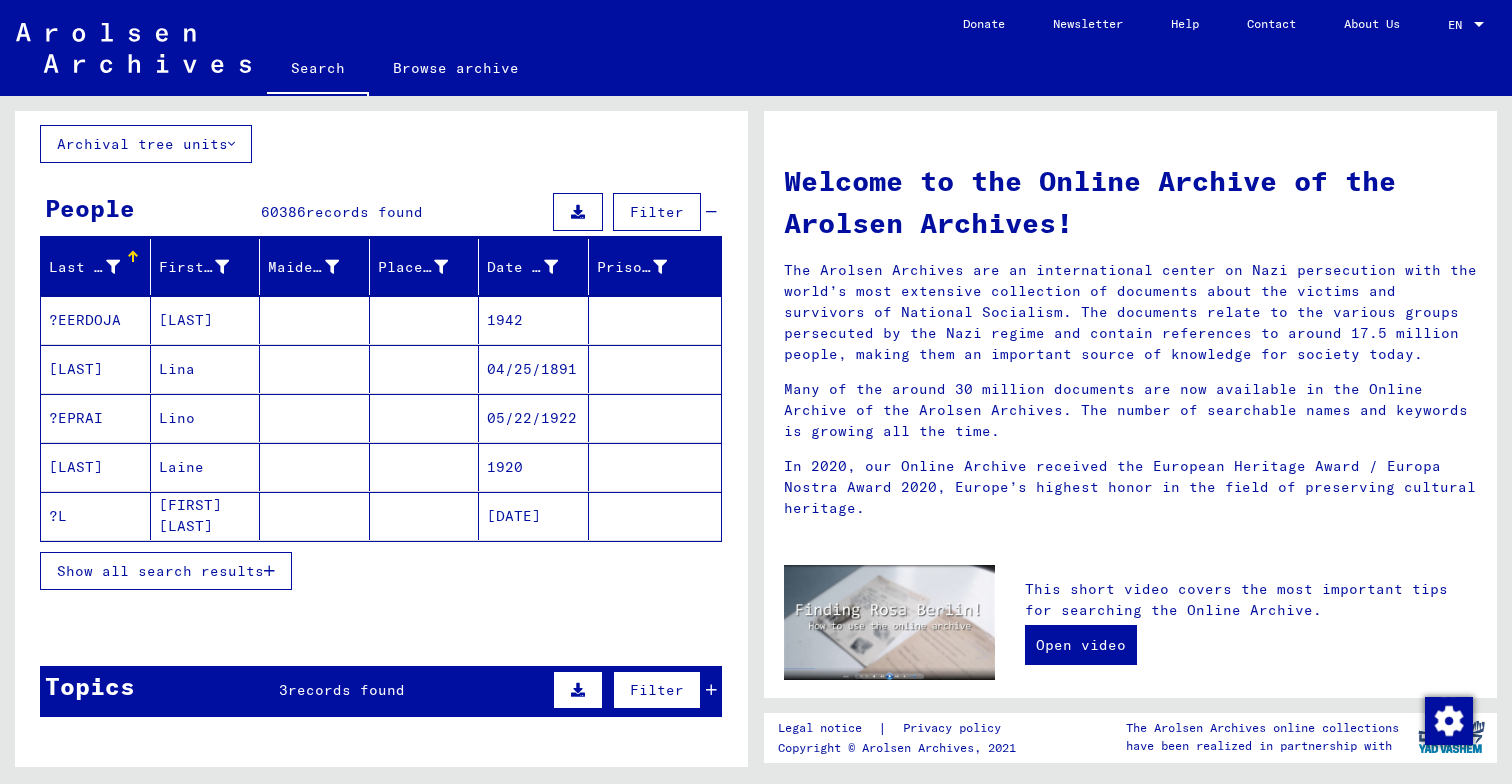 scroll, scrollTop: 0, scrollLeft: 0, axis: both 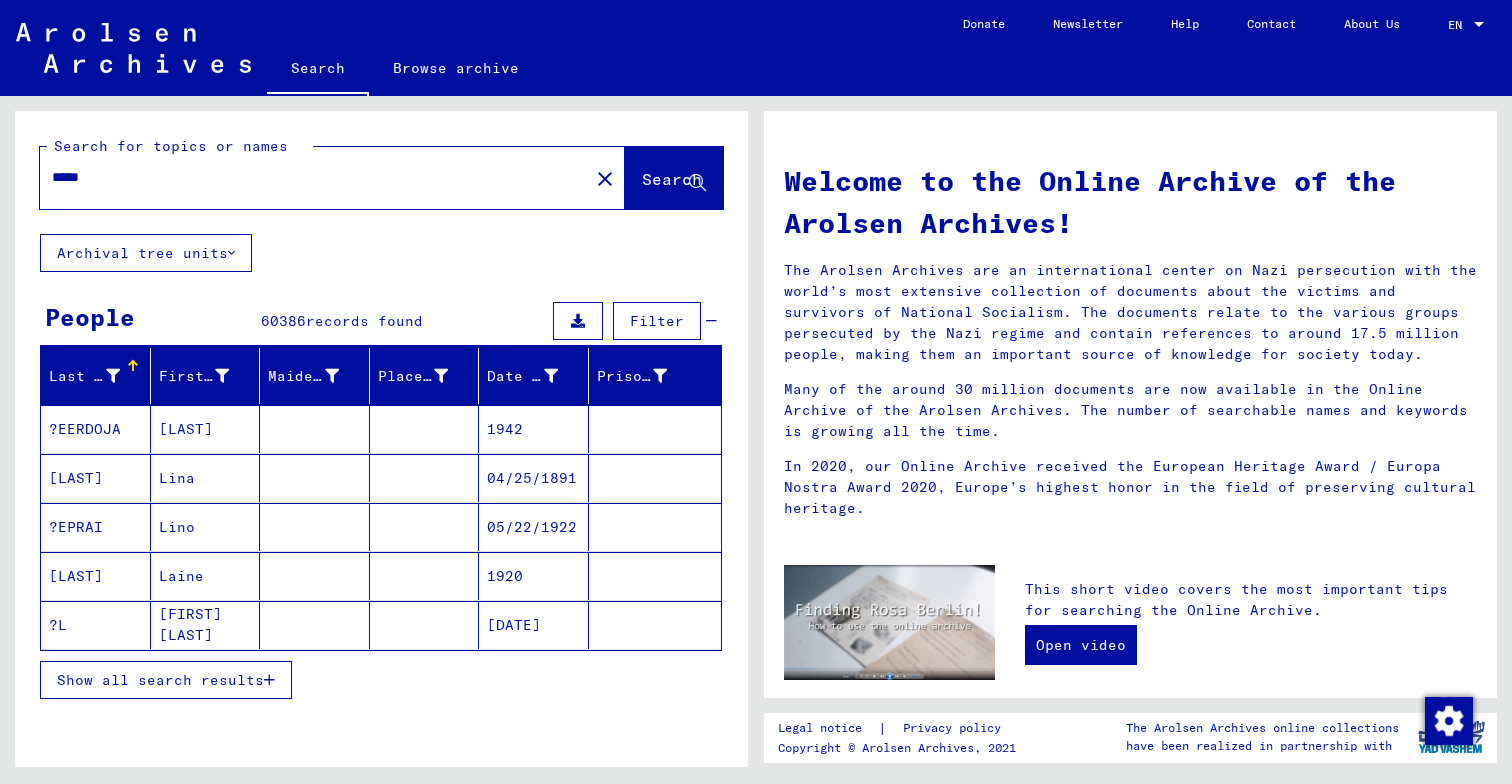 click on "*****" at bounding box center (308, 177) 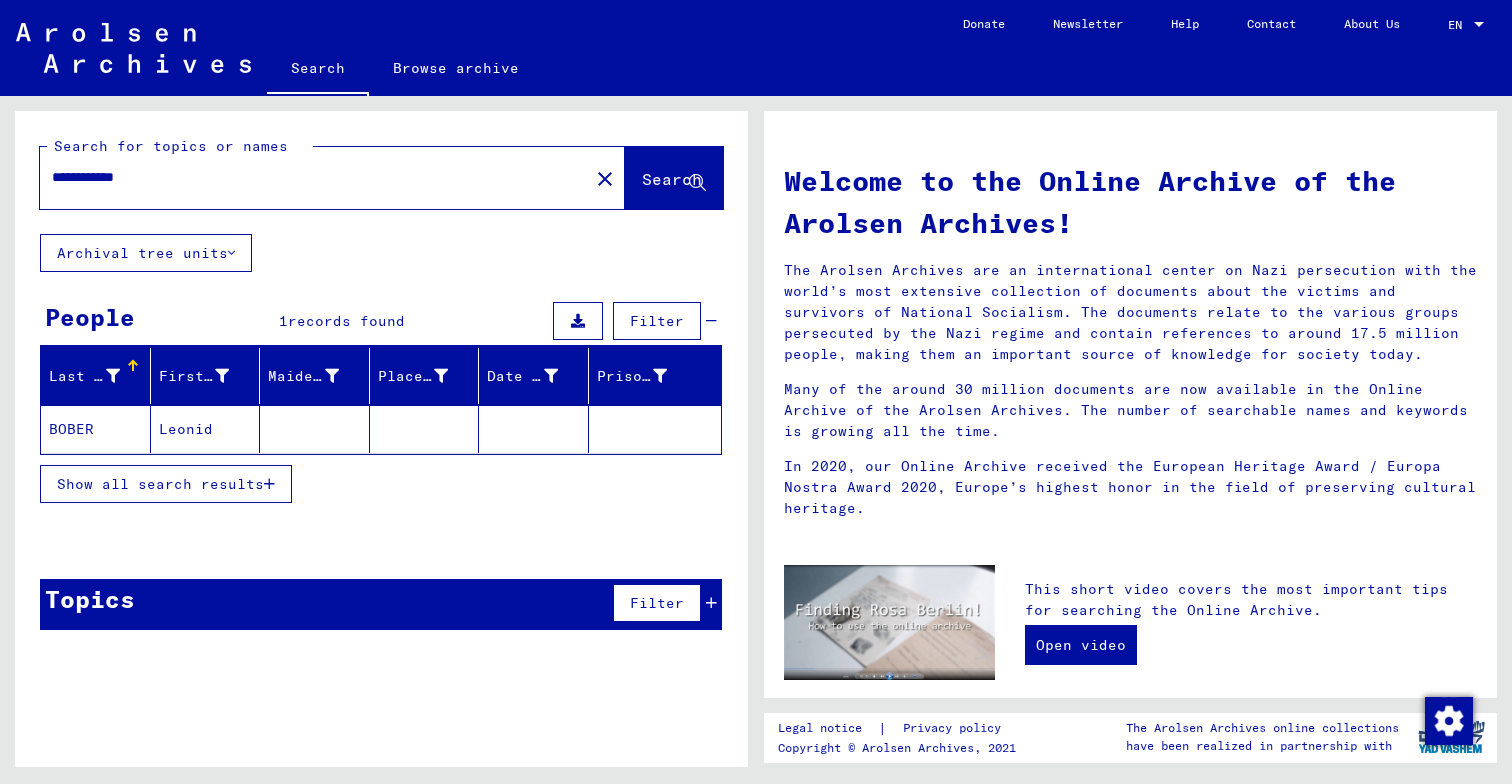 click on "**********" at bounding box center (308, 177) 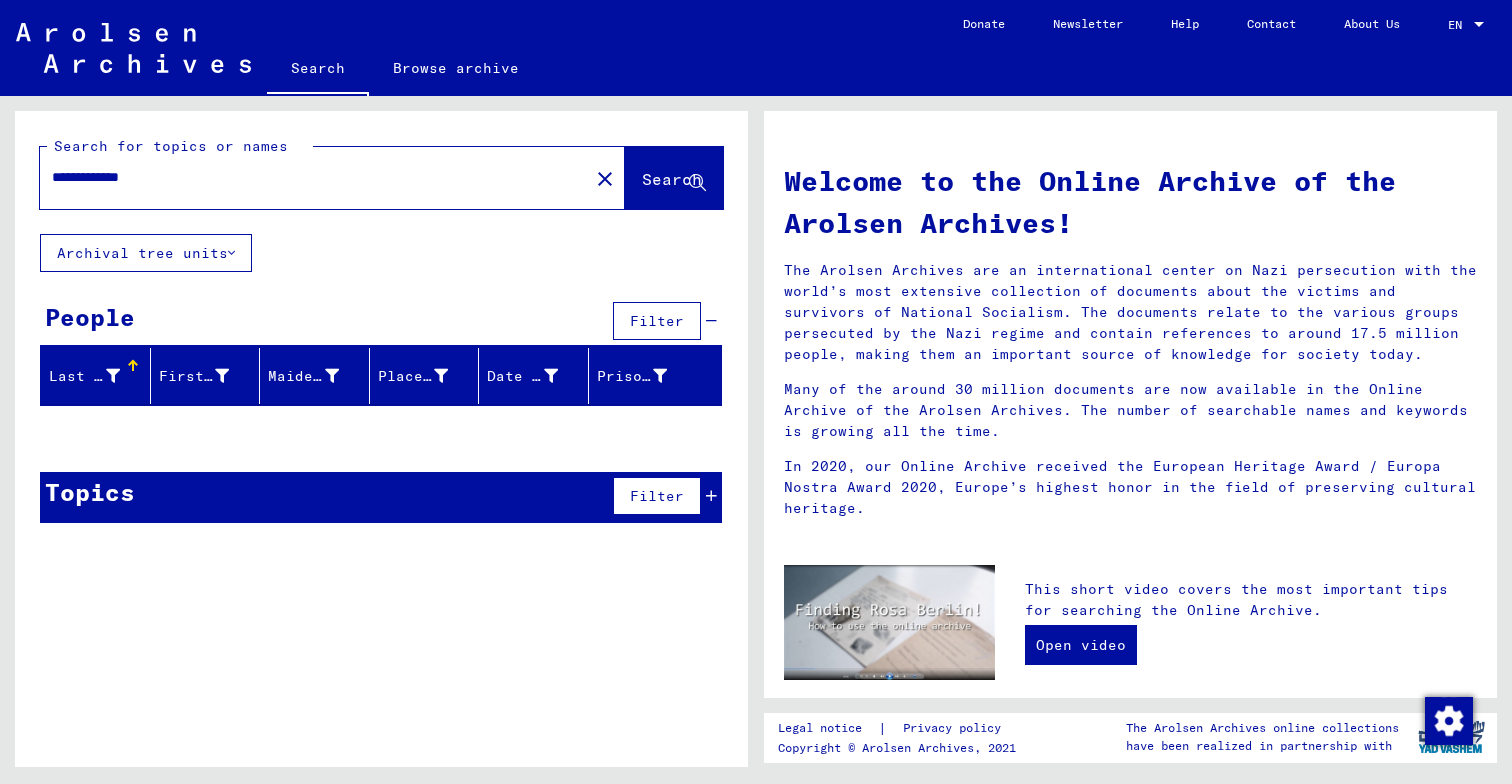 click on "**********" at bounding box center (308, 177) 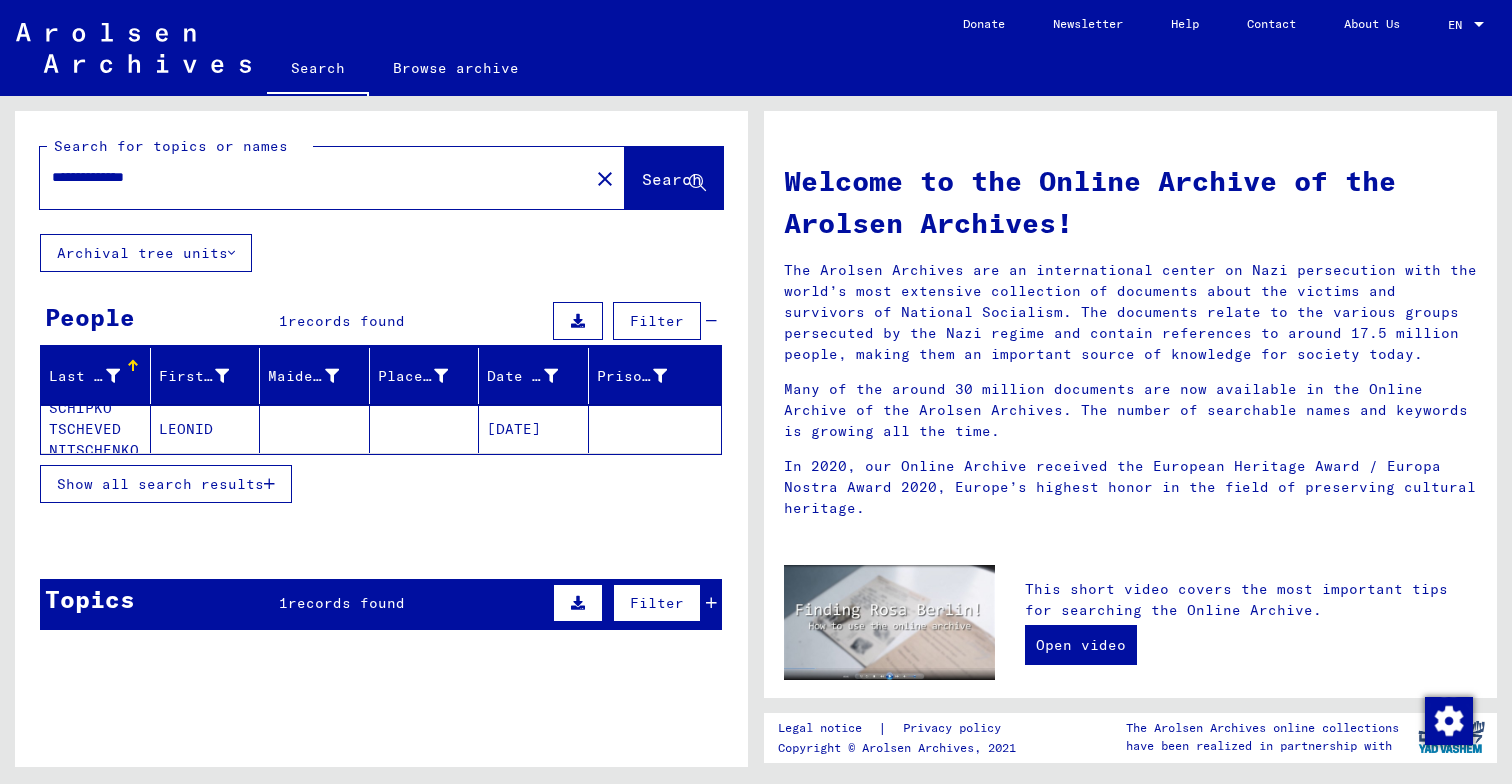 click on "LEONID" 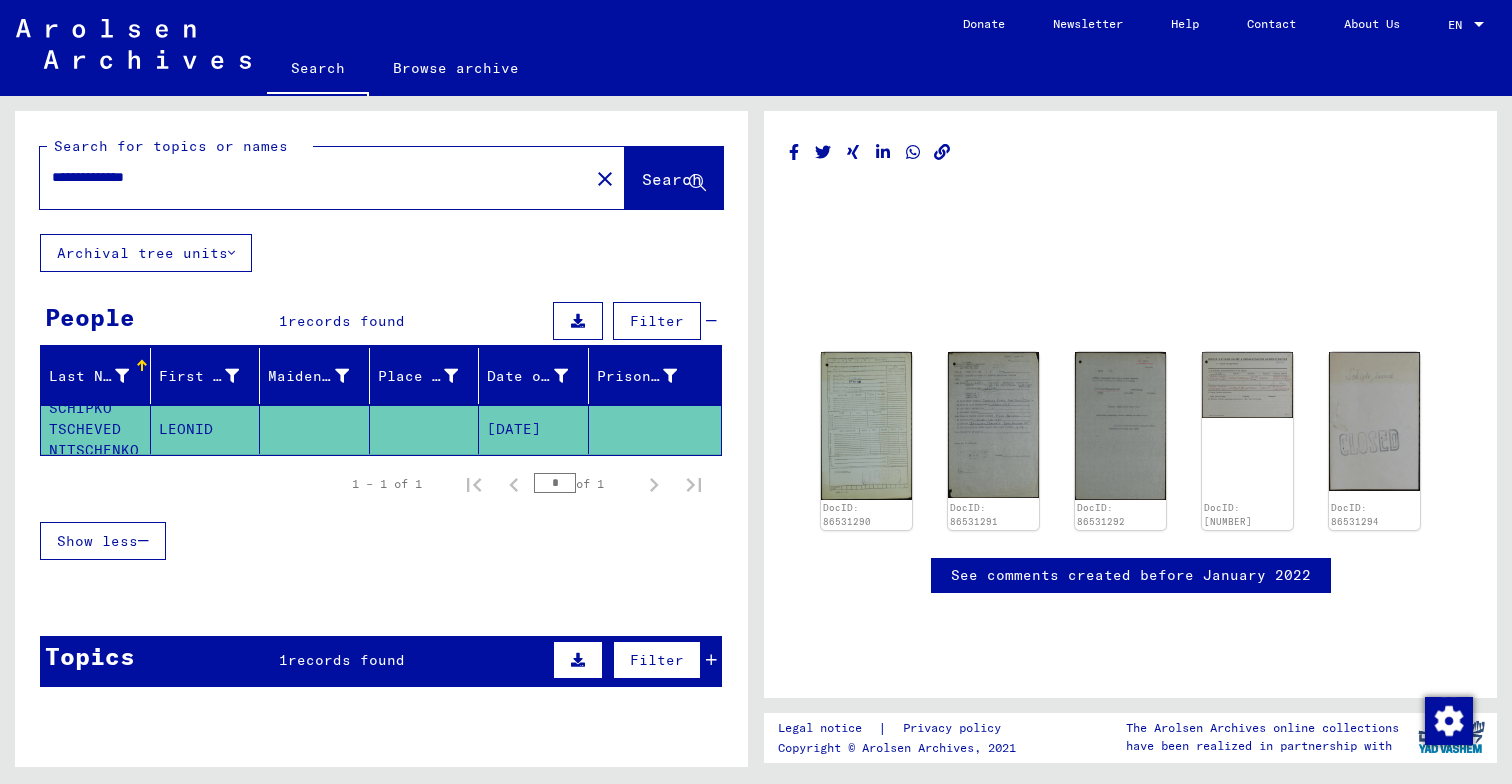 scroll, scrollTop: 0, scrollLeft: 0, axis: both 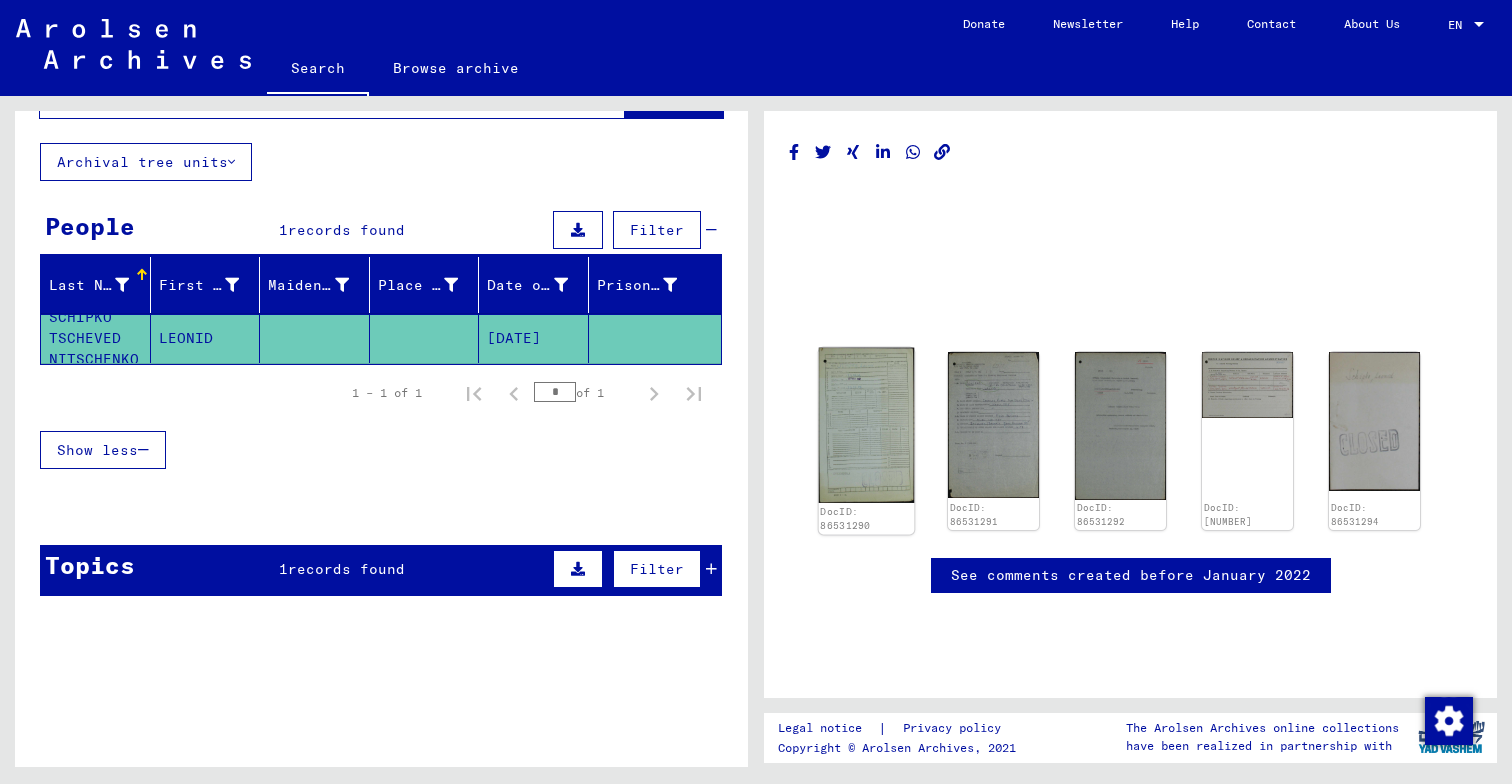 click 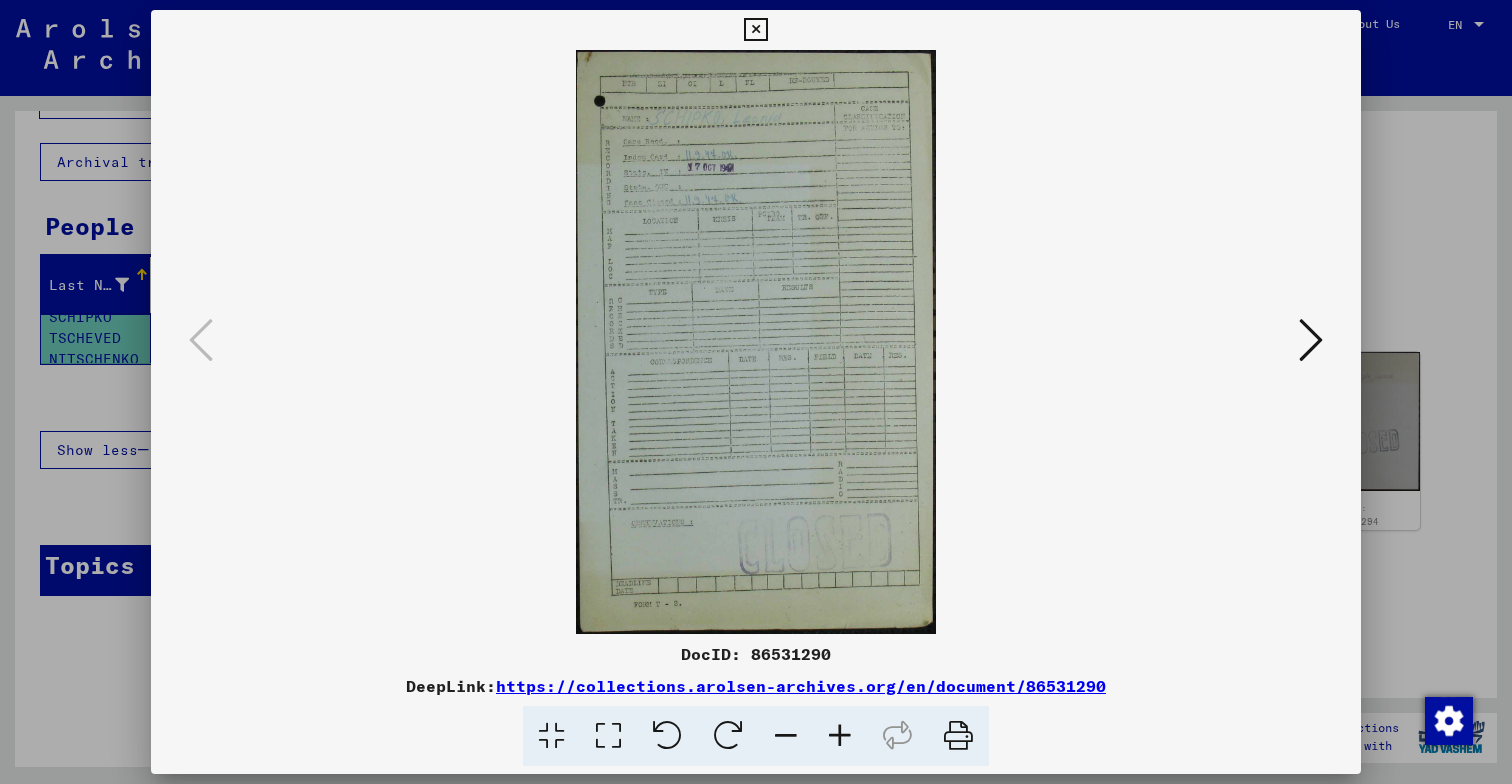 click at bounding box center [840, 736] 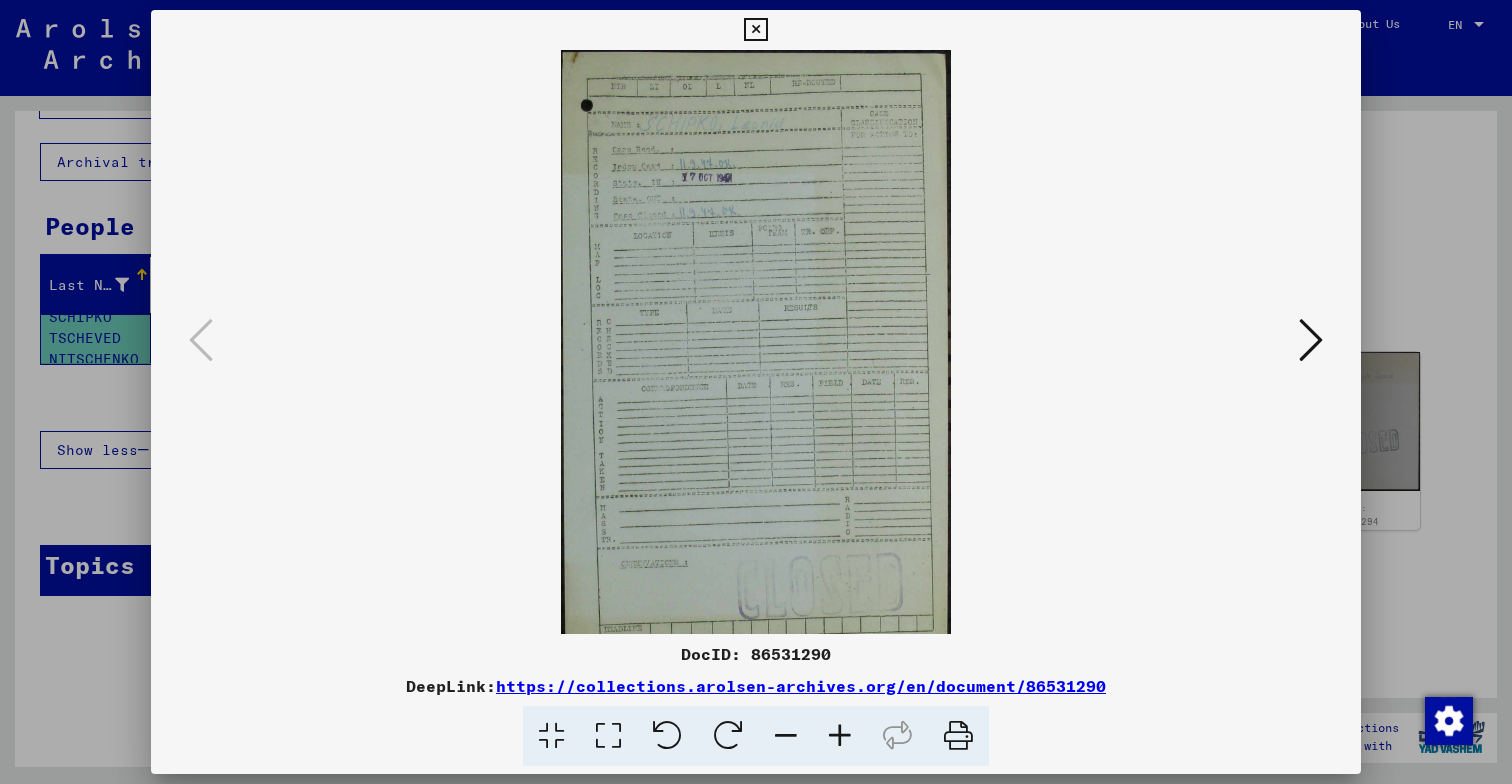 click at bounding box center (840, 736) 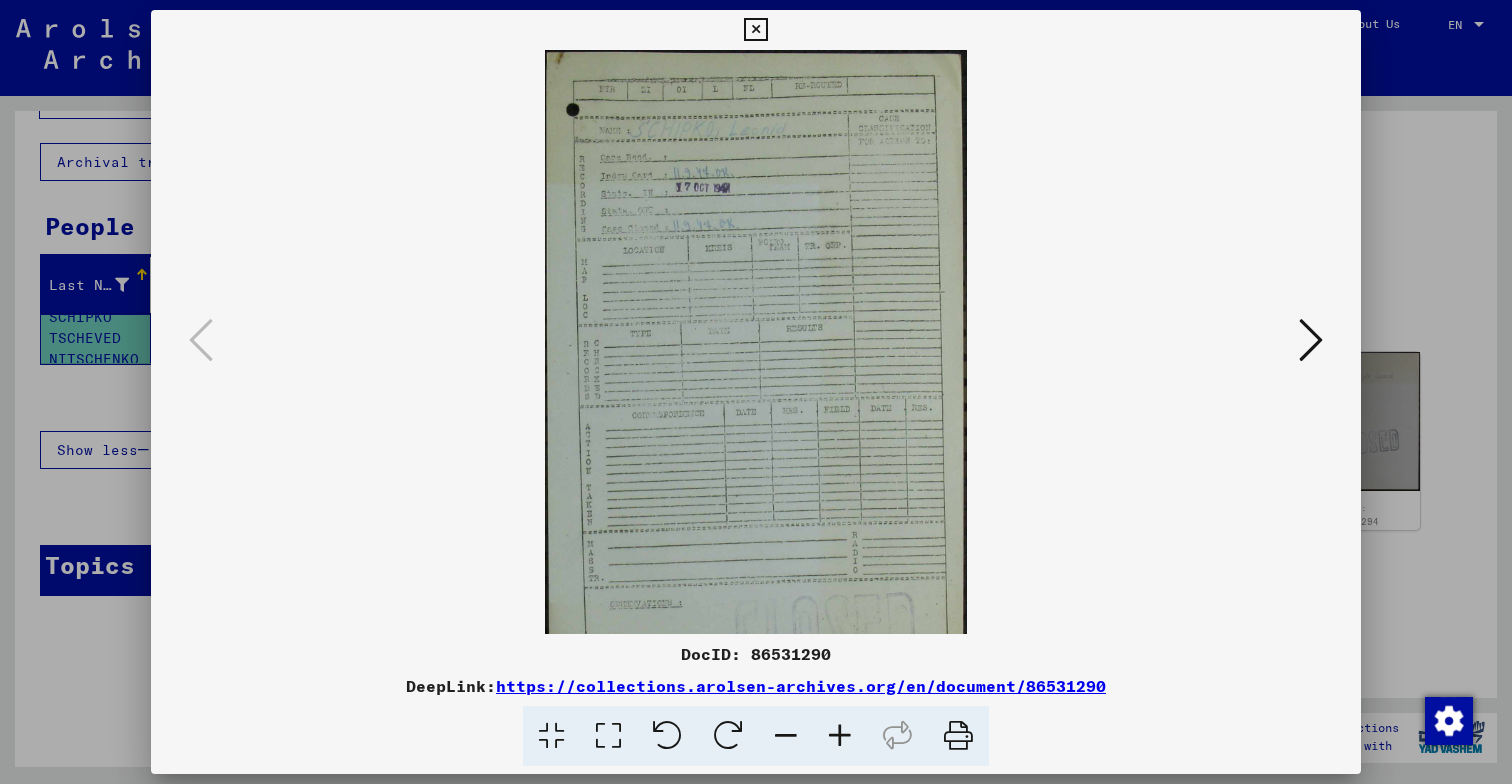 click at bounding box center [840, 736] 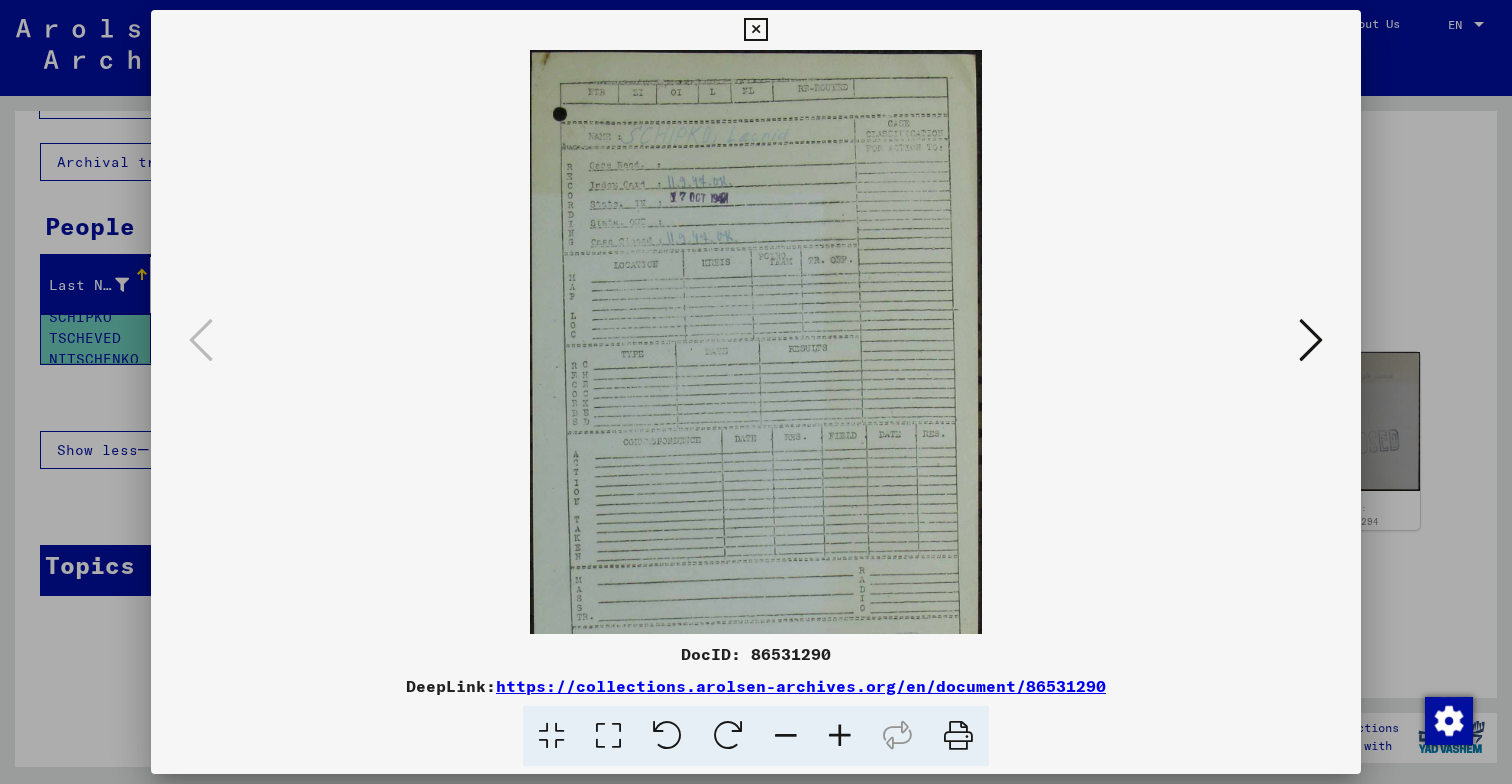 click at bounding box center (840, 736) 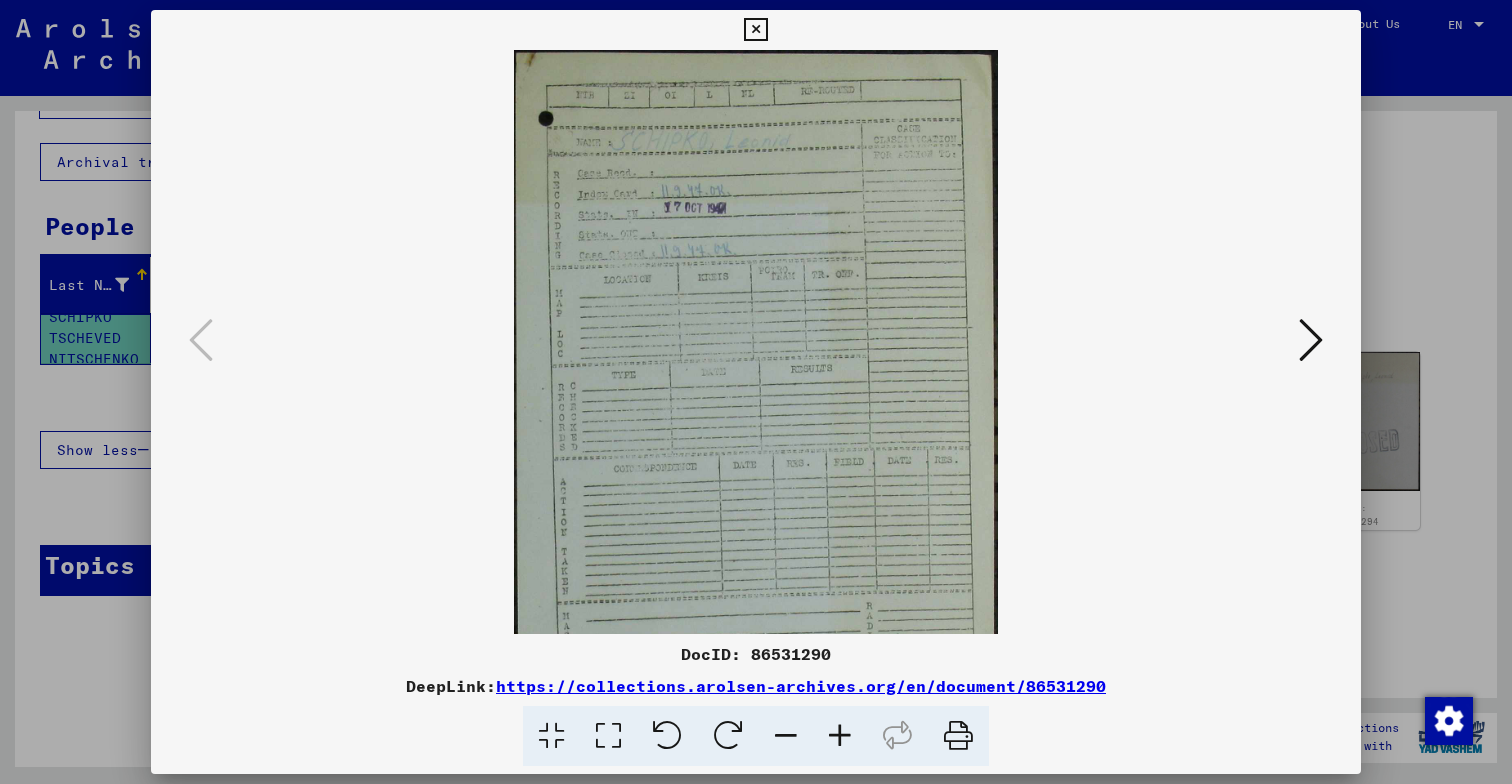 click at bounding box center (840, 736) 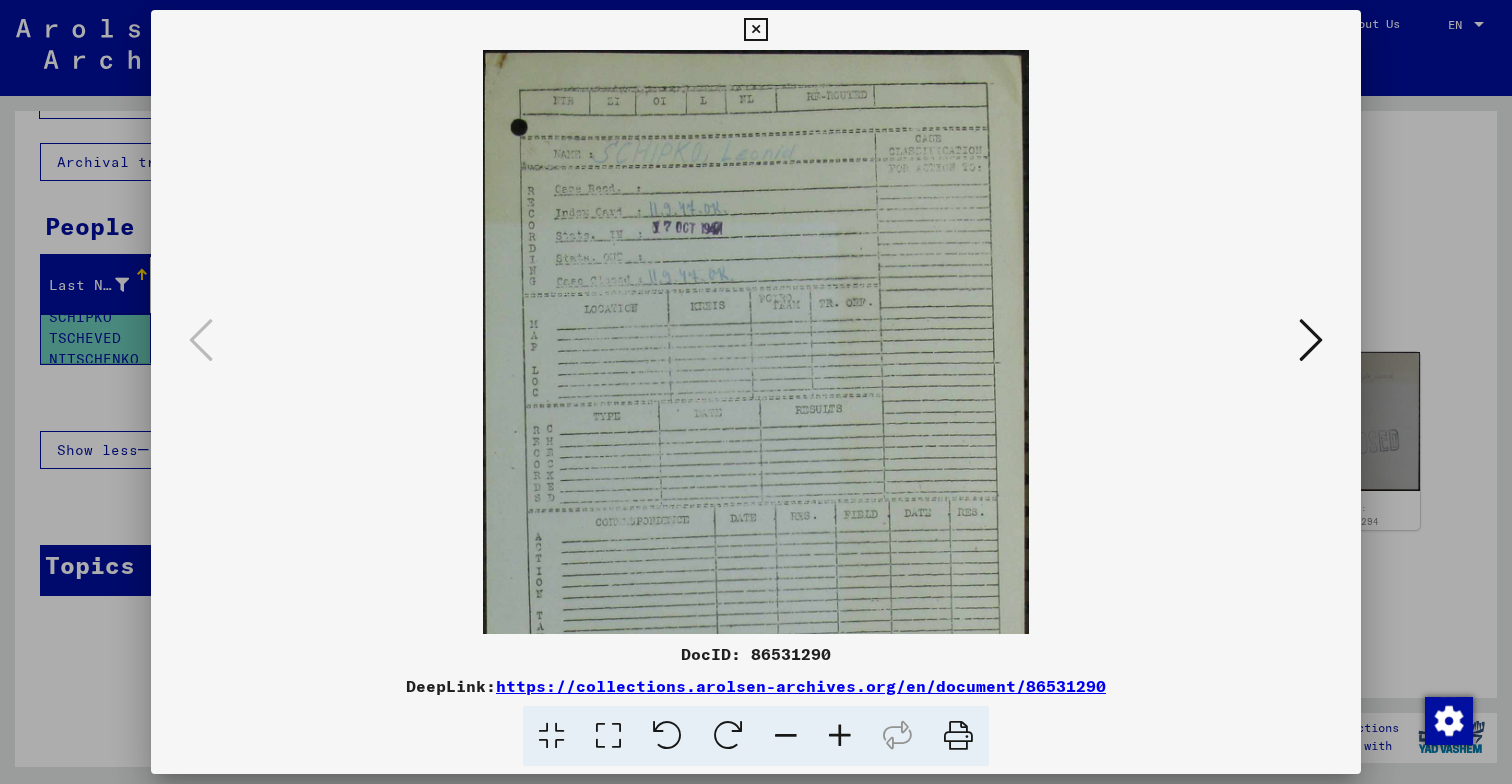 click at bounding box center (840, 736) 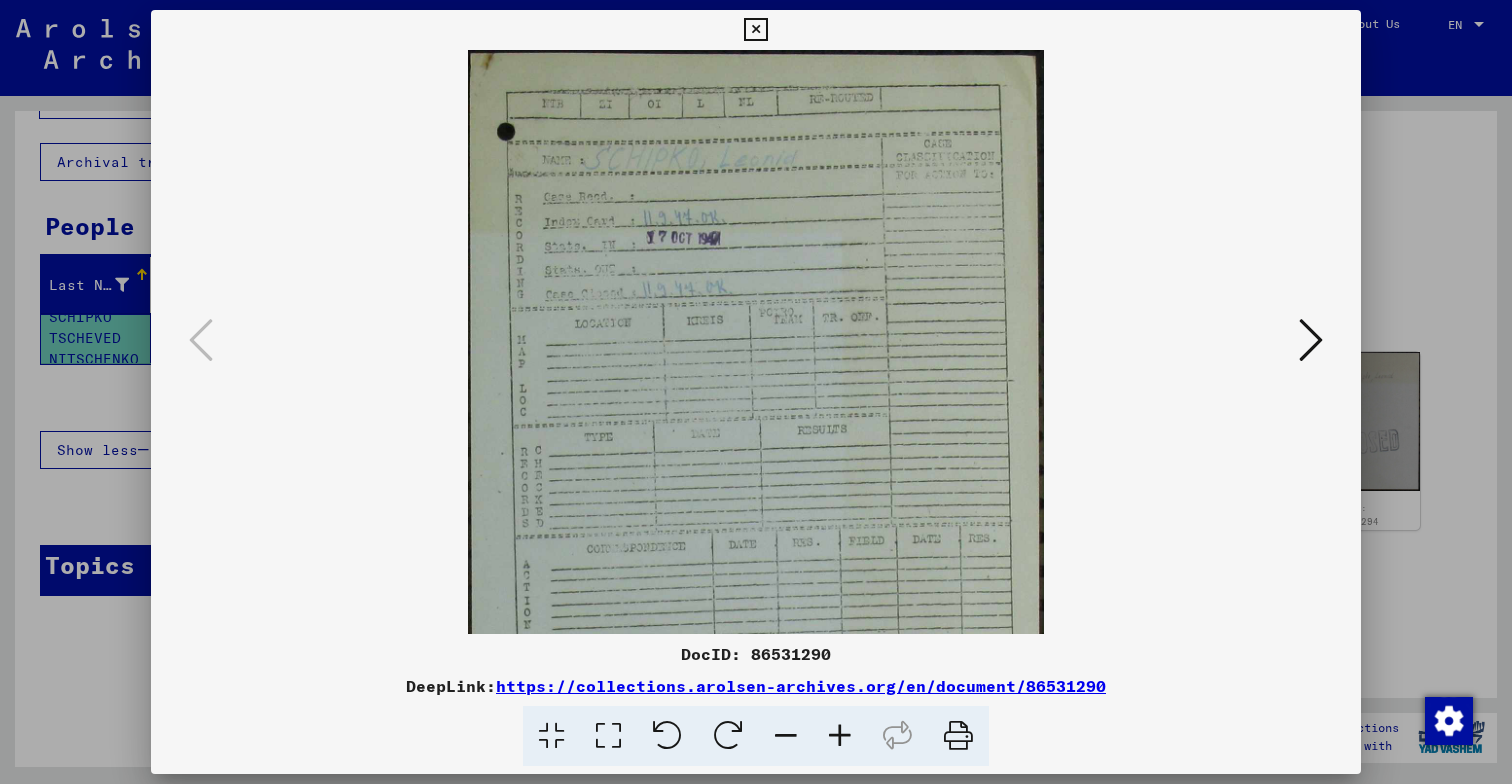 click at bounding box center [840, 736] 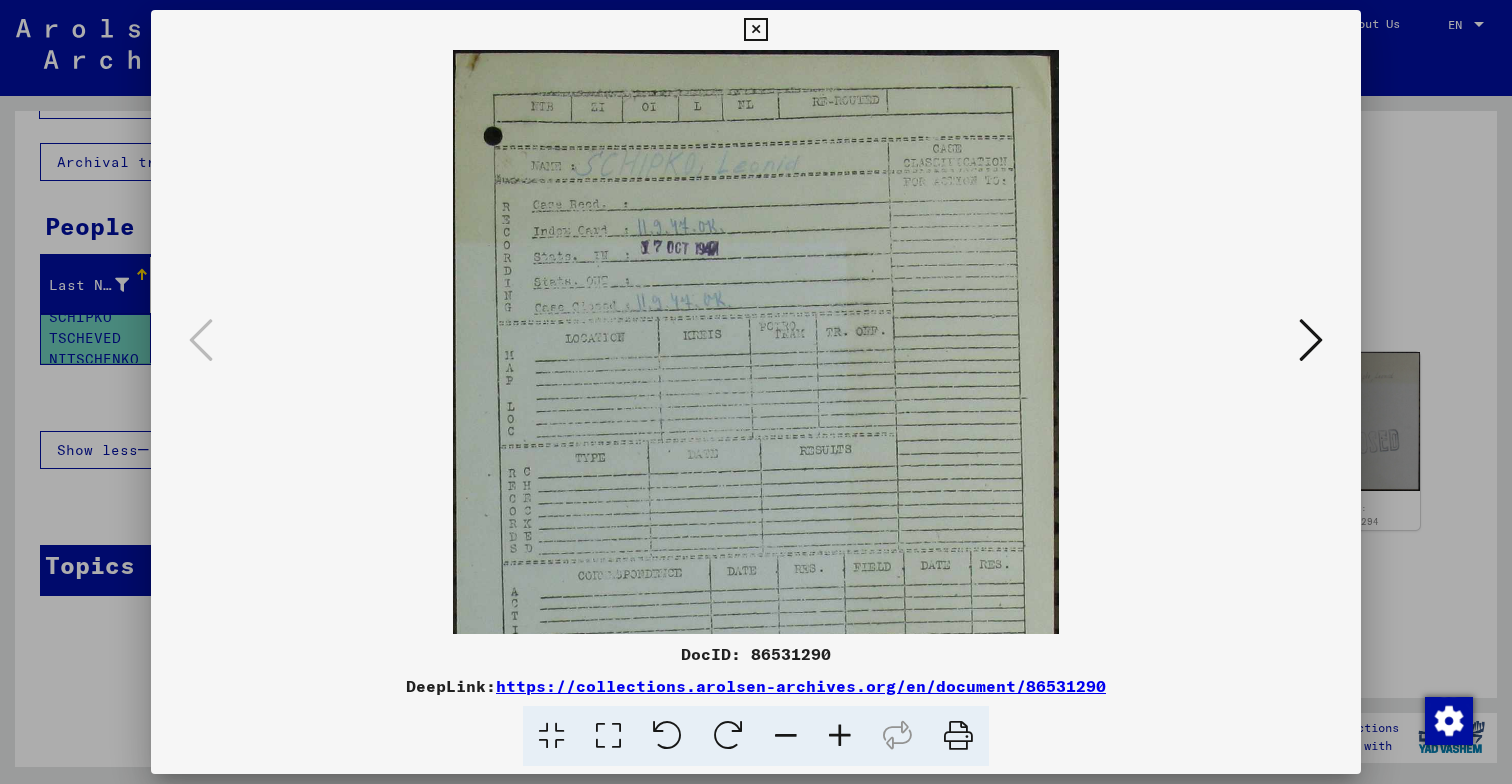 click at bounding box center (840, 736) 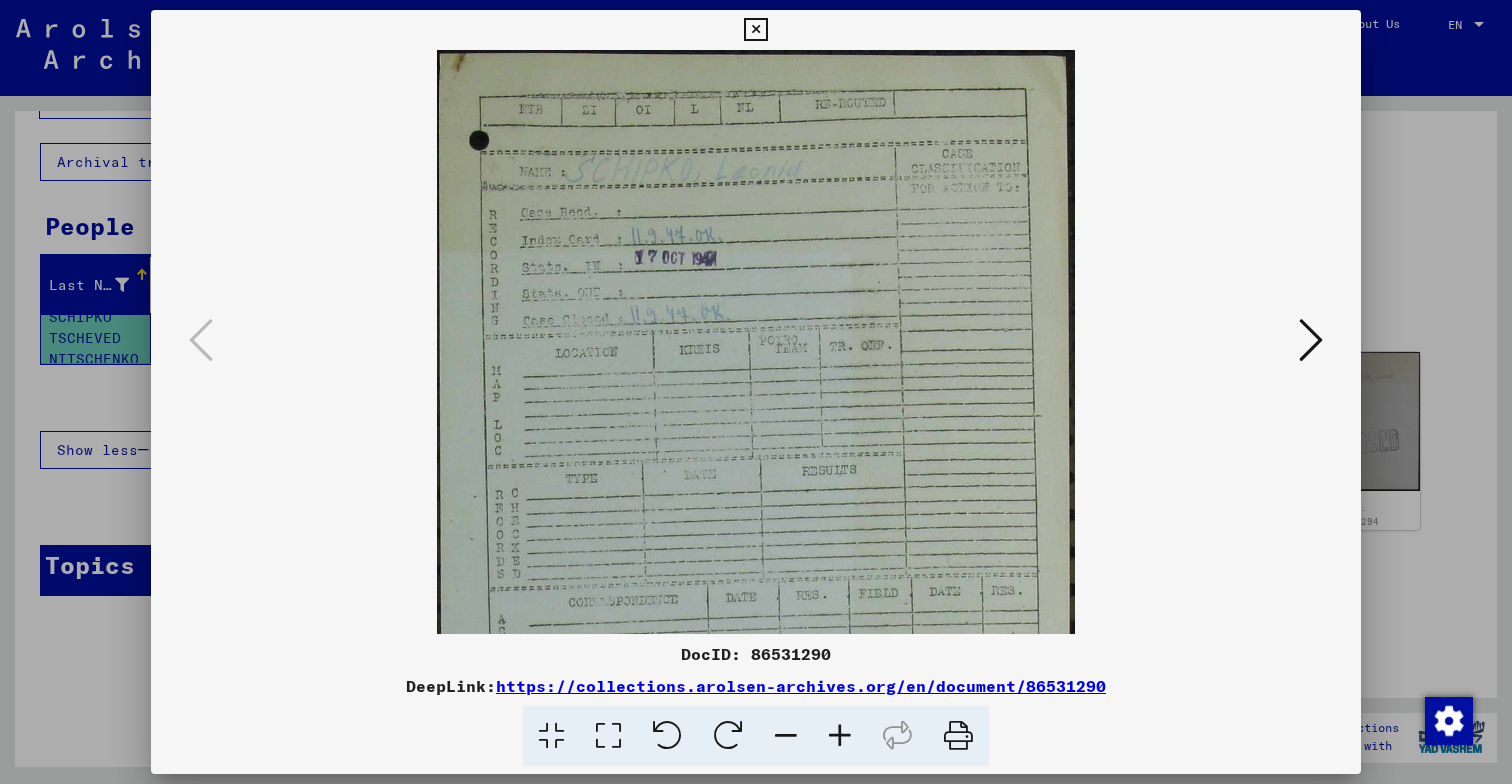 click at bounding box center (840, 736) 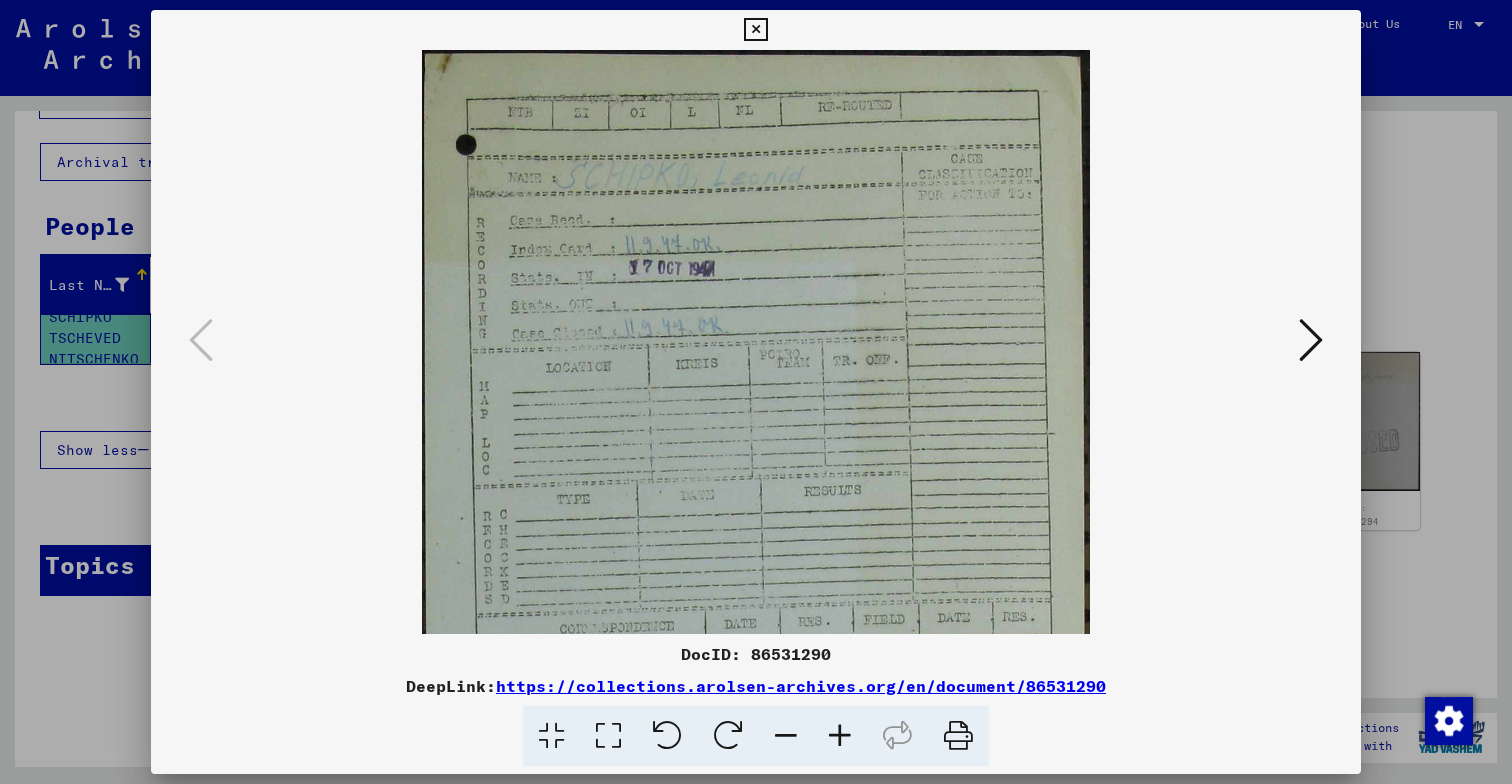 click at bounding box center (840, 736) 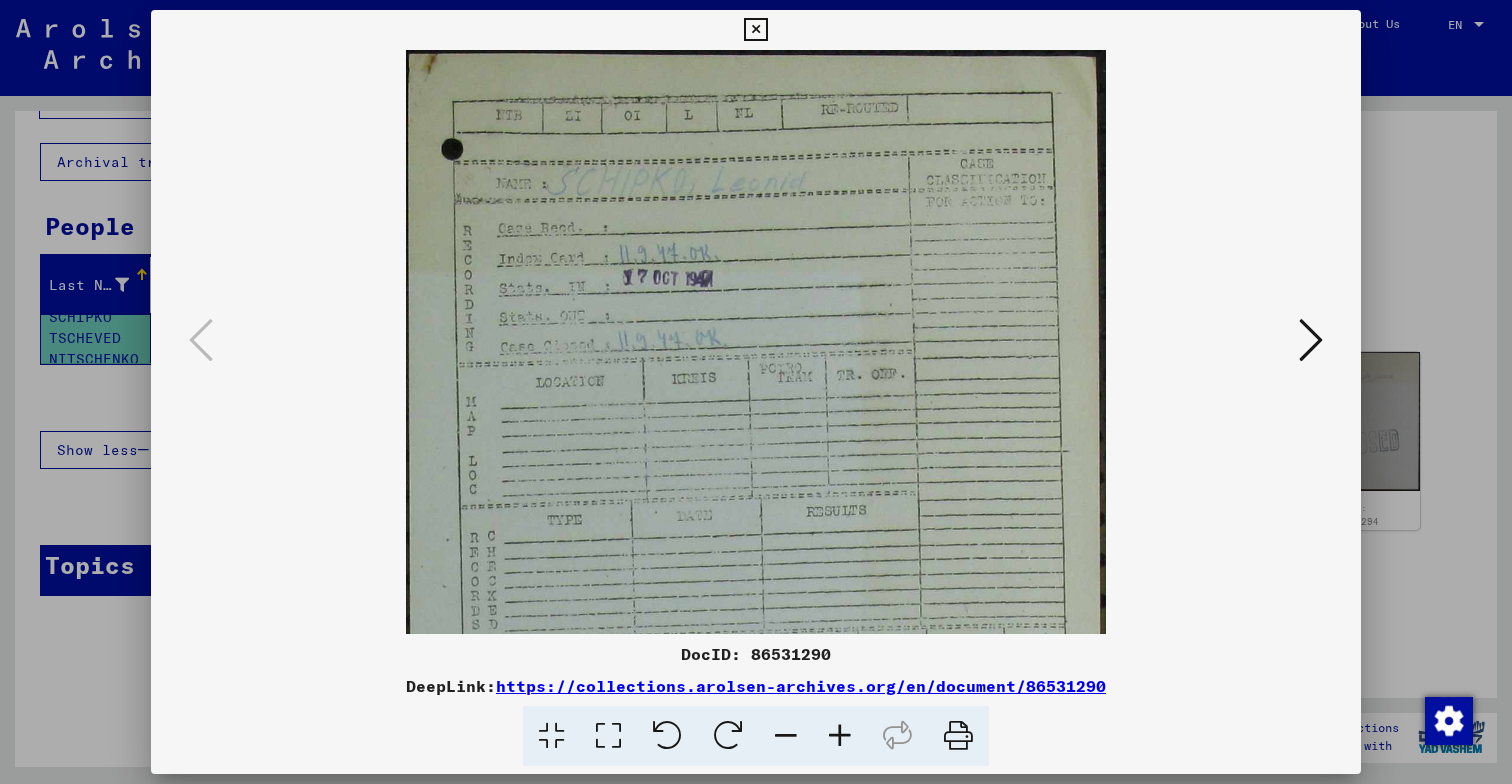 click at bounding box center [840, 736] 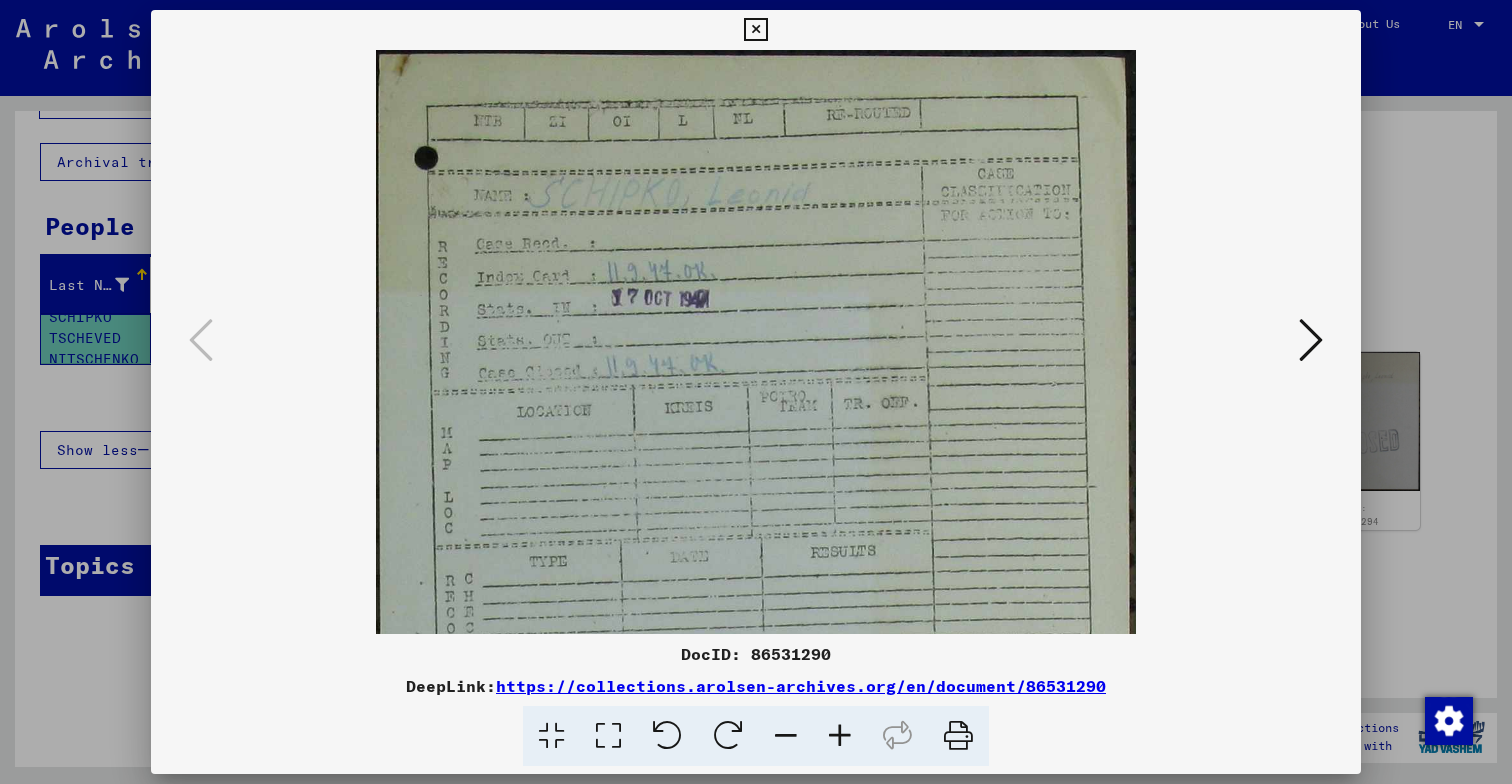 click at bounding box center (840, 736) 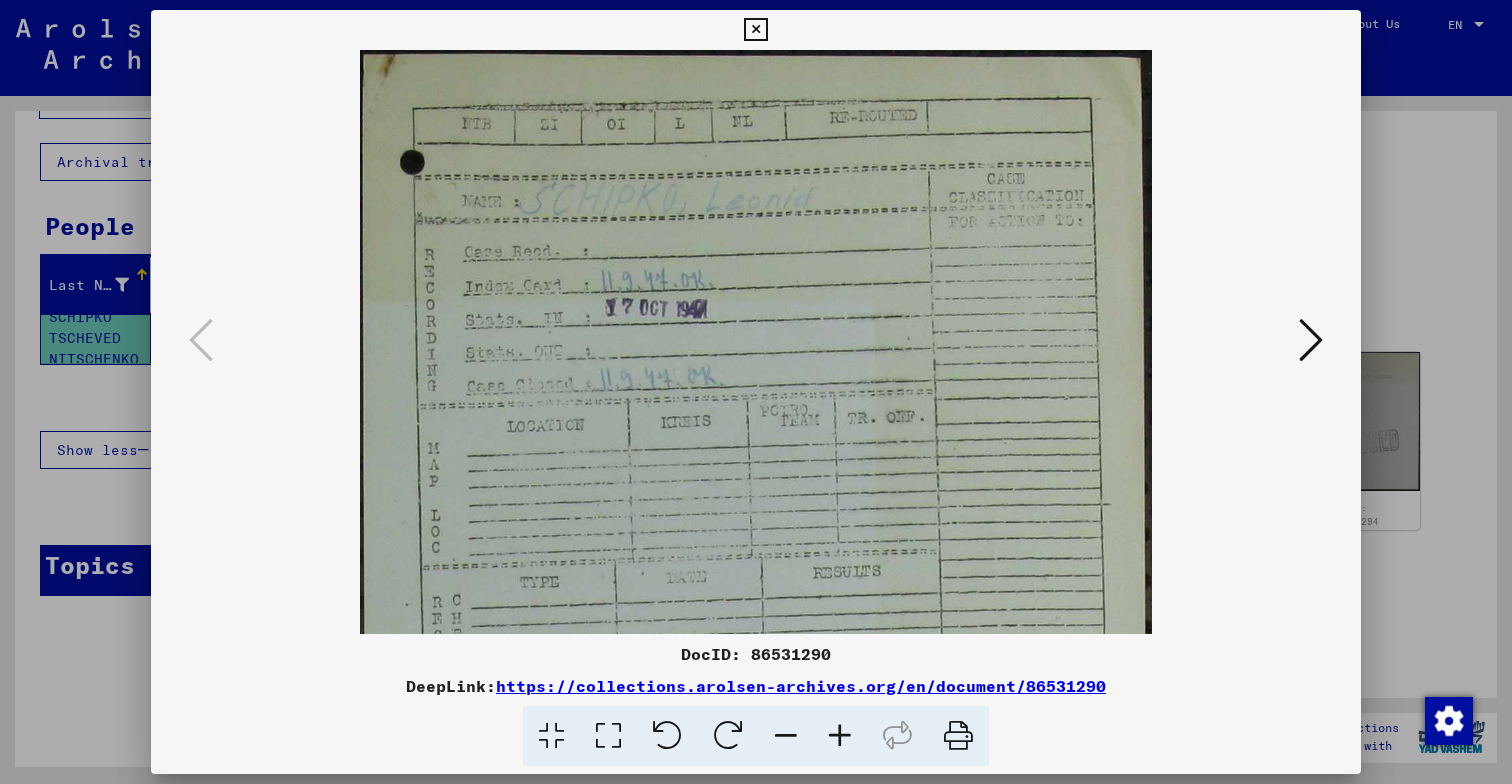 click at bounding box center (840, 736) 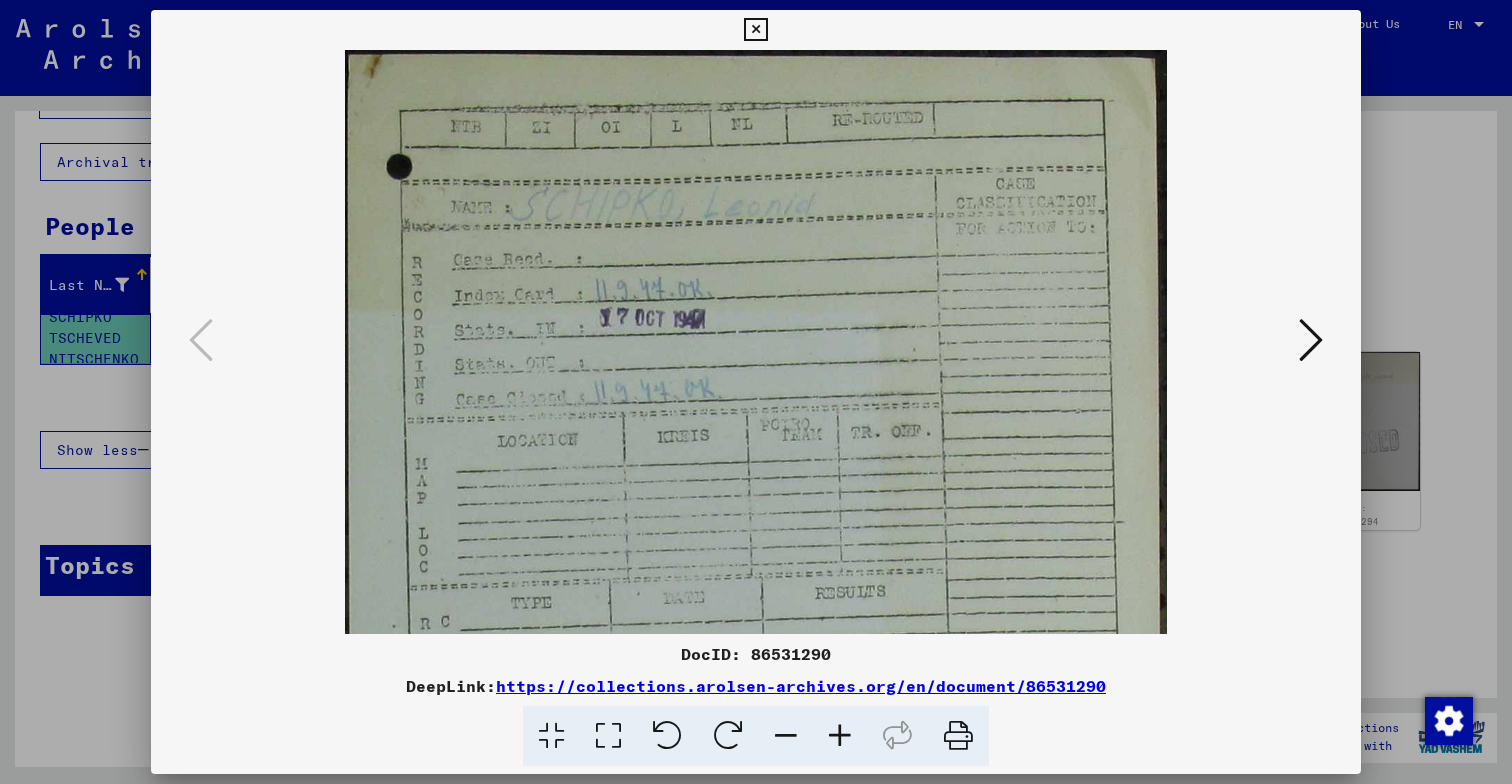click at bounding box center (840, 736) 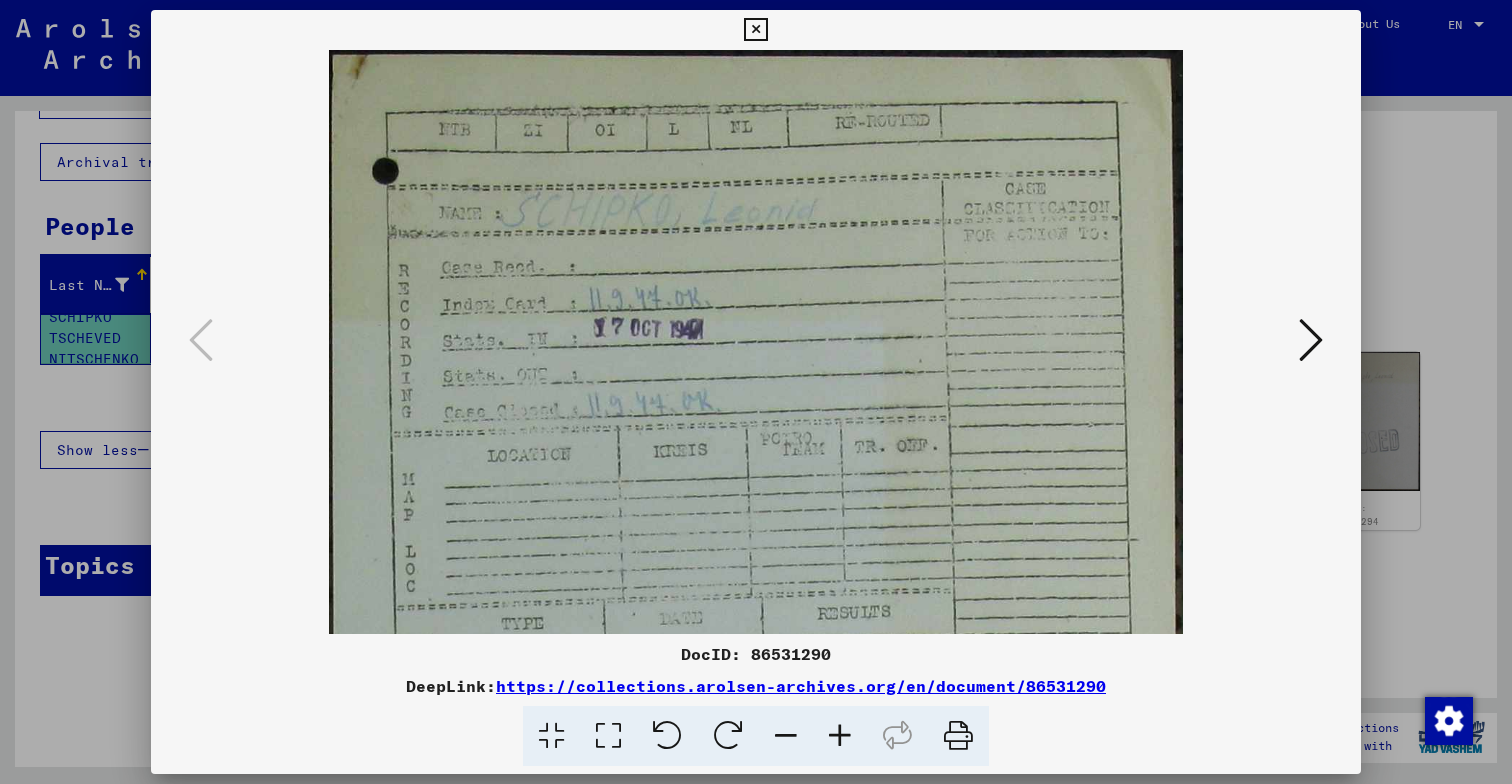 click at bounding box center (840, 736) 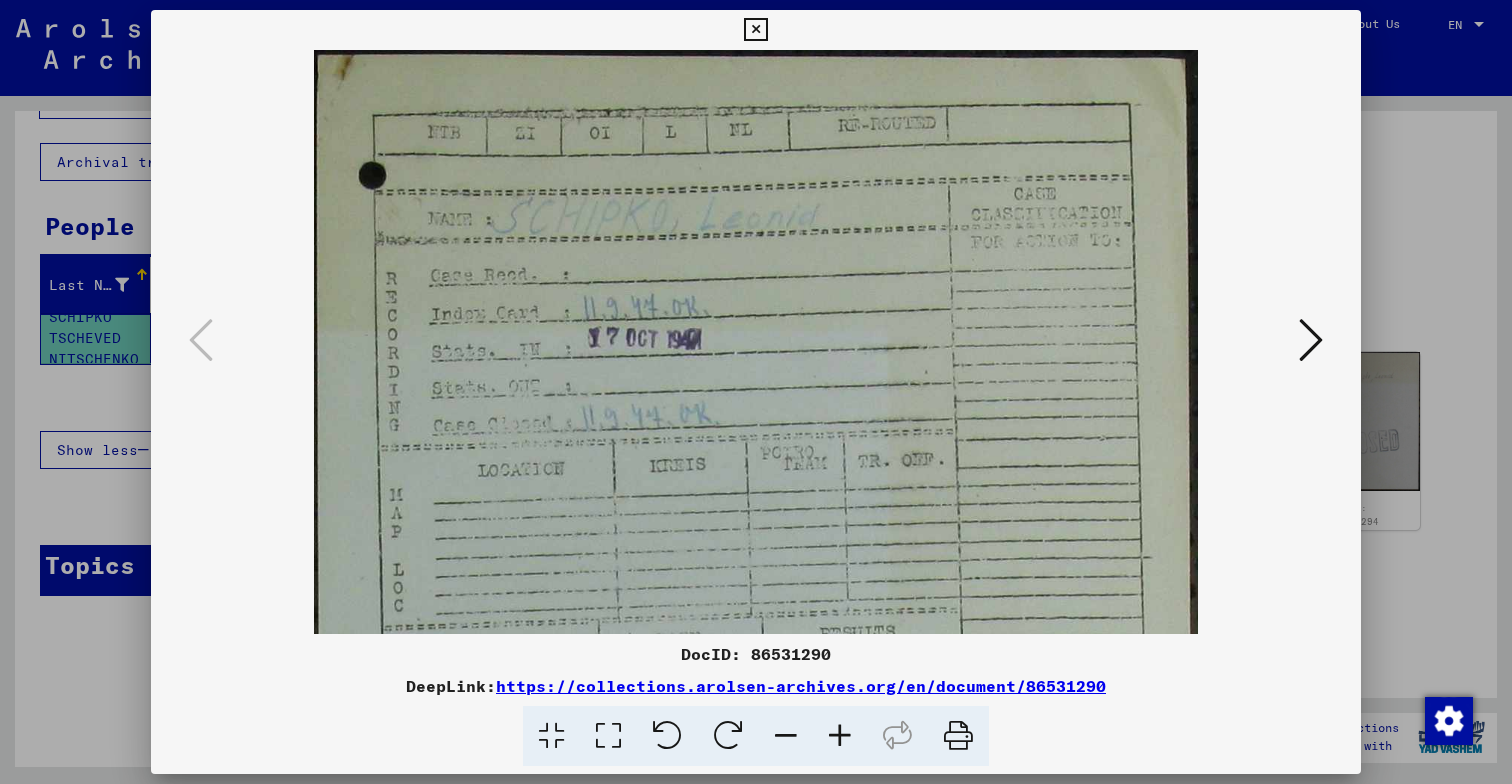 click at bounding box center (840, 736) 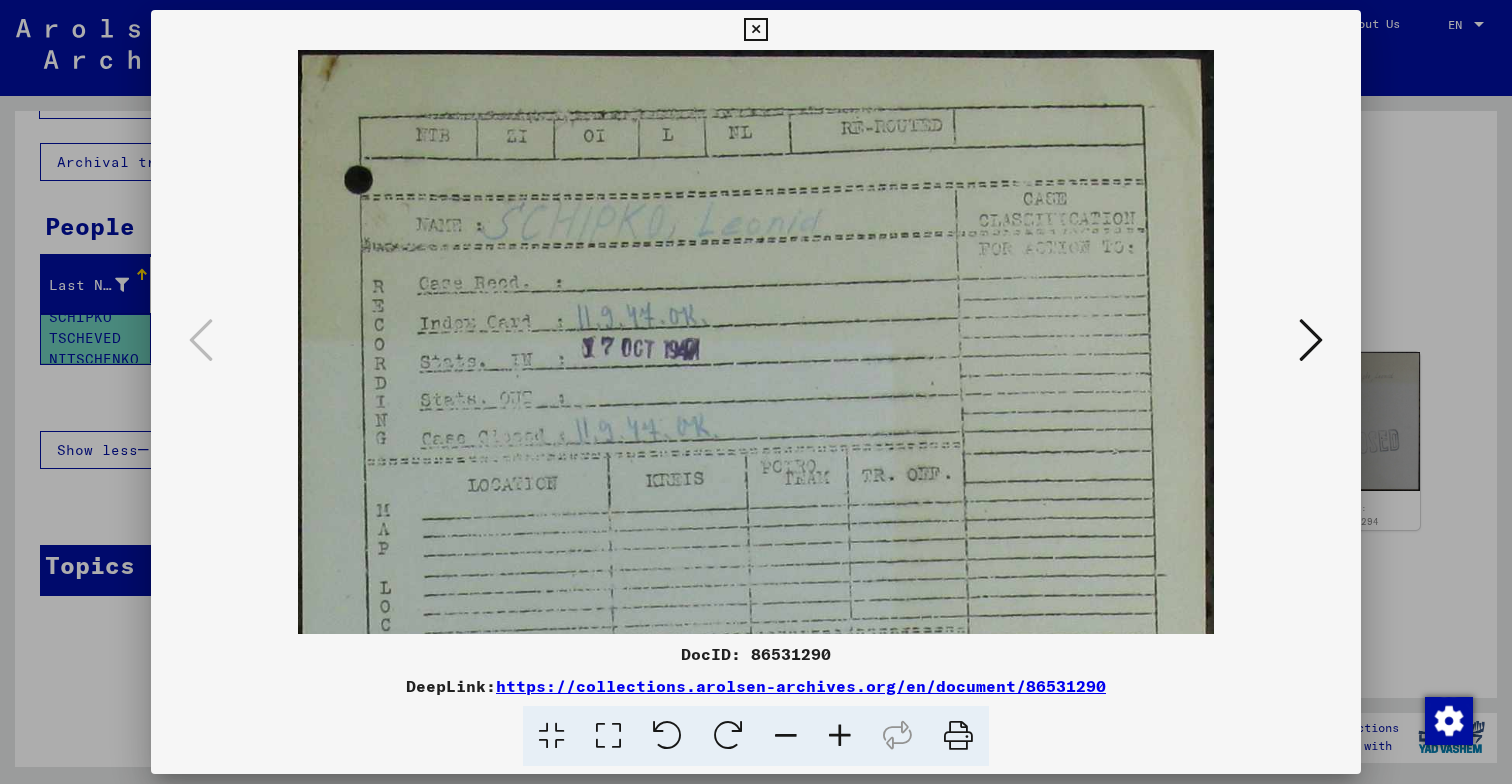 click at bounding box center (840, 736) 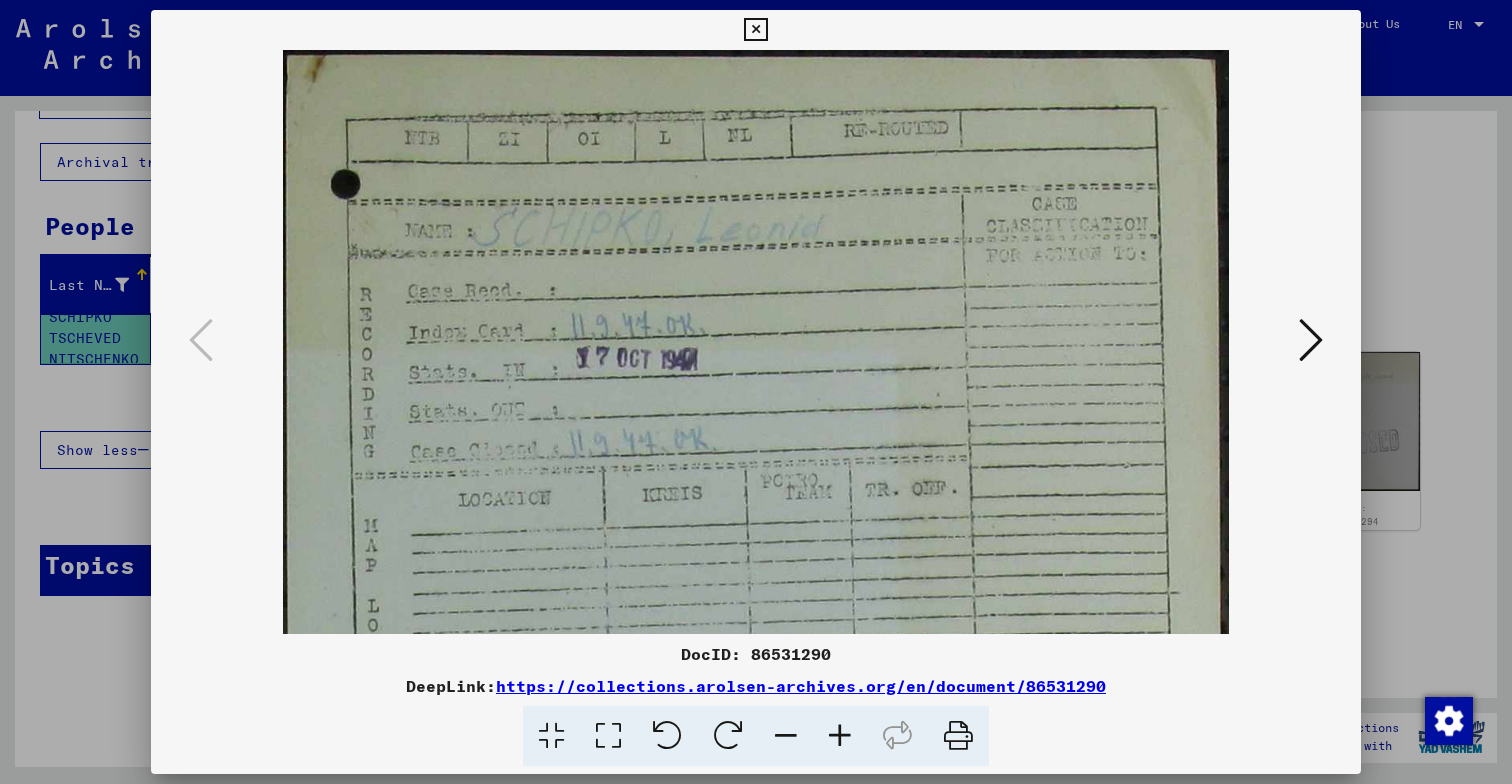 click at bounding box center (840, 736) 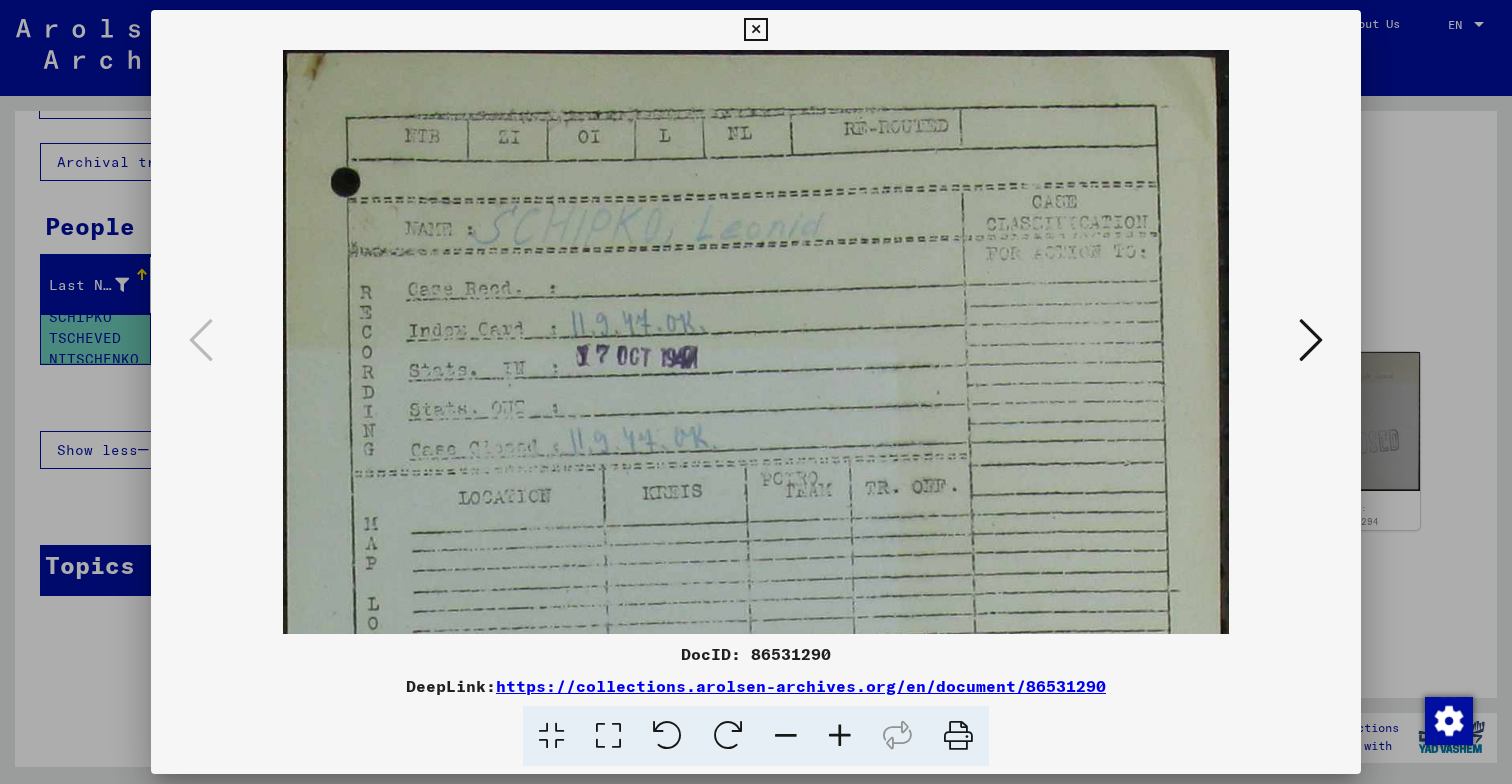 scroll, scrollTop: 1, scrollLeft: 0, axis: vertical 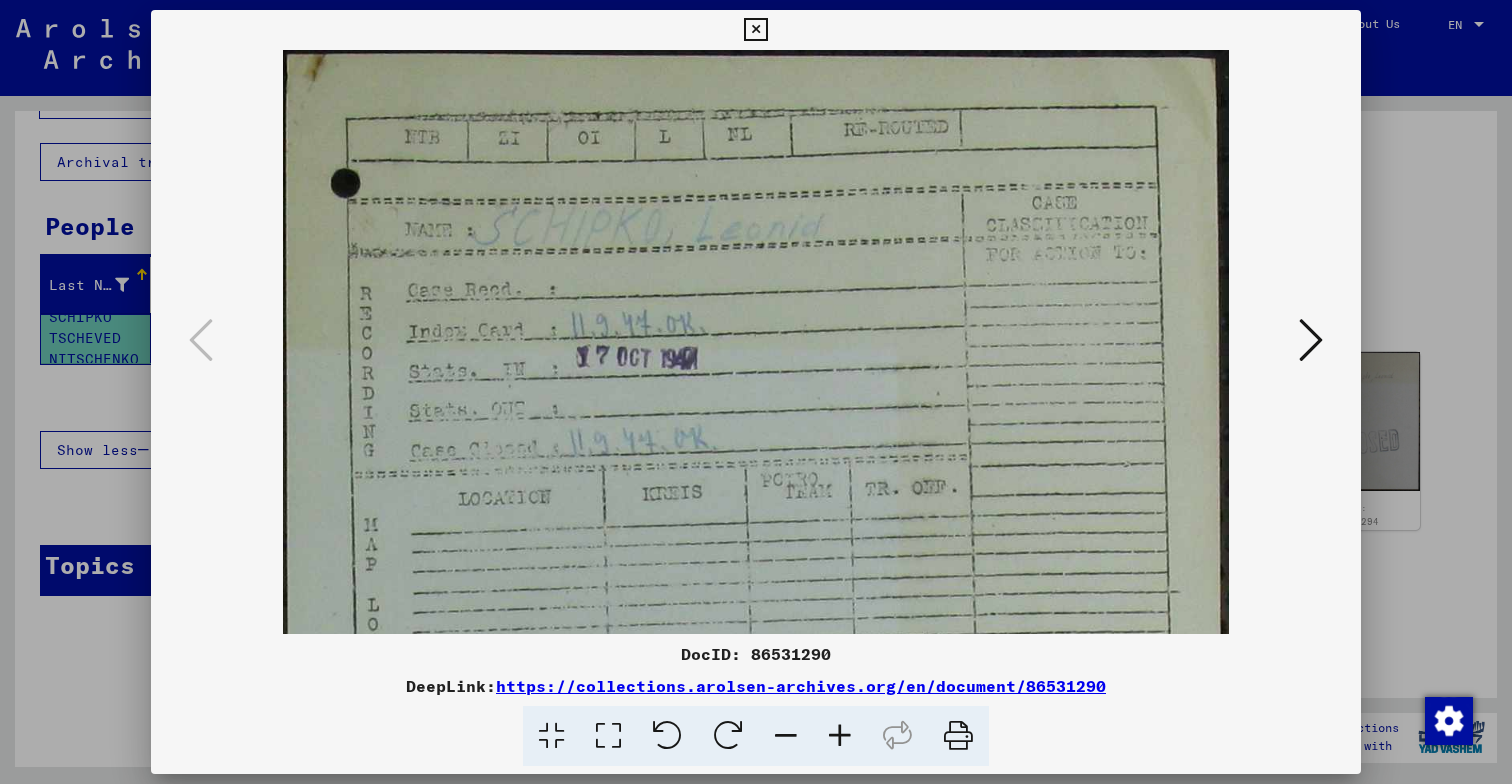 click at bounding box center (756, 816) 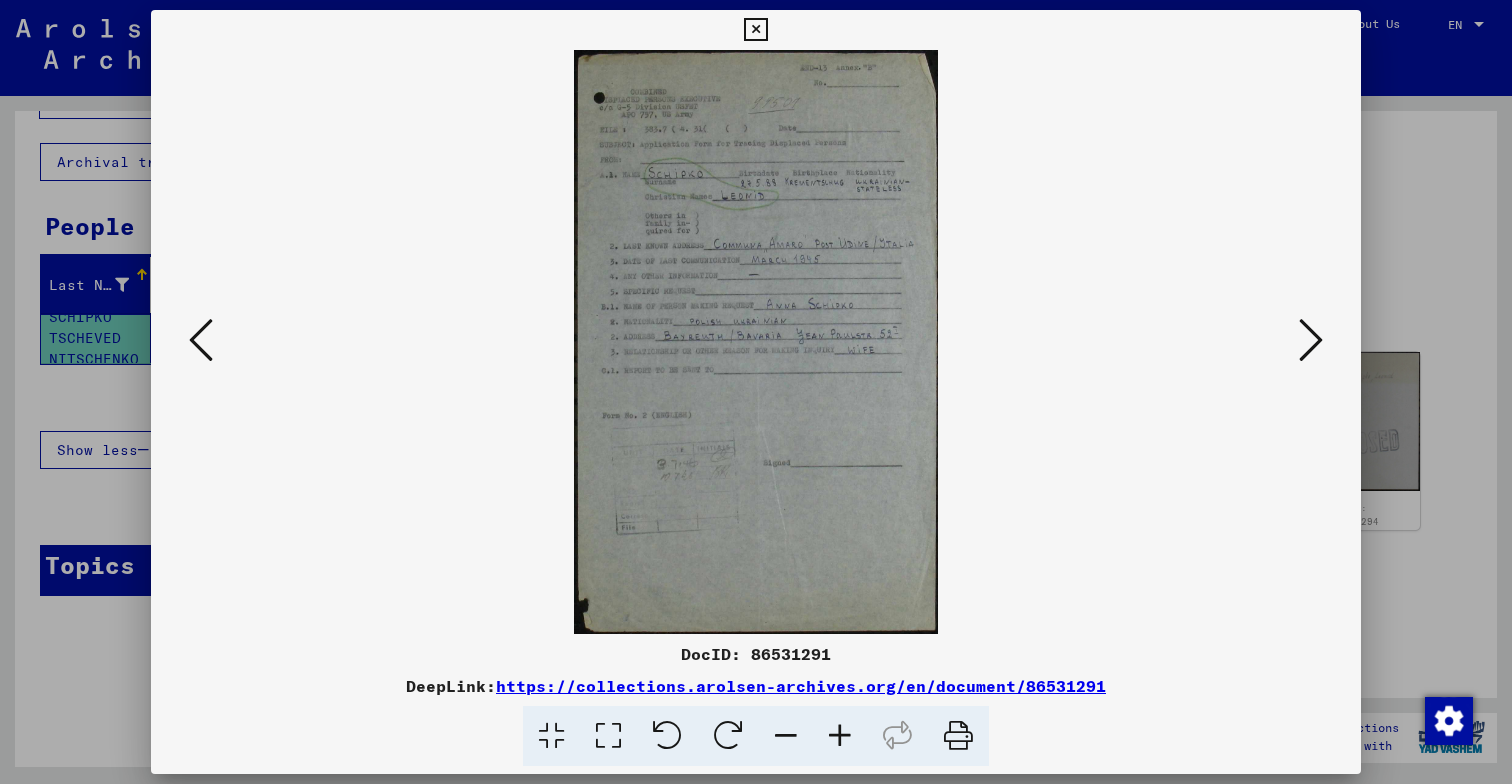 scroll, scrollTop: 0, scrollLeft: 0, axis: both 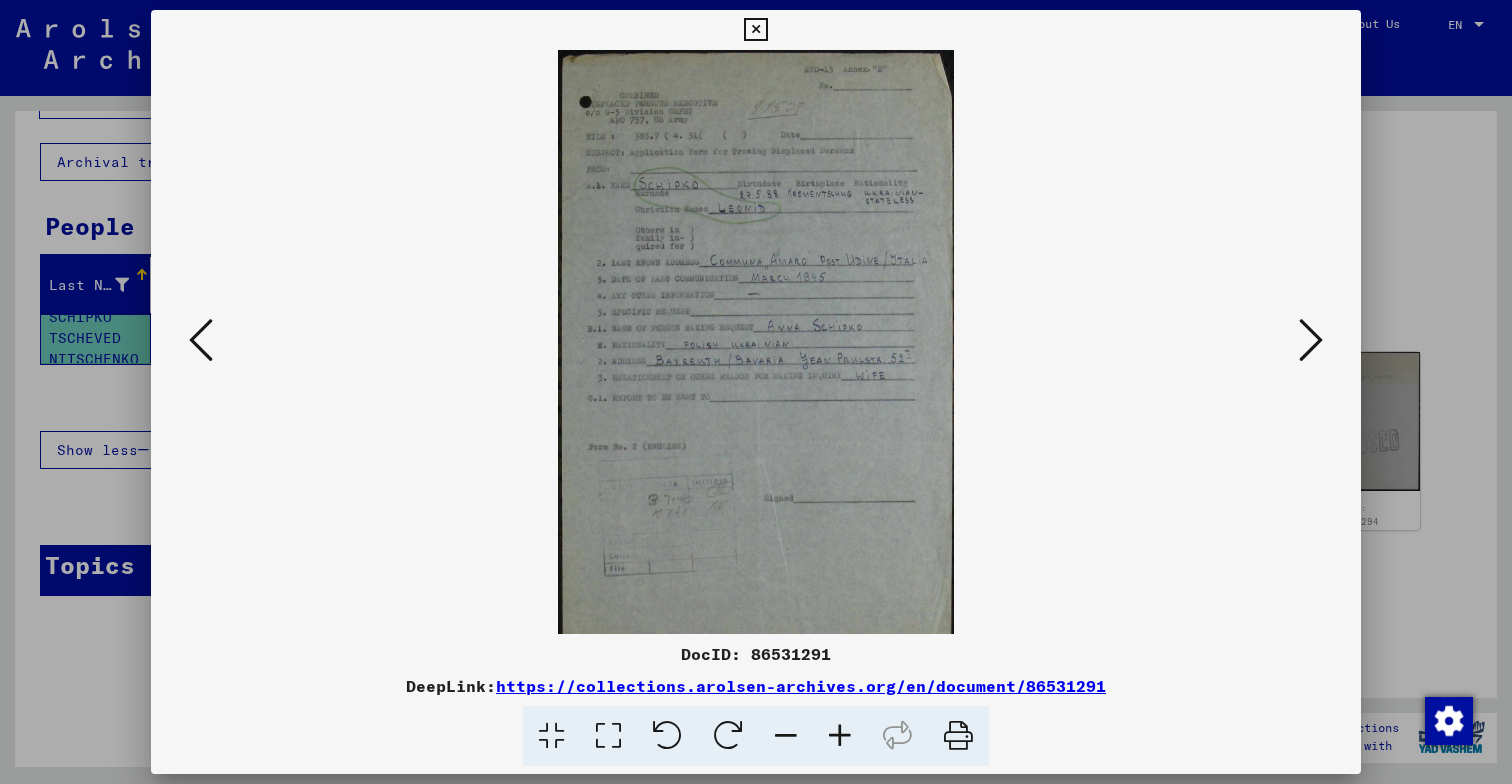 click at bounding box center [840, 736] 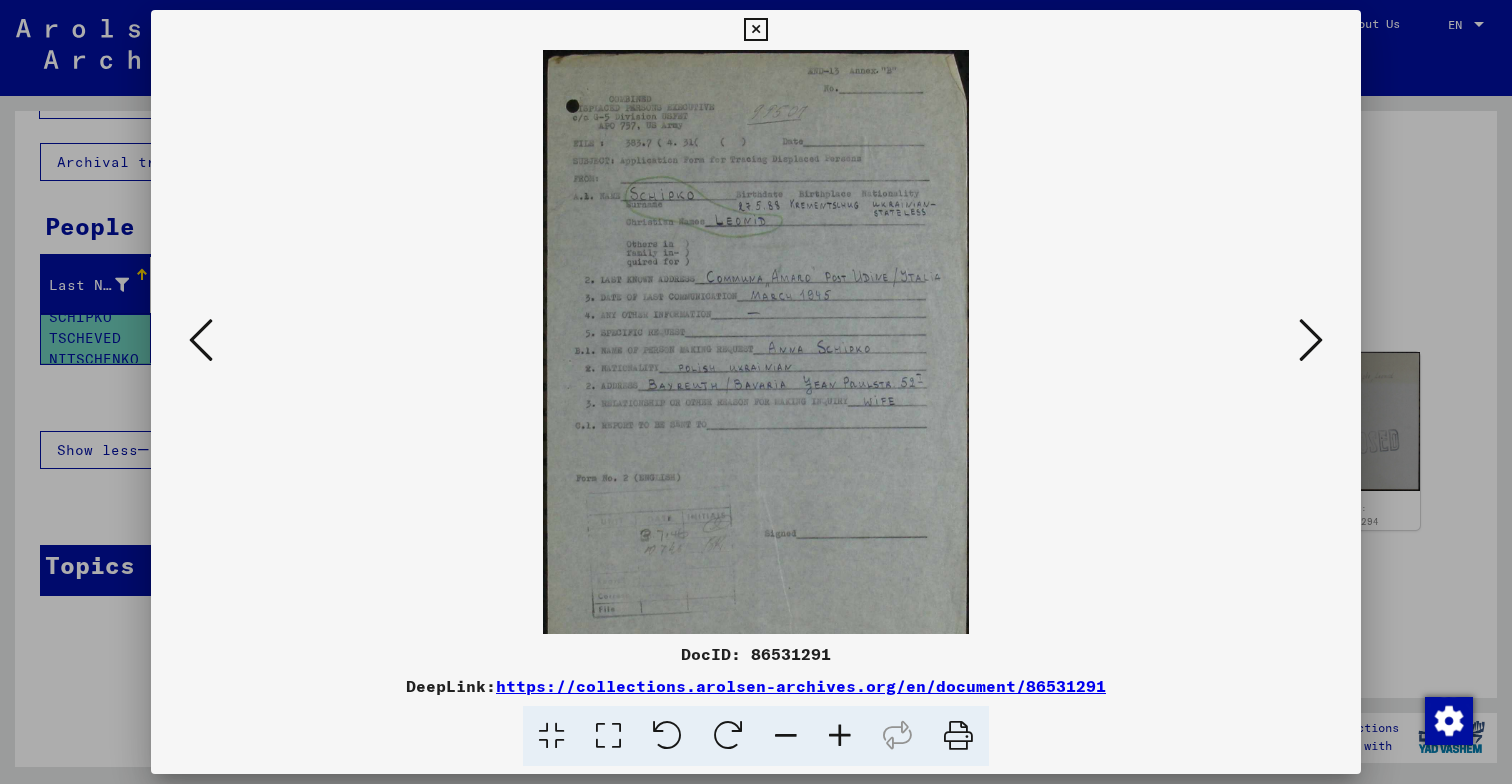 click at bounding box center (840, 736) 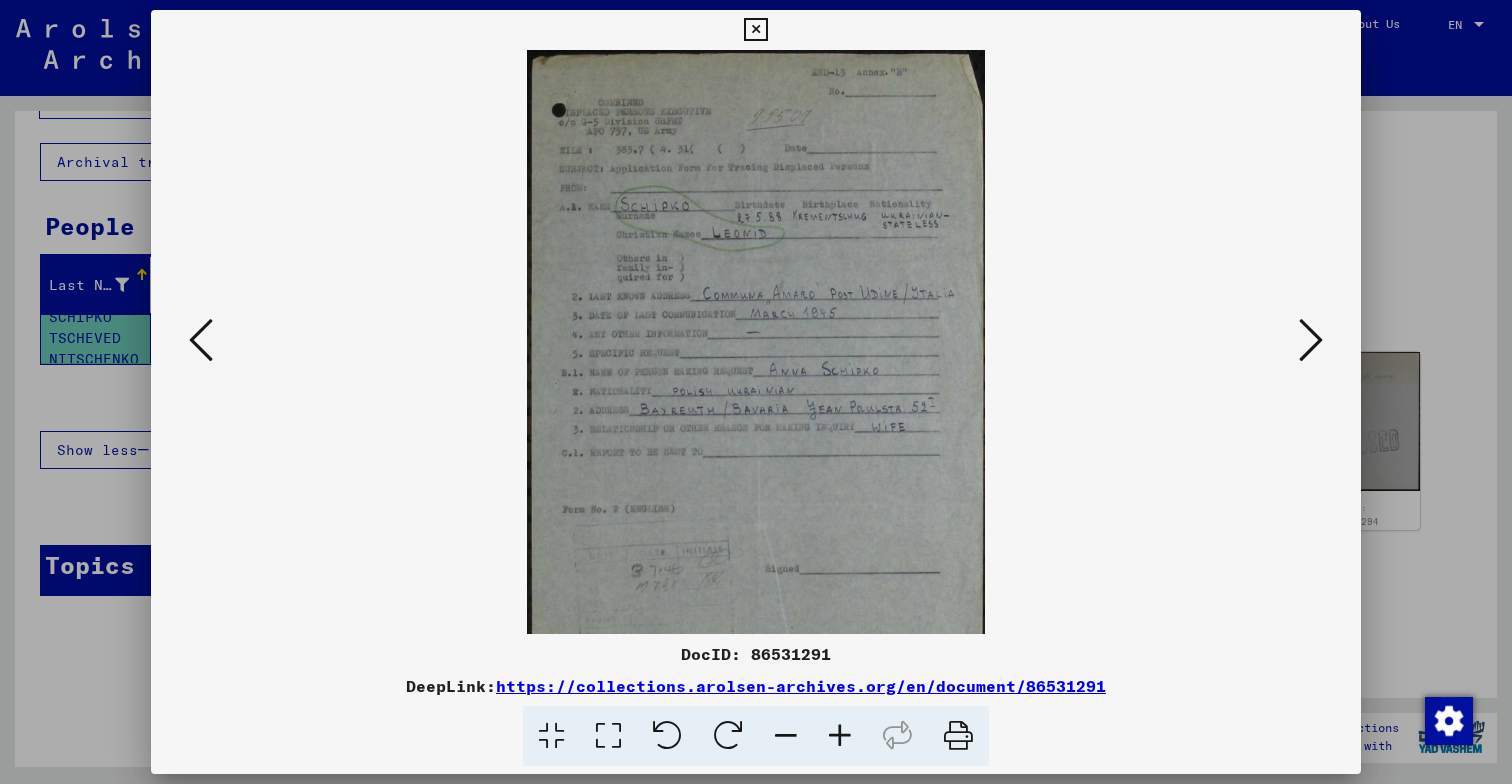 click at bounding box center (840, 736) 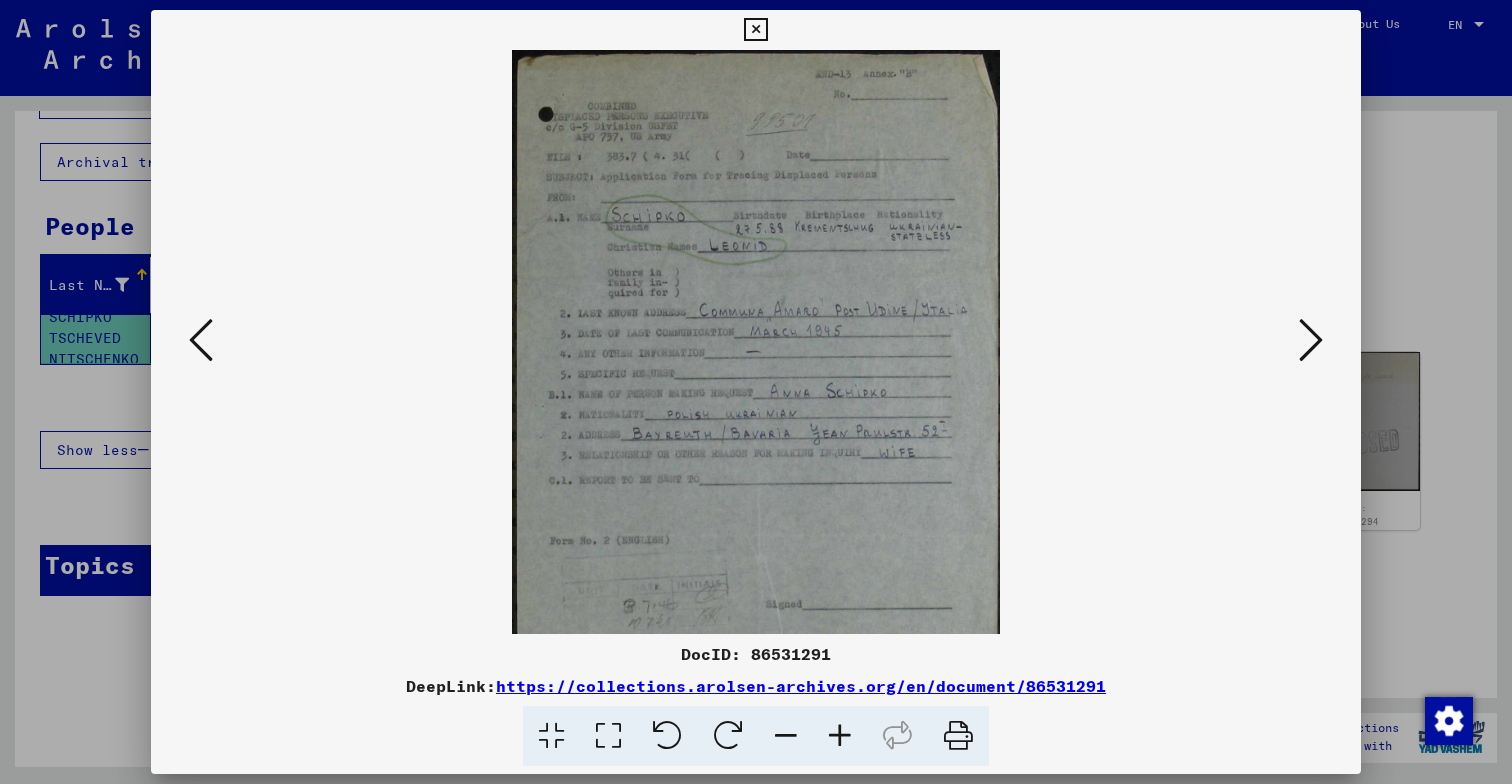 click at bounding box center (840, 736) 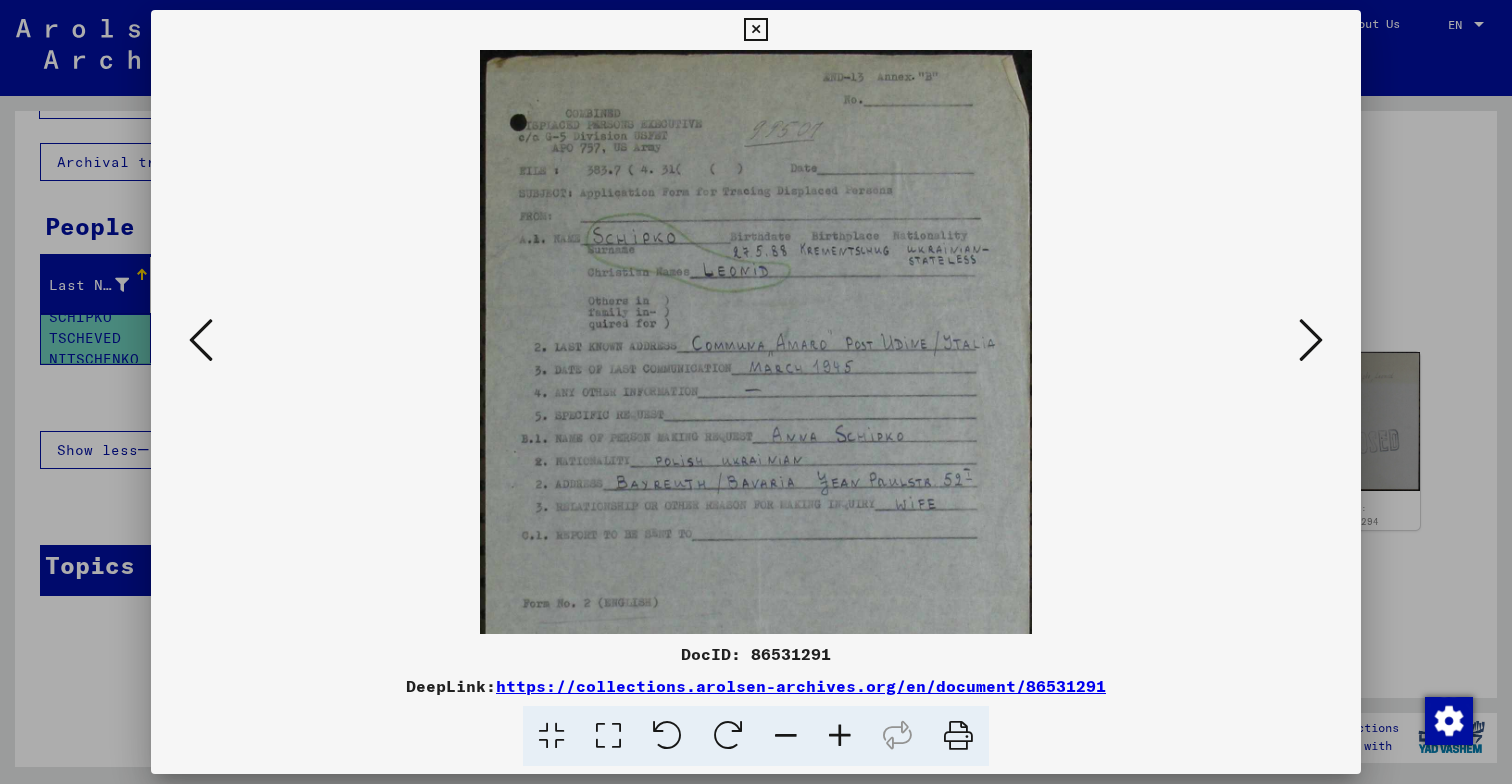 click at bounding box center [840, 736] 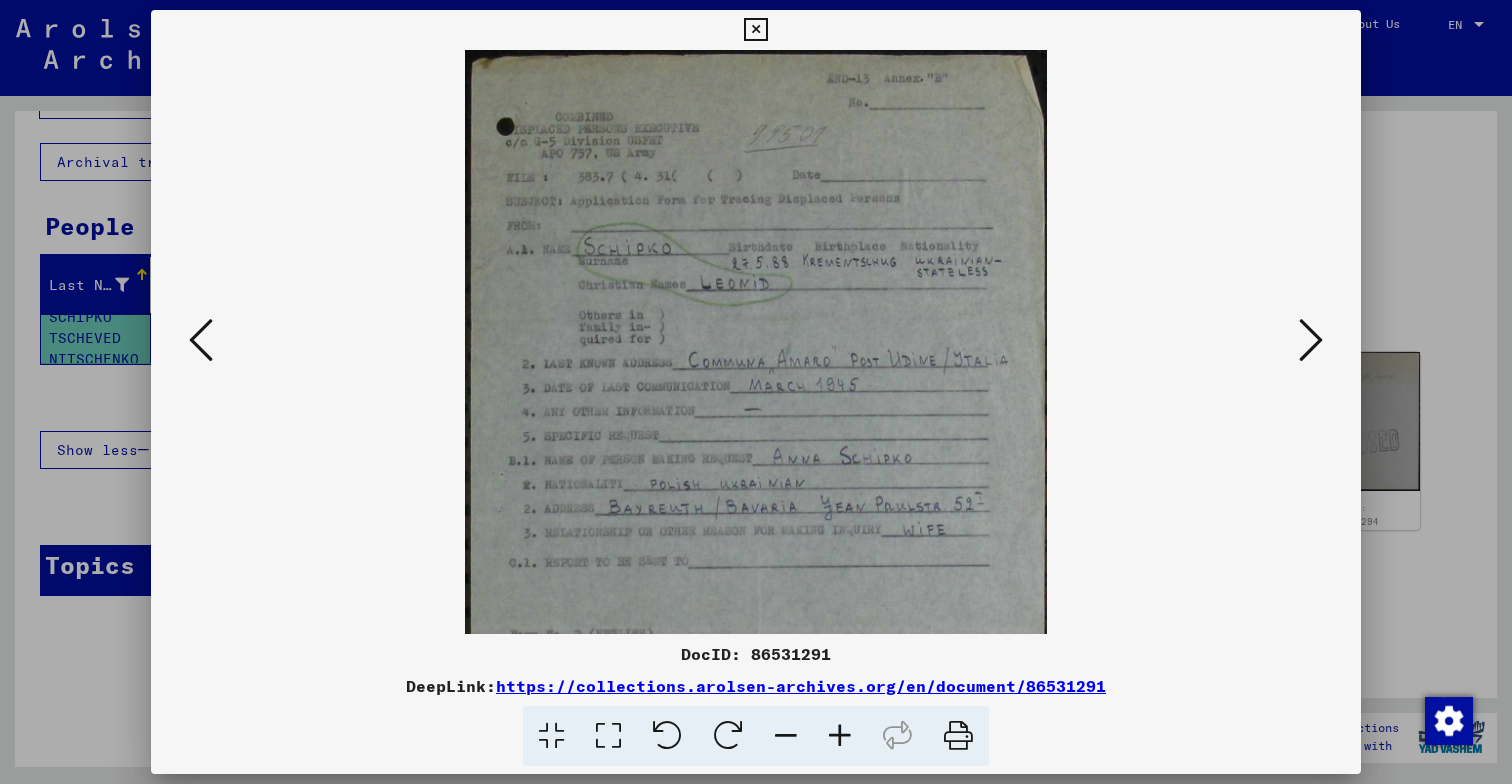 click at bounding box center [840, 736] 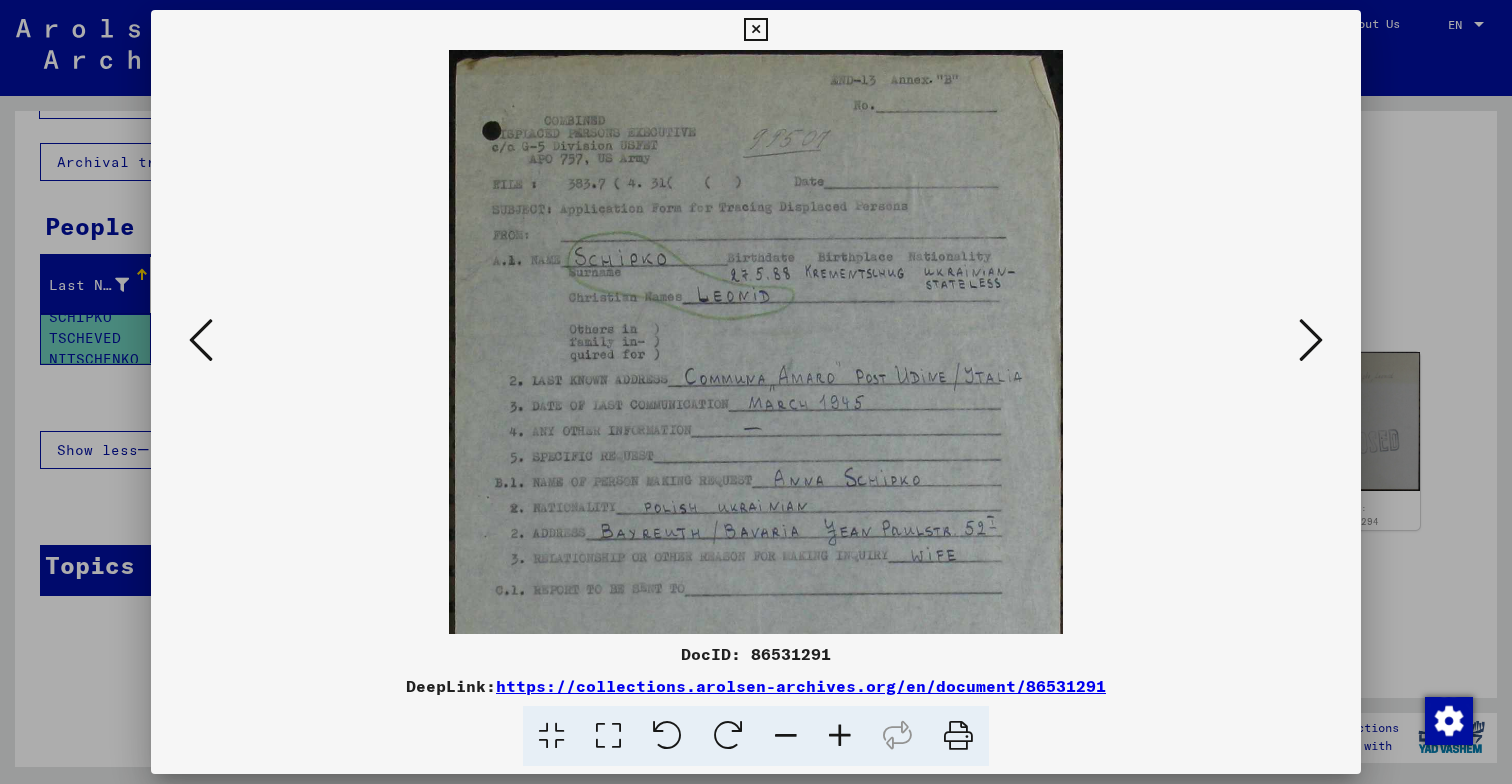 click at bounding box center [840, 736] 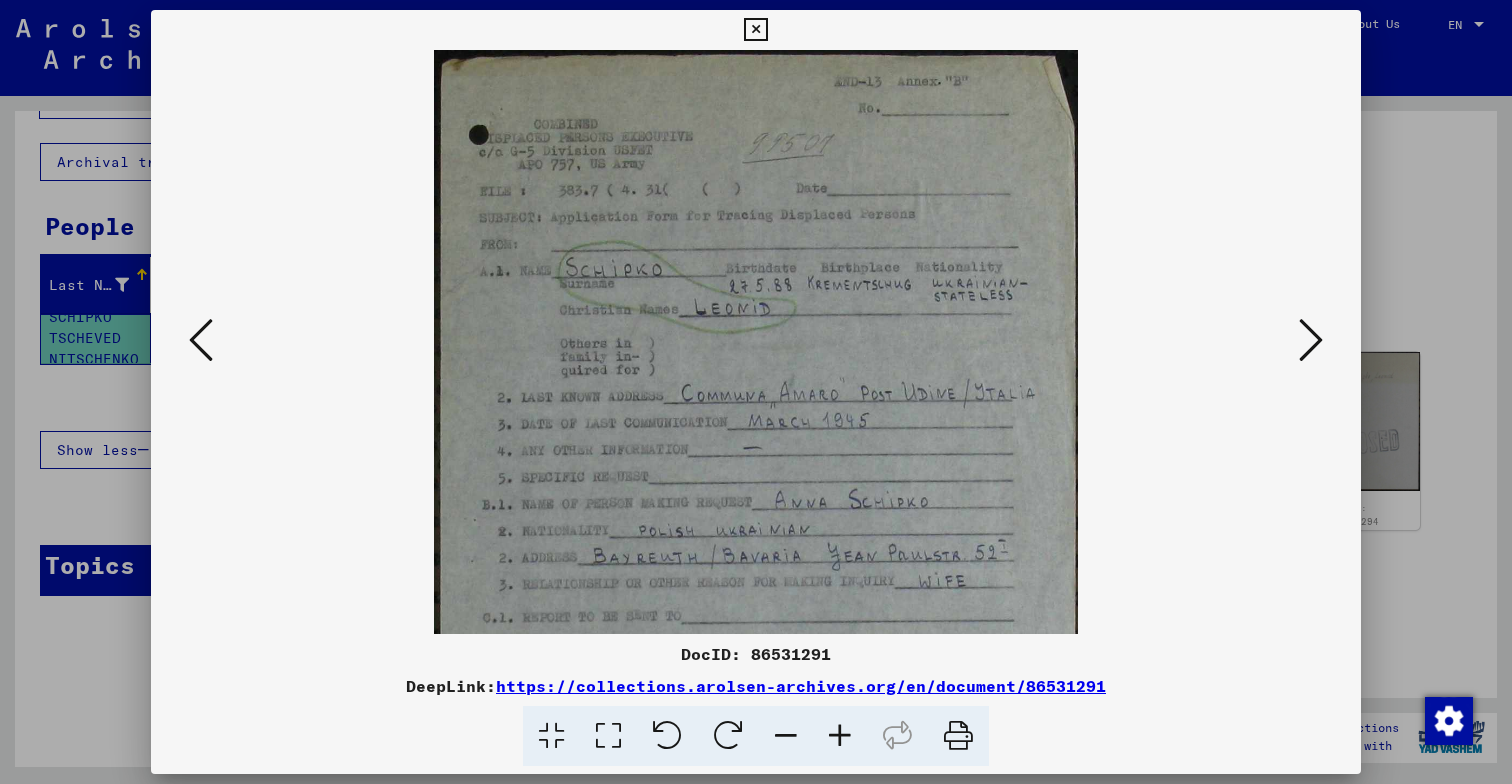 click at bounding box center [840, 736] 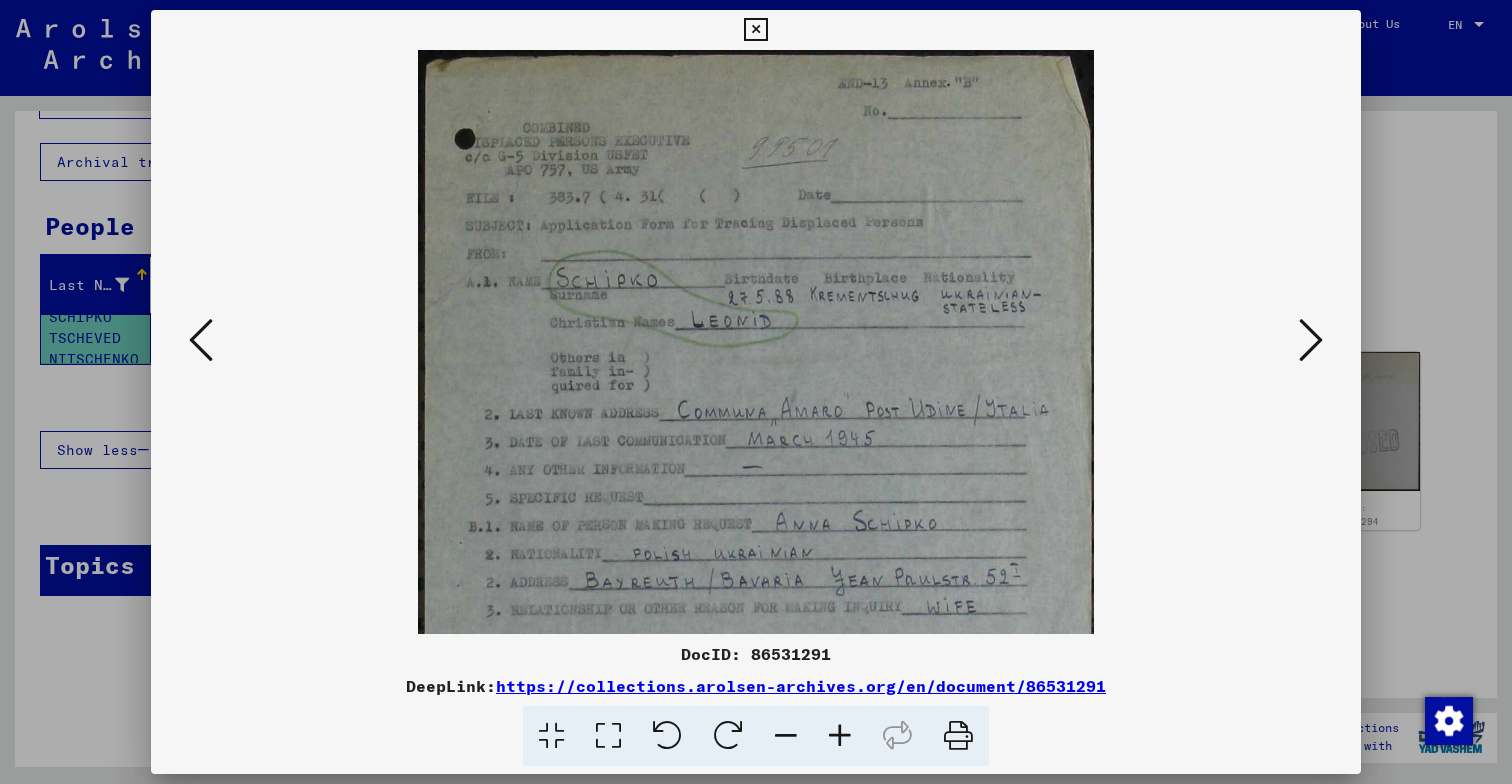 click at bounding box center (840, 736) 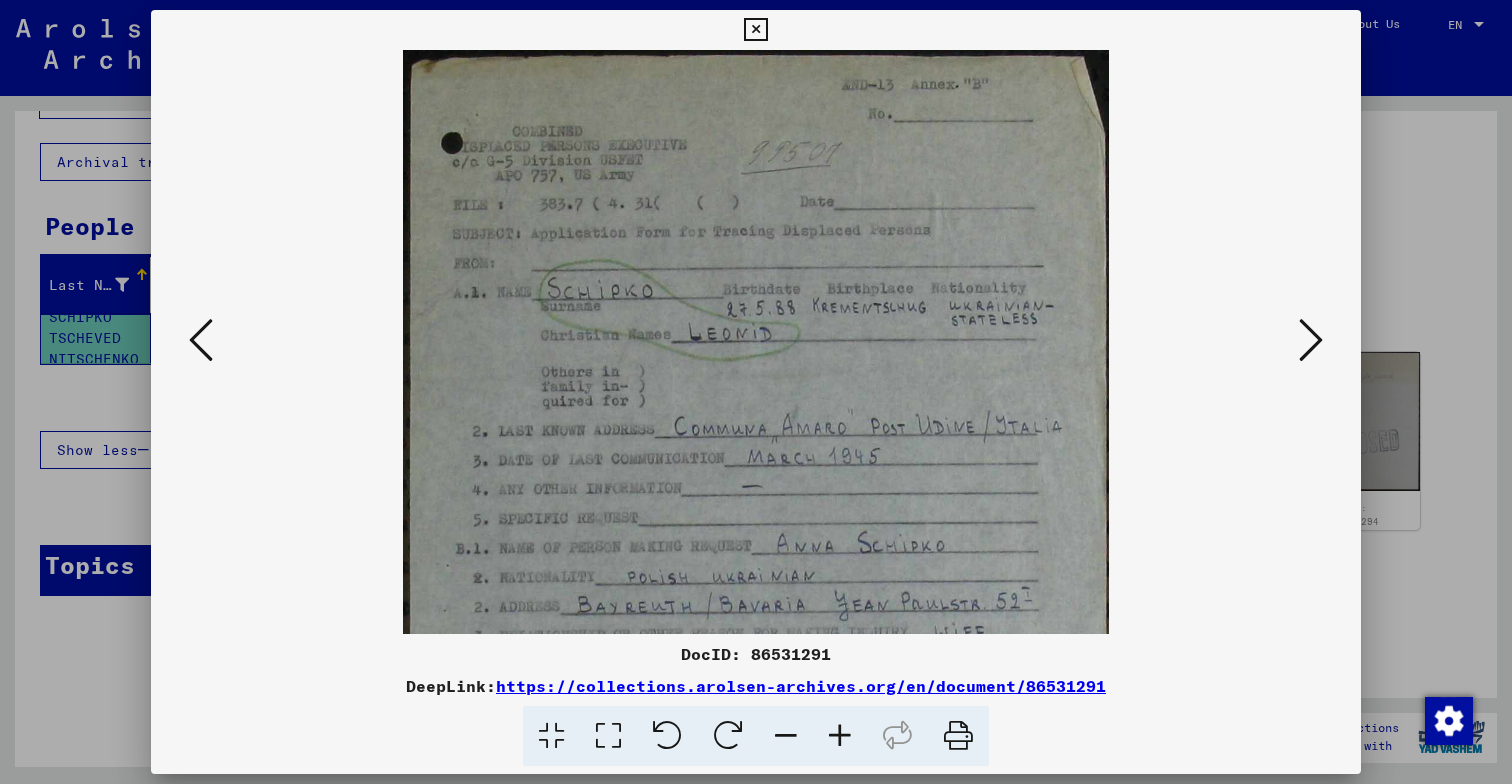 click at bounding box center (840, 736) 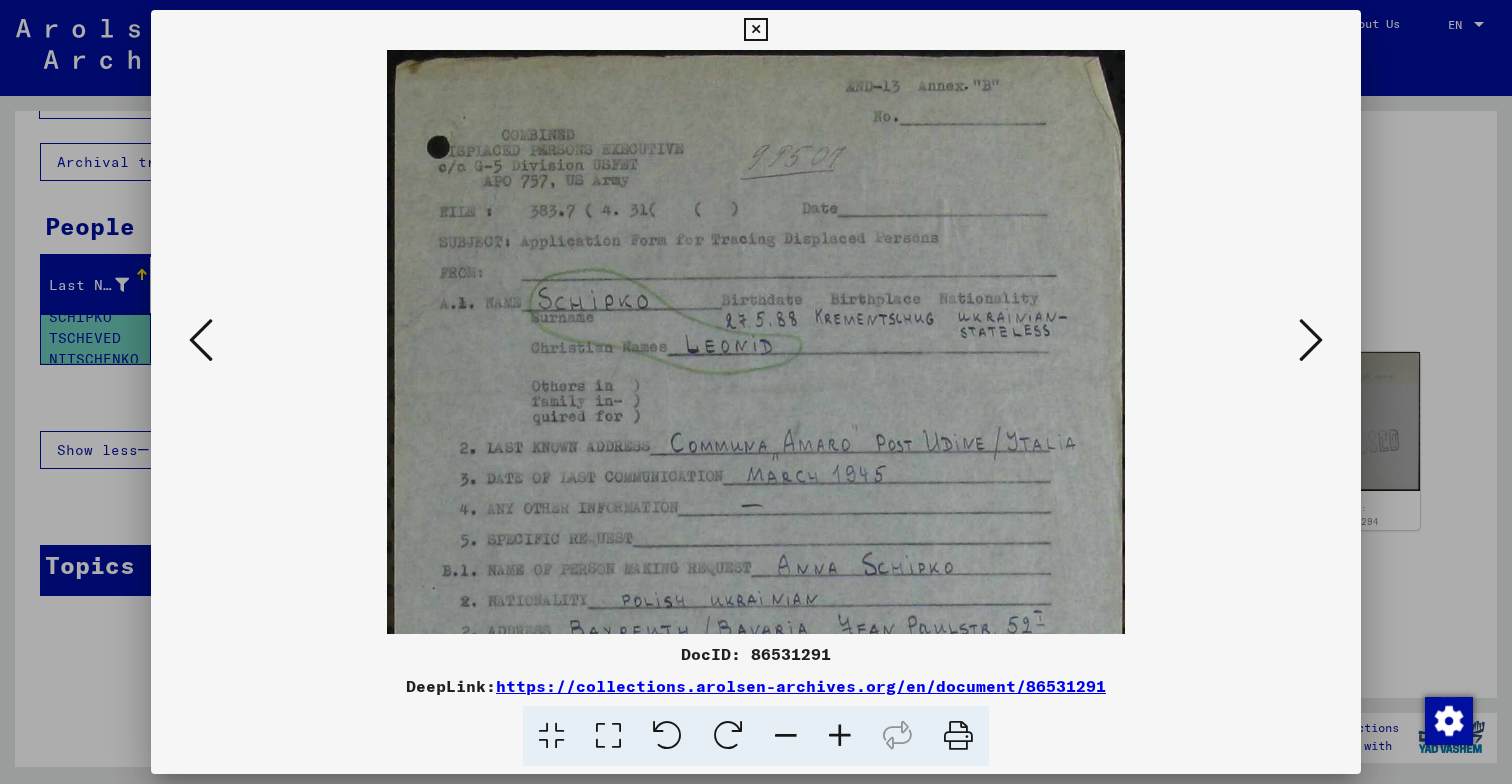 click at bounding box center (840, 736) 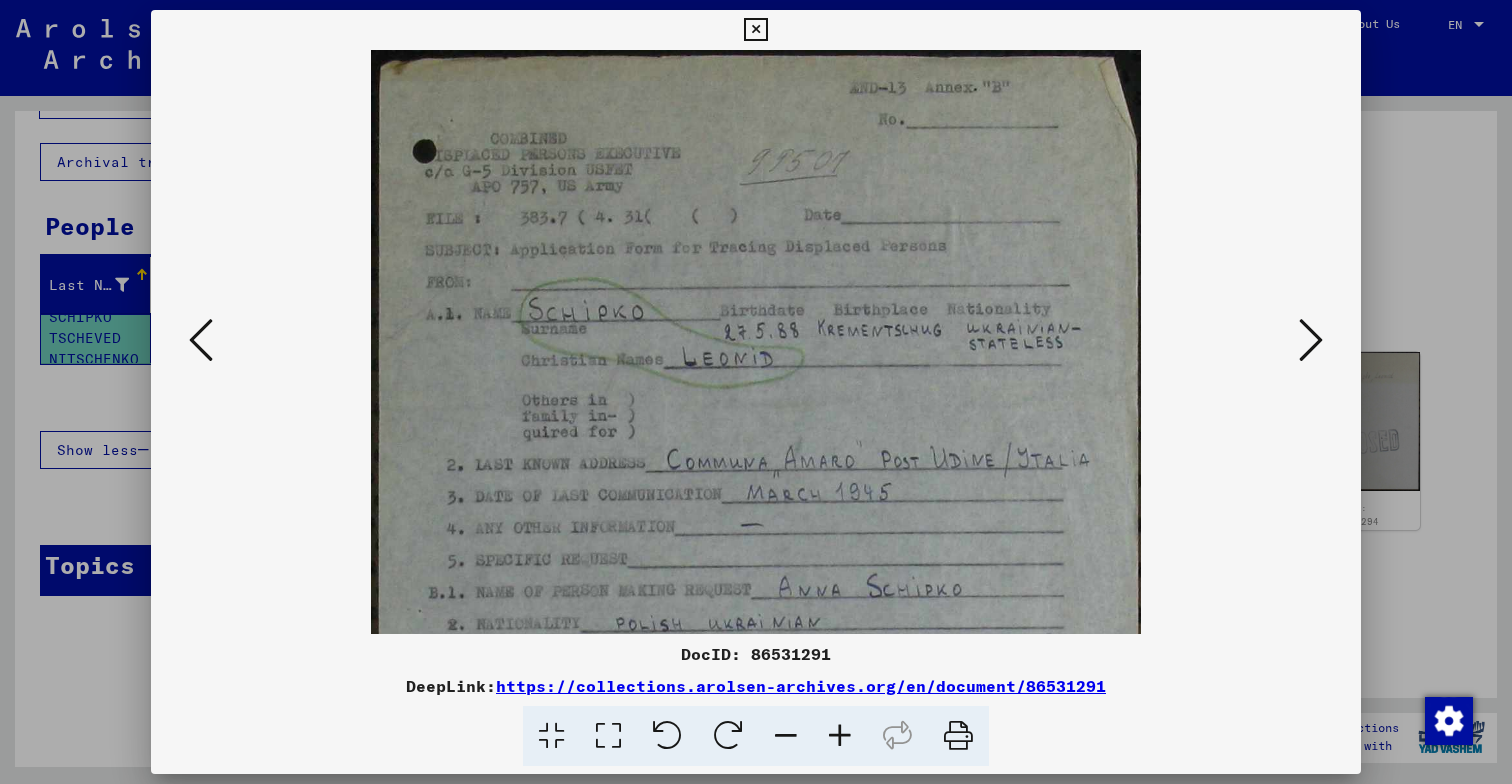 click at bounding box center [840, 736] 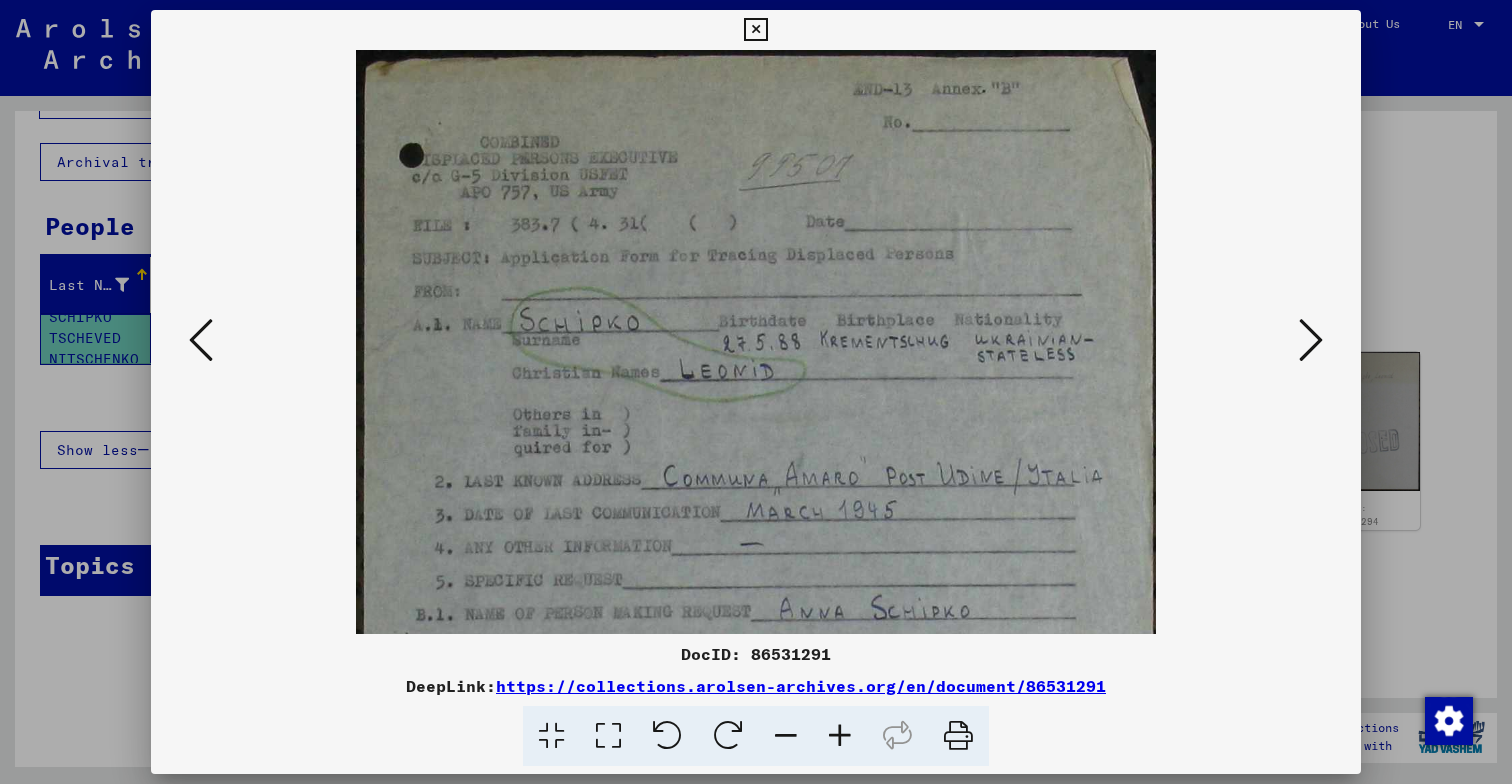 click at bounding box center [840, 736] 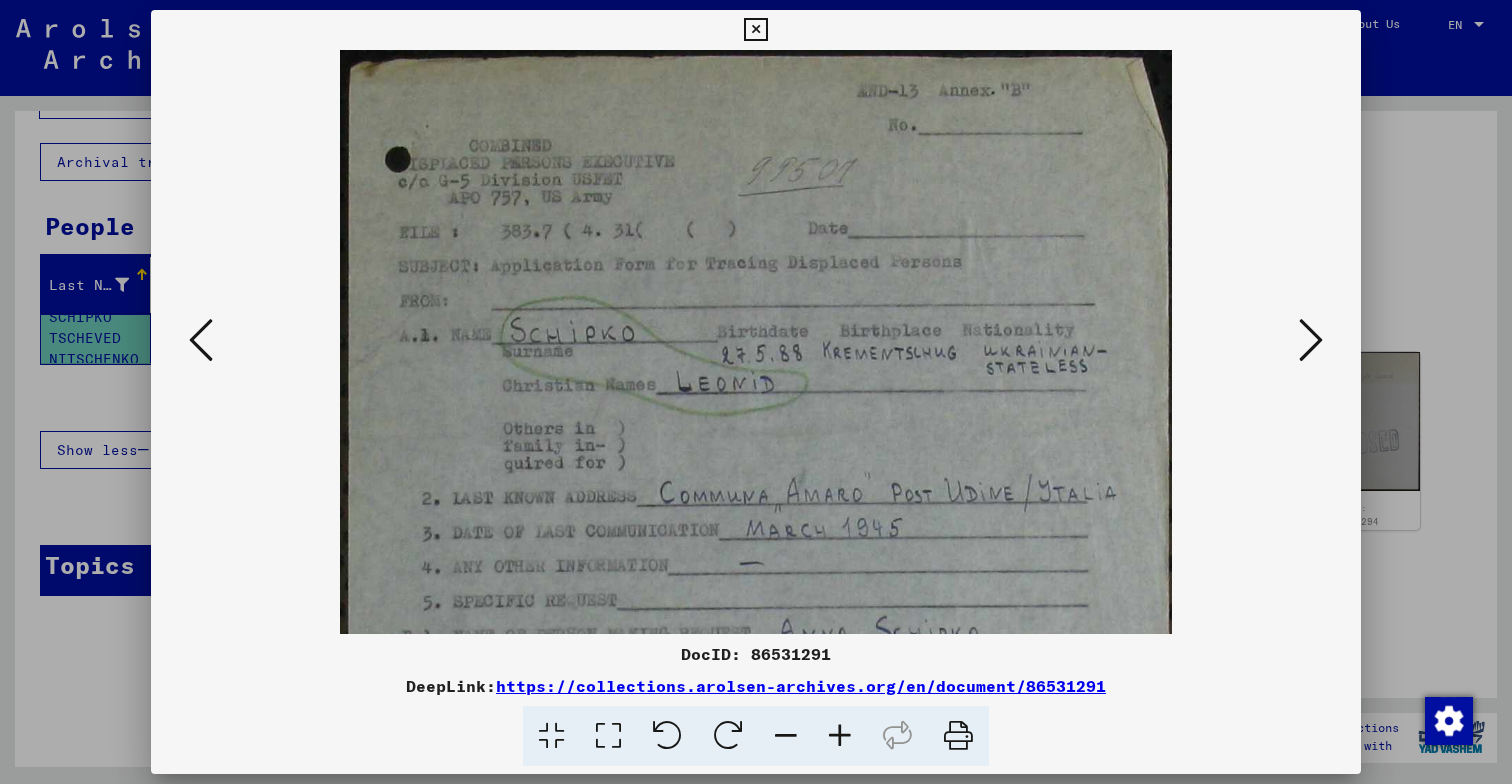 click at bounding box center (840, 736) 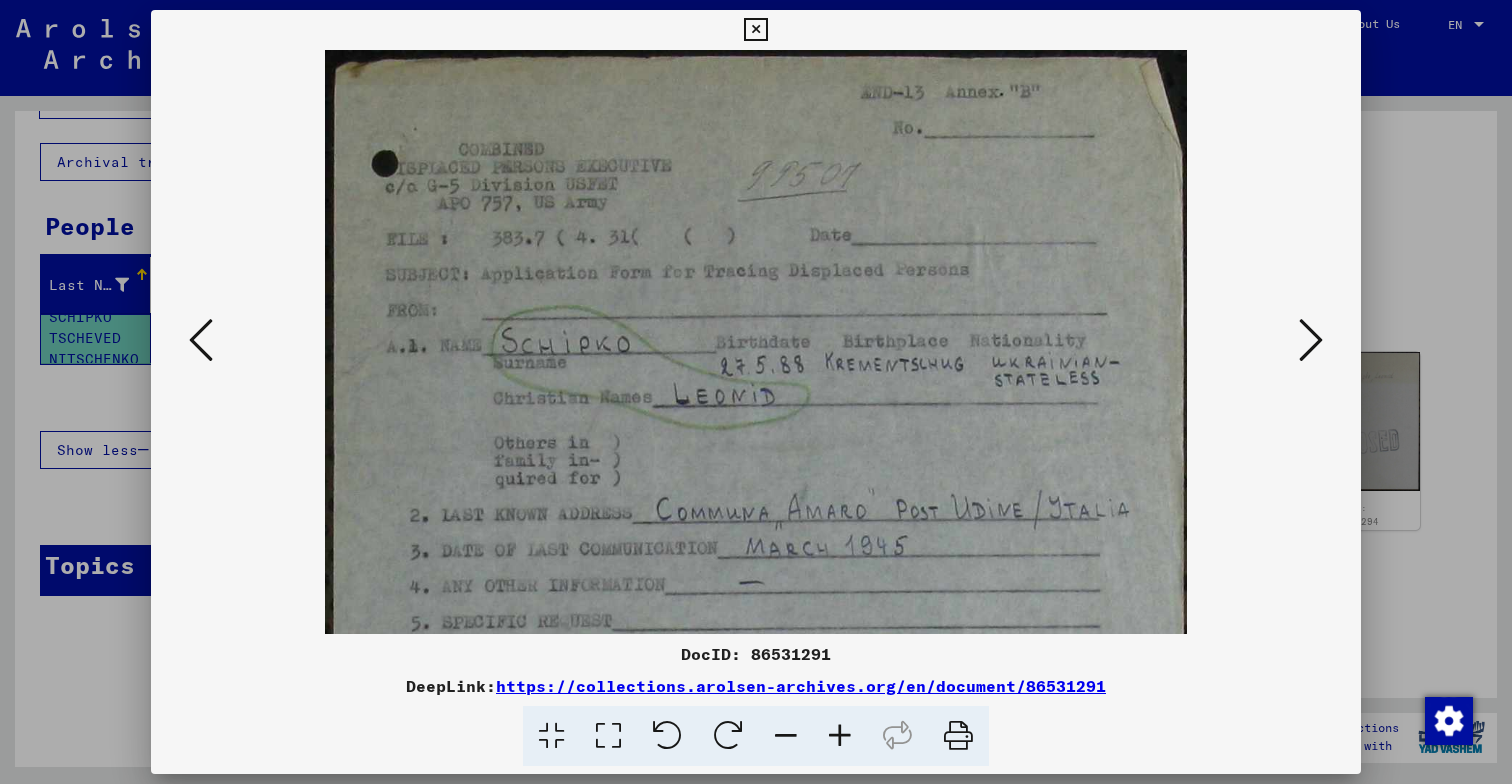 click at bounding box center (840, 736) 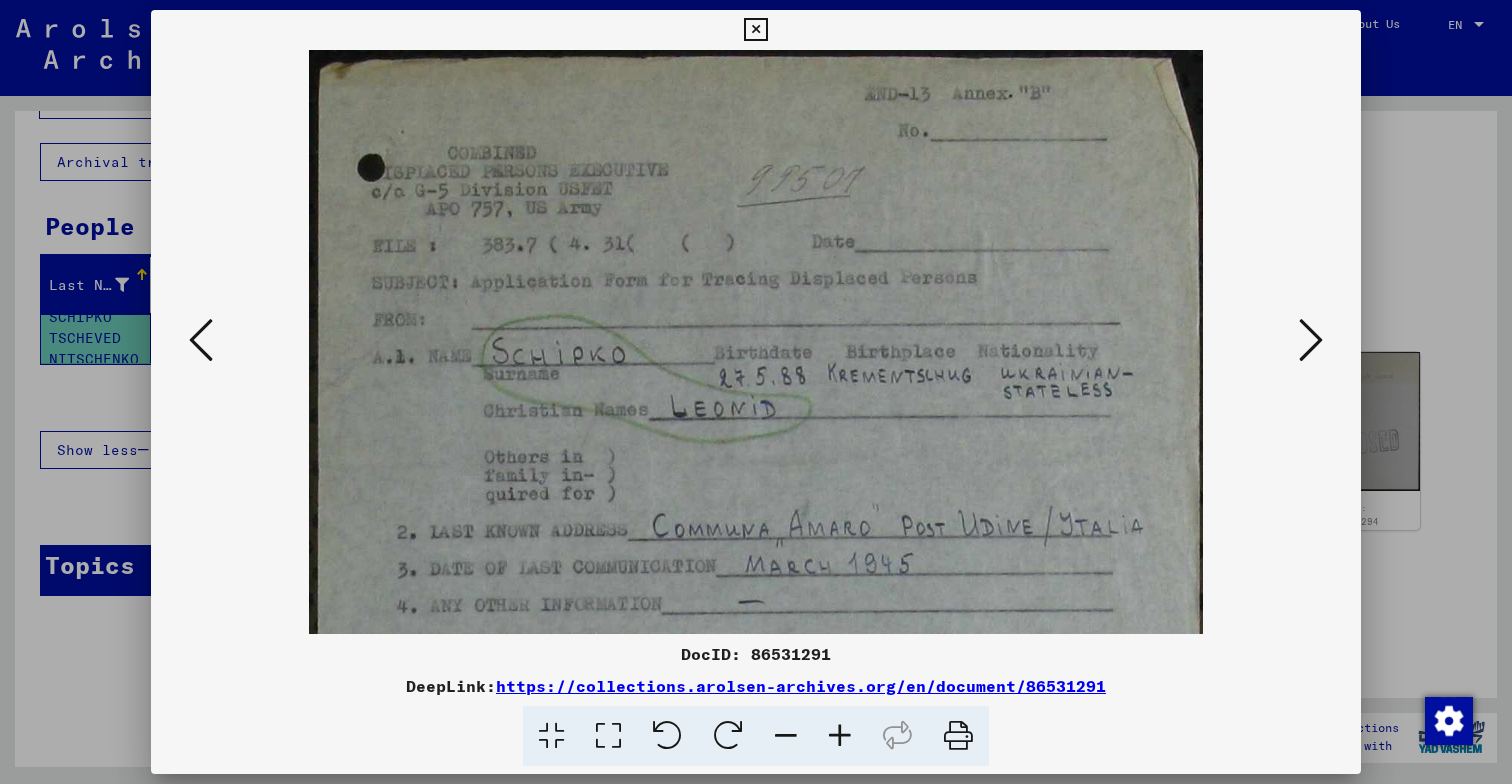 click at bounding box center (840, 736) 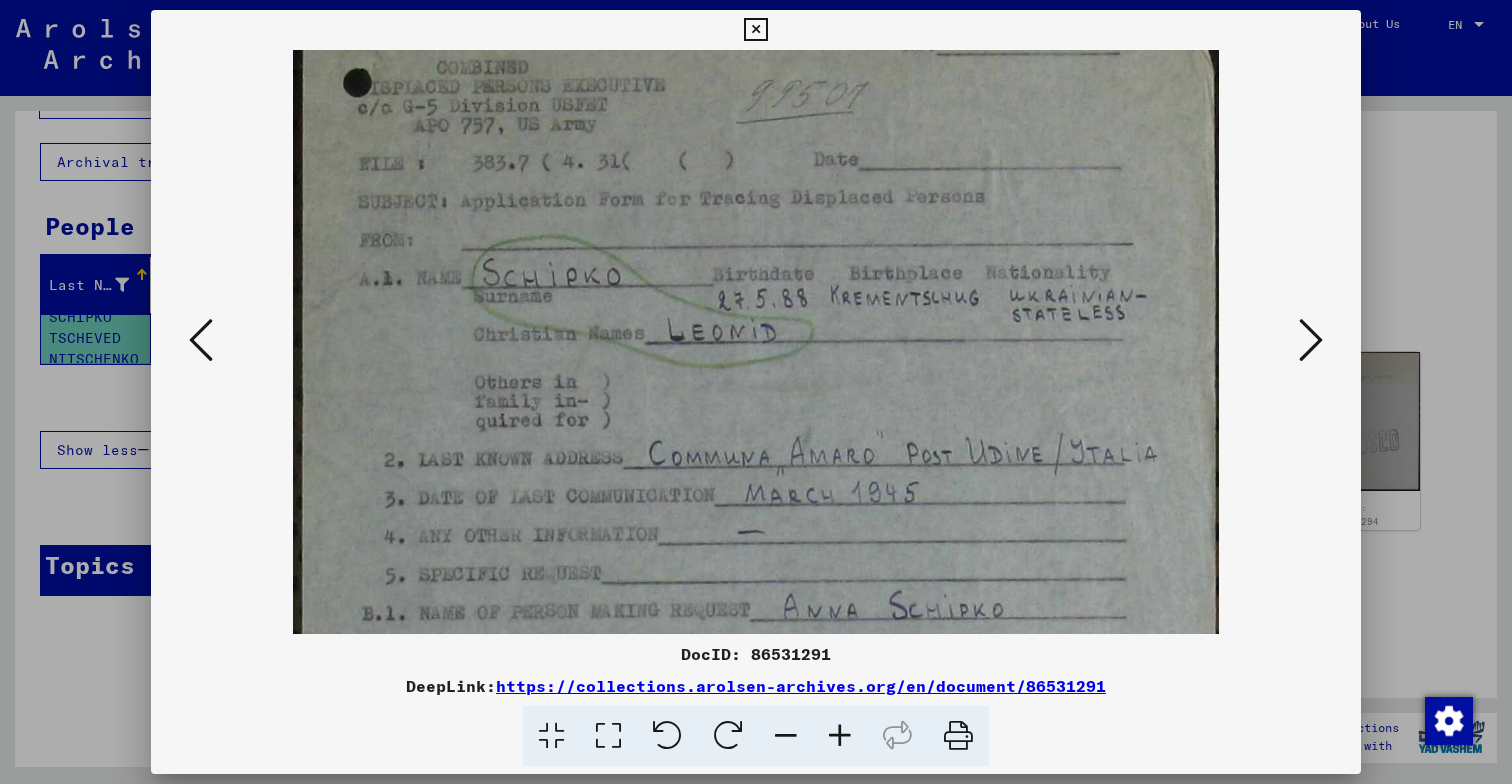 scroll, scrollTop: 91, scrollLeft: 0, axis: vertical 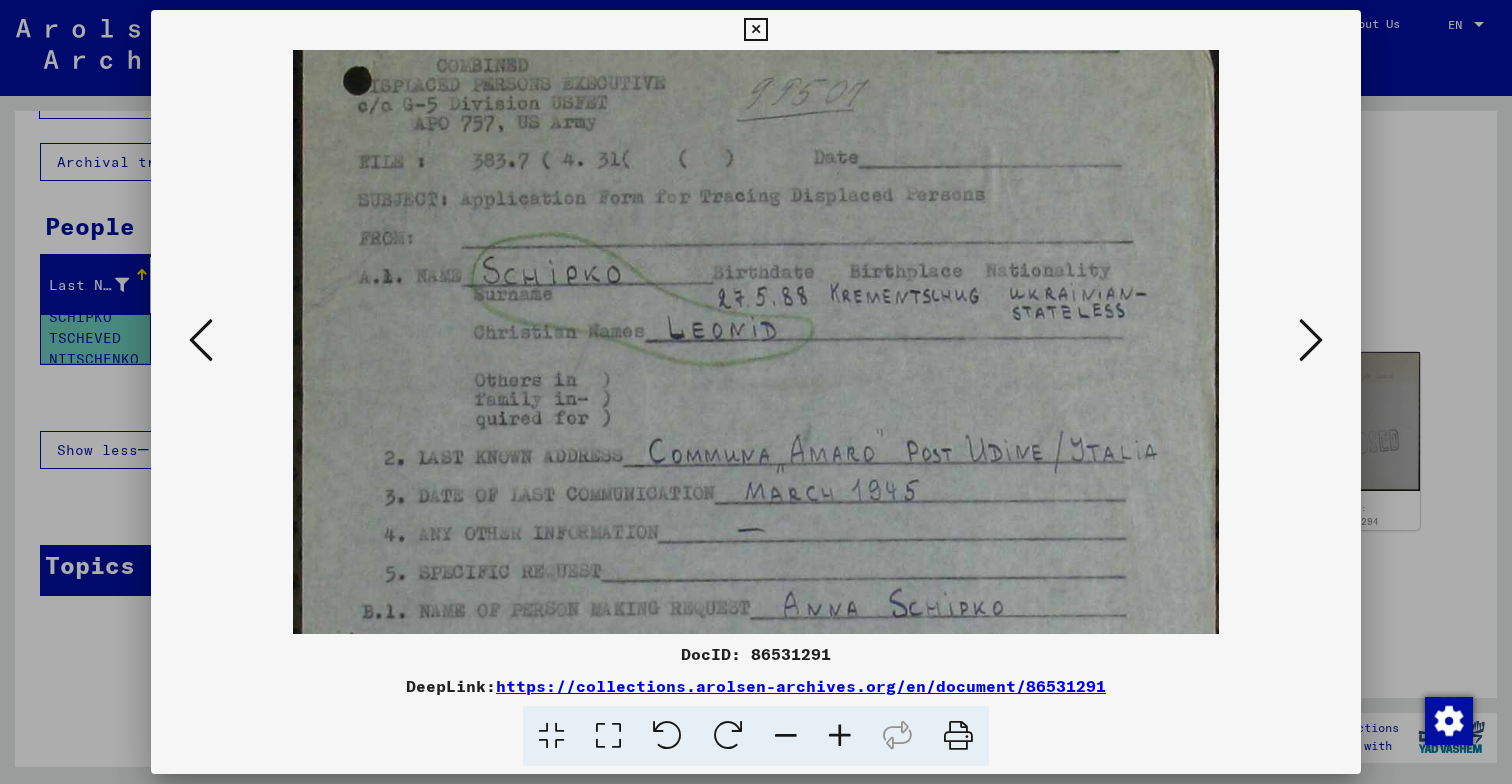 drag, startPoint x: 858, startPoint y: 525, endPoint x: 829, endPoint y: 434, distance: 95.50916 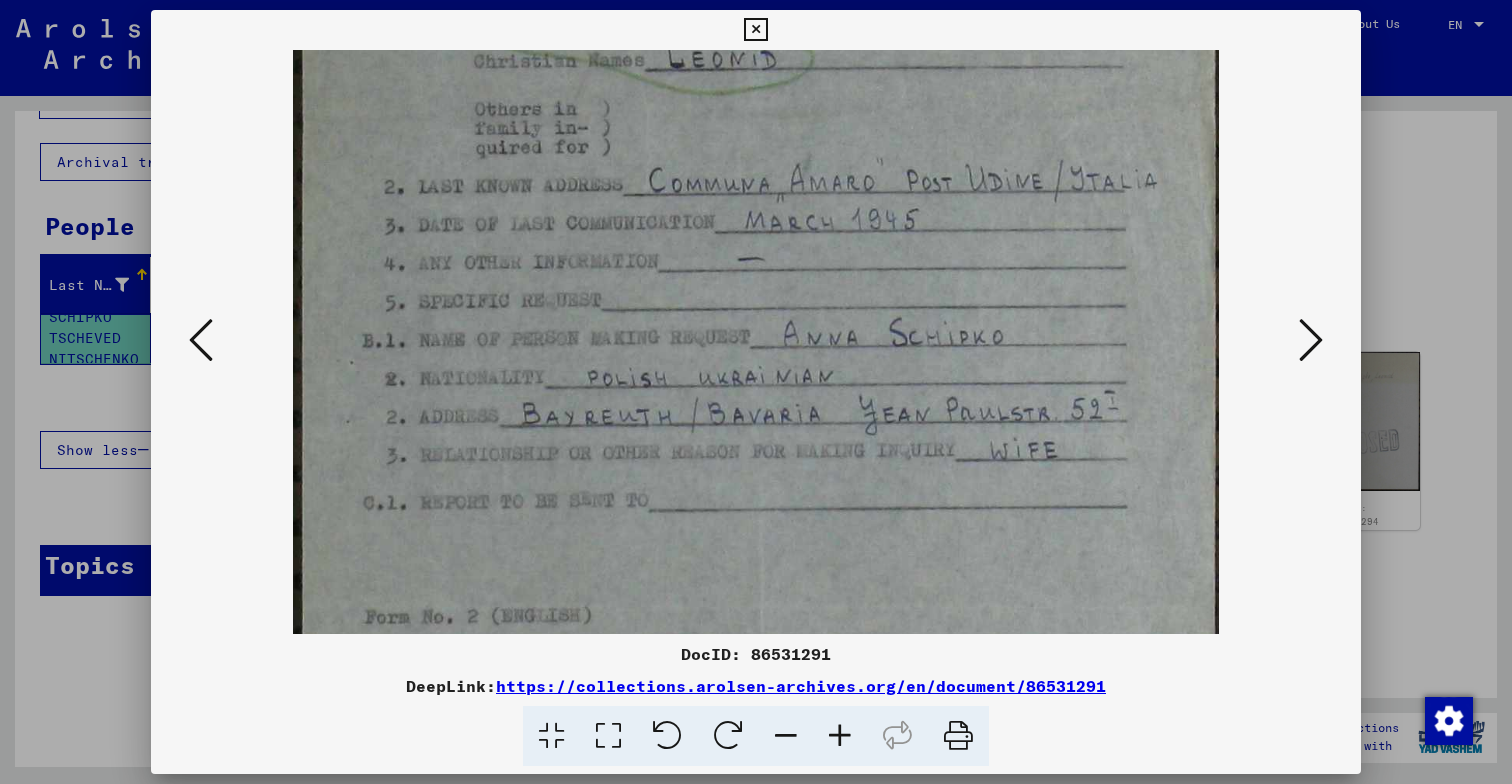 scroll, scrollTop: 0, scrollLeft: 0, axis: both 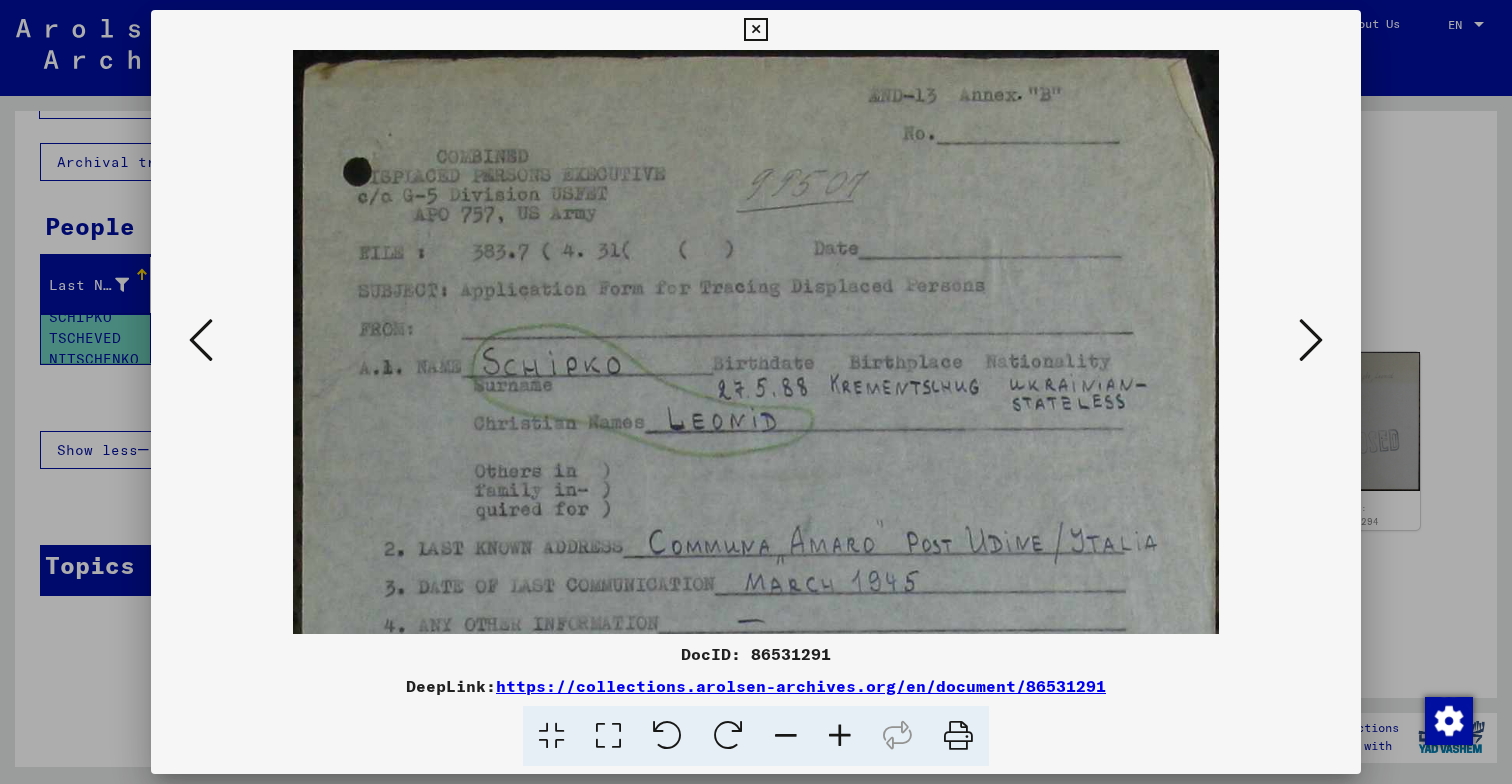 drag, startPoint x: 852, startPoint y: 372, endPoint x: 897, endPoint y: 501, distance: 136.62357 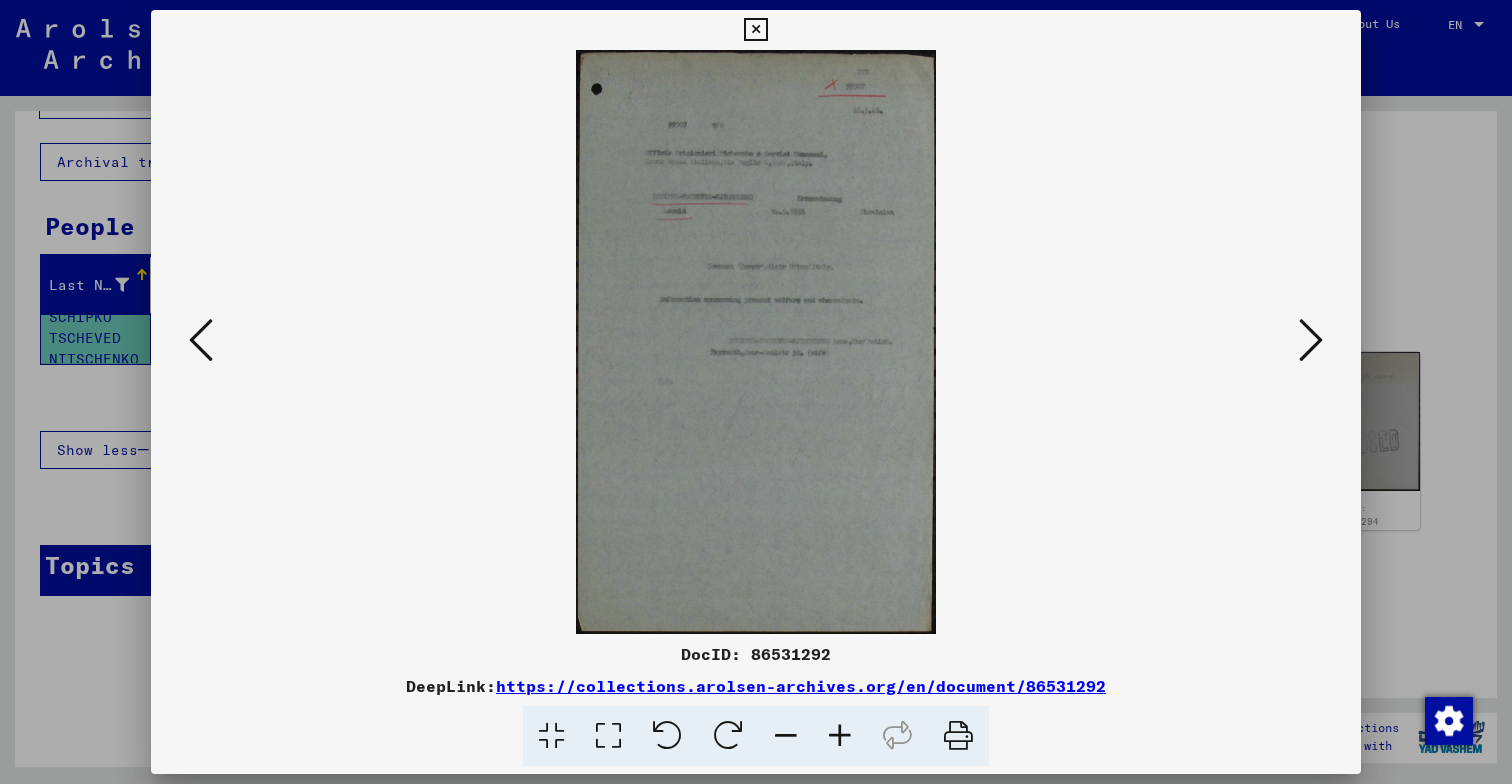 click at bounding box center [840, 736] 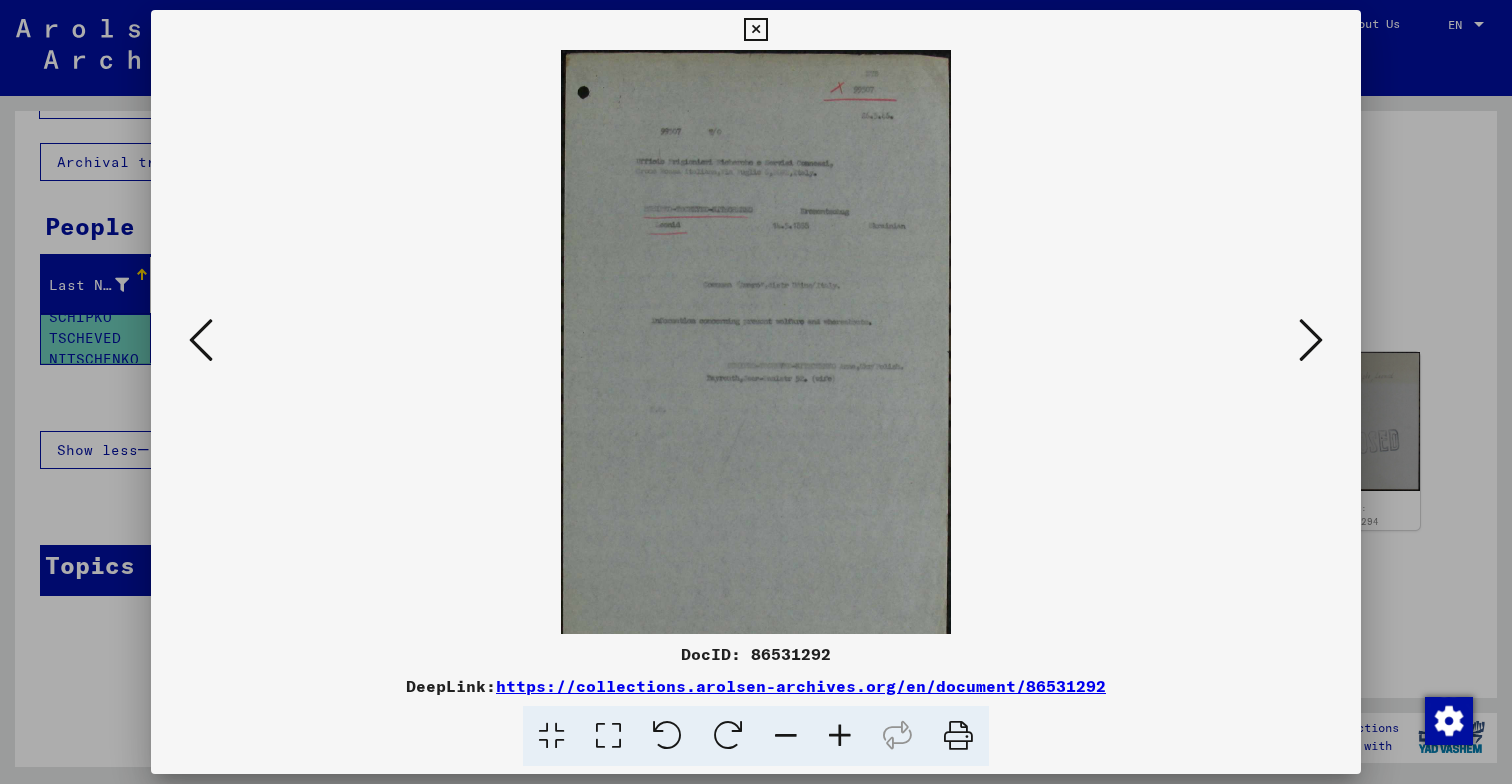 click at bounding box center (840, 736) 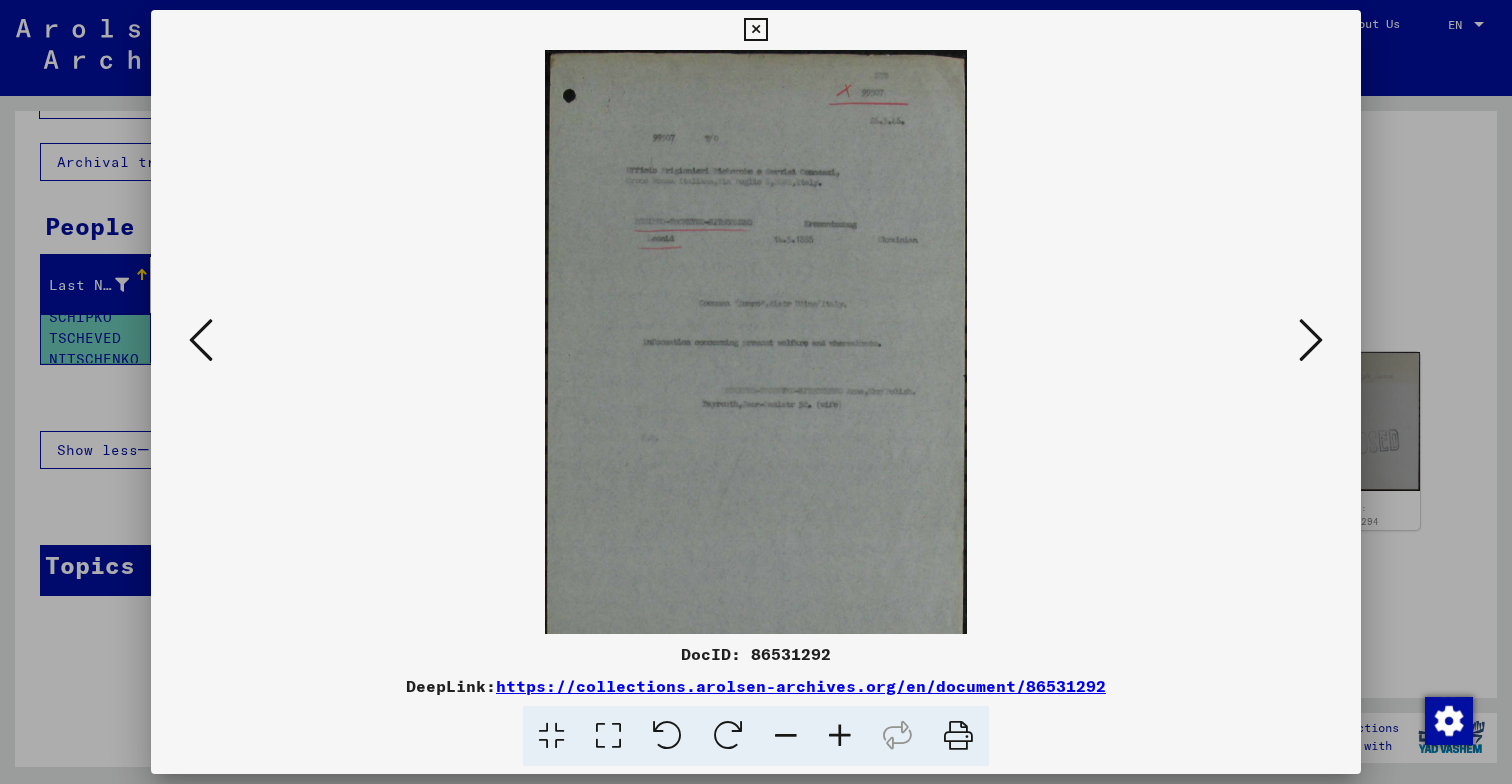 click at bounding box center [840, 736] 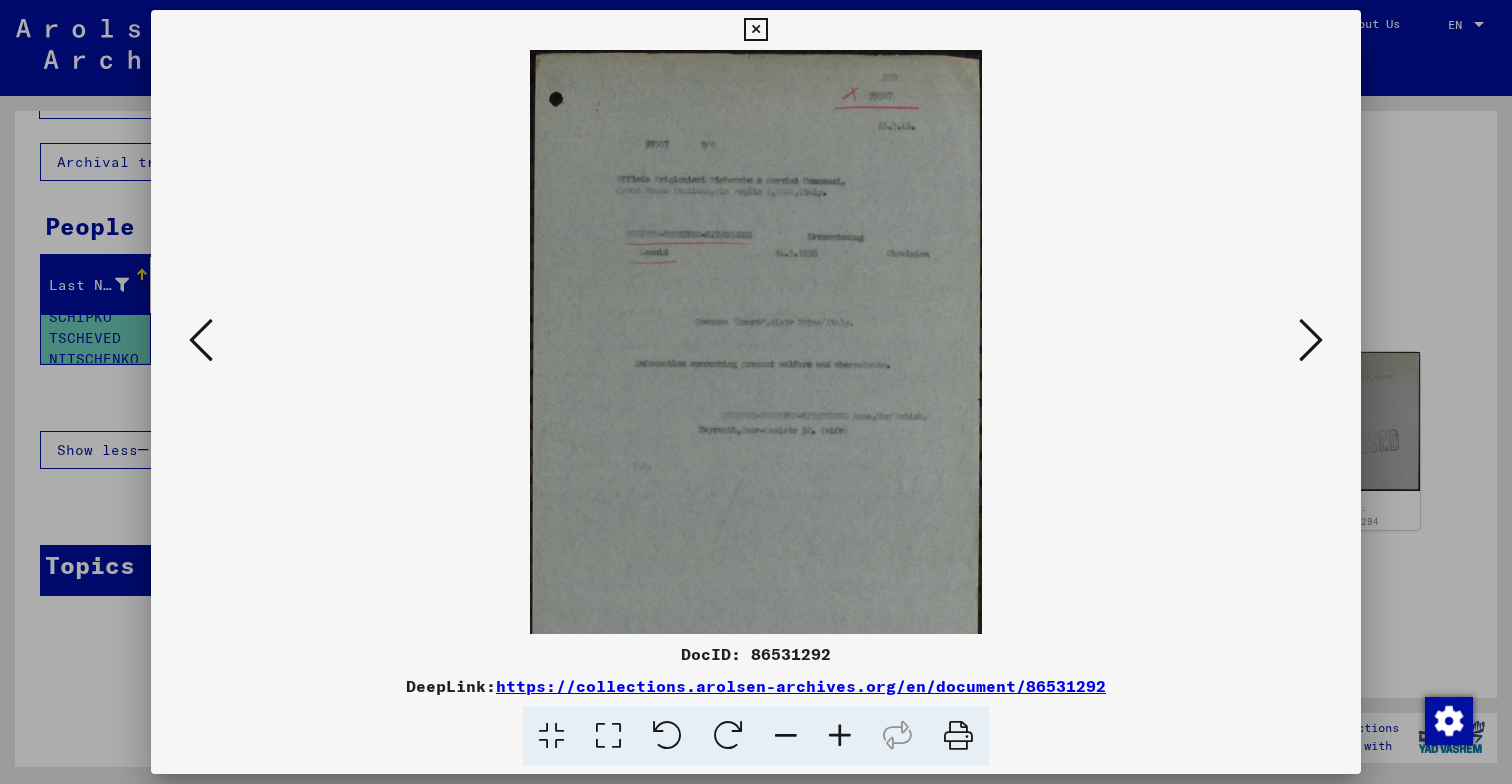 click at bounding box center [840, 736] 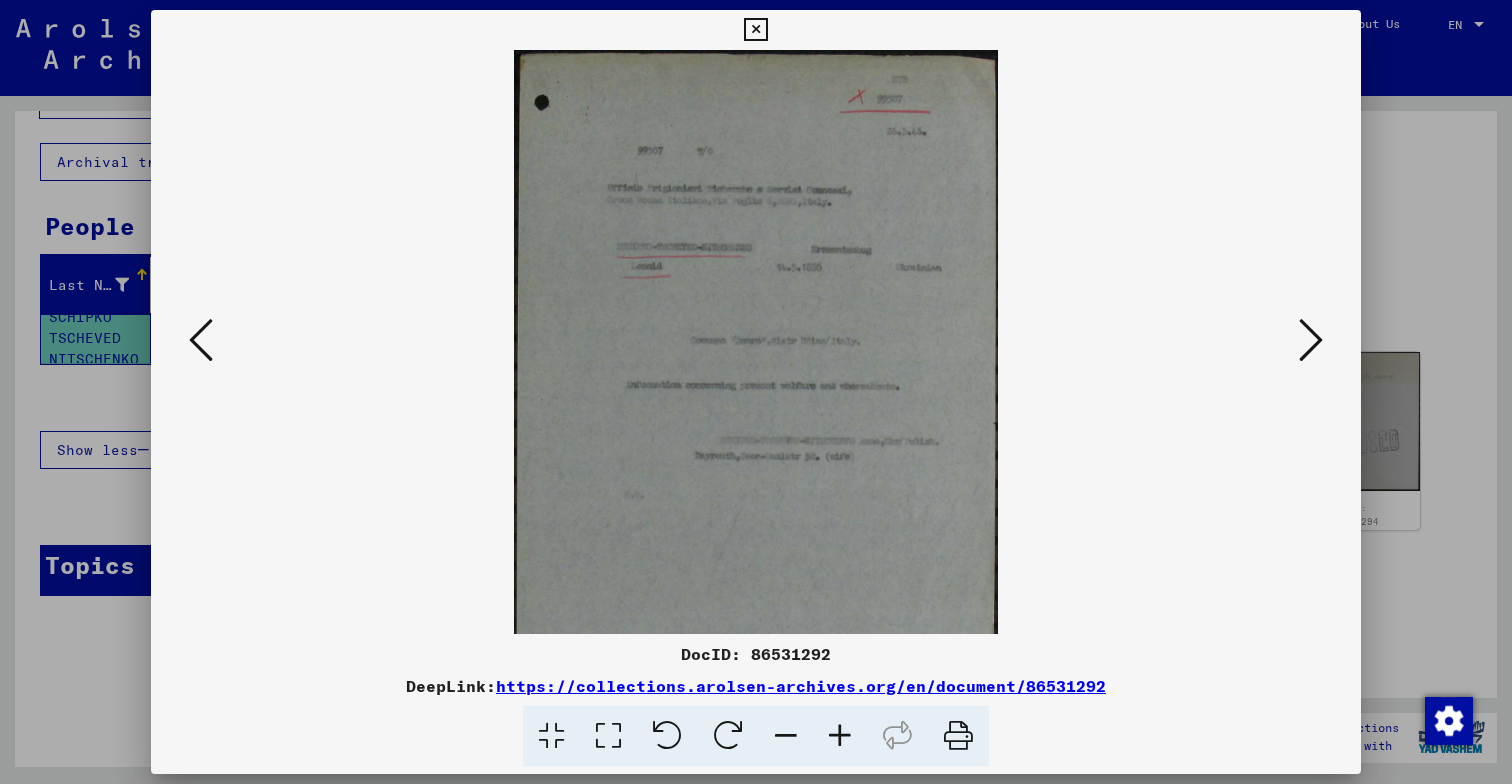 click at bounding box center (840, 736) 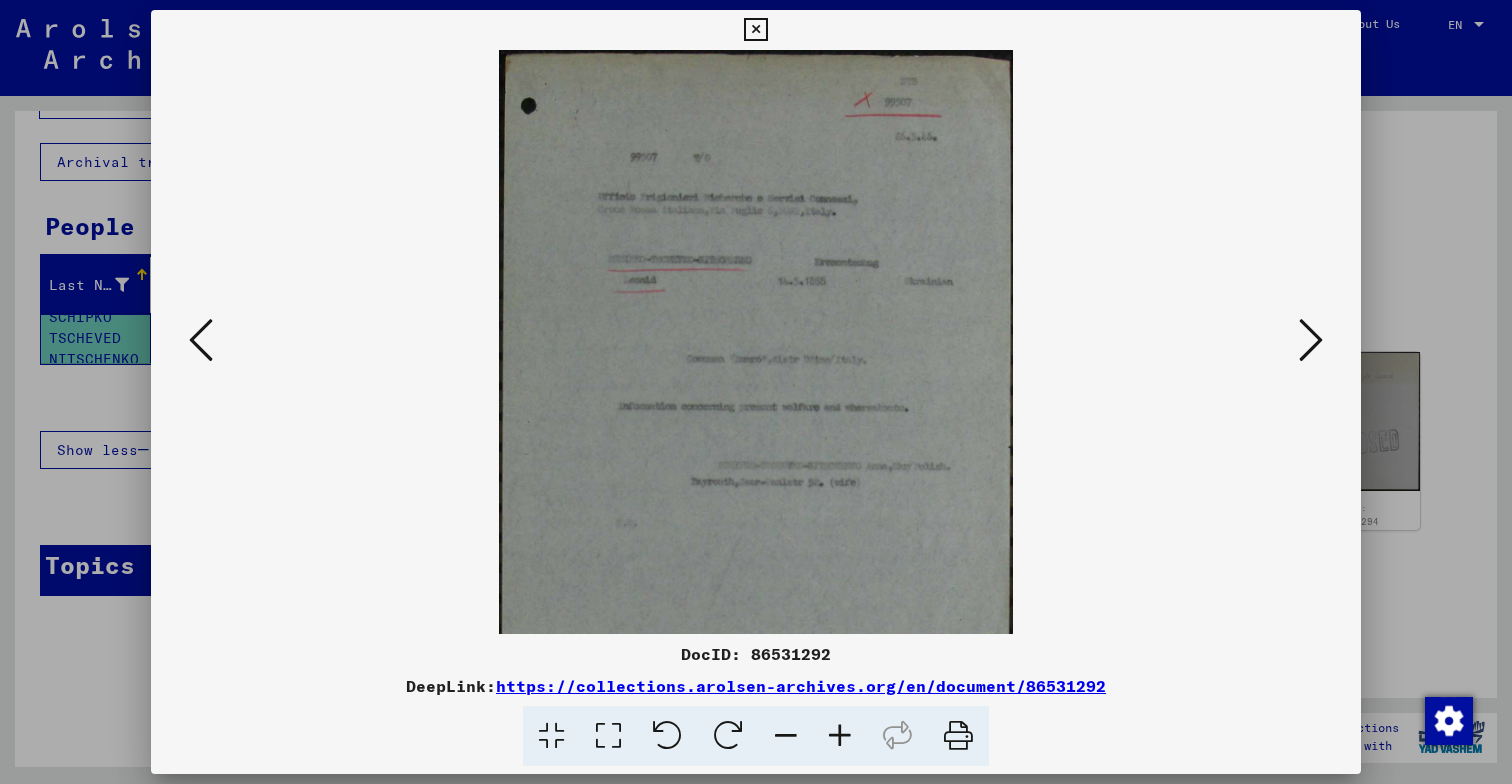 click at bounding box center [840, 736] 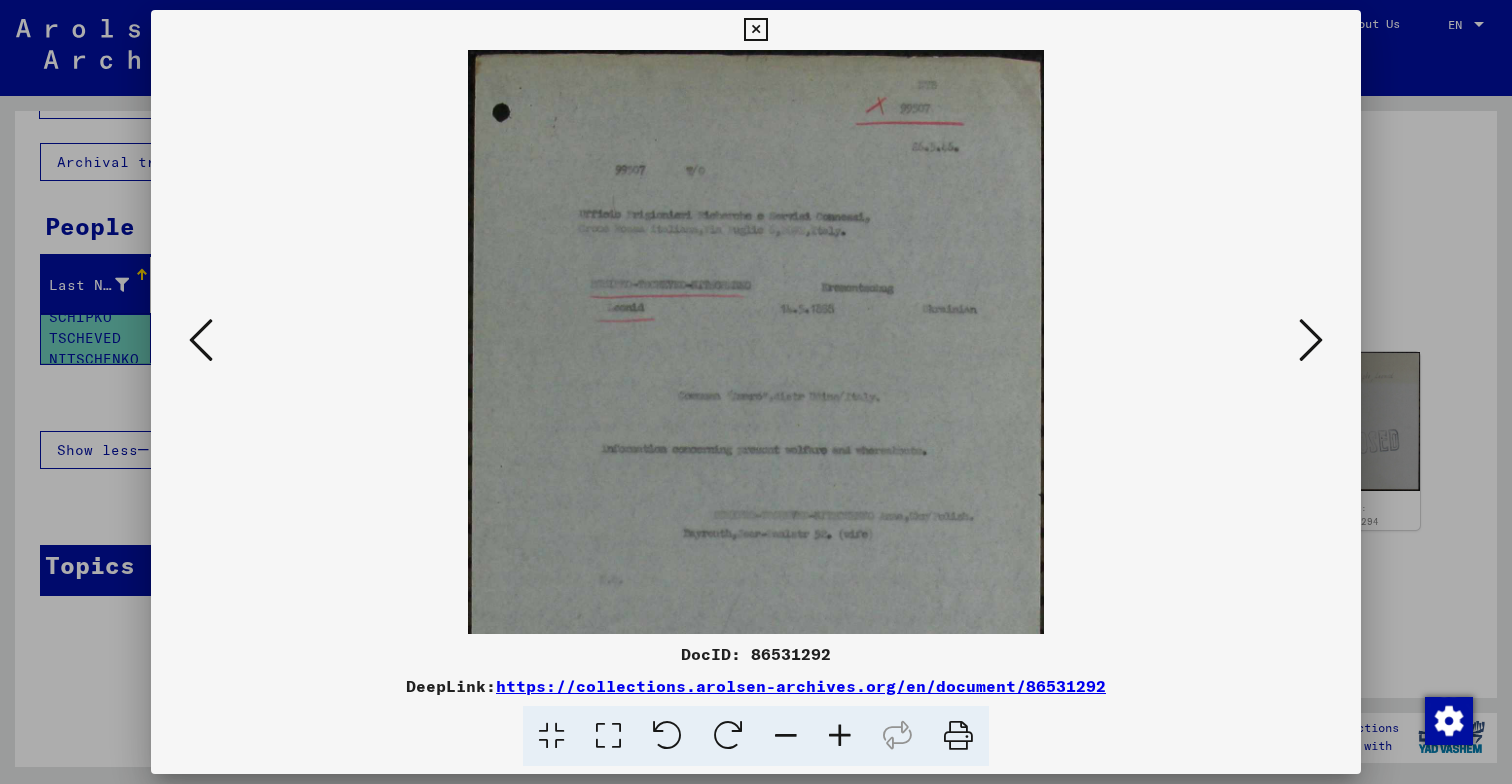 click at bounding box center [840, 736] 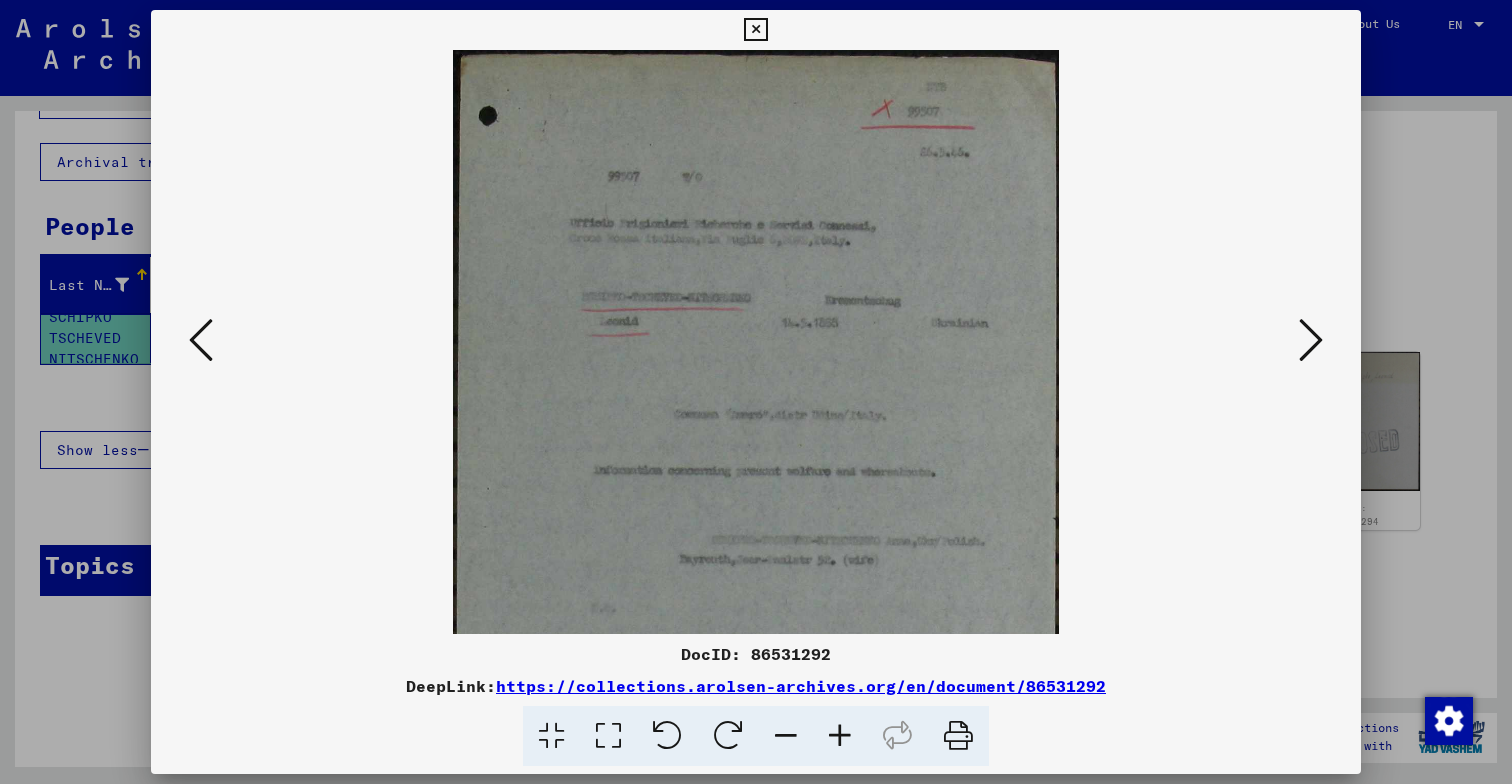 click at bounding box center (840, 736) 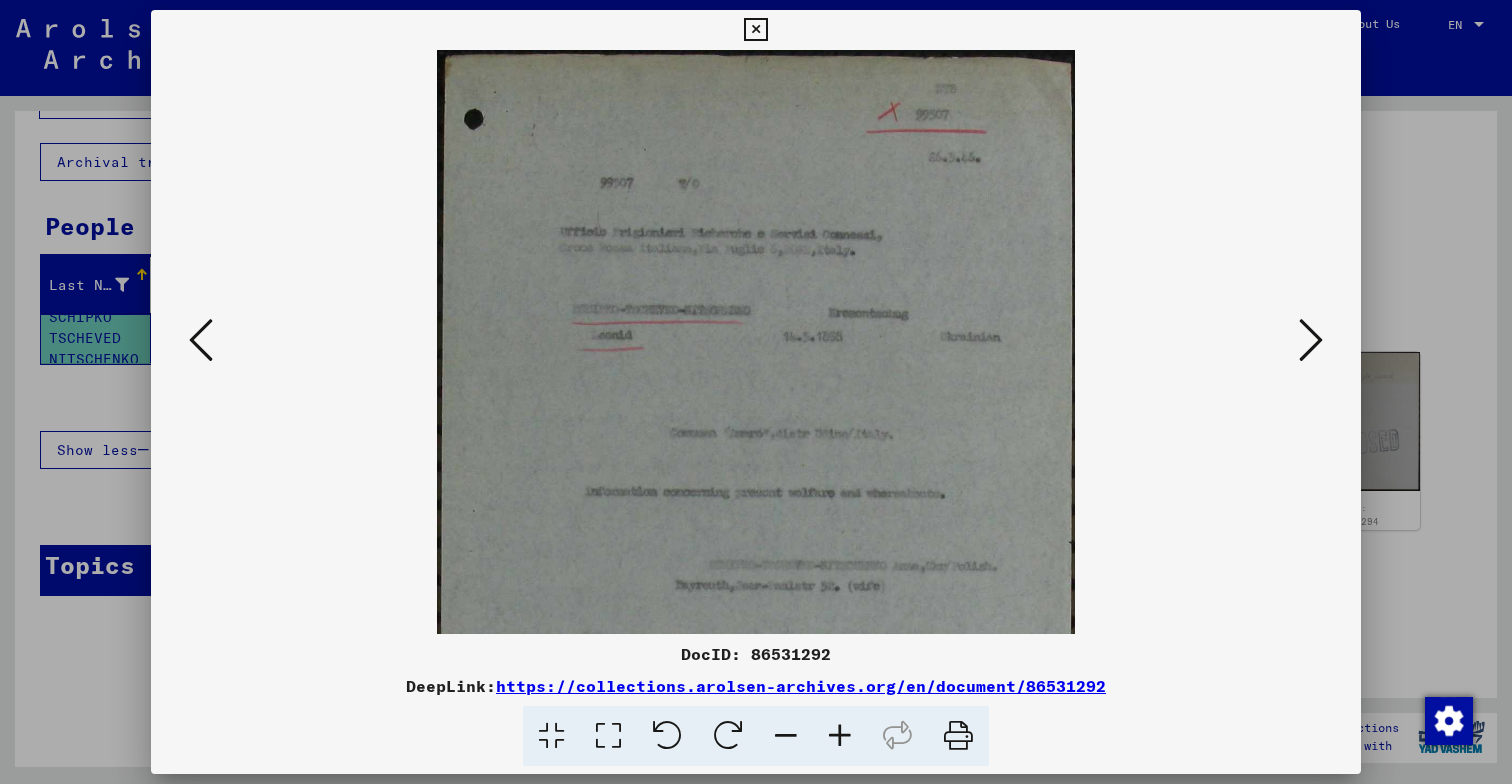 click at bounding box center (840, 736) 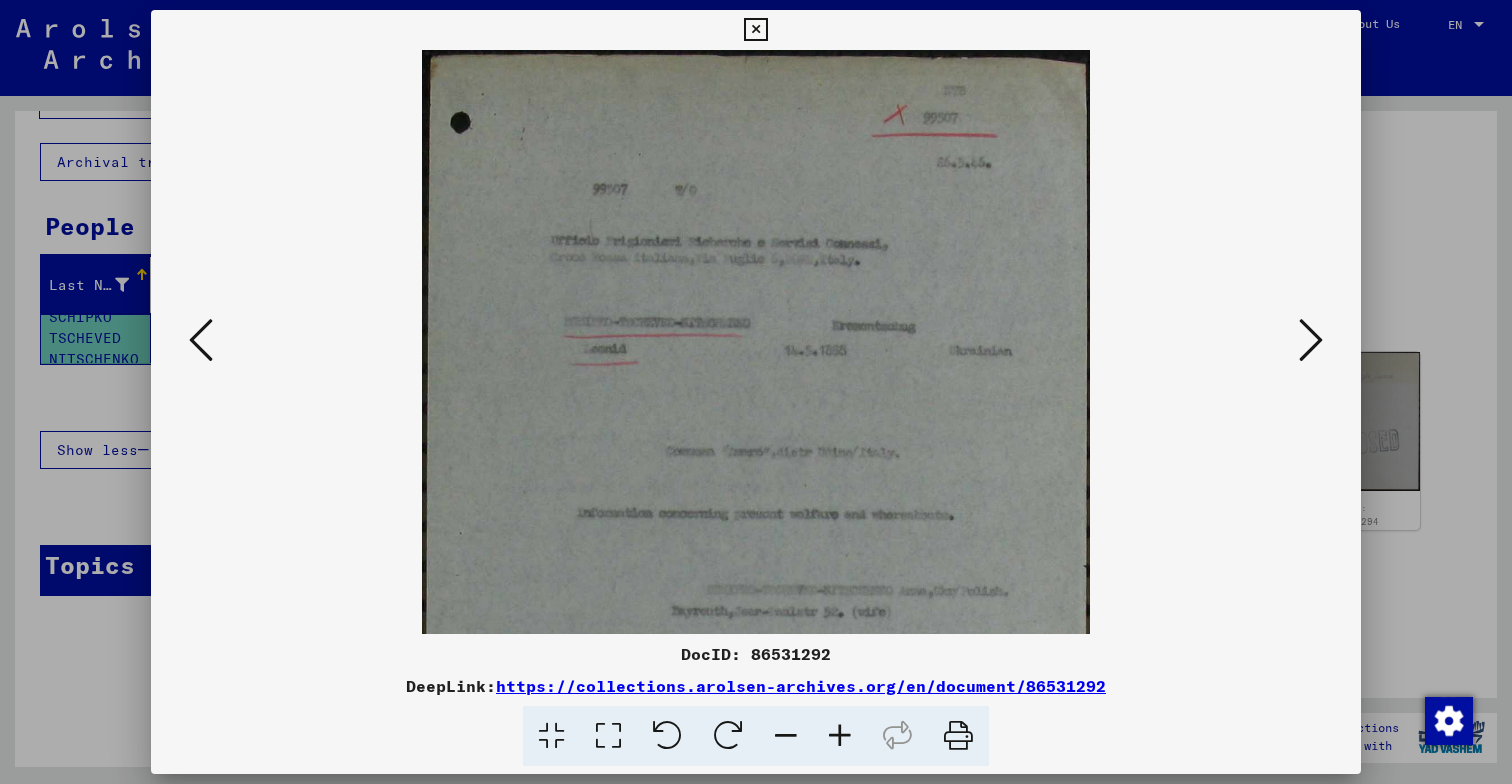 click at bounding box center [840, 736] 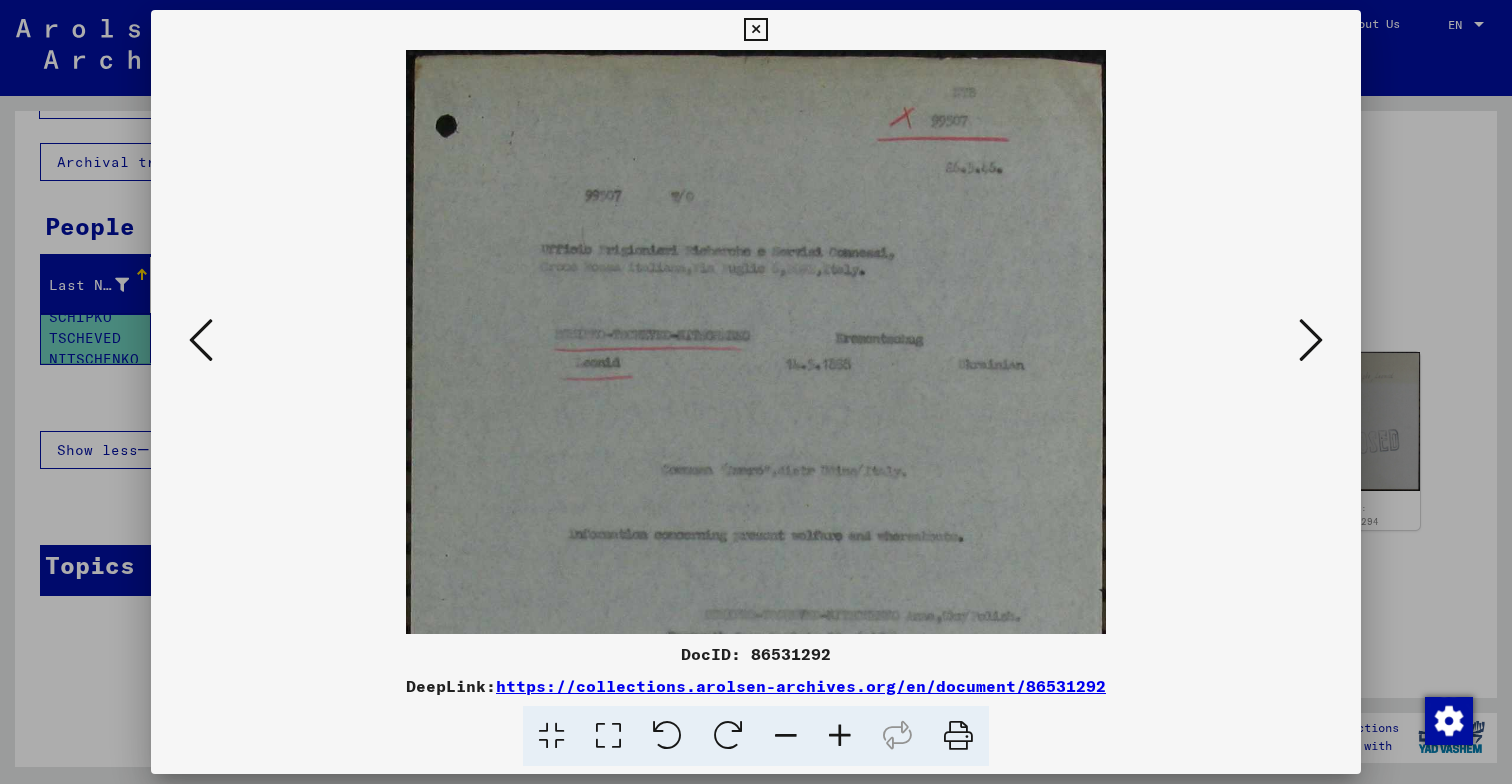click at bounding box center (840, 736) 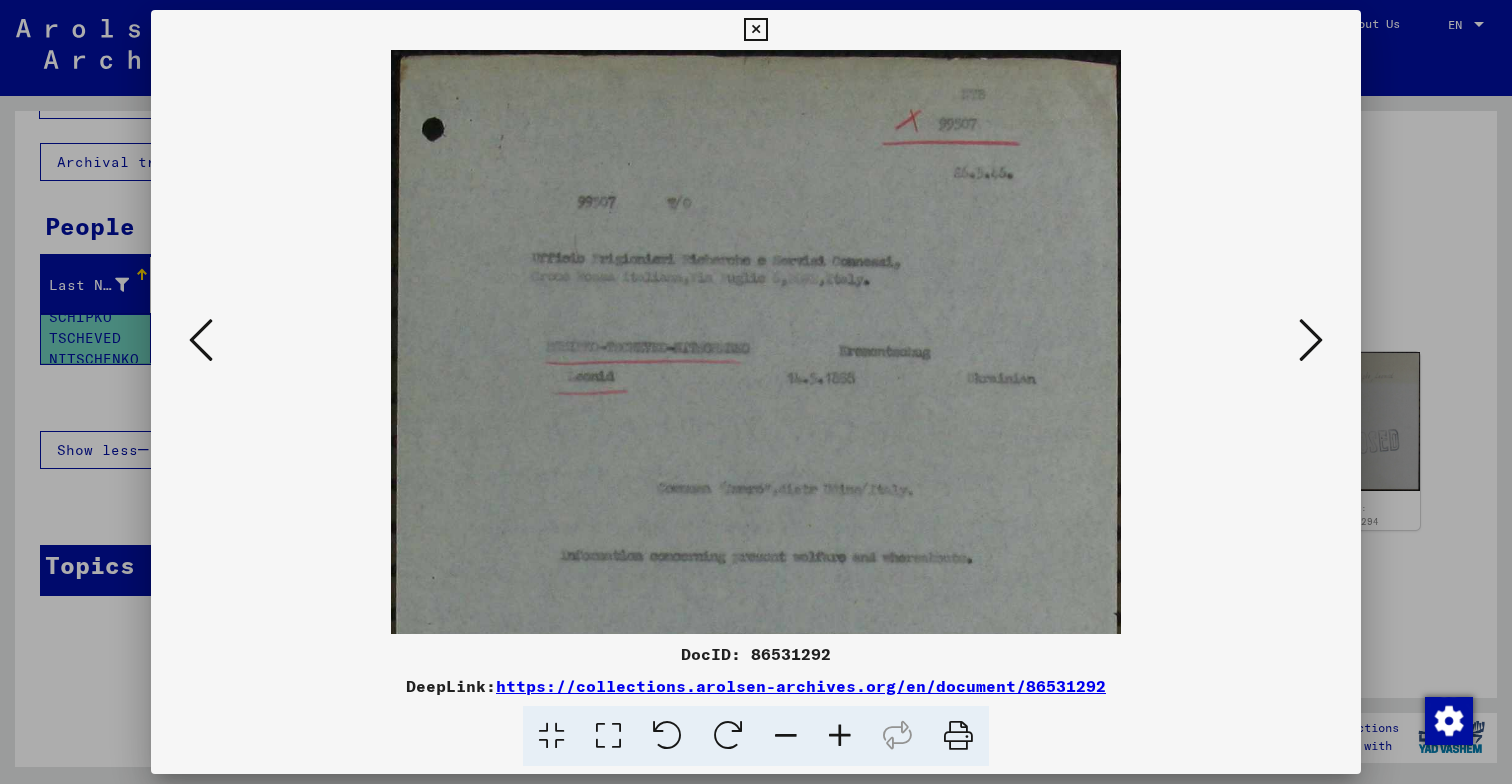 click at bounding box center [840, 736] 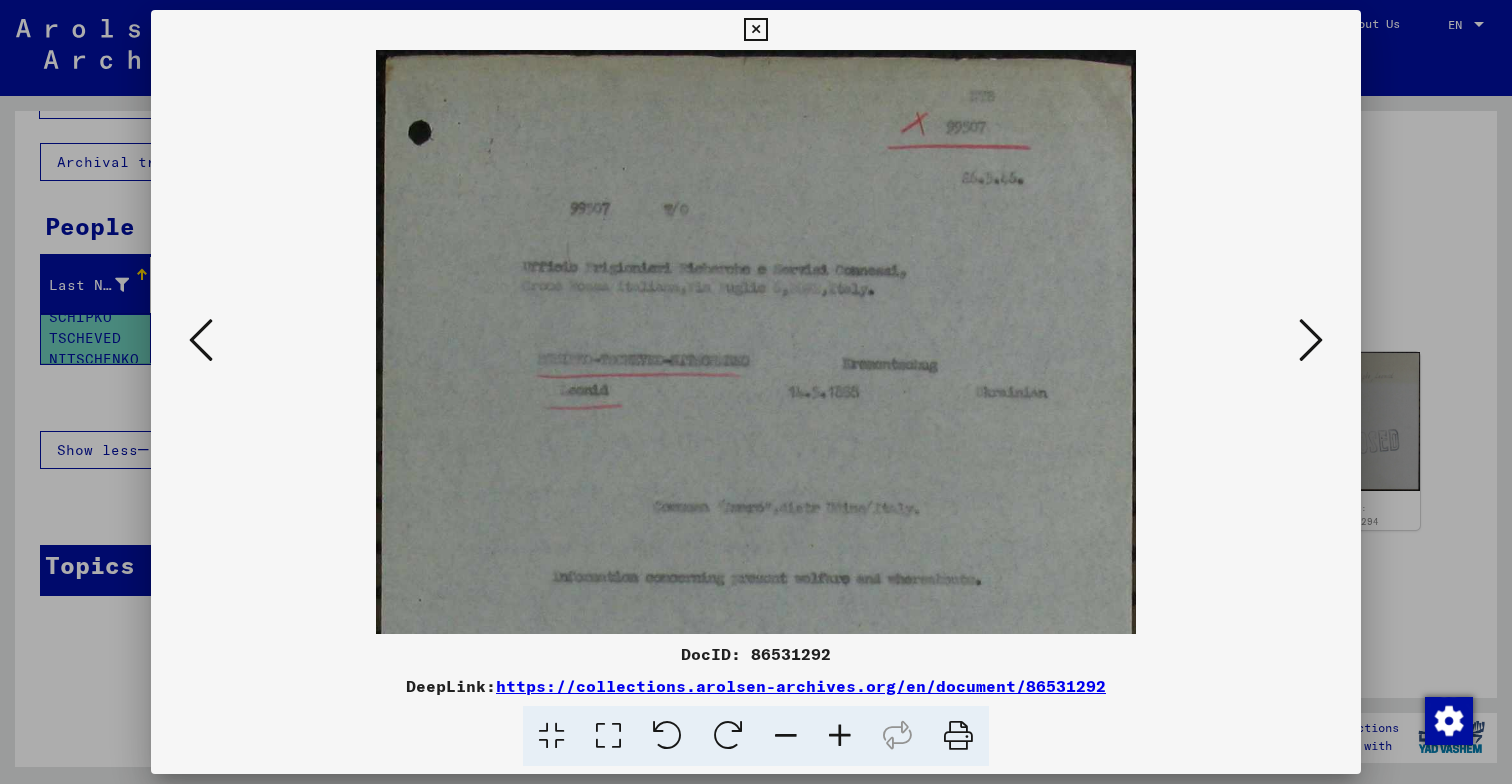 click at bounding box center (840, 736) 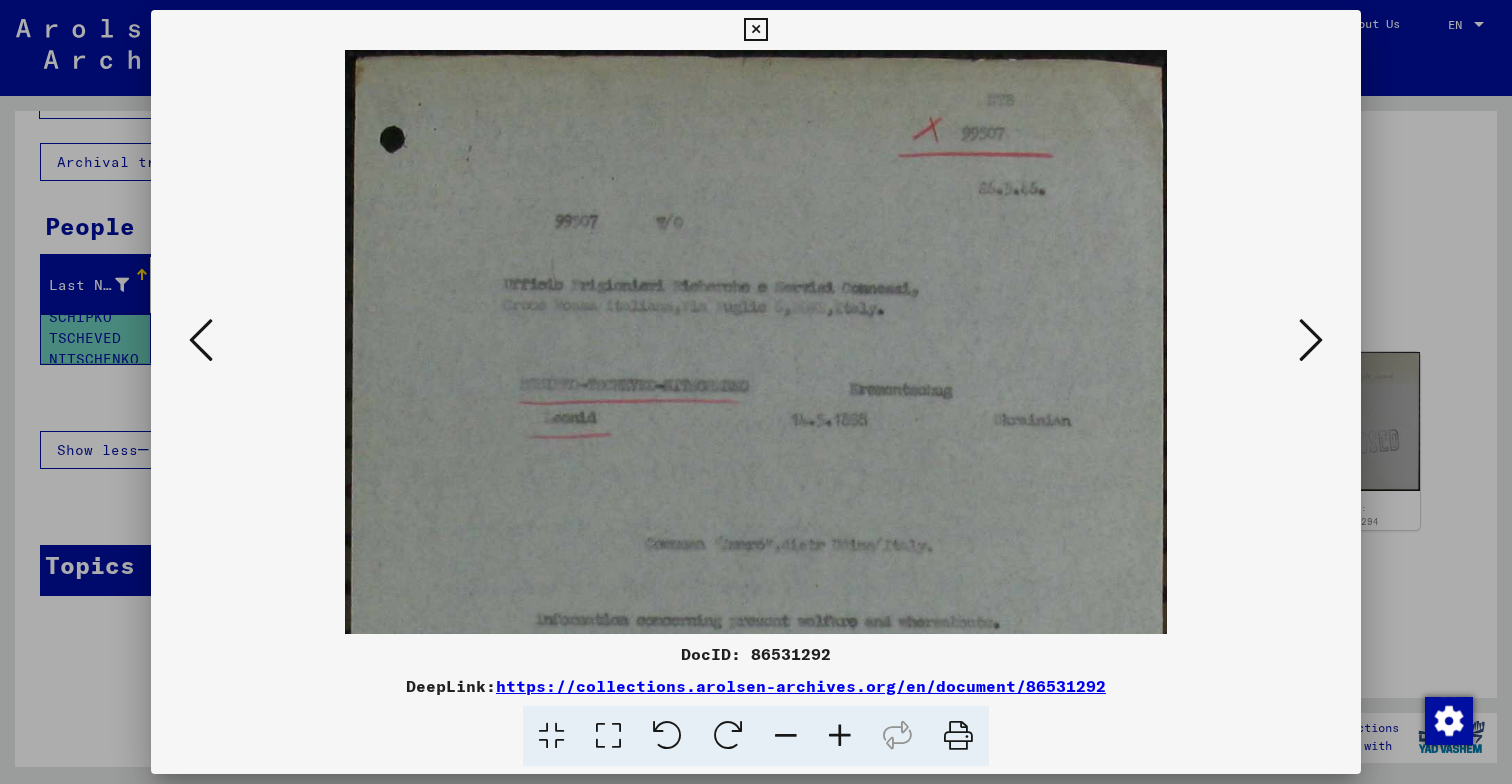 click at bounding box center (840, 736) 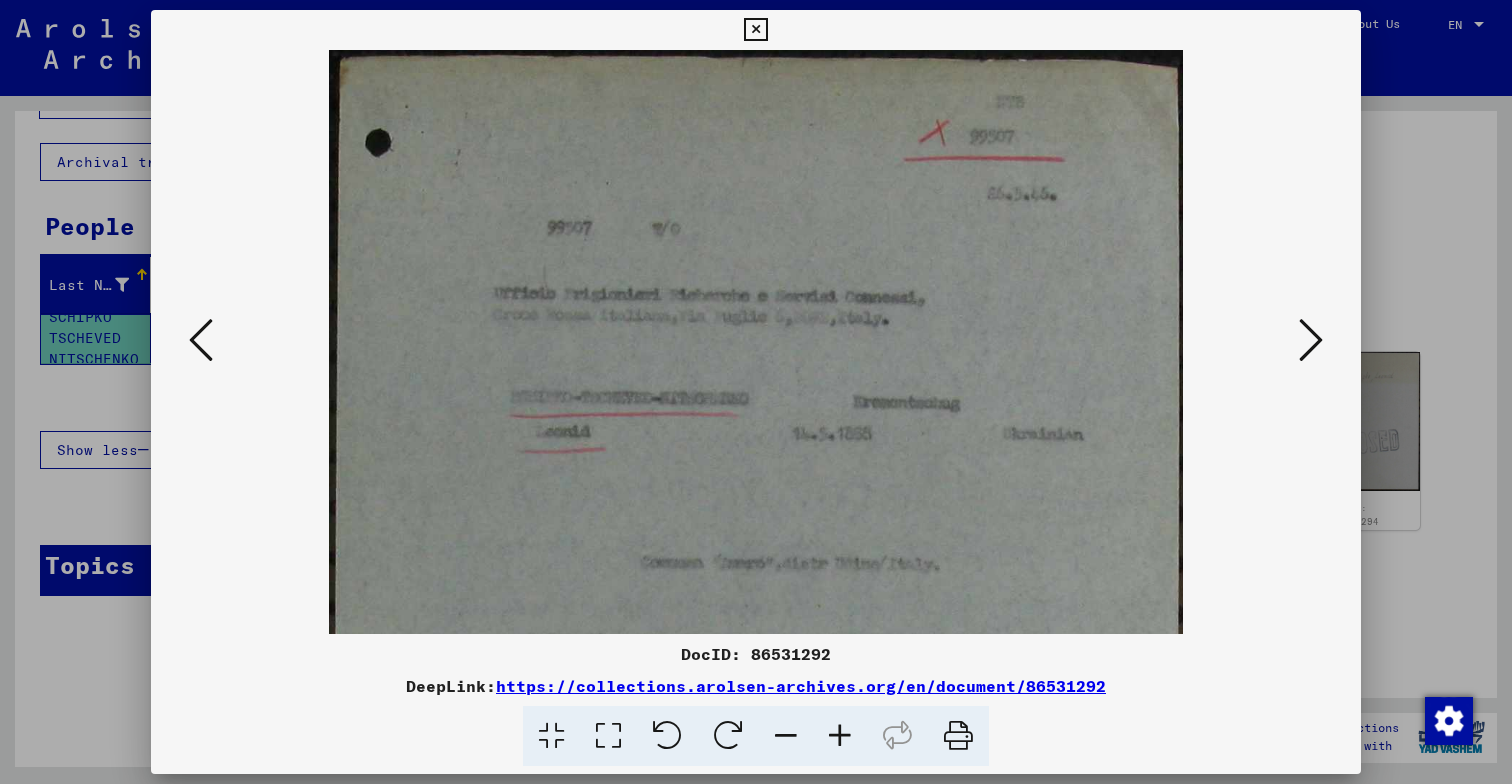 click at bounding box center (840, 736) 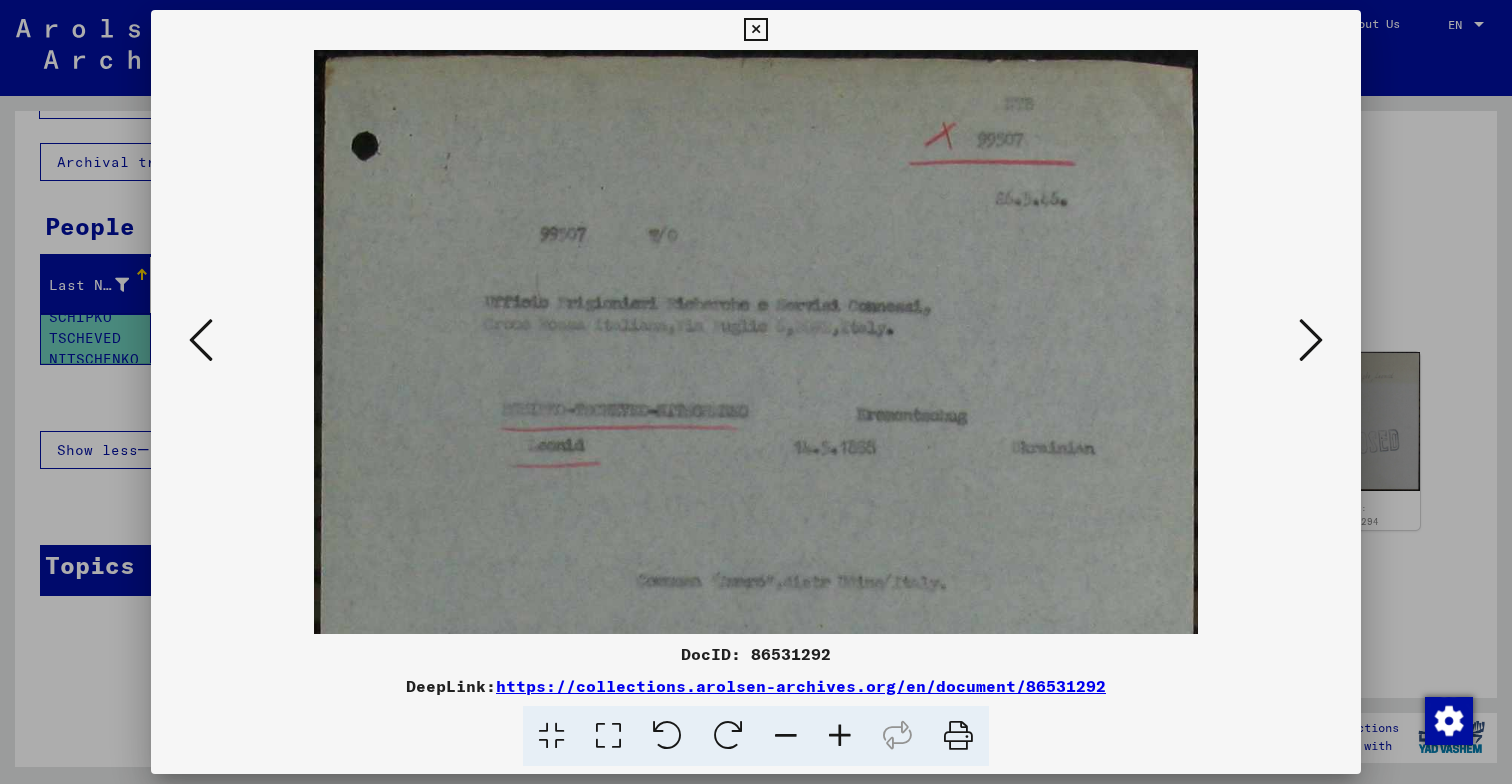 click at bounding box center [840, 736] 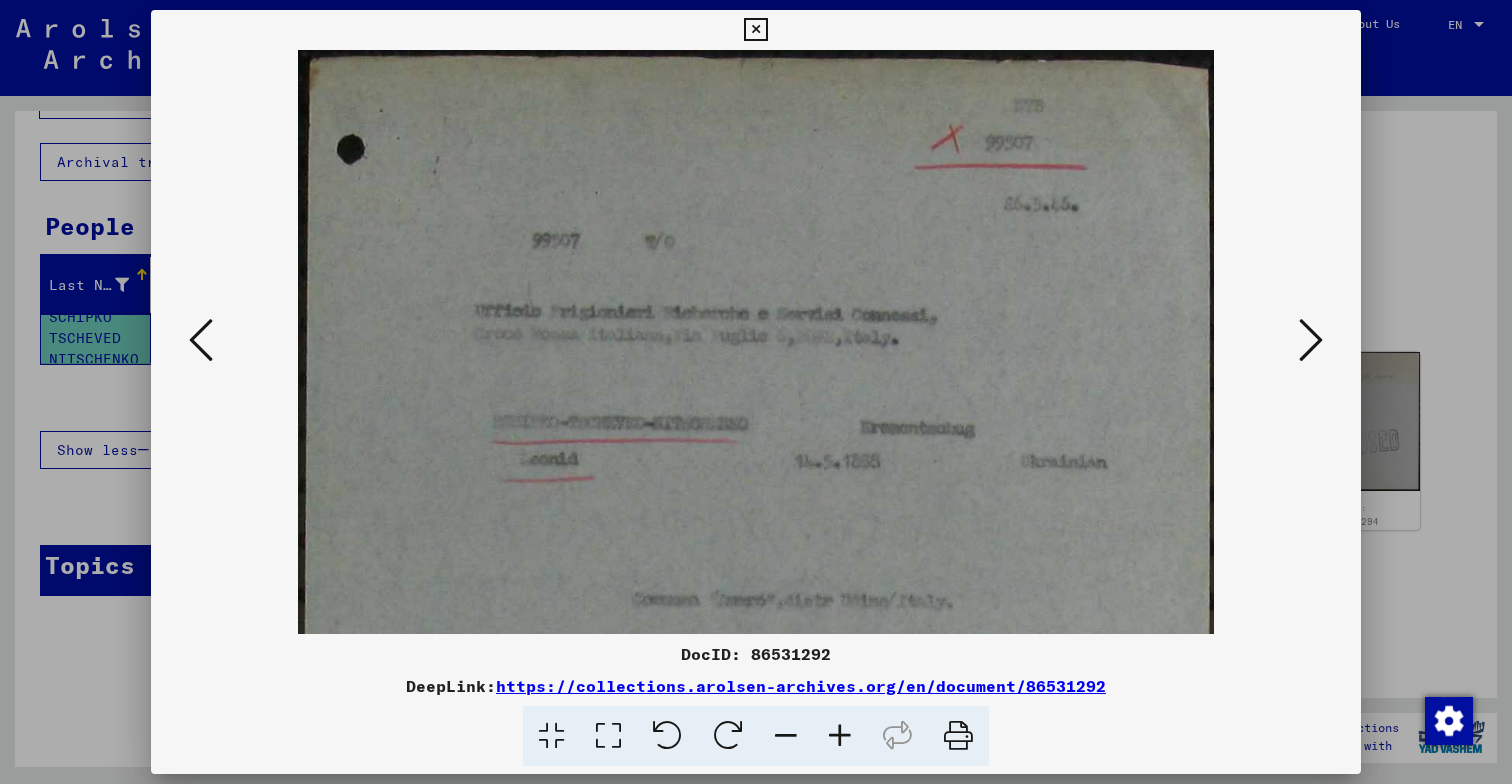 click at bounding box center (840, 736) 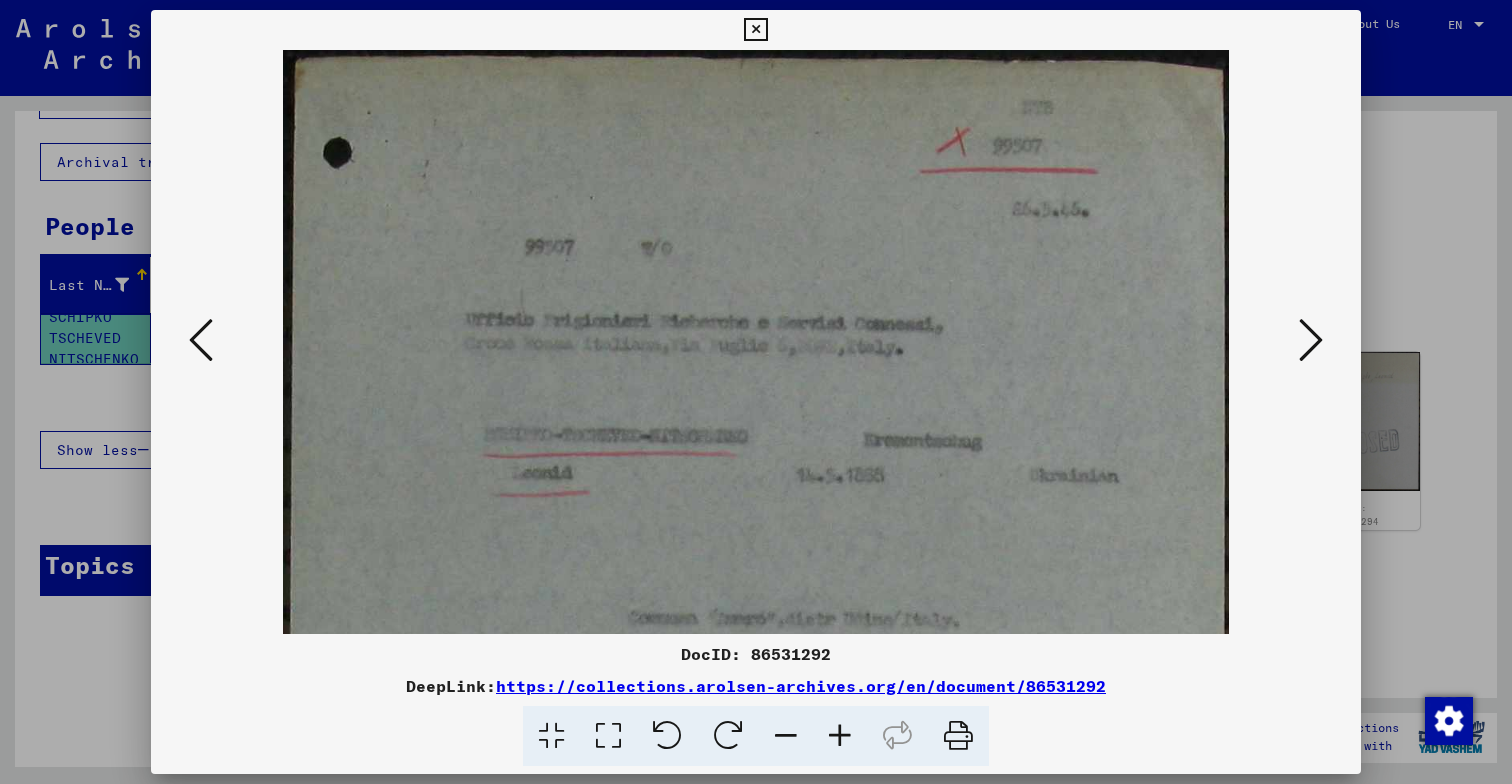 click at bounding box center (840, 736) 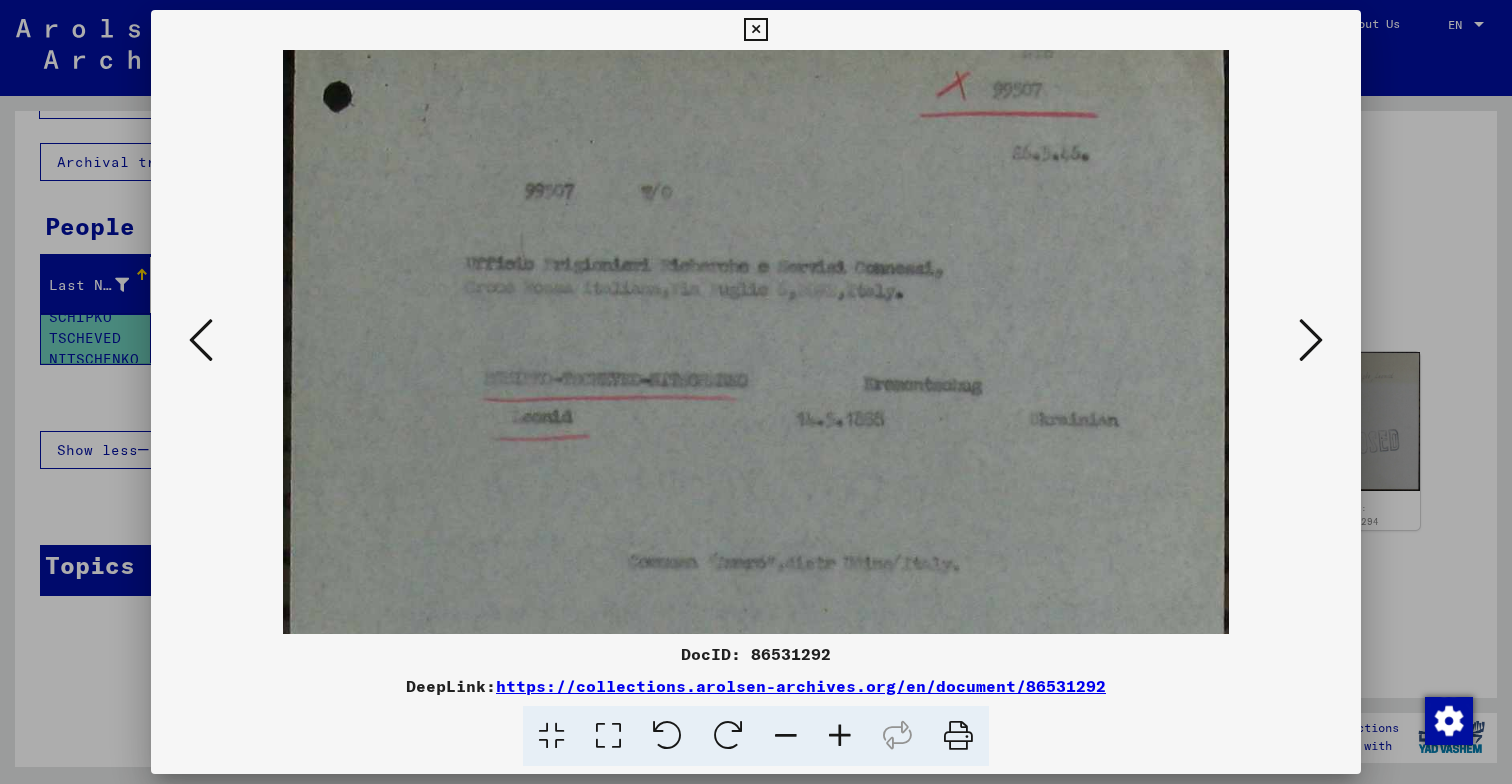 scroll, scrollTop: 166, scrollLeft: 0, axis: vertical 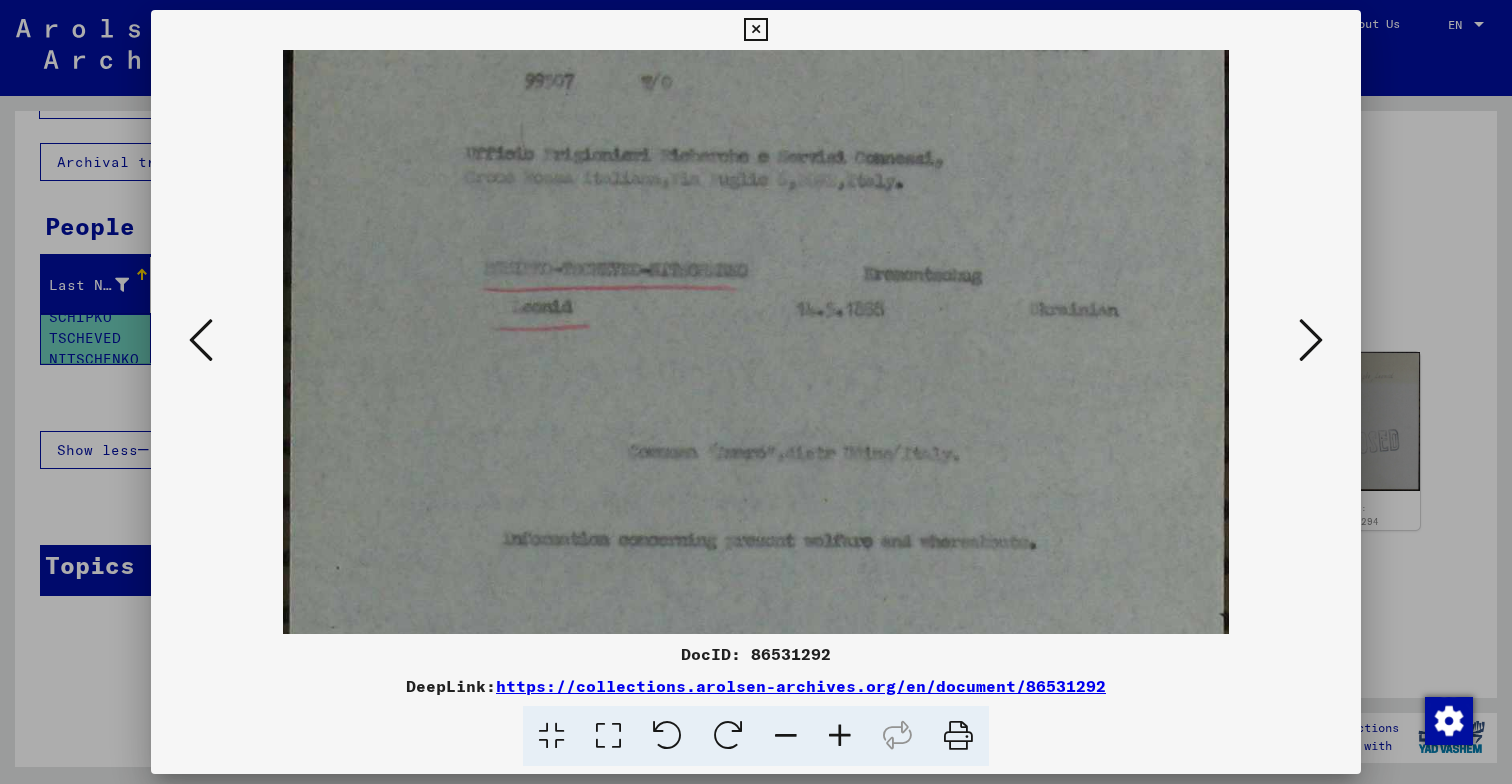 drag, startPoint x: 797, startPoint y: 450, endPoint x: 774, endPoint y: 284, distance: 167.5858 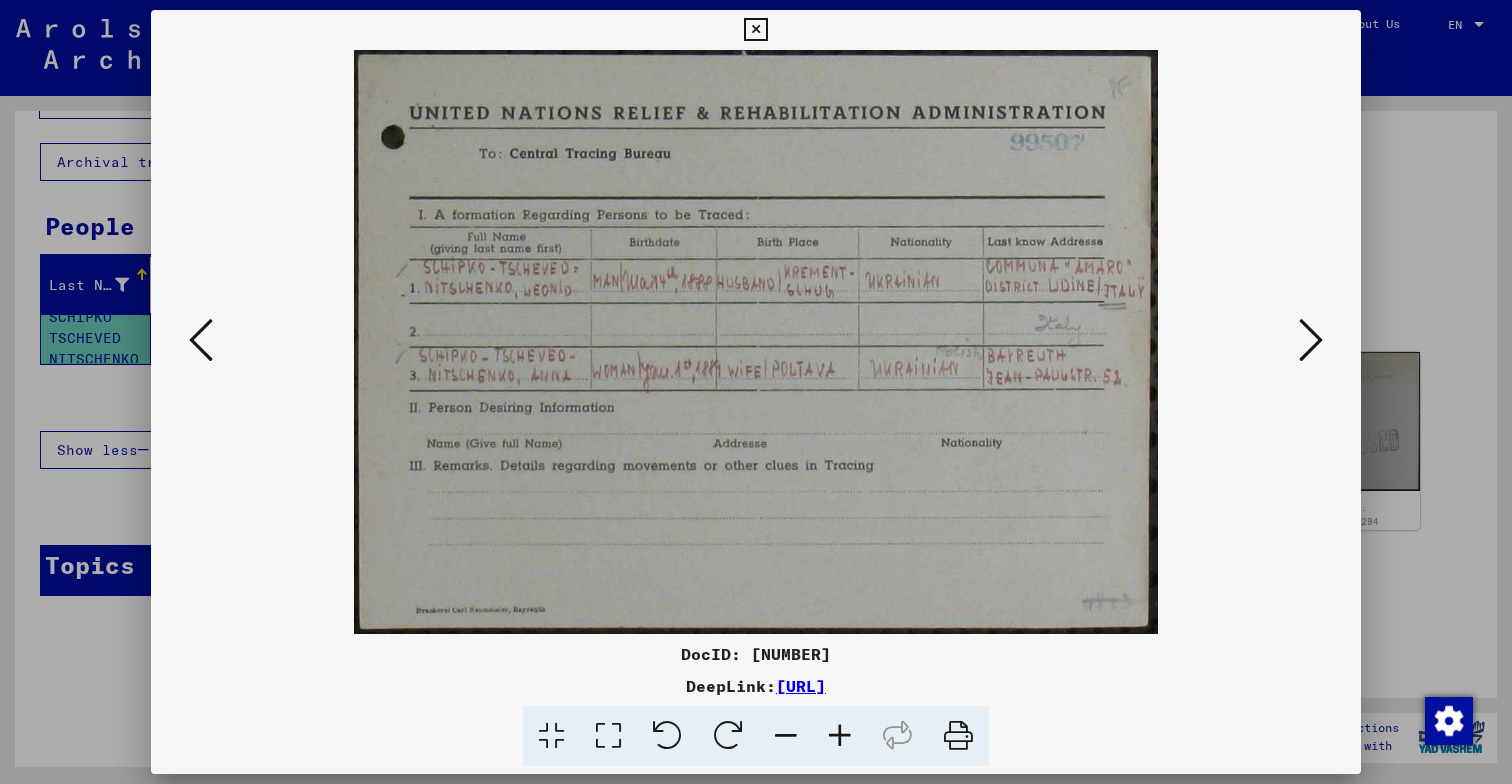 click at bounding box center [840, 736] 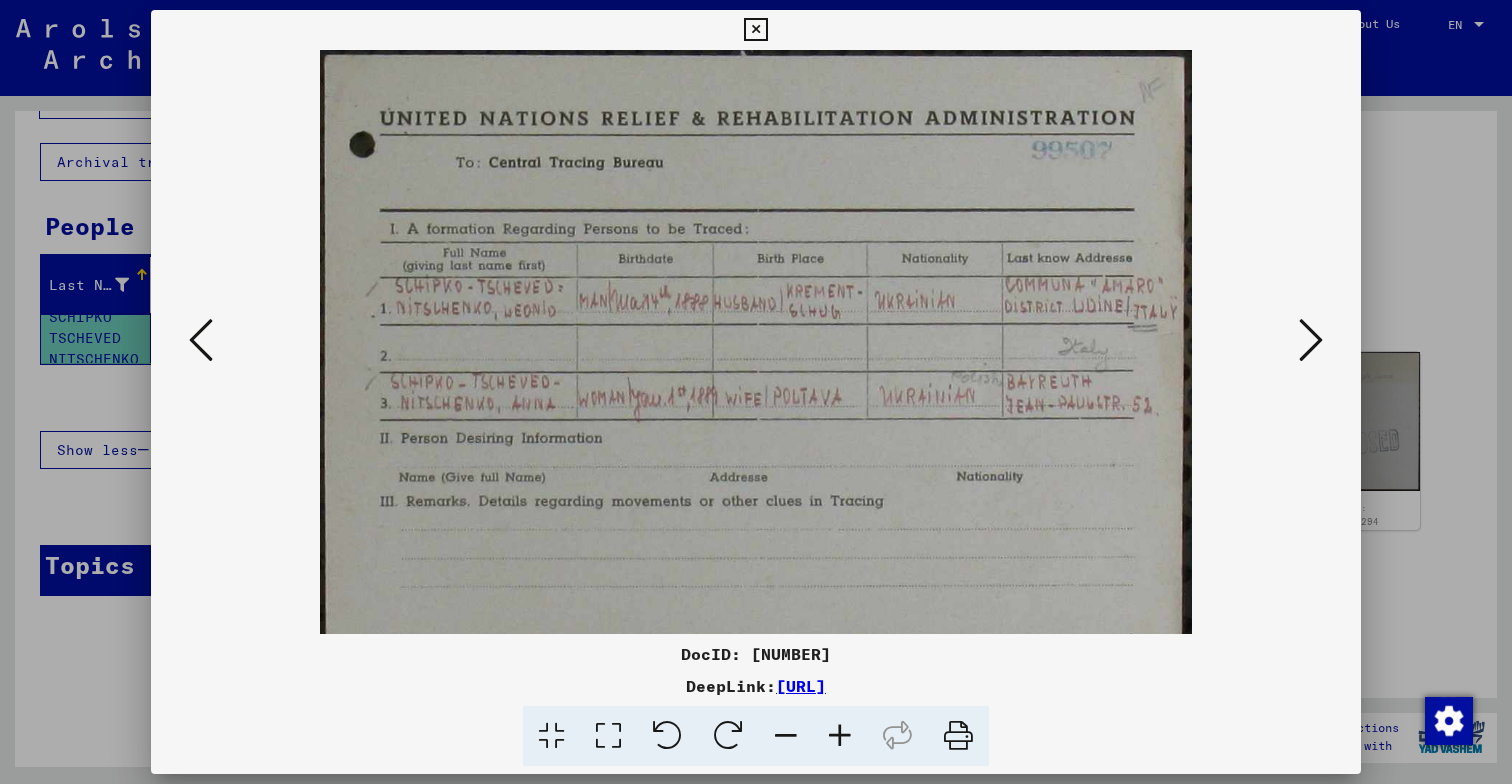 click at bounding box center (840, 736) 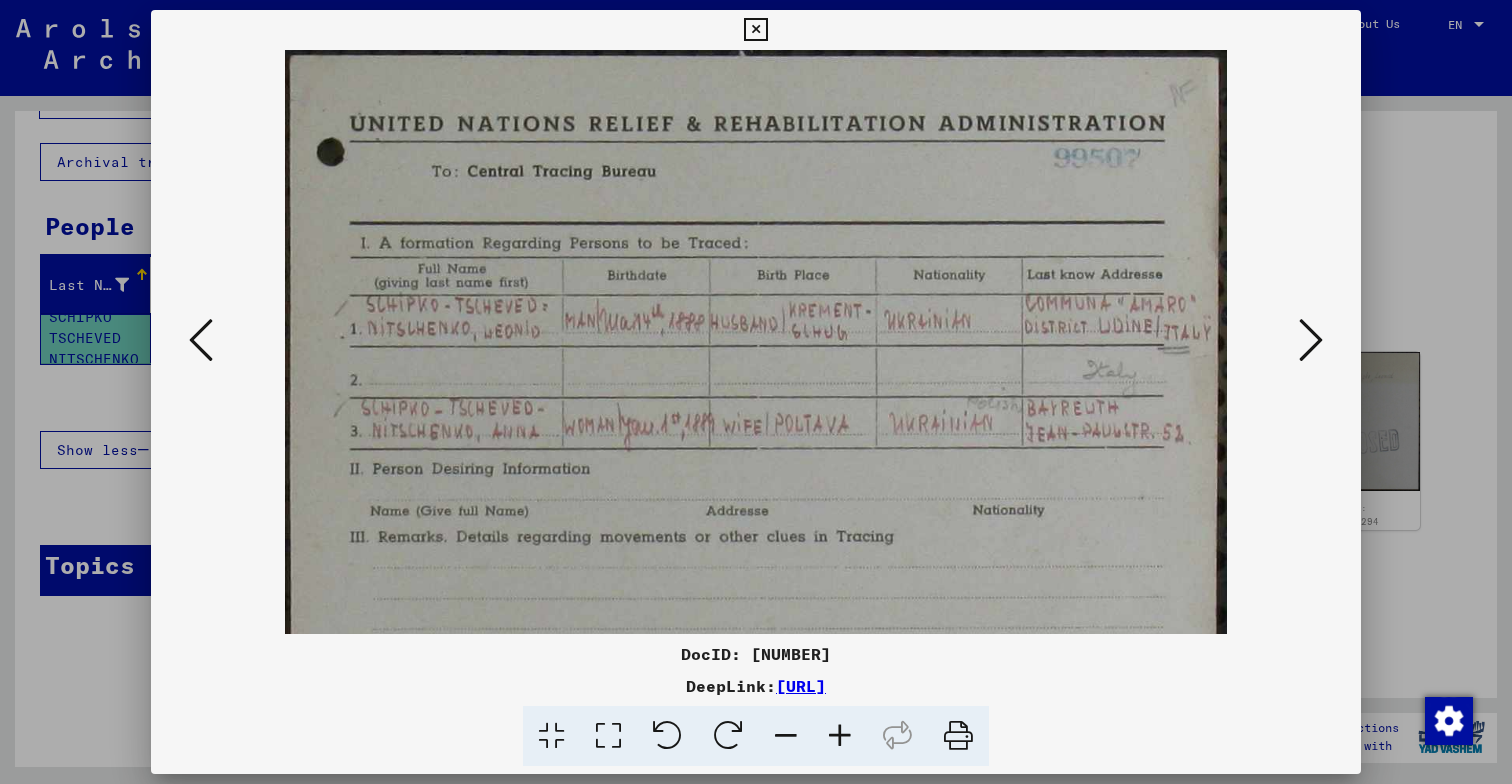 click at bounding box center (840, 736) 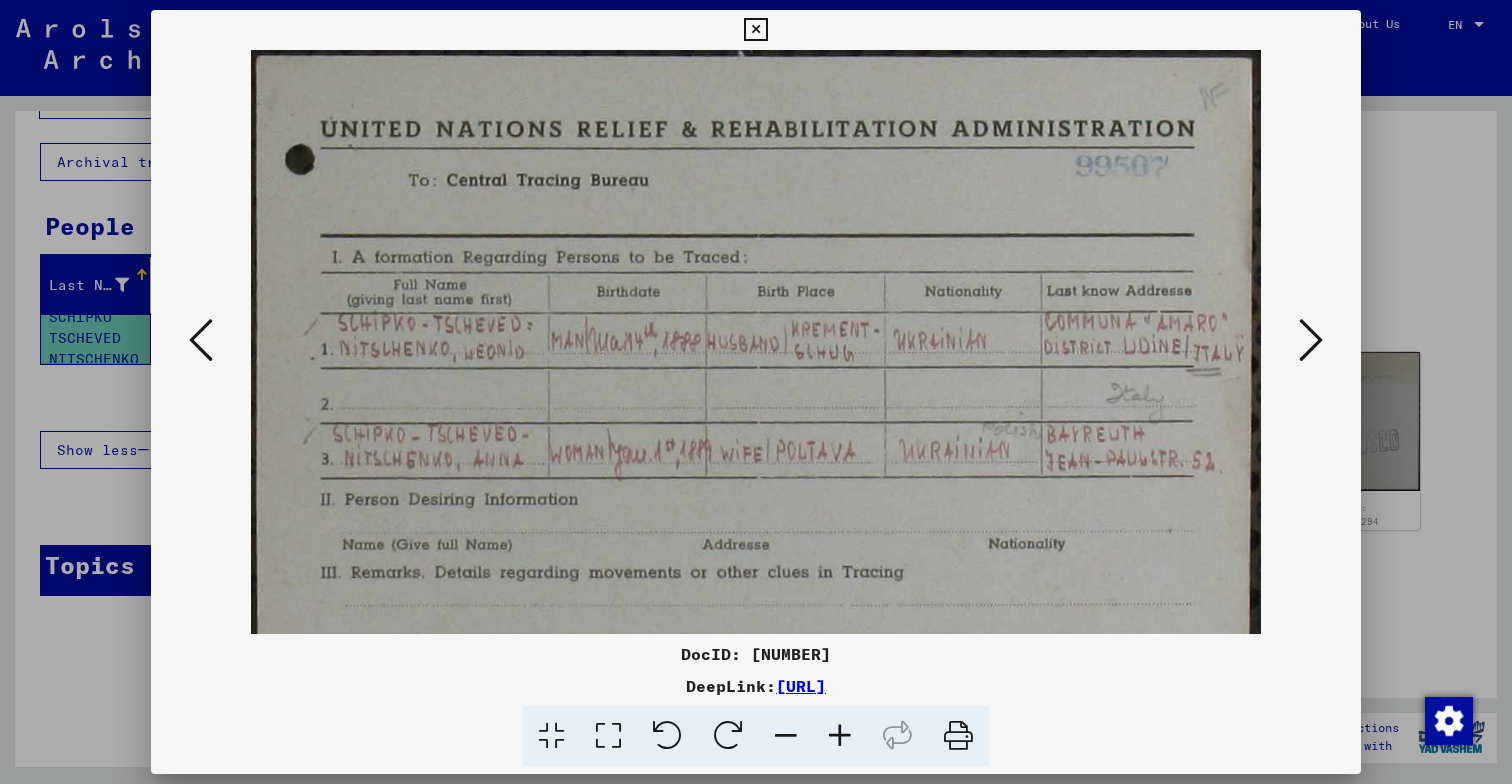 click at bounding box center (840, 736) 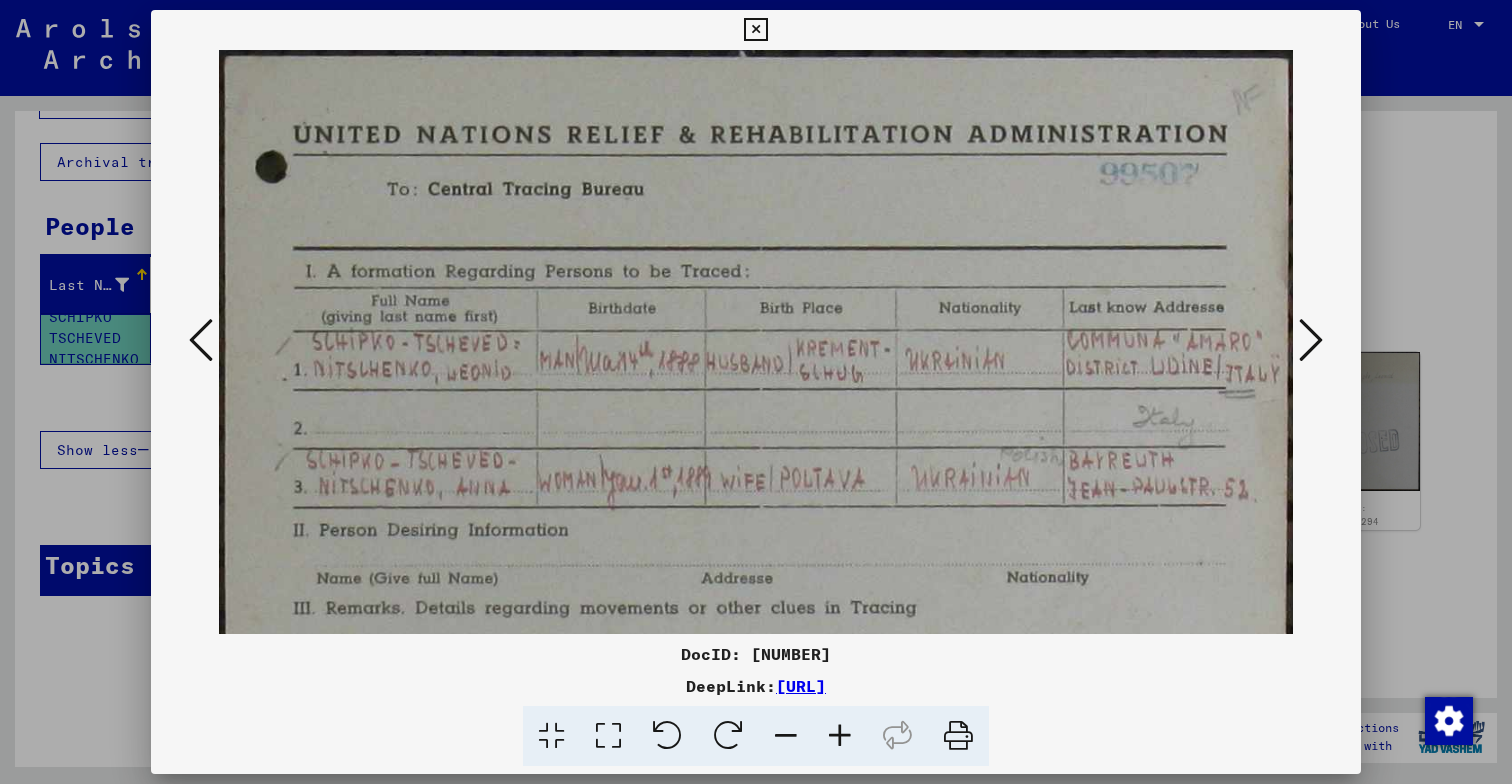 click at bounding box center [840, 736] 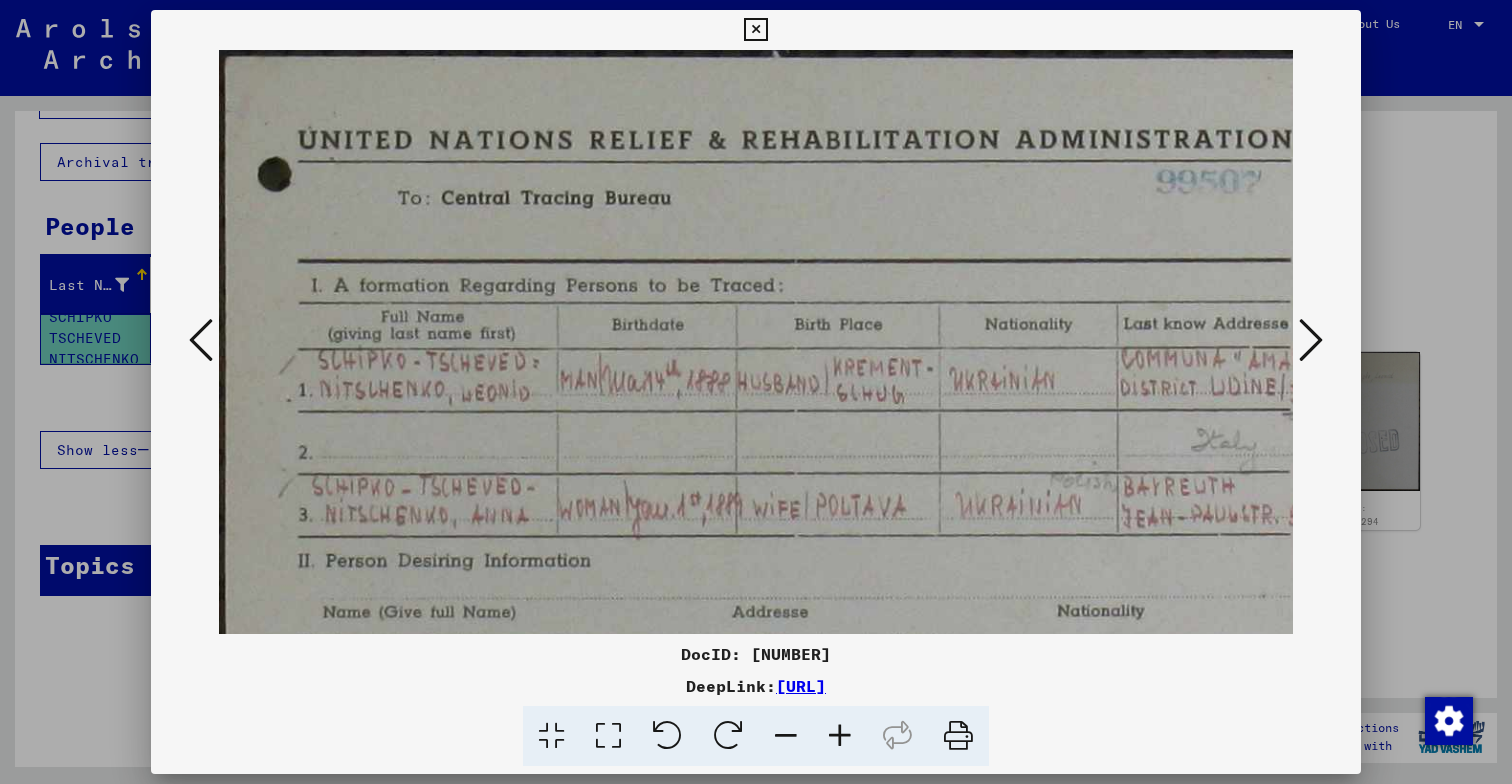 click at bounding box center (840, 736) 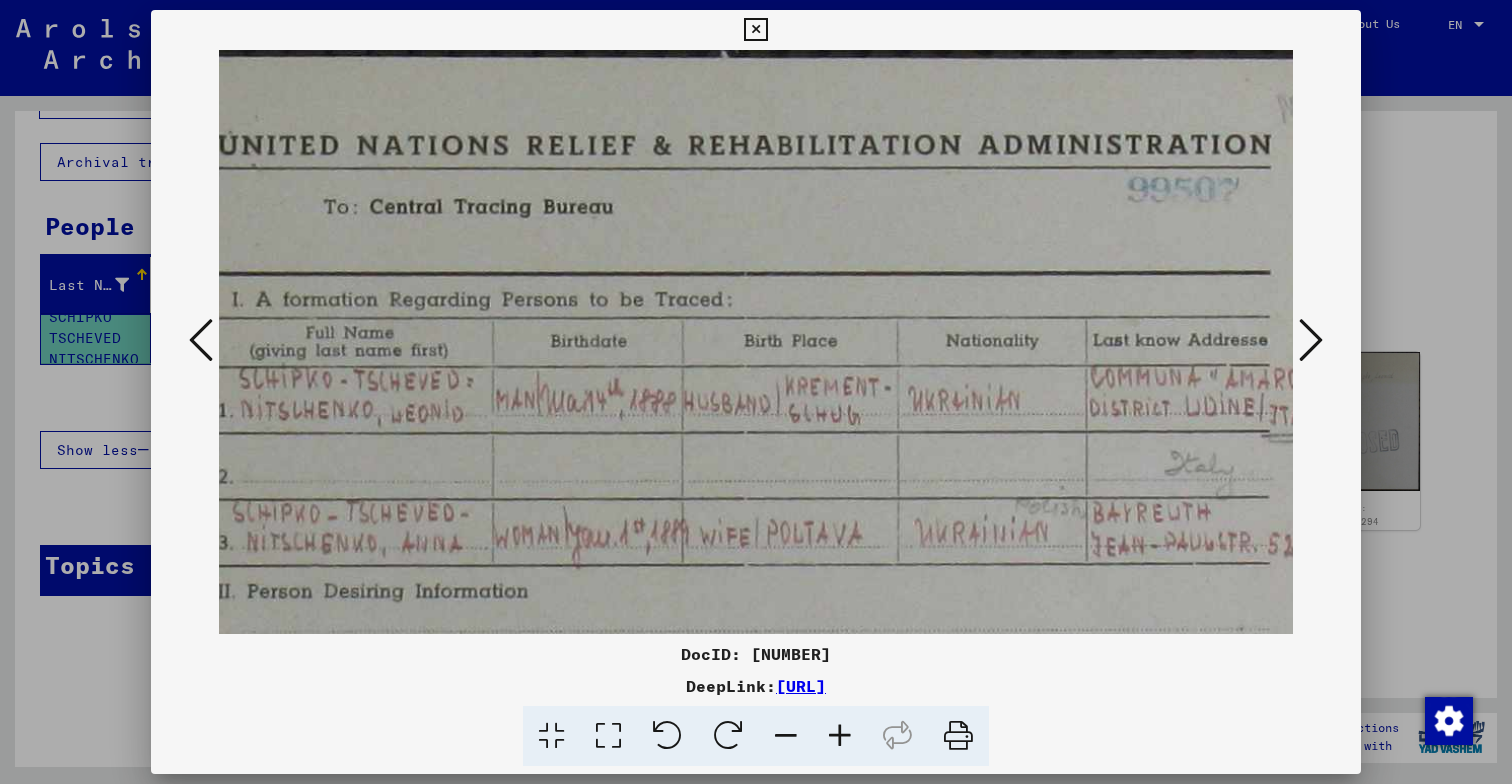 scroll, scrollTop: 0, scrollLeft: 143, axis: horizontal 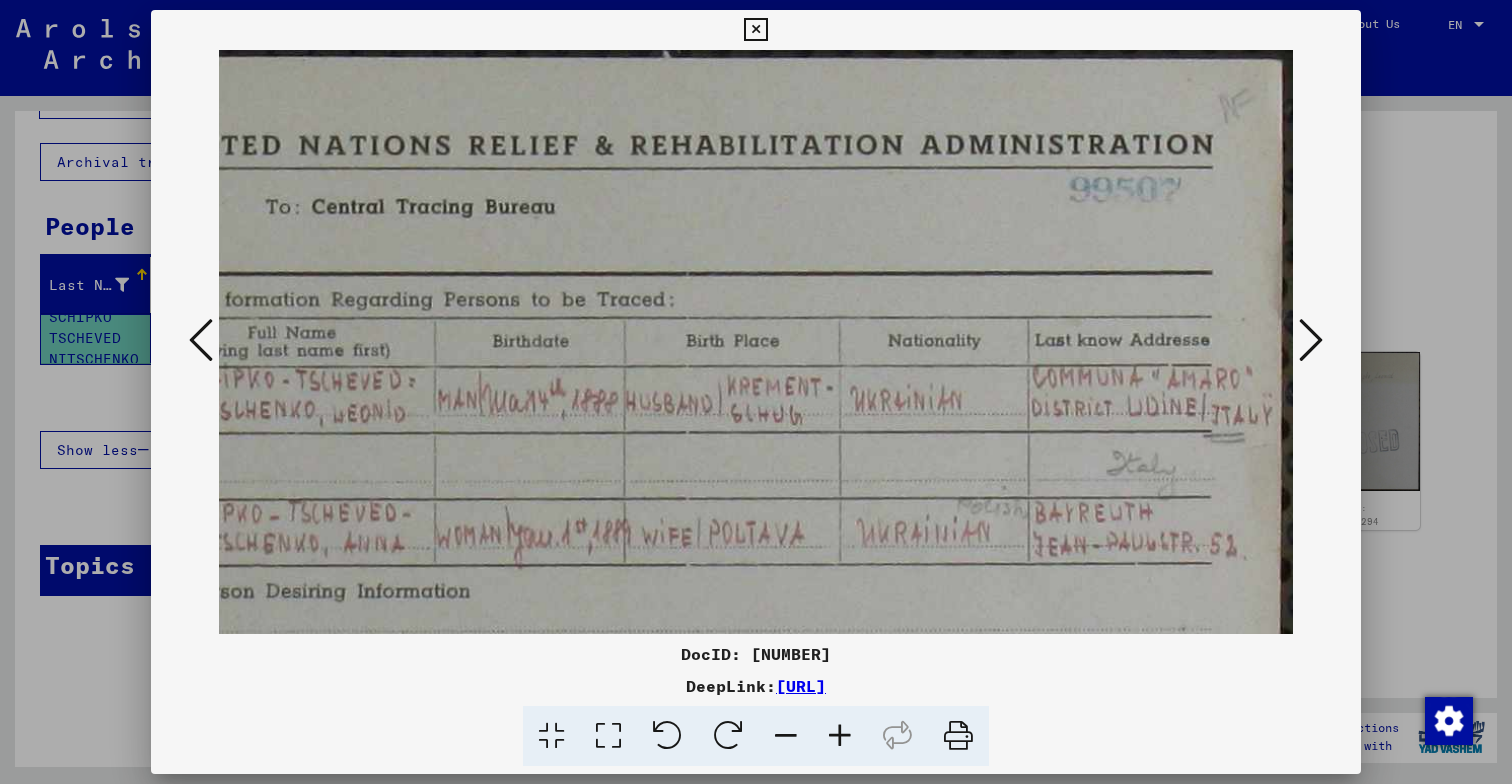 drag, startPoint x: 1018, startPoint y: 470, endPoint x: 677, endPoint y: 496, distance: 341.98978 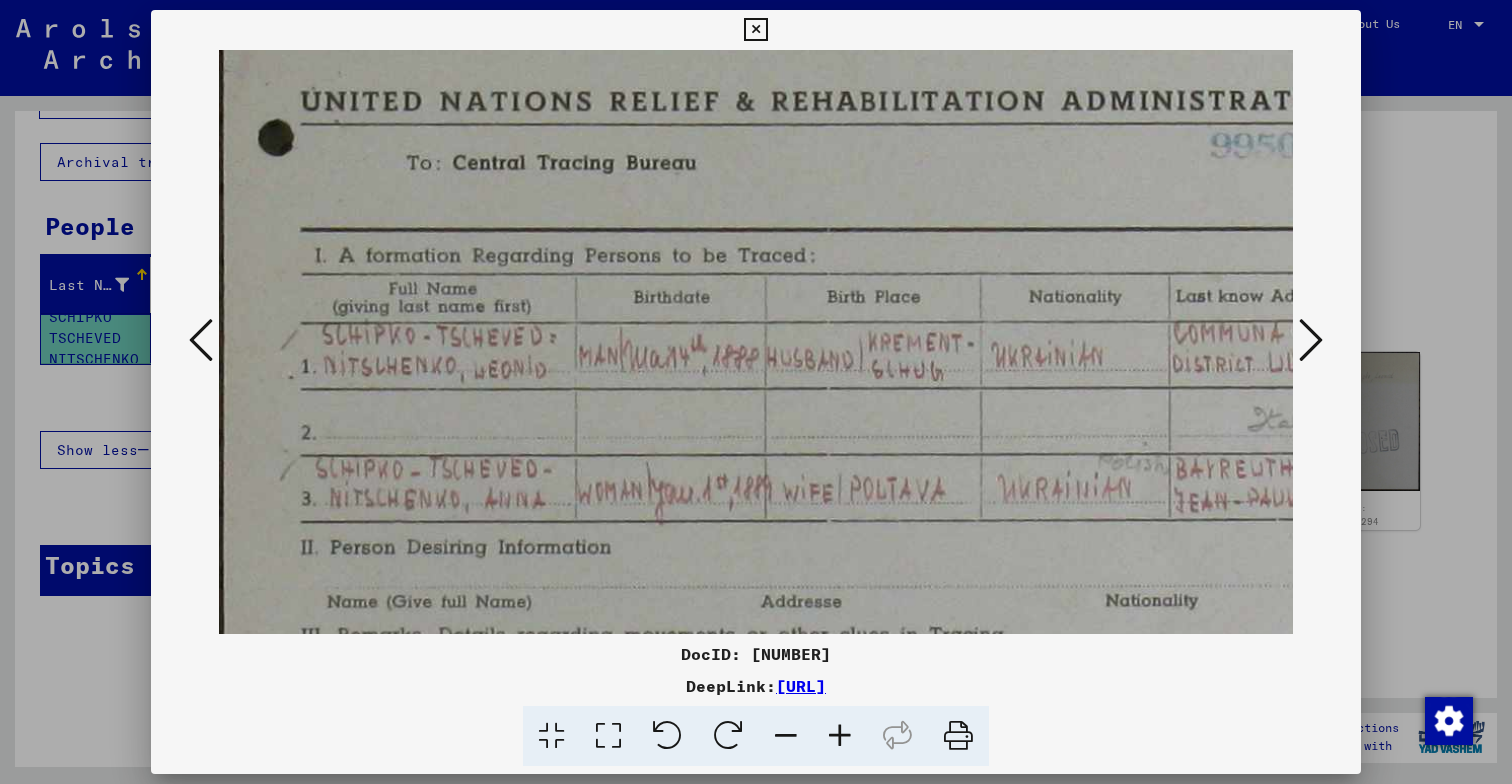 scroll, scrollTop: 45, scrollLeft: 0, axis: vertical 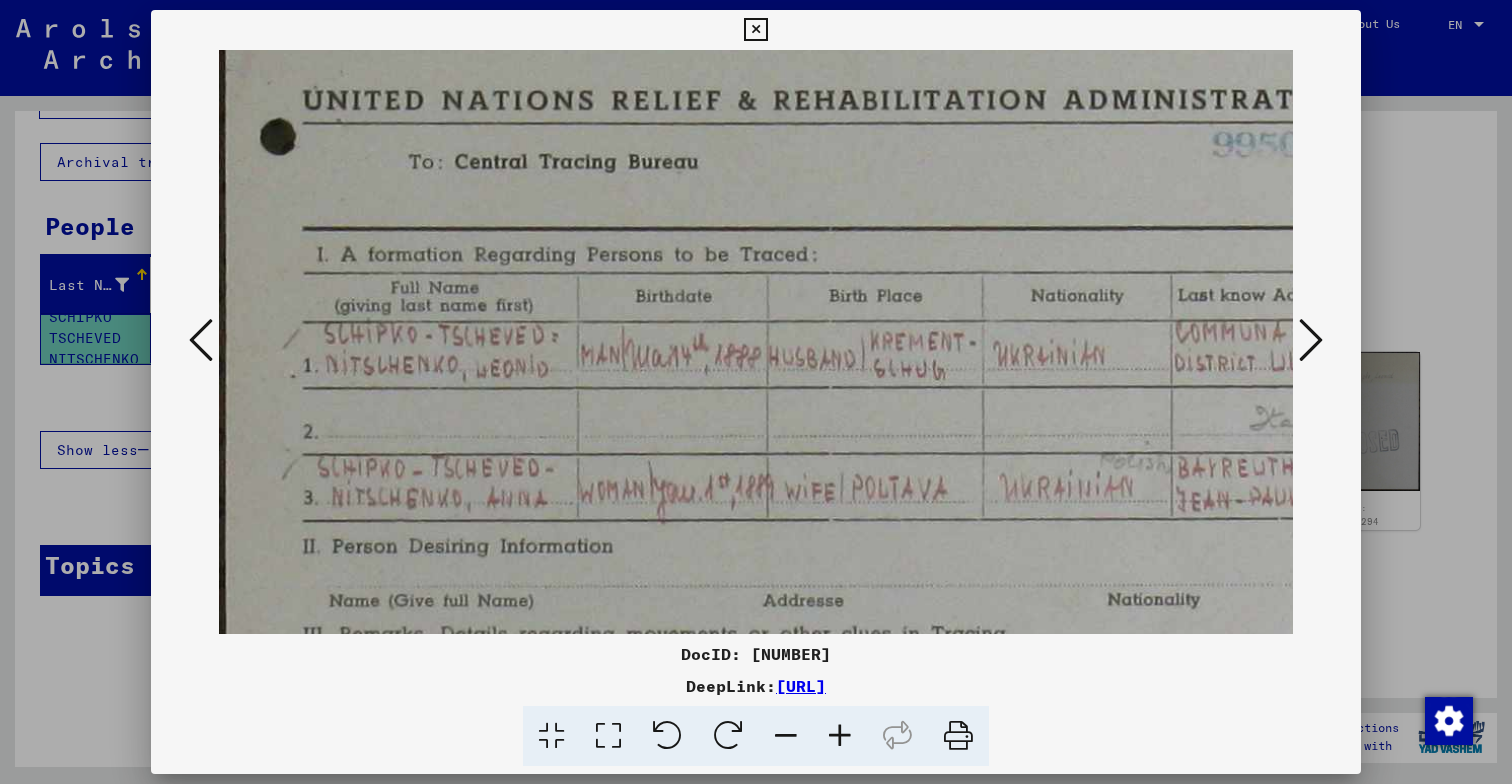 drag, startPoint x: 704, startPoint y: 580, endPoint x: 853, endPoint y: 535, distance: 155.64703 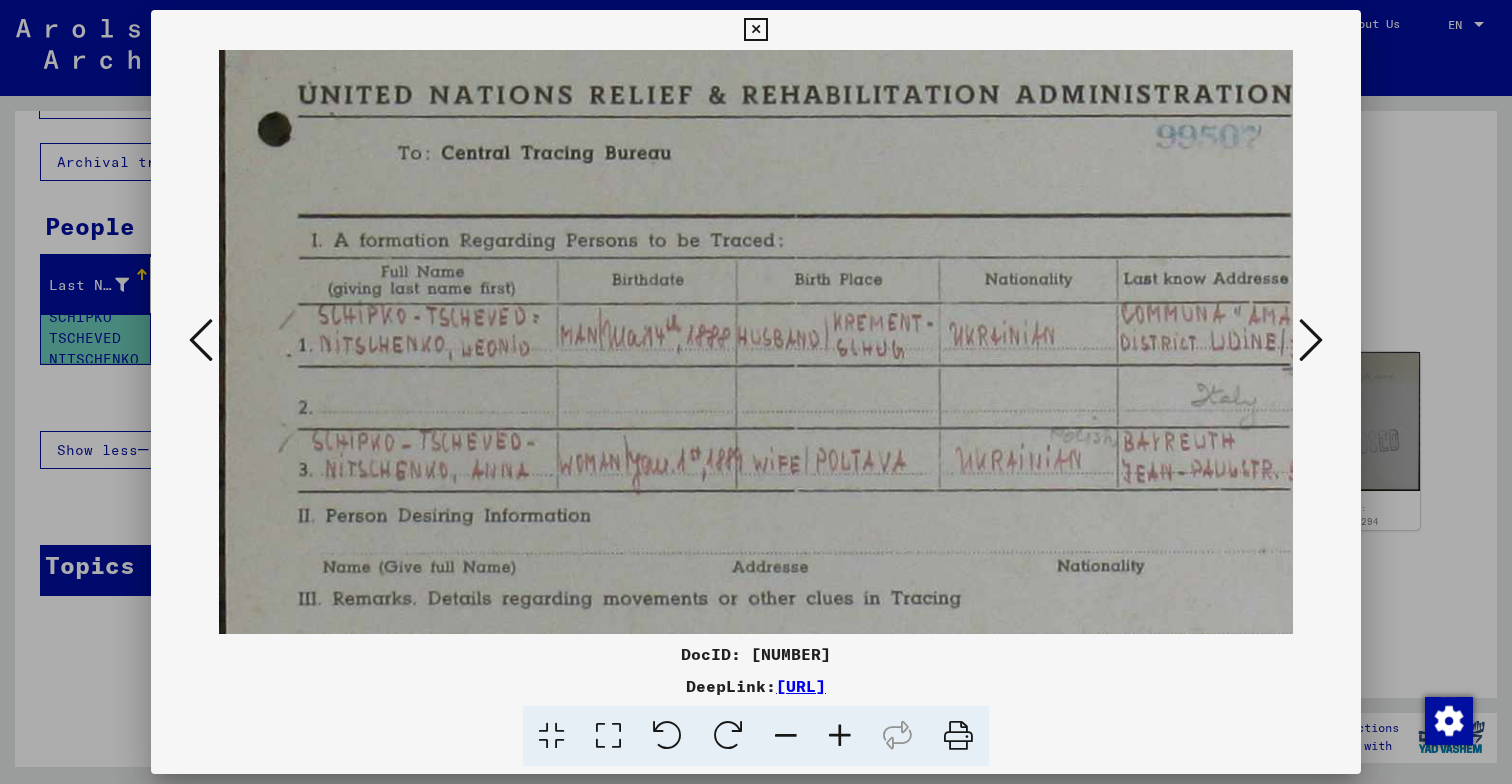 click at bounding box center [786, 736] 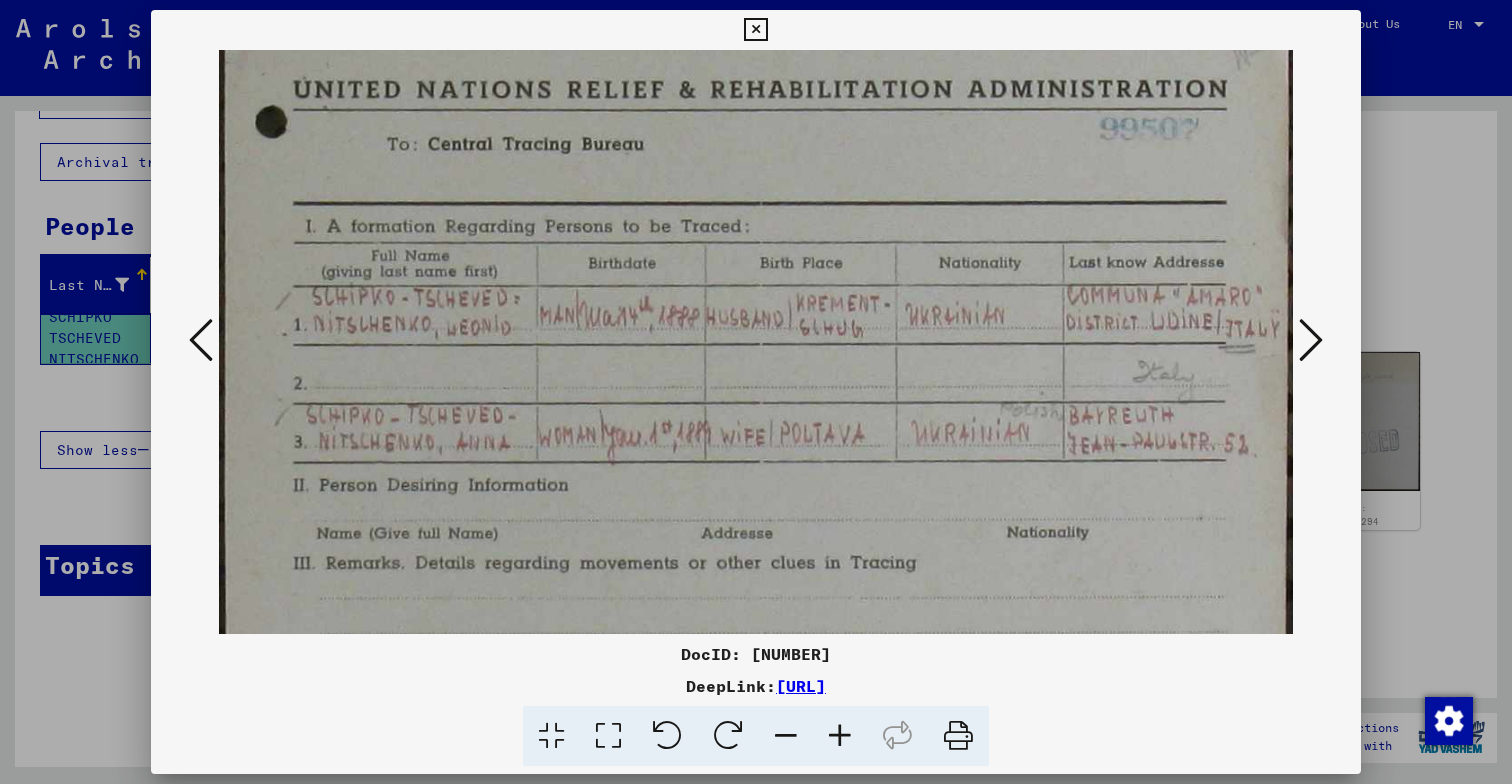 click at bounding box center (786, 736) 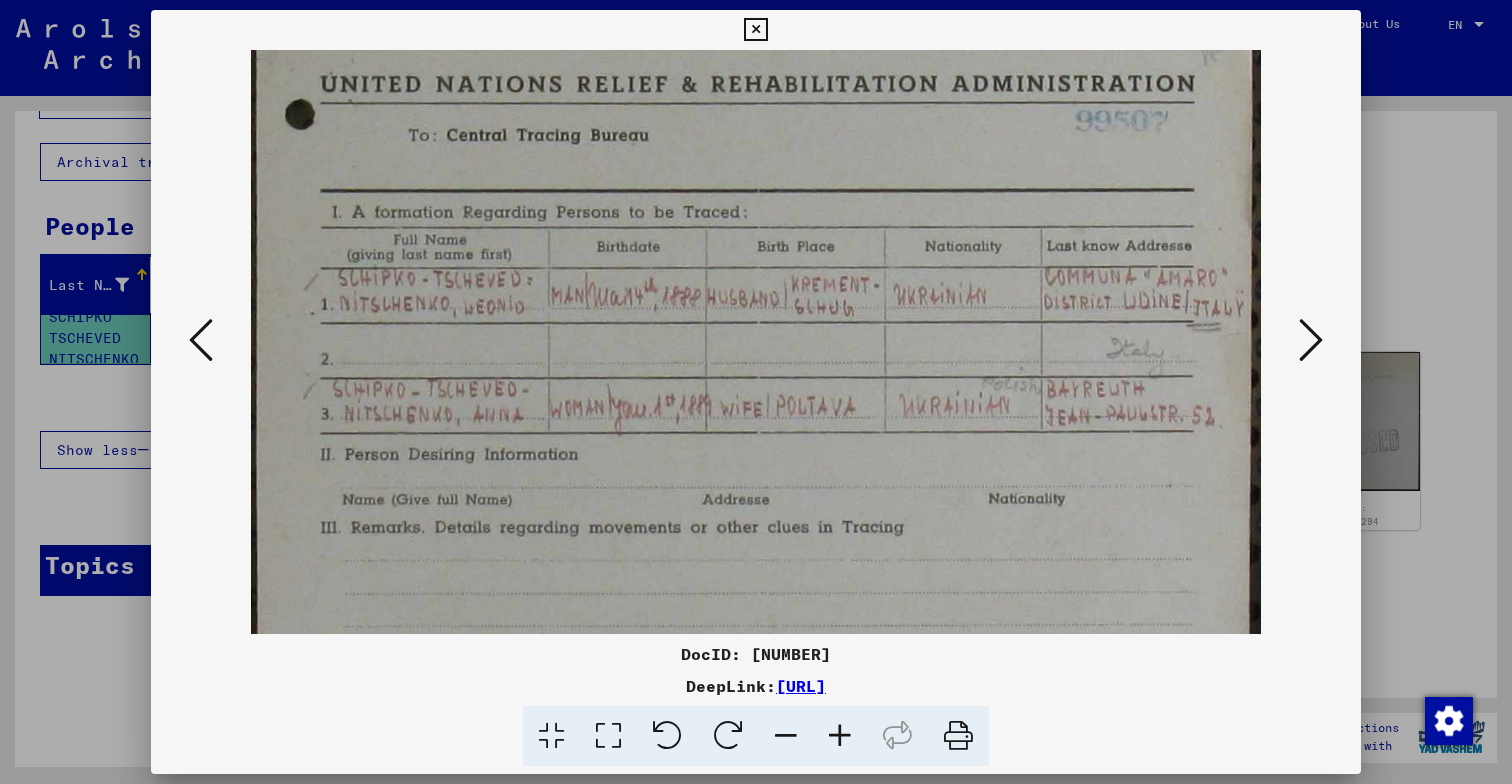 click at bounding box center [786, 736] 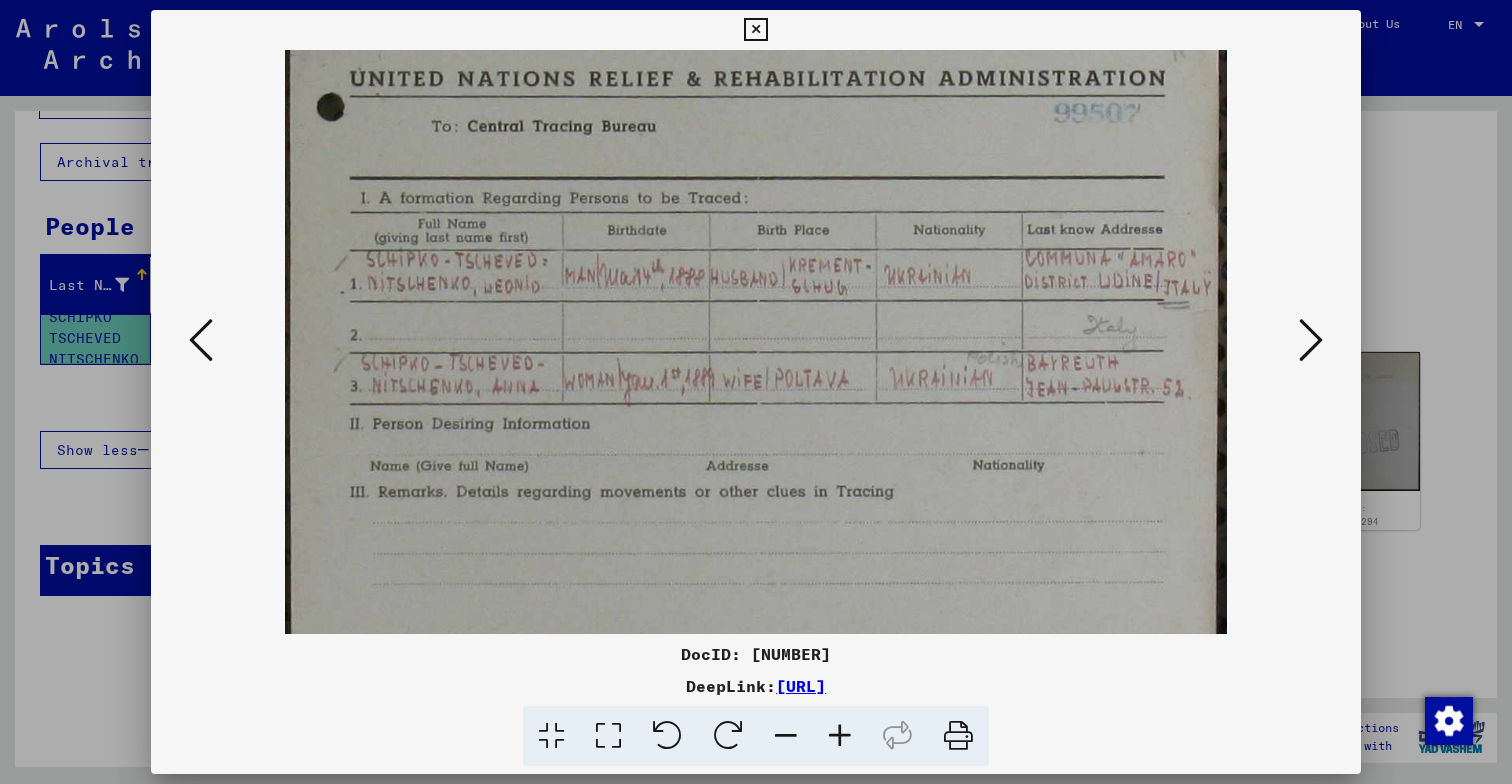 click at bounding box center [786, 736] 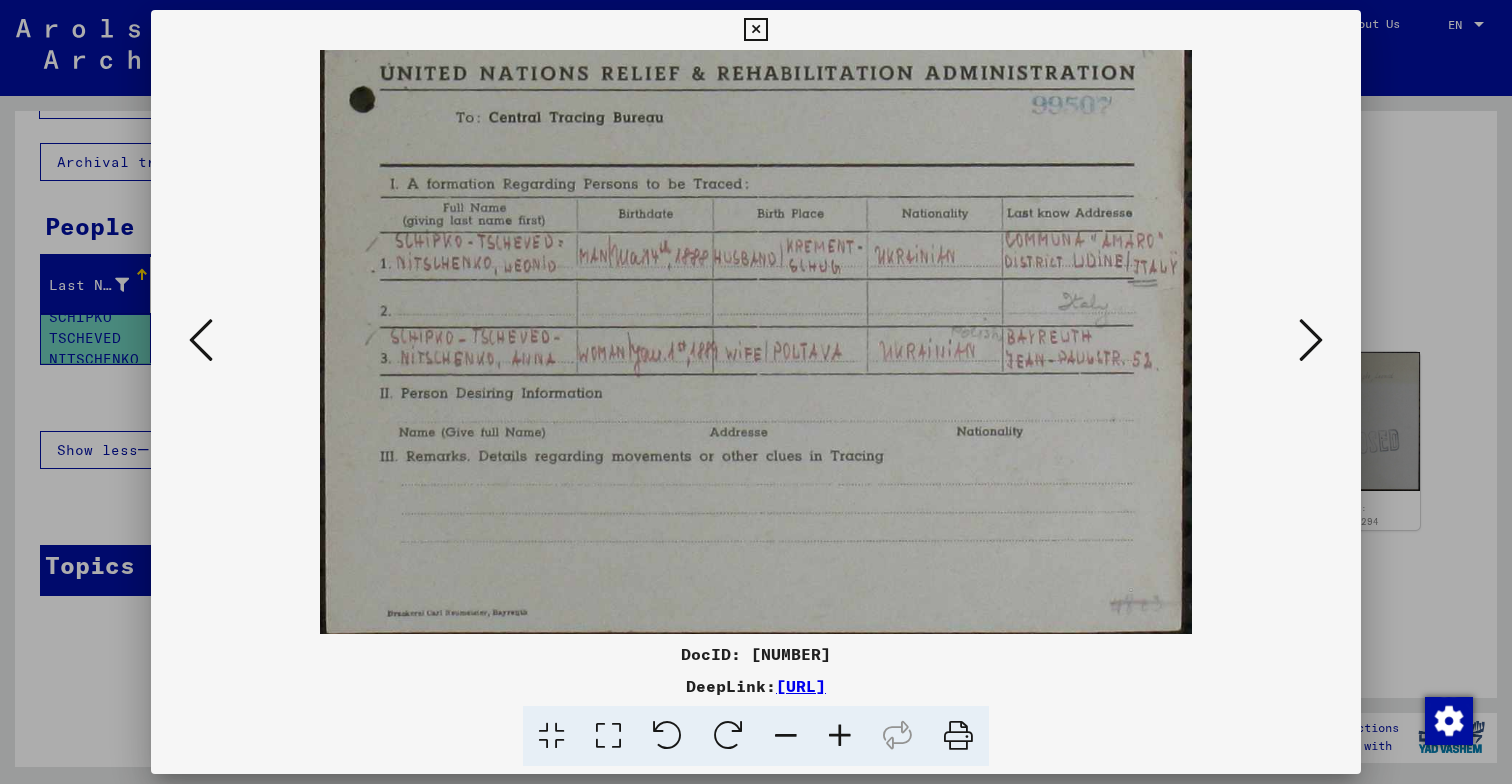 click at bounding box center (786, 736) 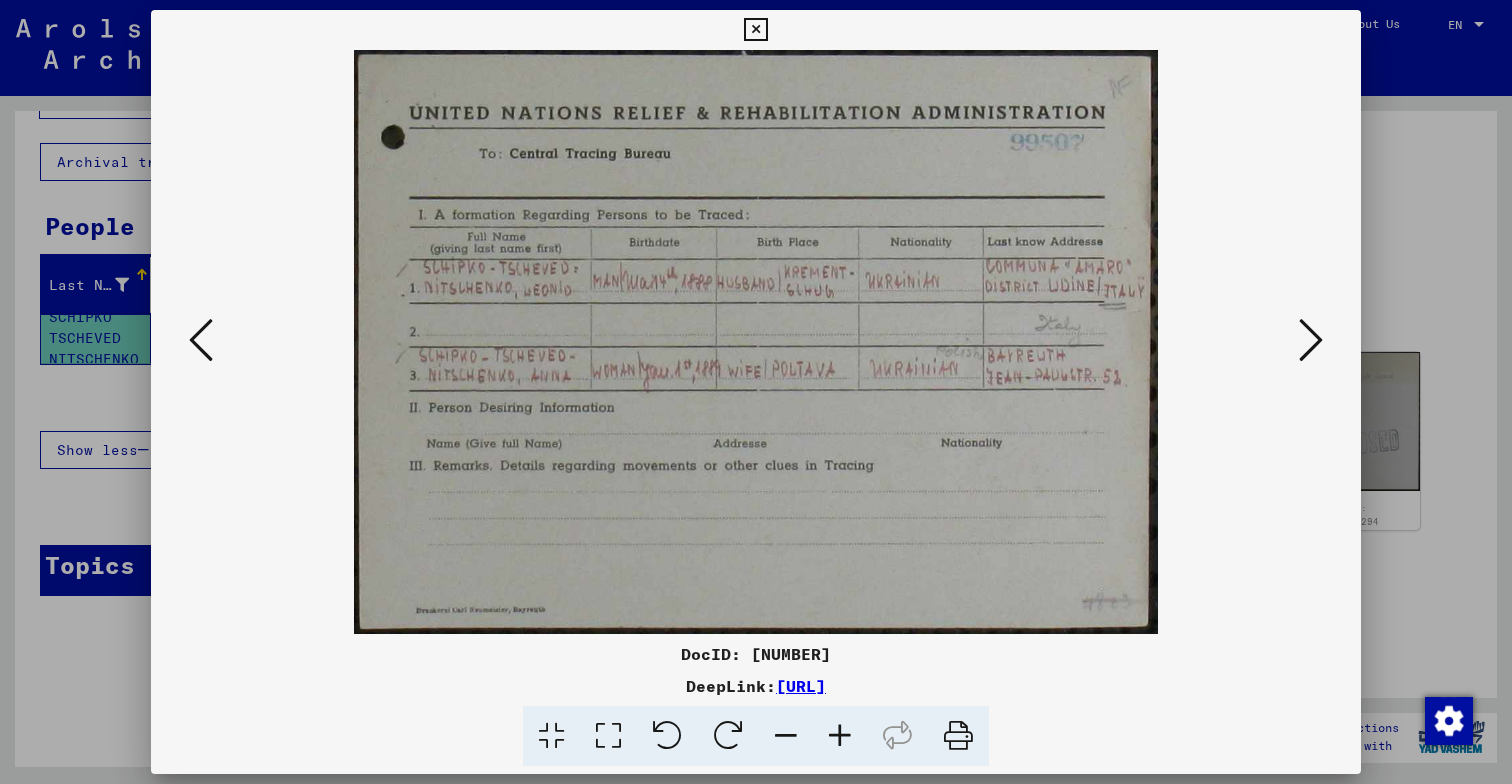 click at bounding box center (756, 342) 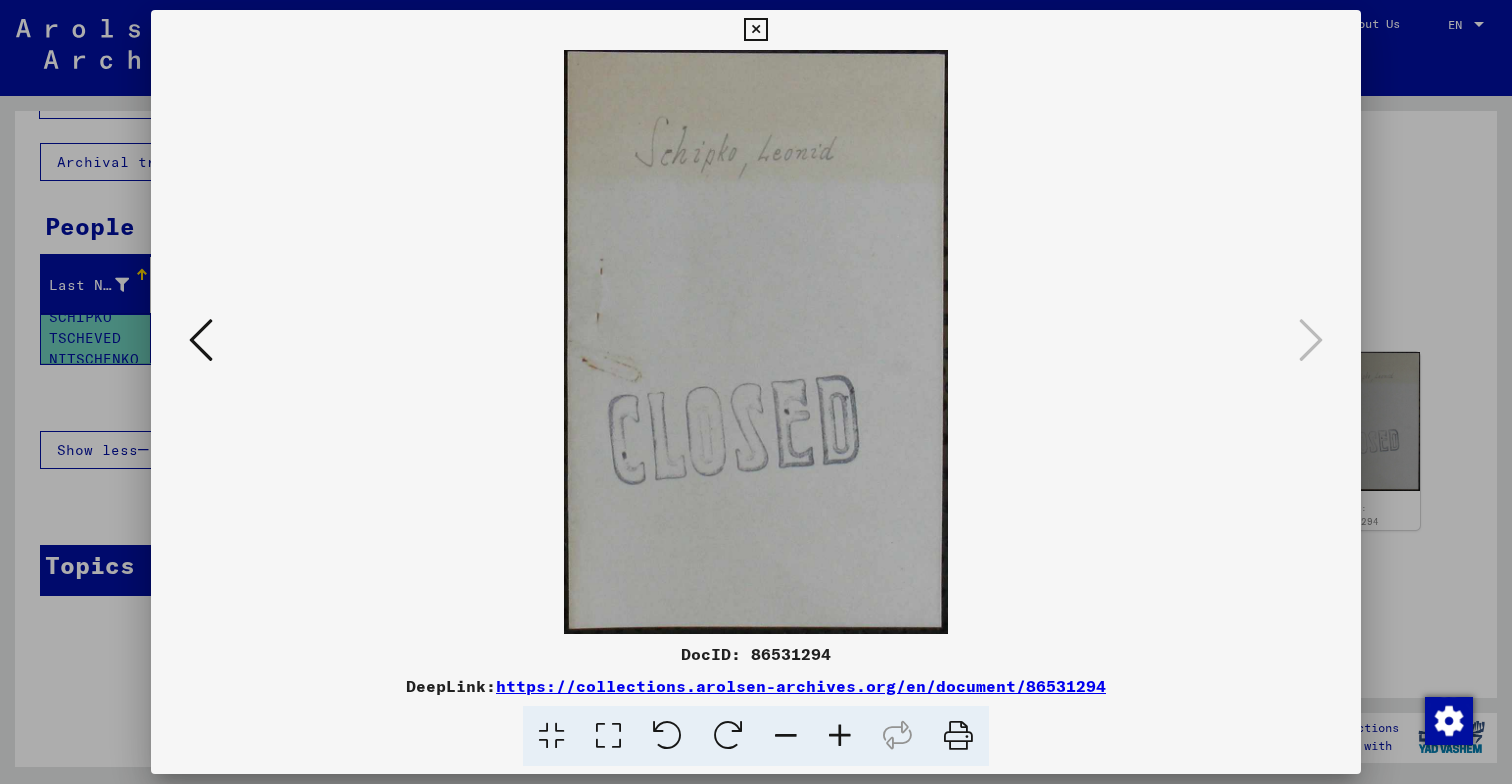 click at bounding box center (756, 342) 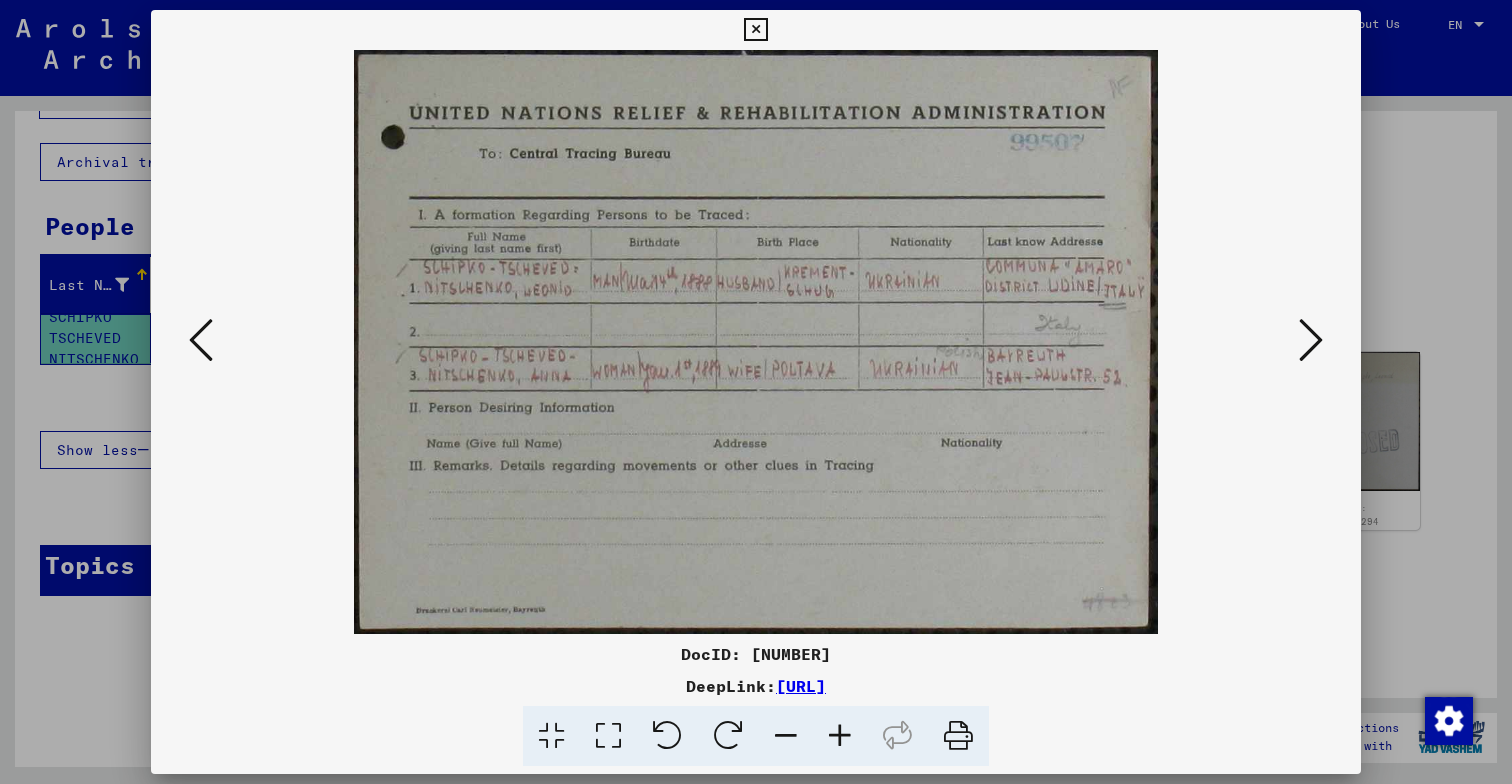 click at bounding box center [201, 340] 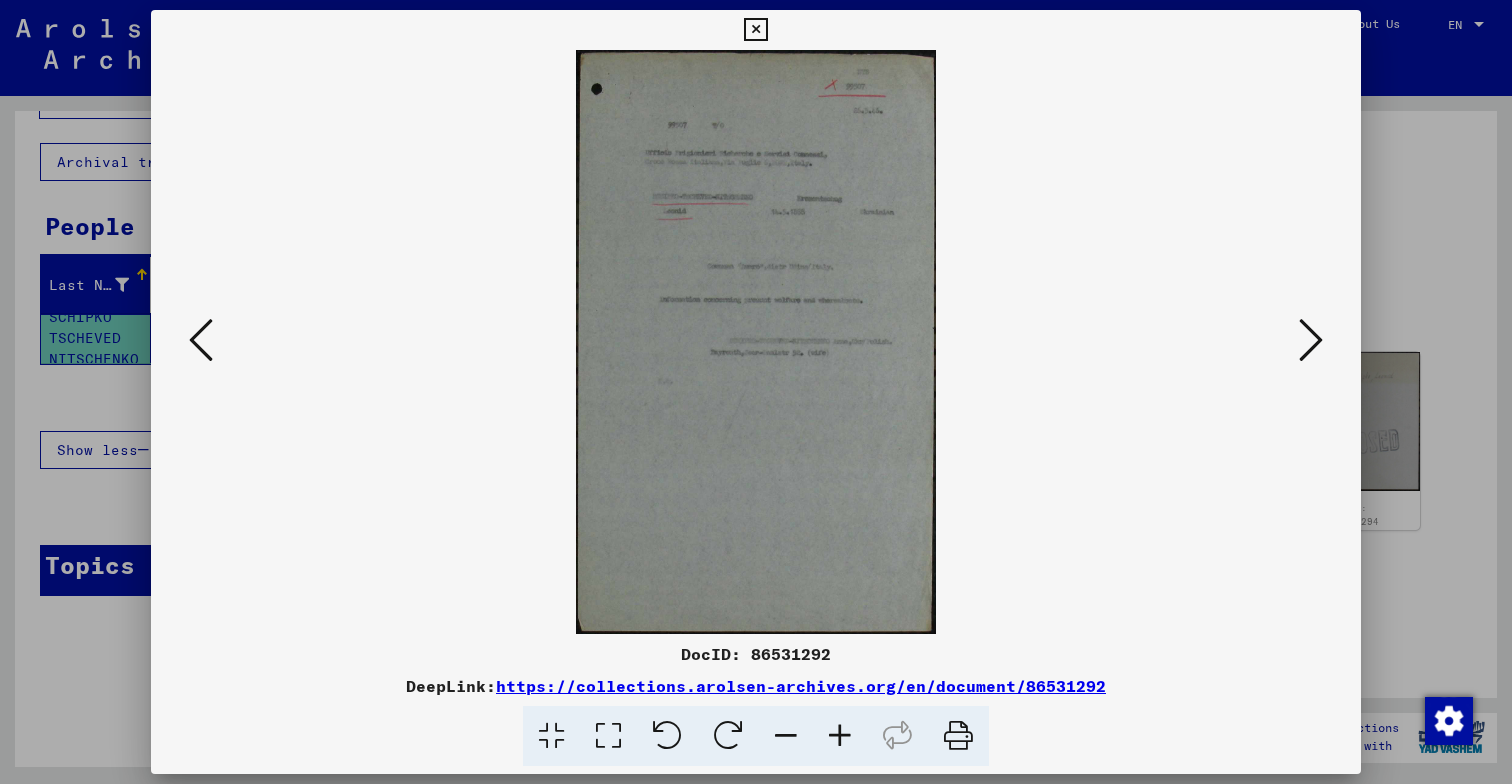 click at bounding box center [201, 340] 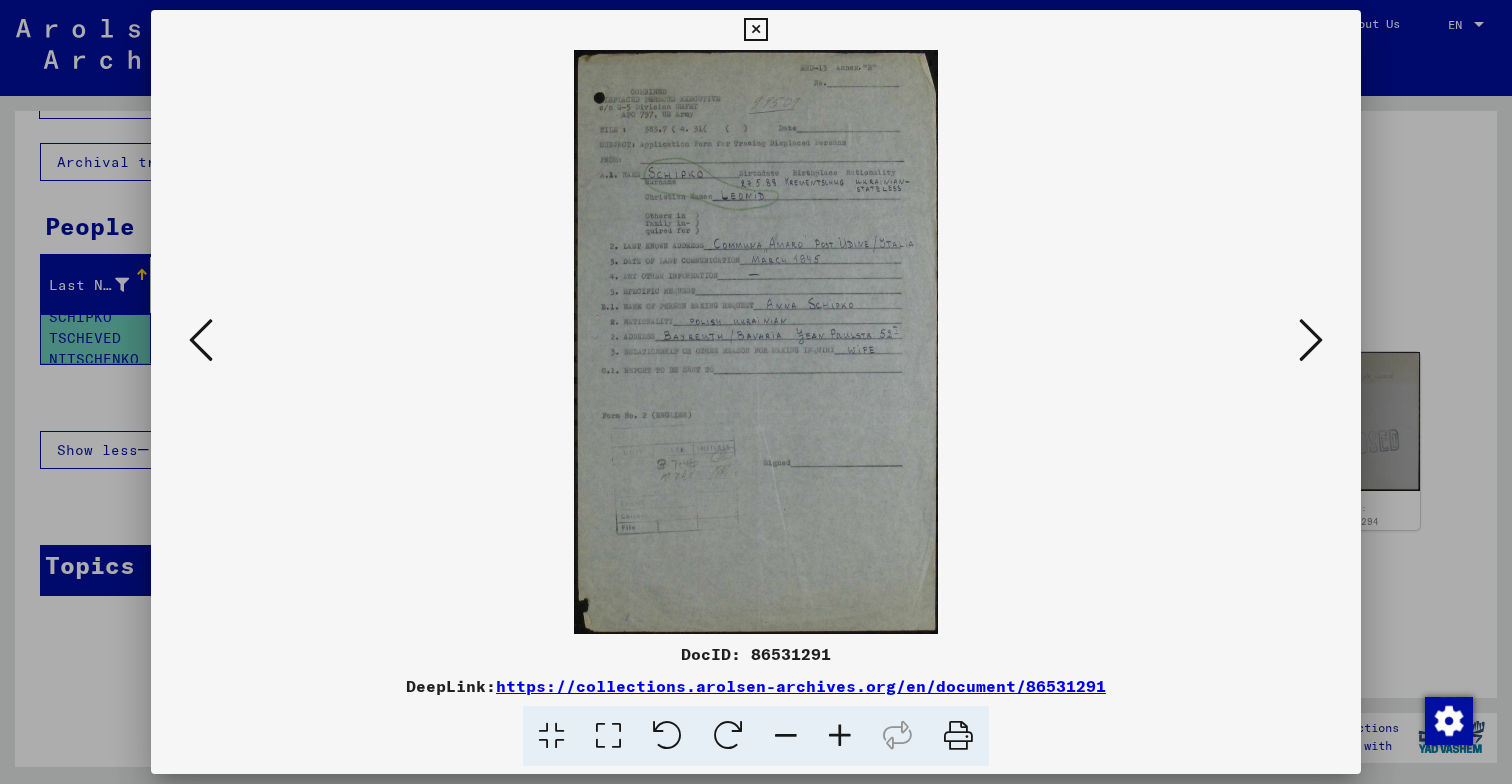 click at bounding box center (201, 340) 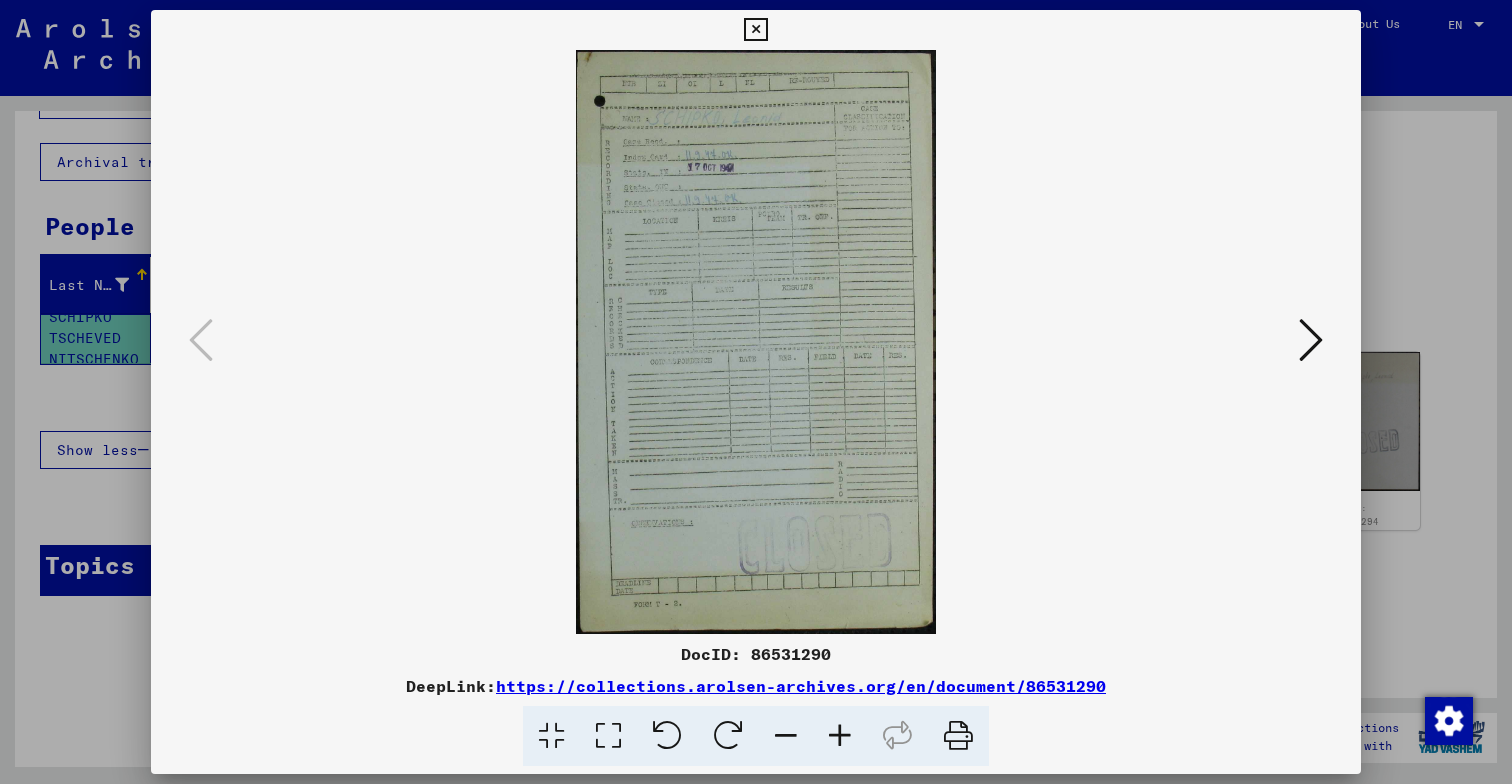 click at bounding box center (840, 736) 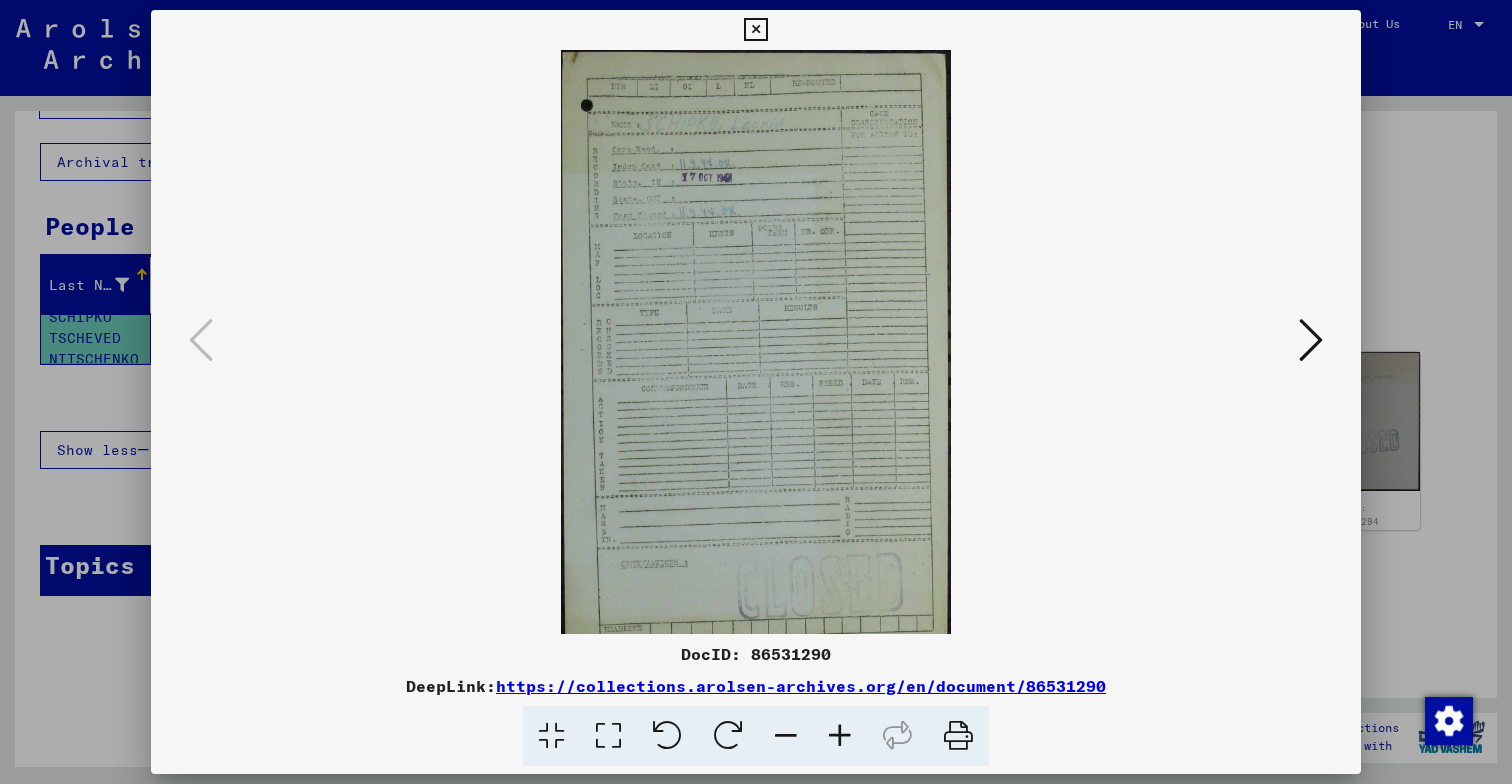 click at bounding box center (840, 736) 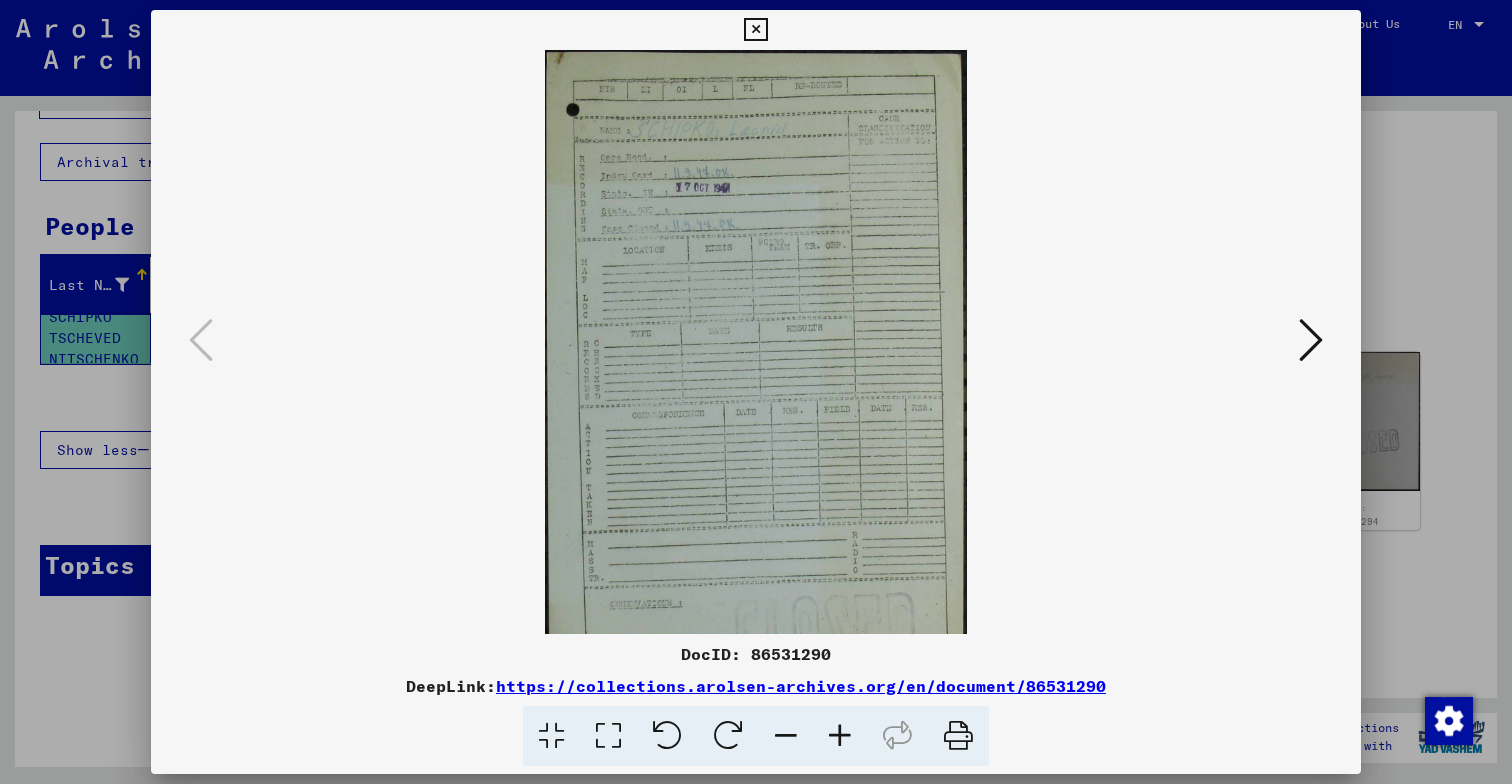 click at bounding box center (840, 736) 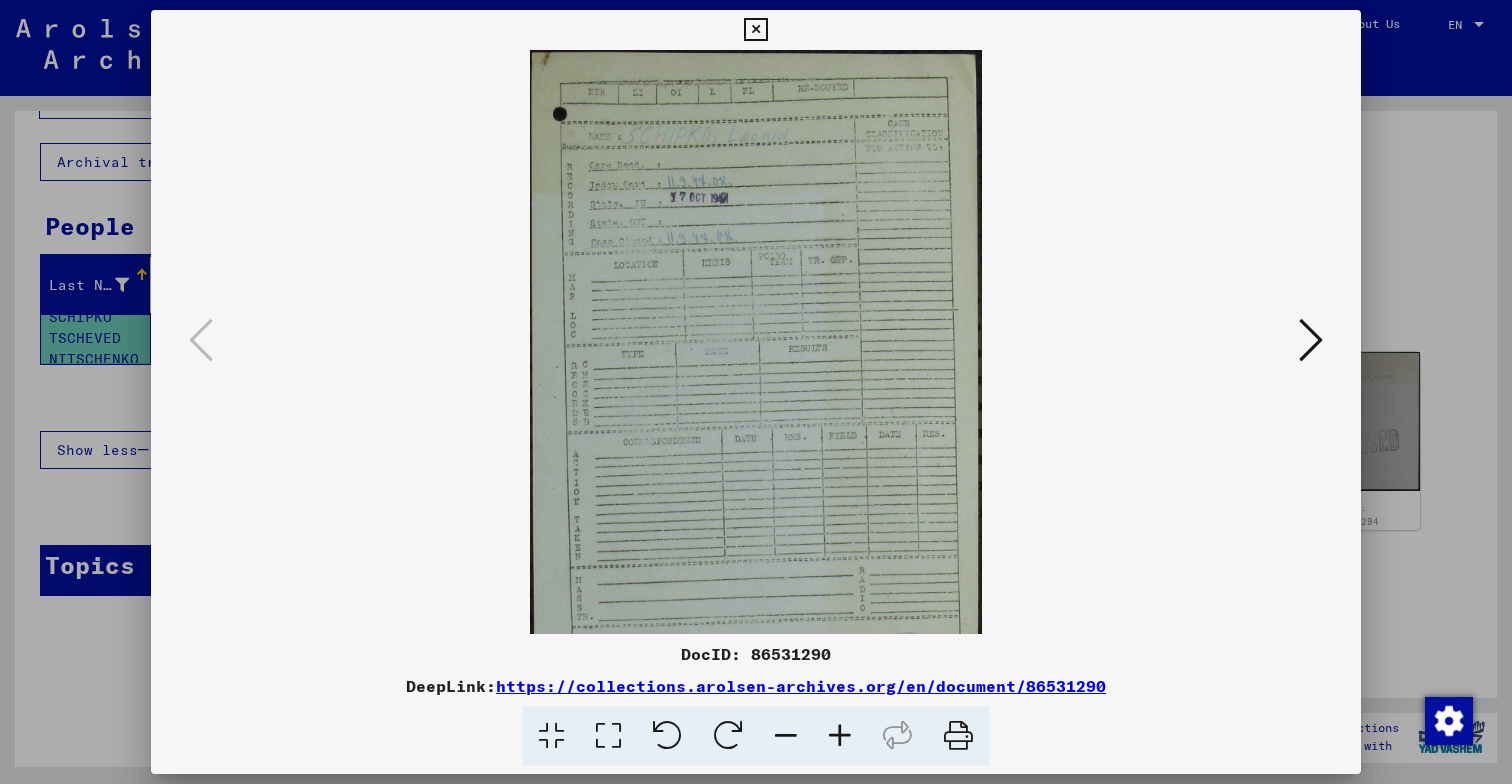 click at bounding box center [840, 736] 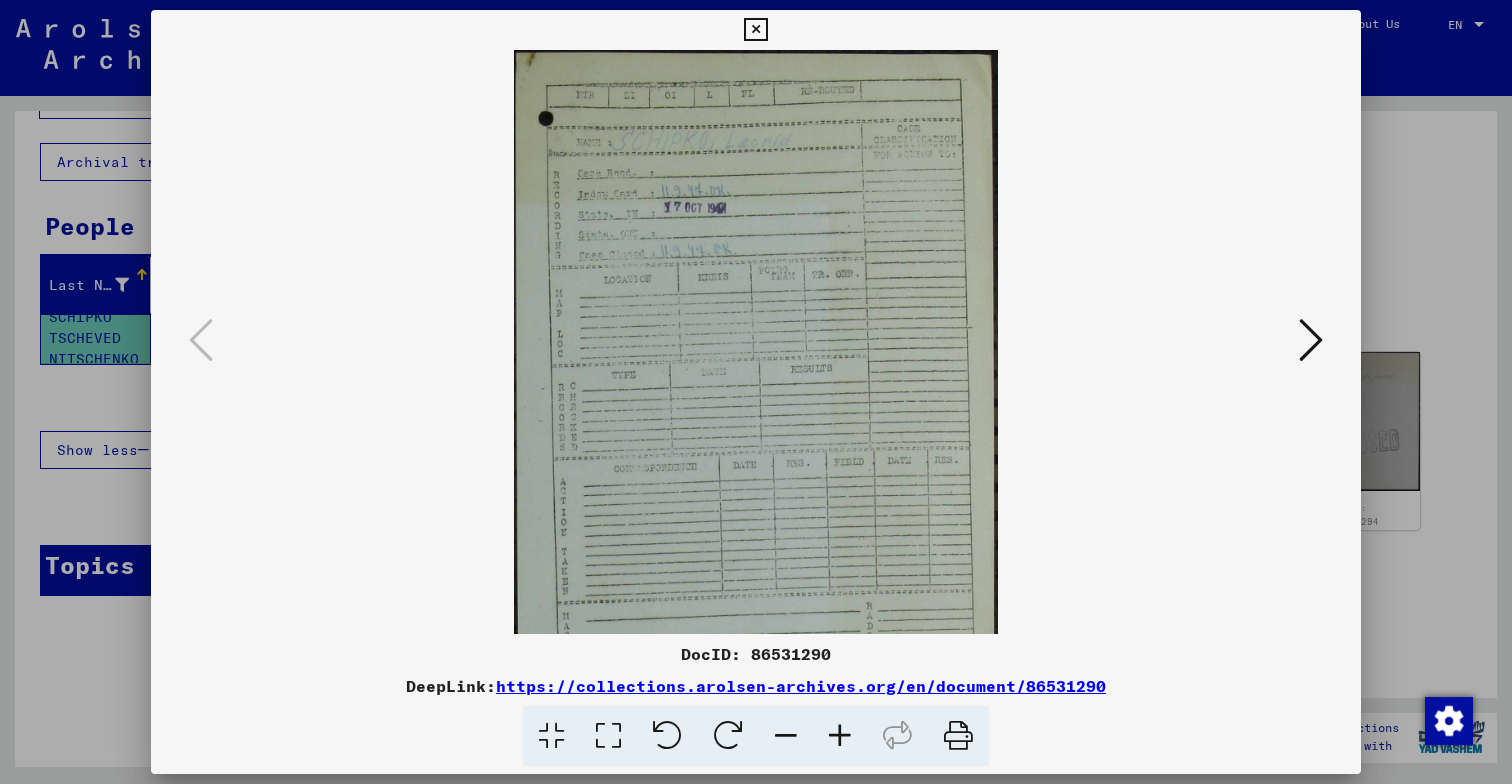 click at bounding box center [840, 736] 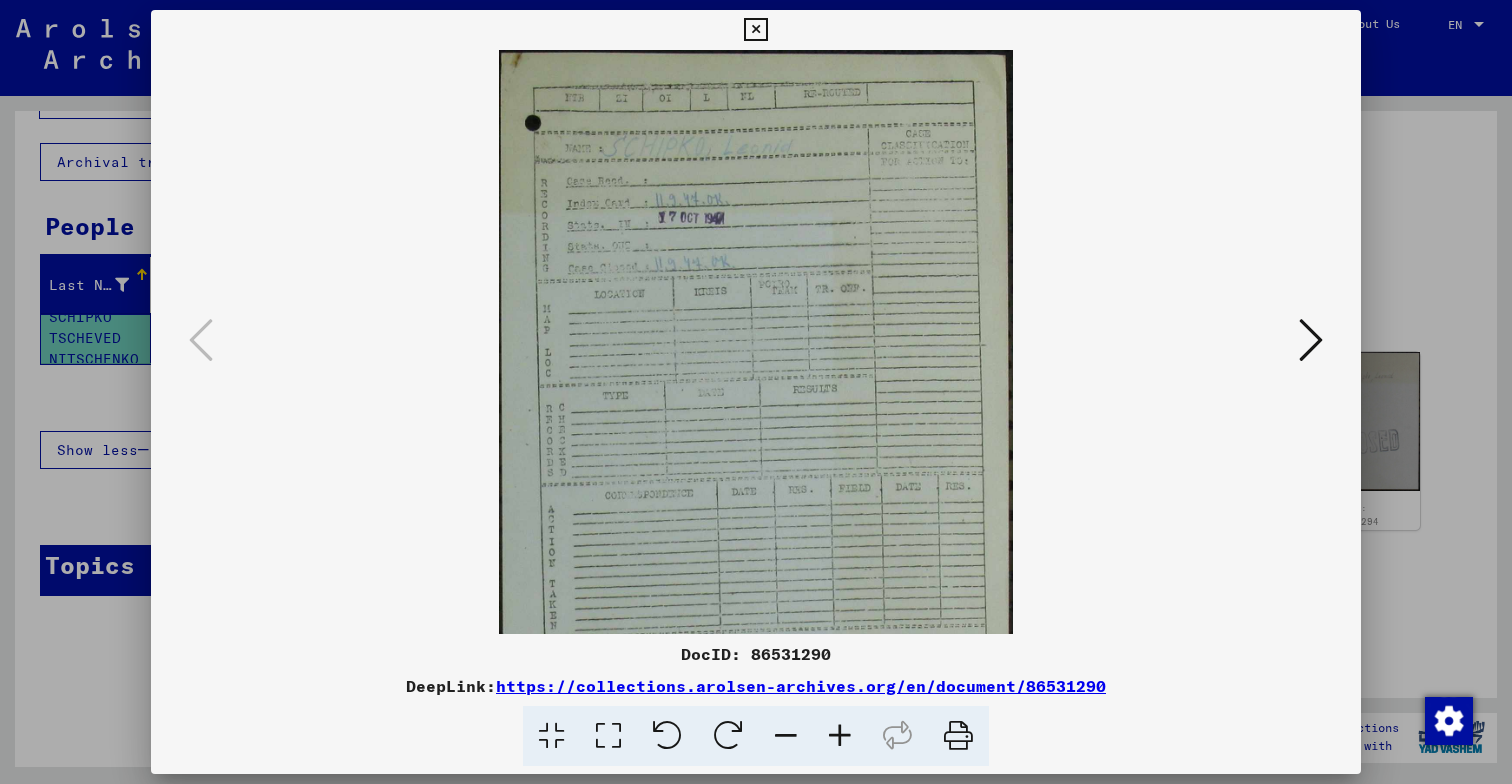 click at bounding box center (840, 736) 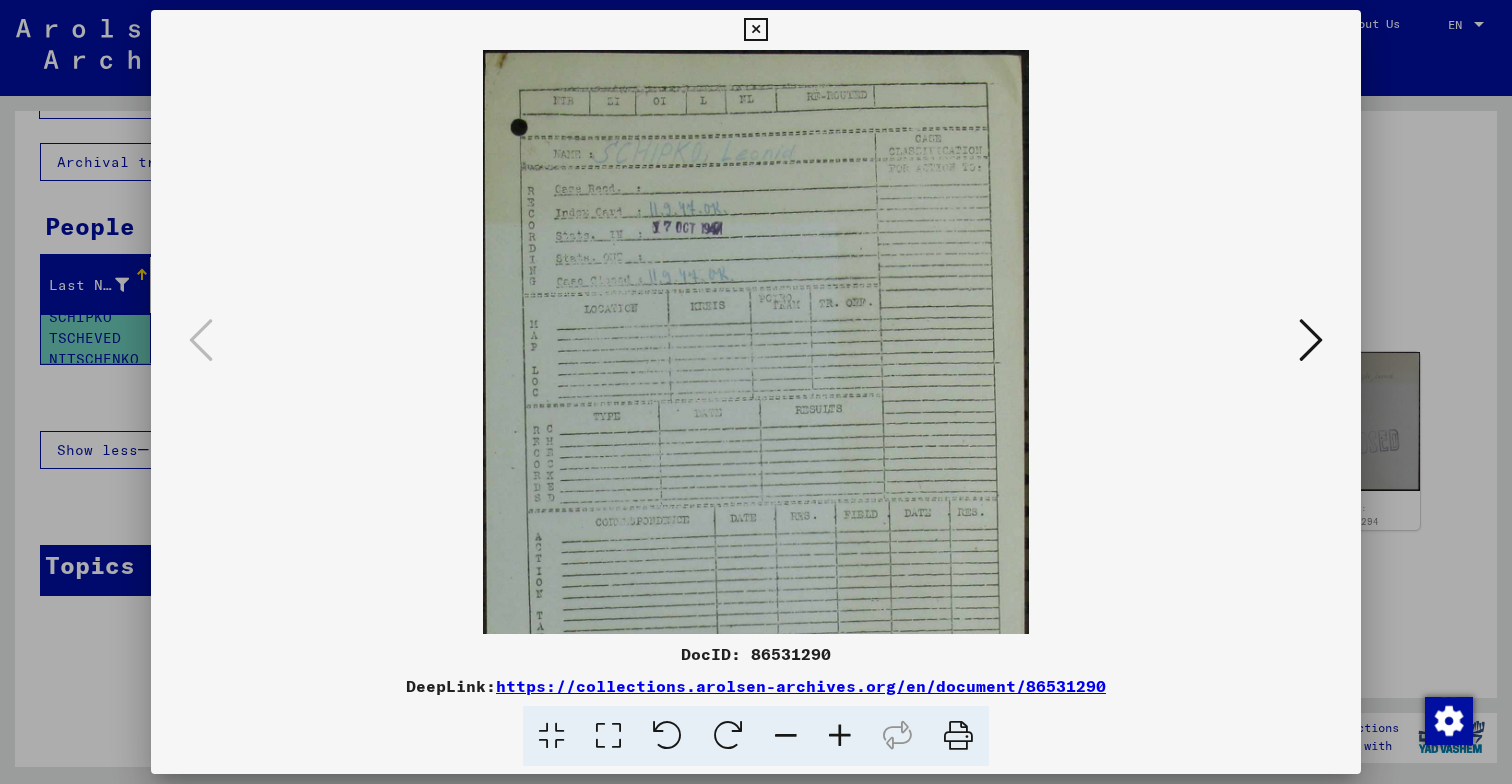 click at bounding box center [840, 736] 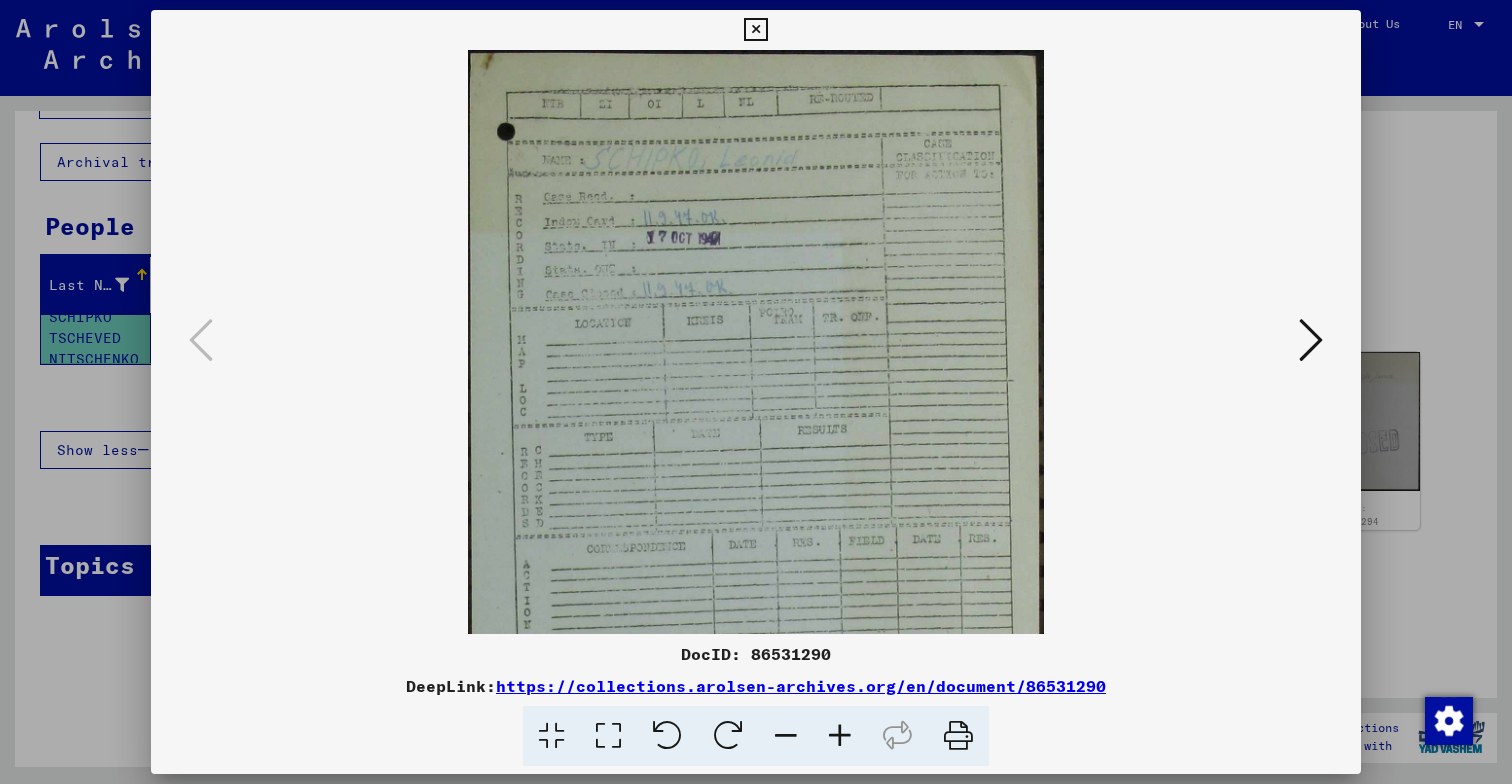 click at bounding box center (840, 736) 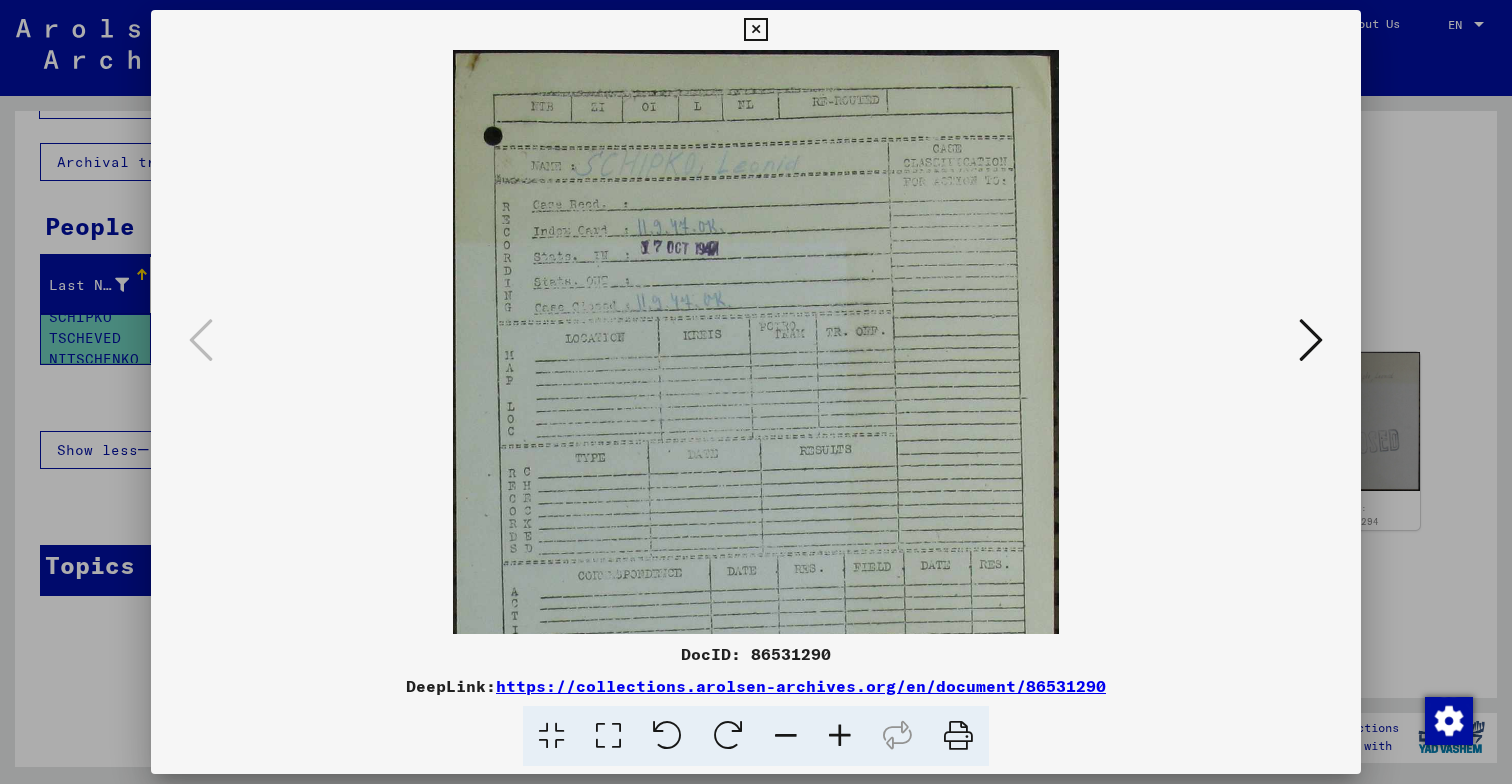 click at bounding box center (840, 736) 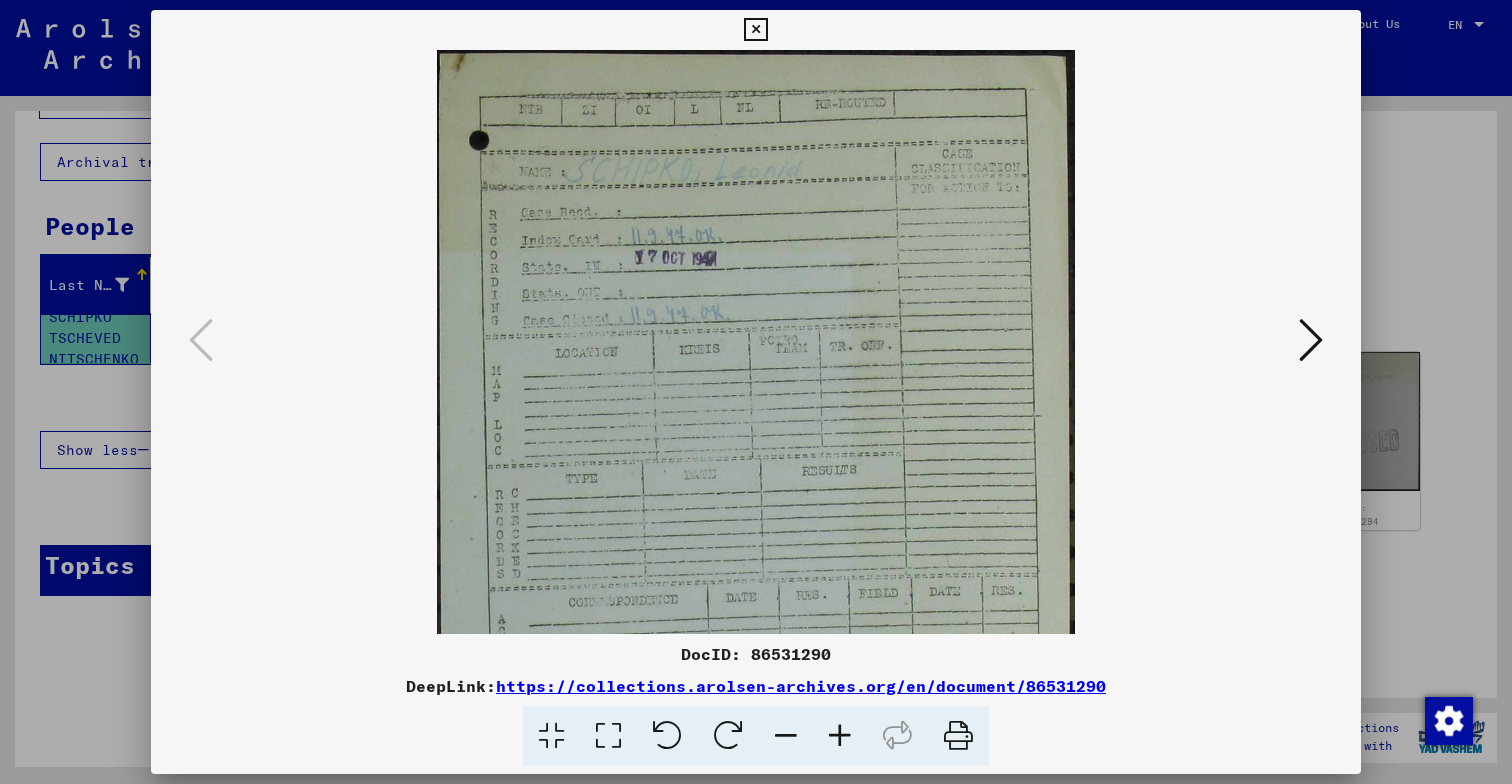 click at bounding box center (840, 736) 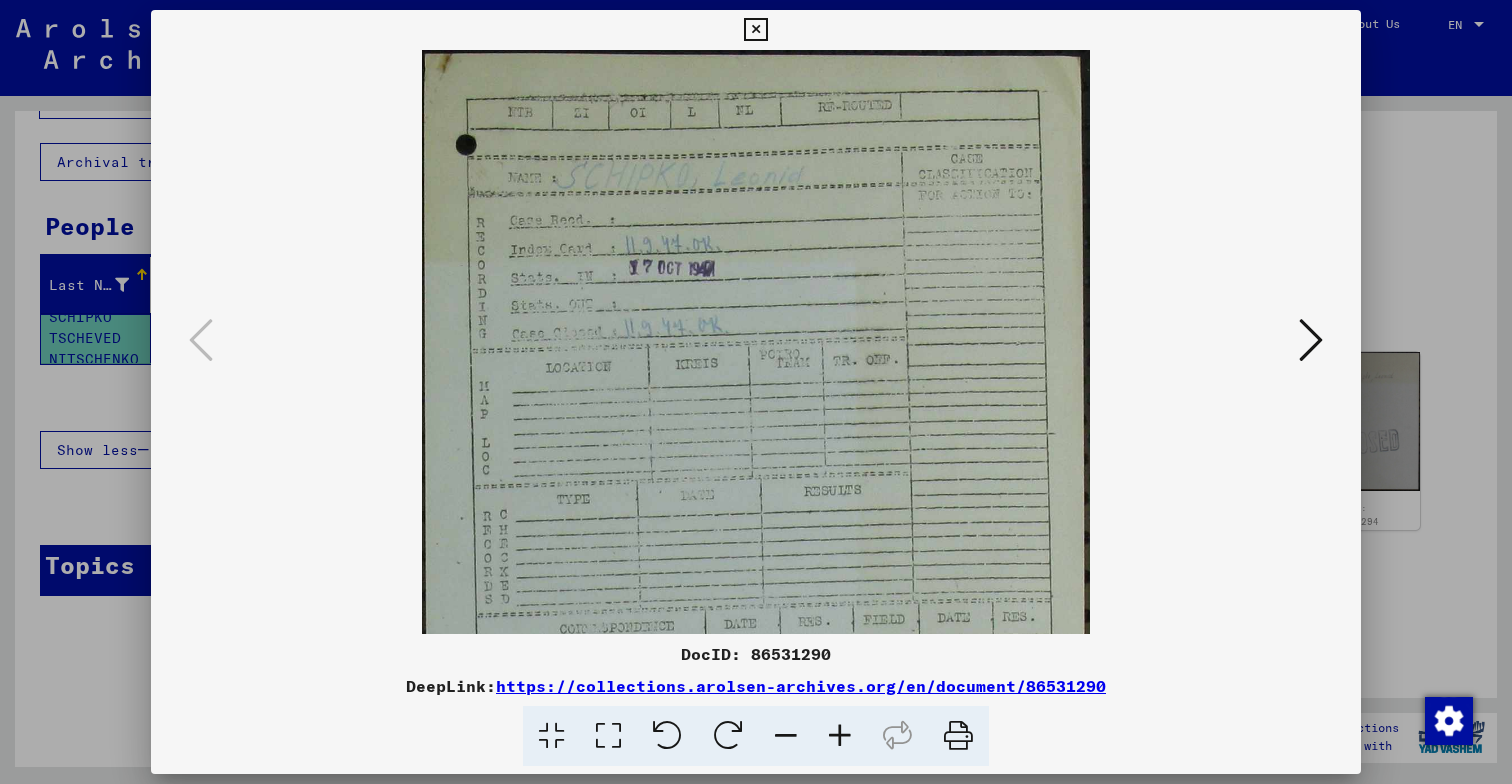 click at bounding box center (840, 736) 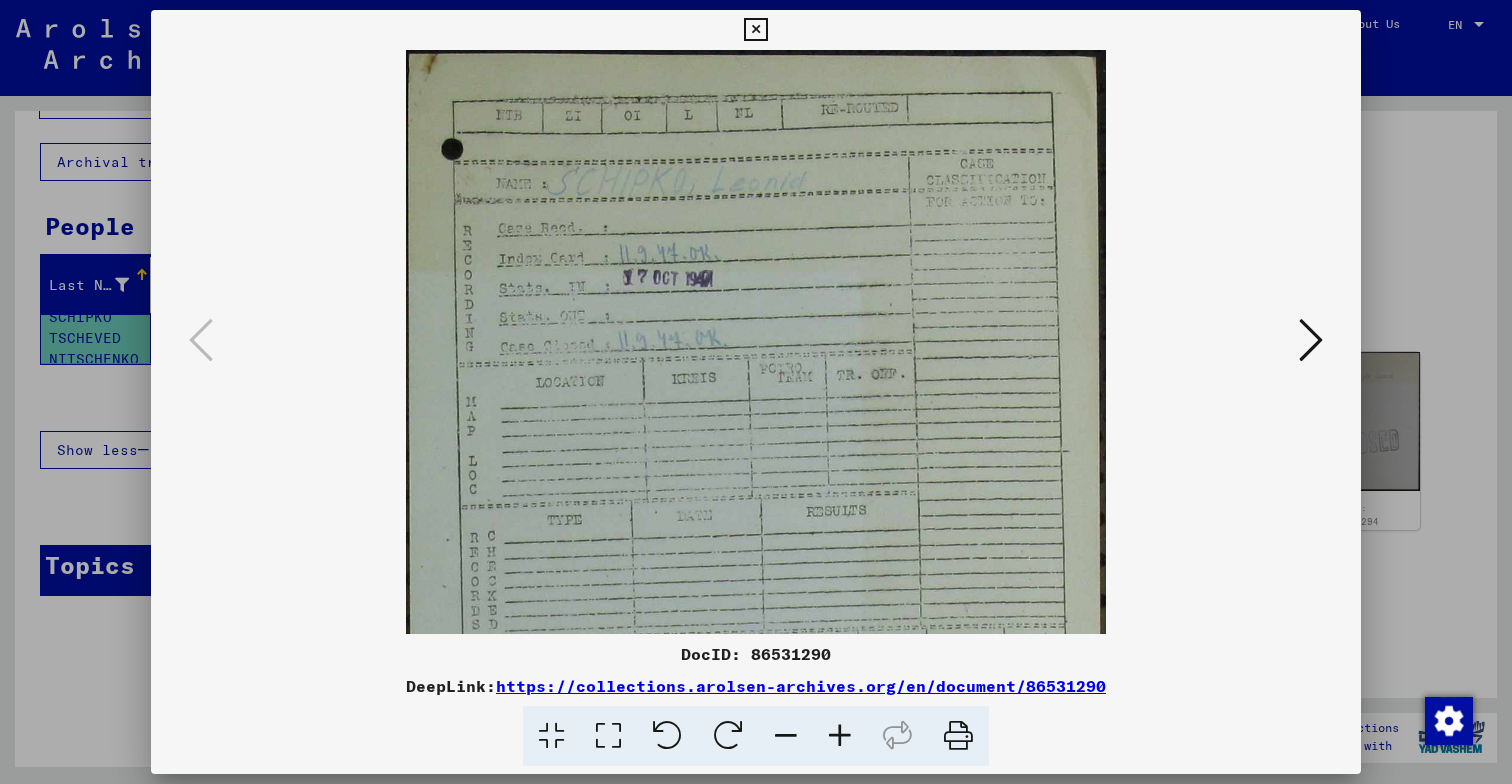 click at bounding box center [840, 736] 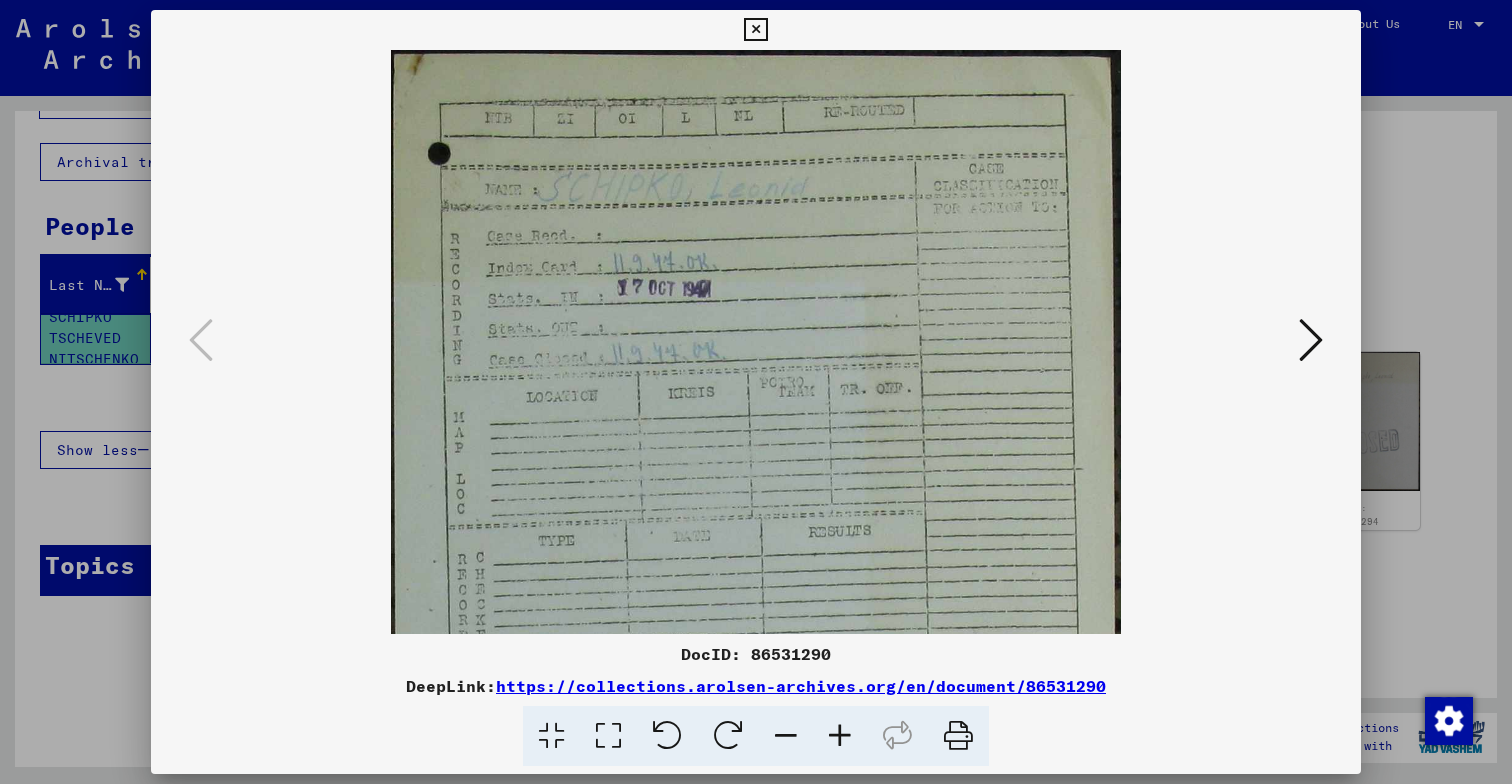 click at bounding box center [840, 736] 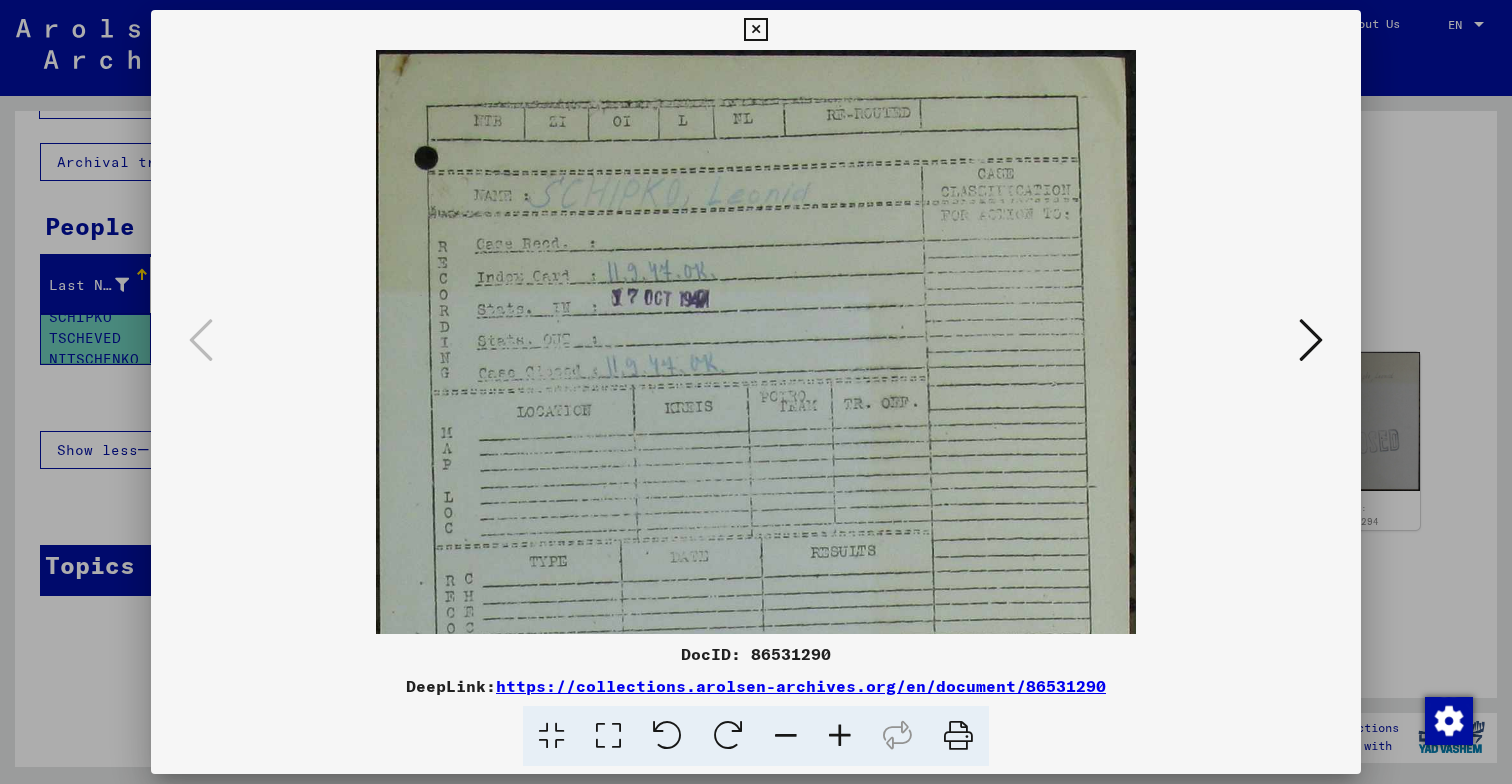 click at bounding box center (840, 736) 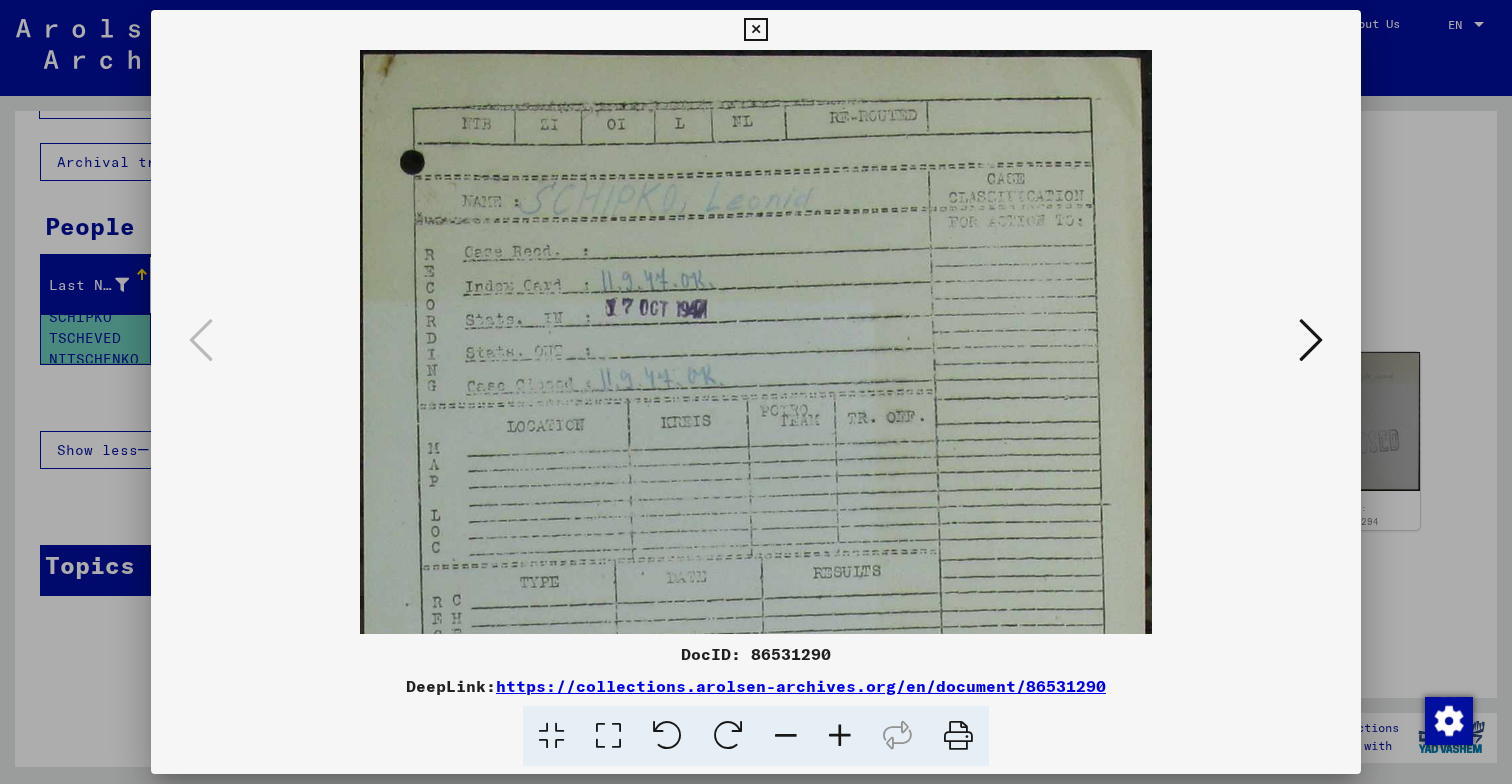 click at bounding box center (840, 736) 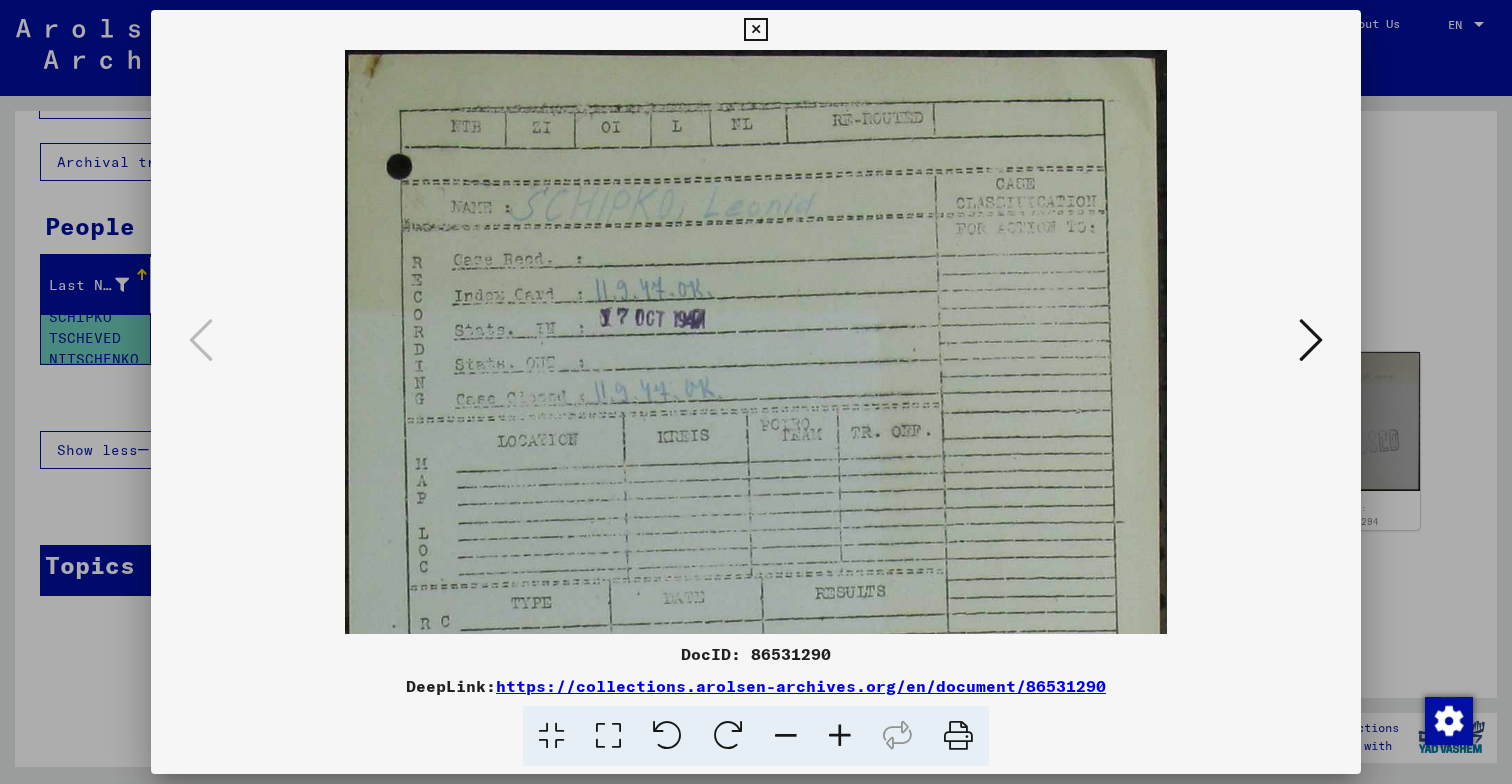 click at bounding box center [840, 736] 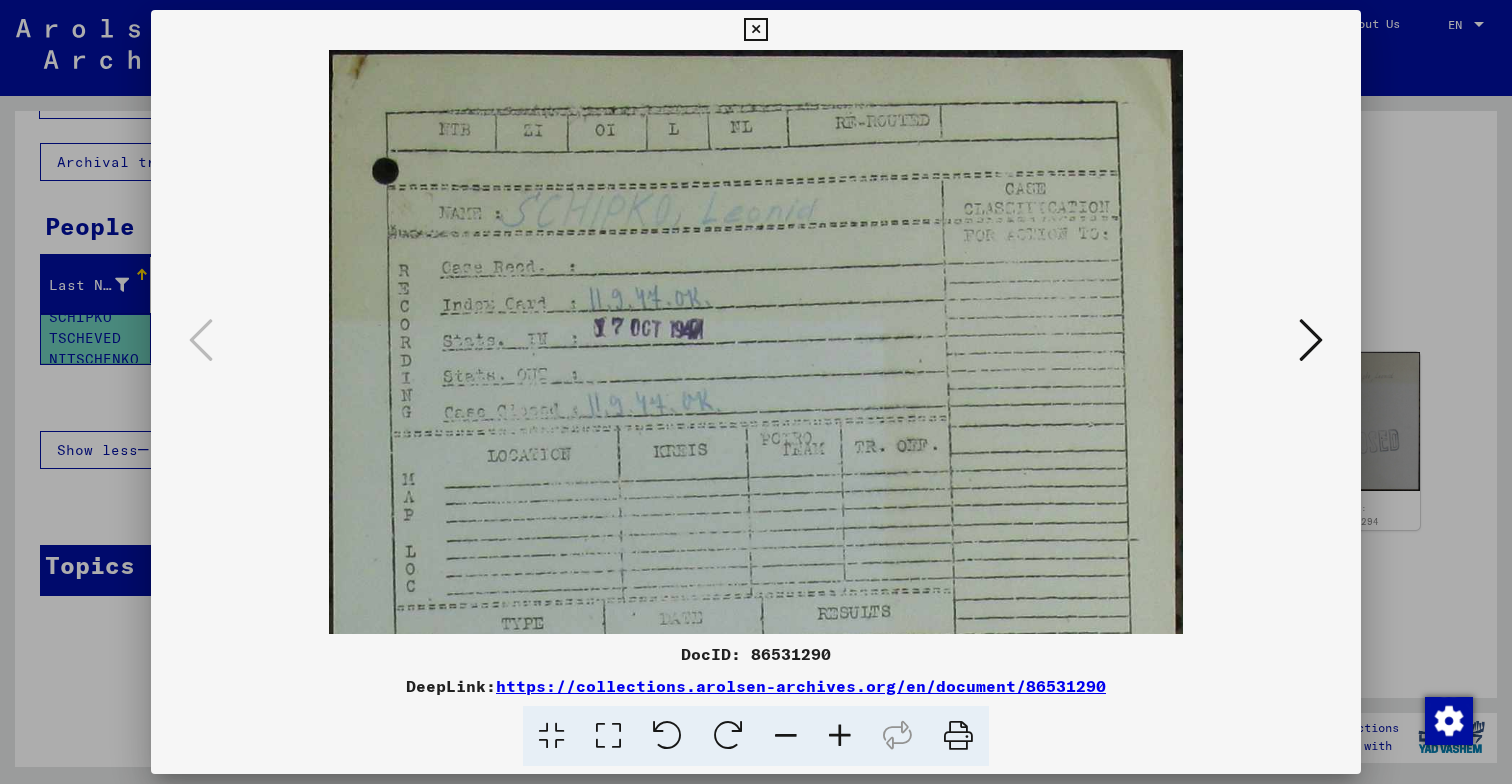 click at bounding box center (840, 736) 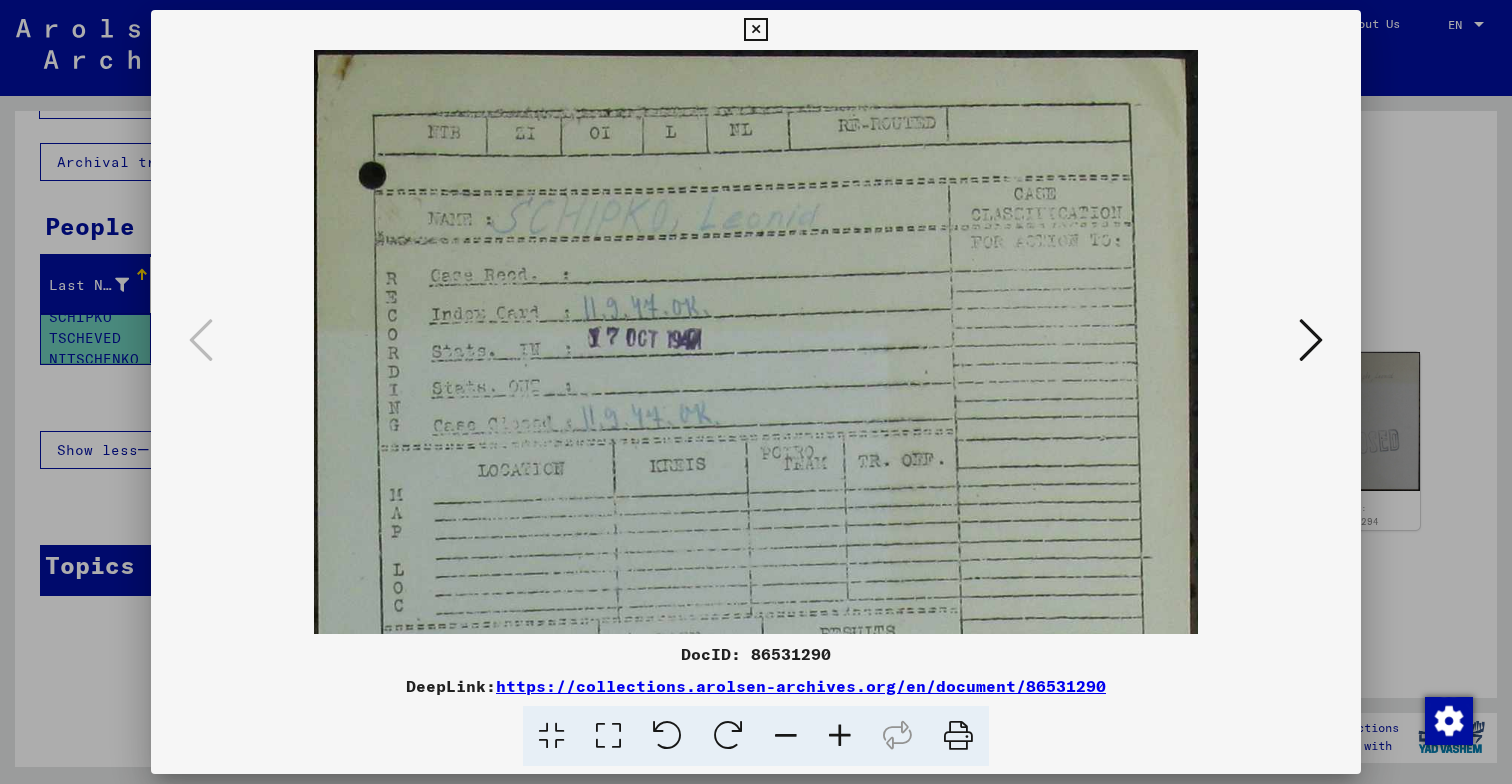 click at bounding box center [840, 736] 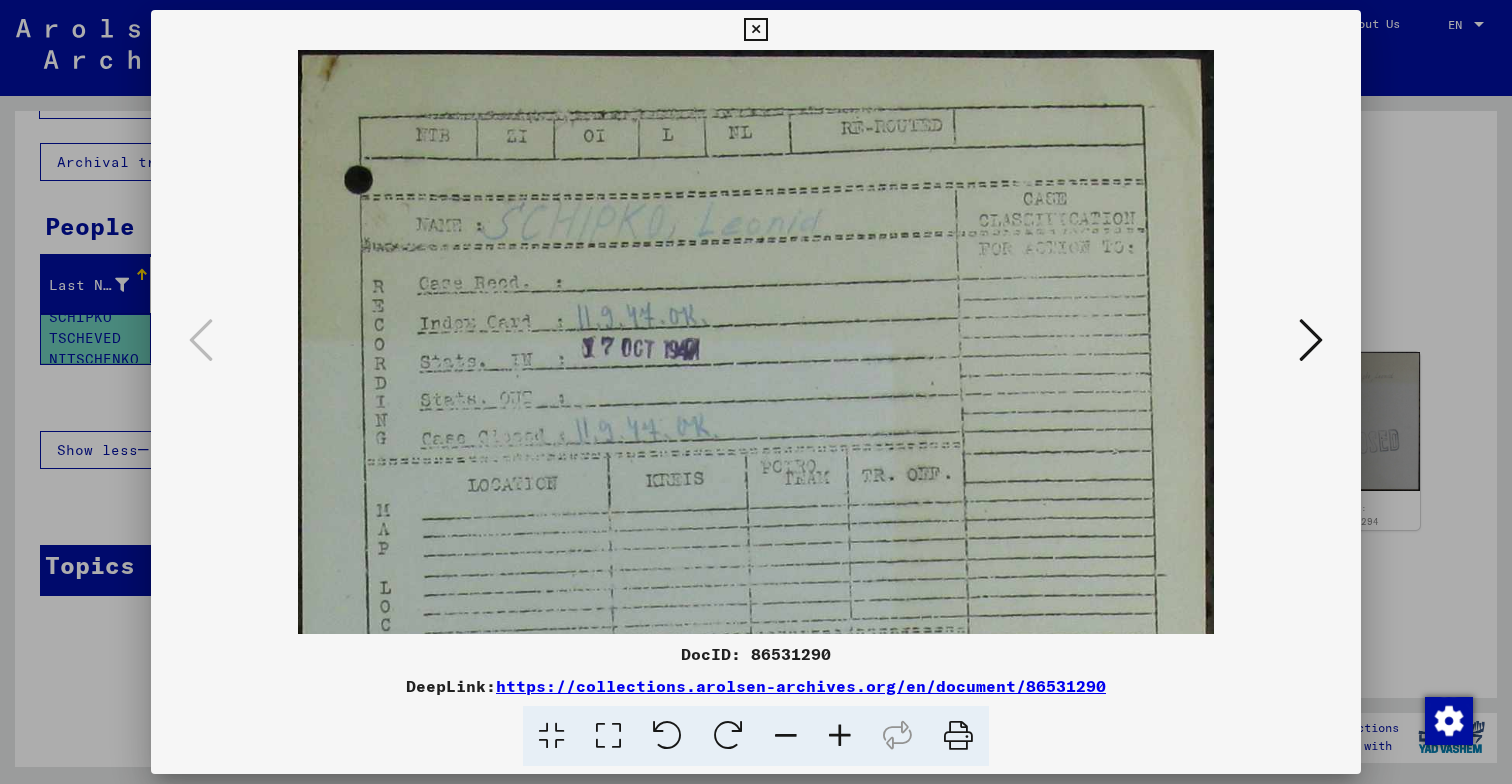 click at bounding box center [840, 736] 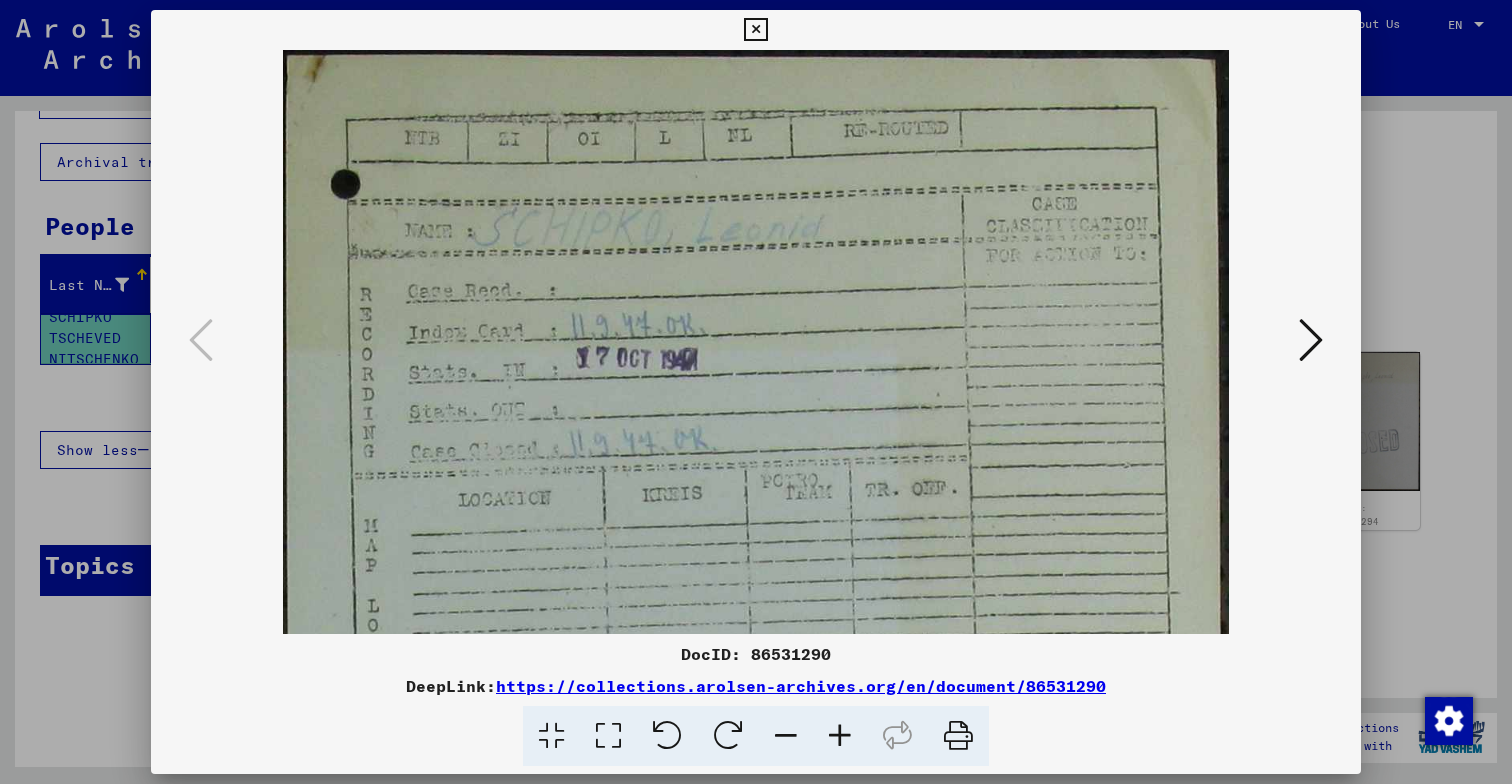 click at bounding box center (756, 392) 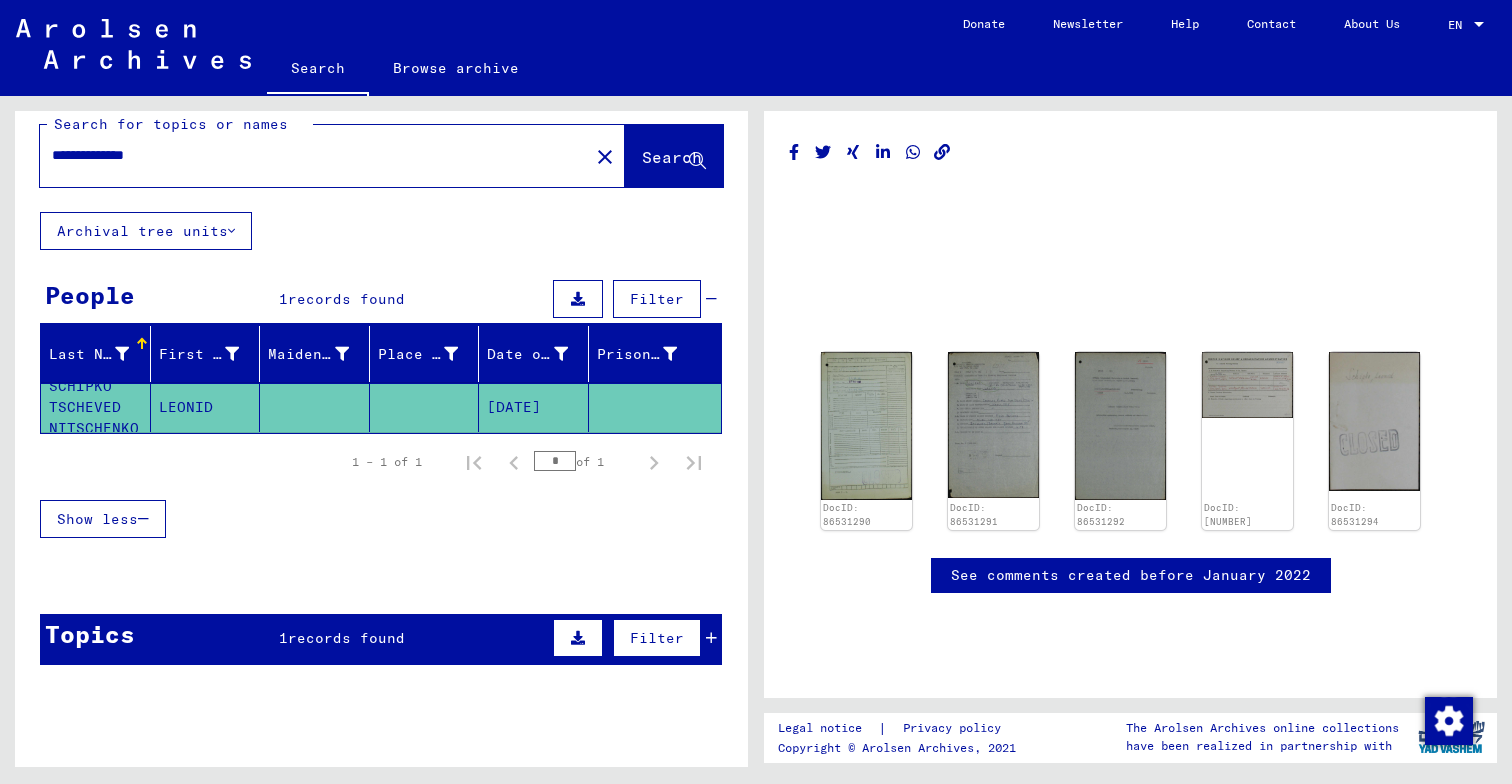 scroll, scrollTop: 0, scrollLeft: 0, axis: both 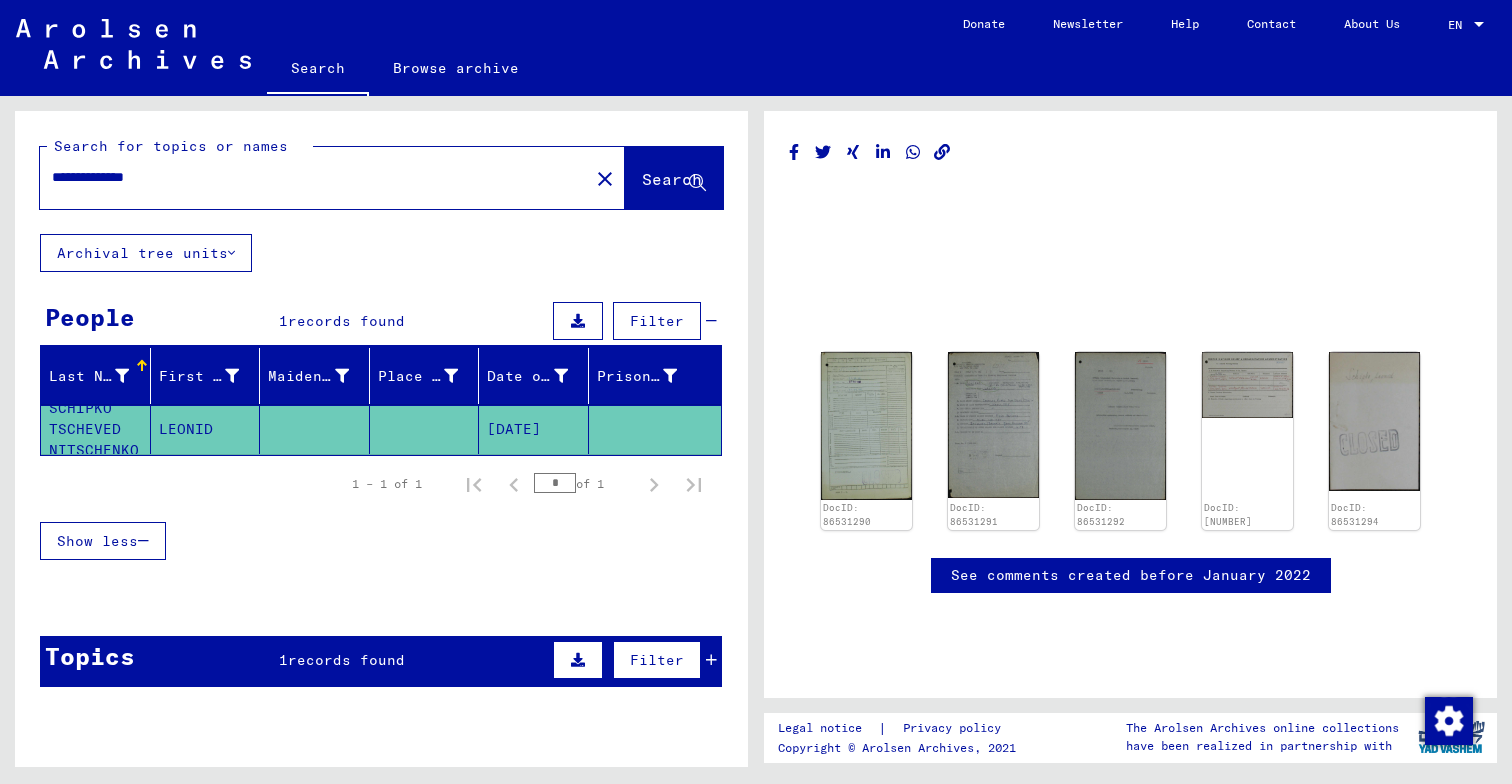 click on "**********" 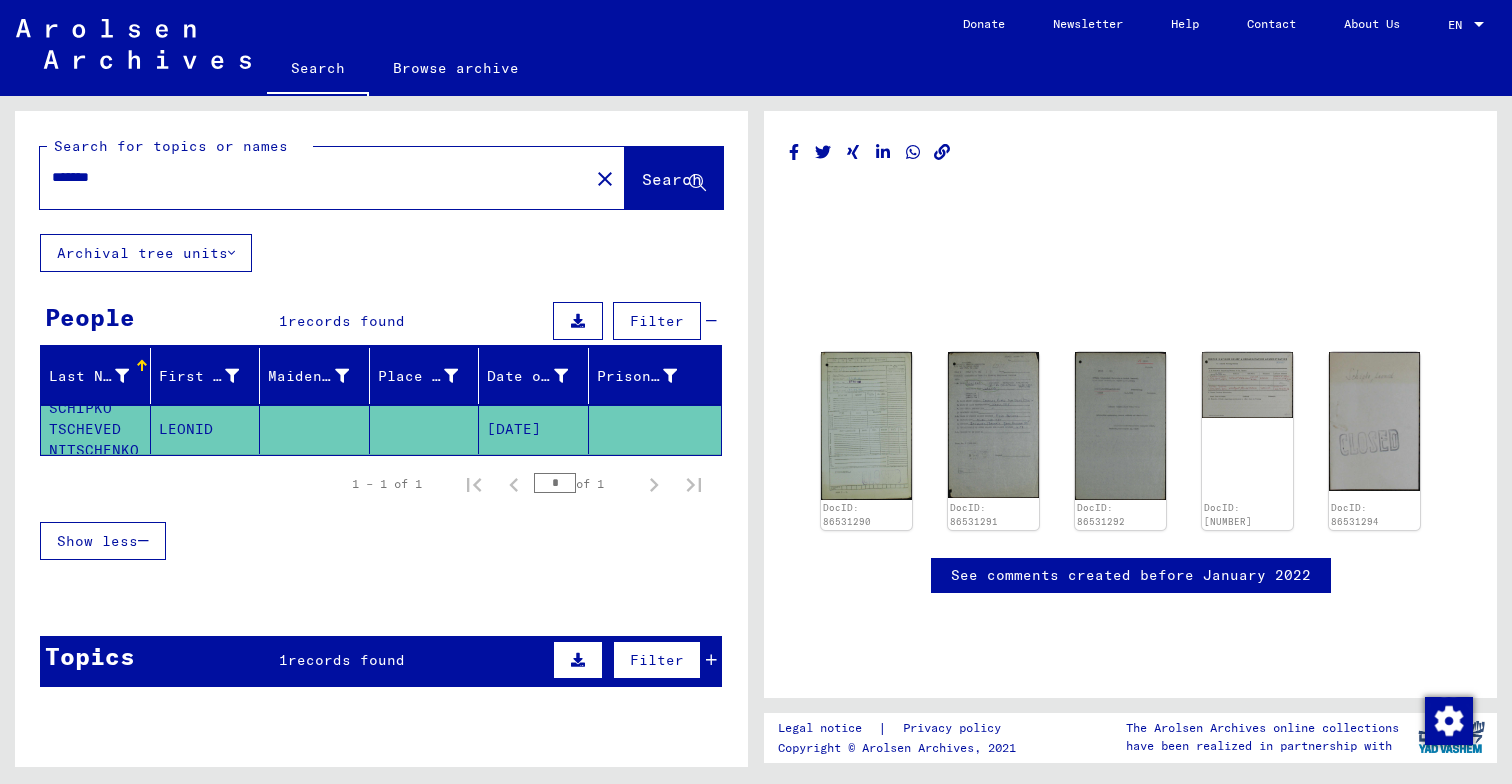 type on "*******" 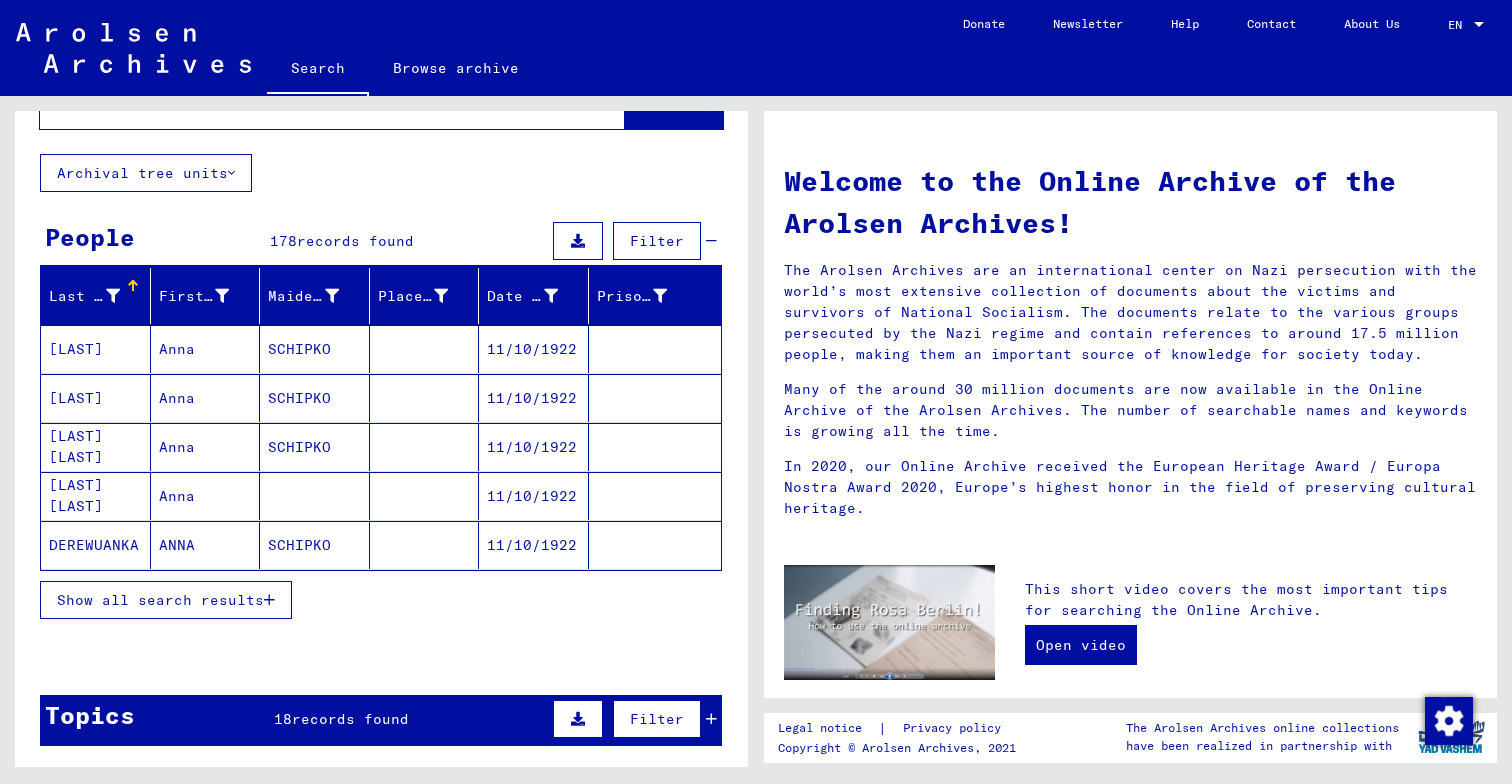 scroll, scrollTop: 95, scrollLeft: 0, axis: vertical 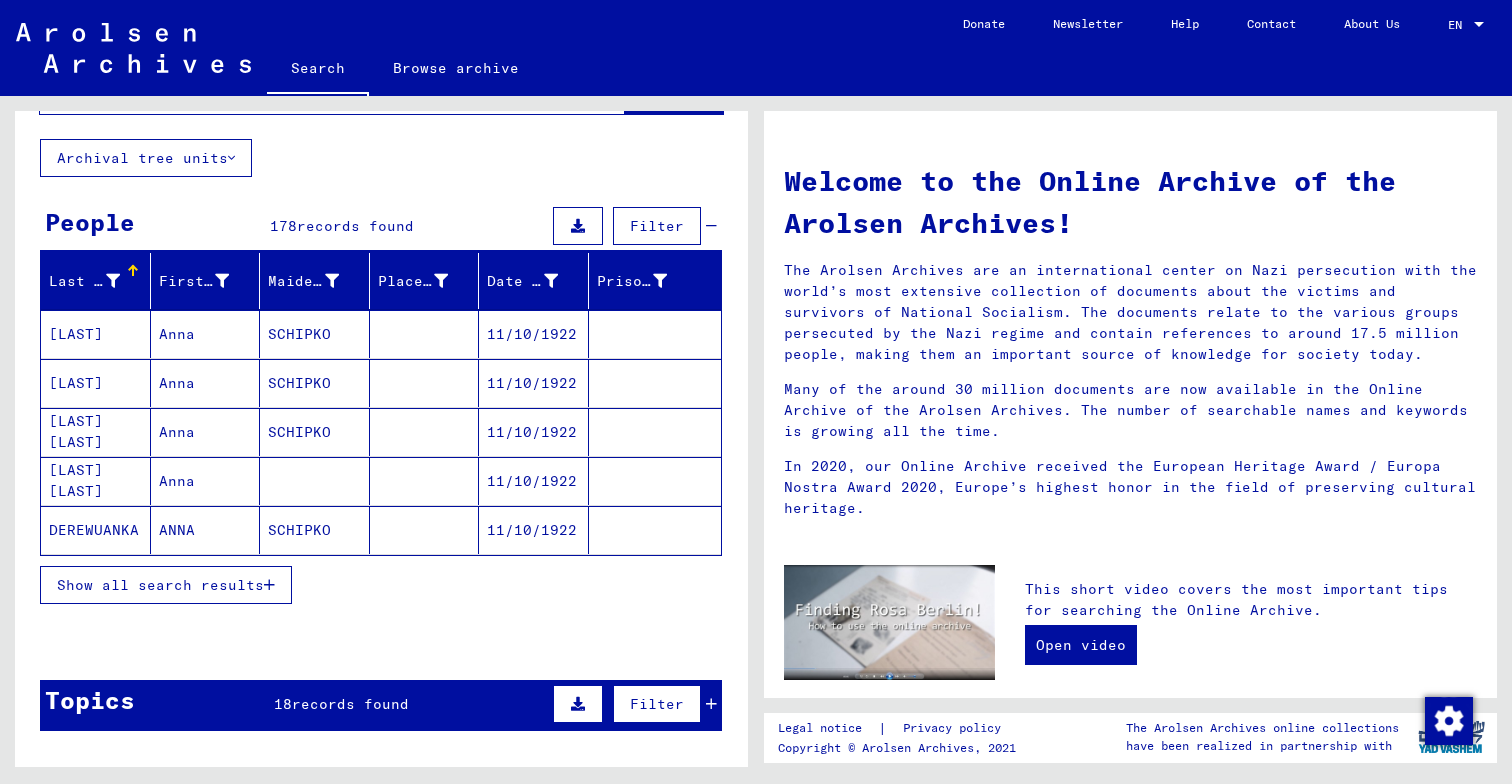 click on "Show all search results" at bounding box center (160, 585) 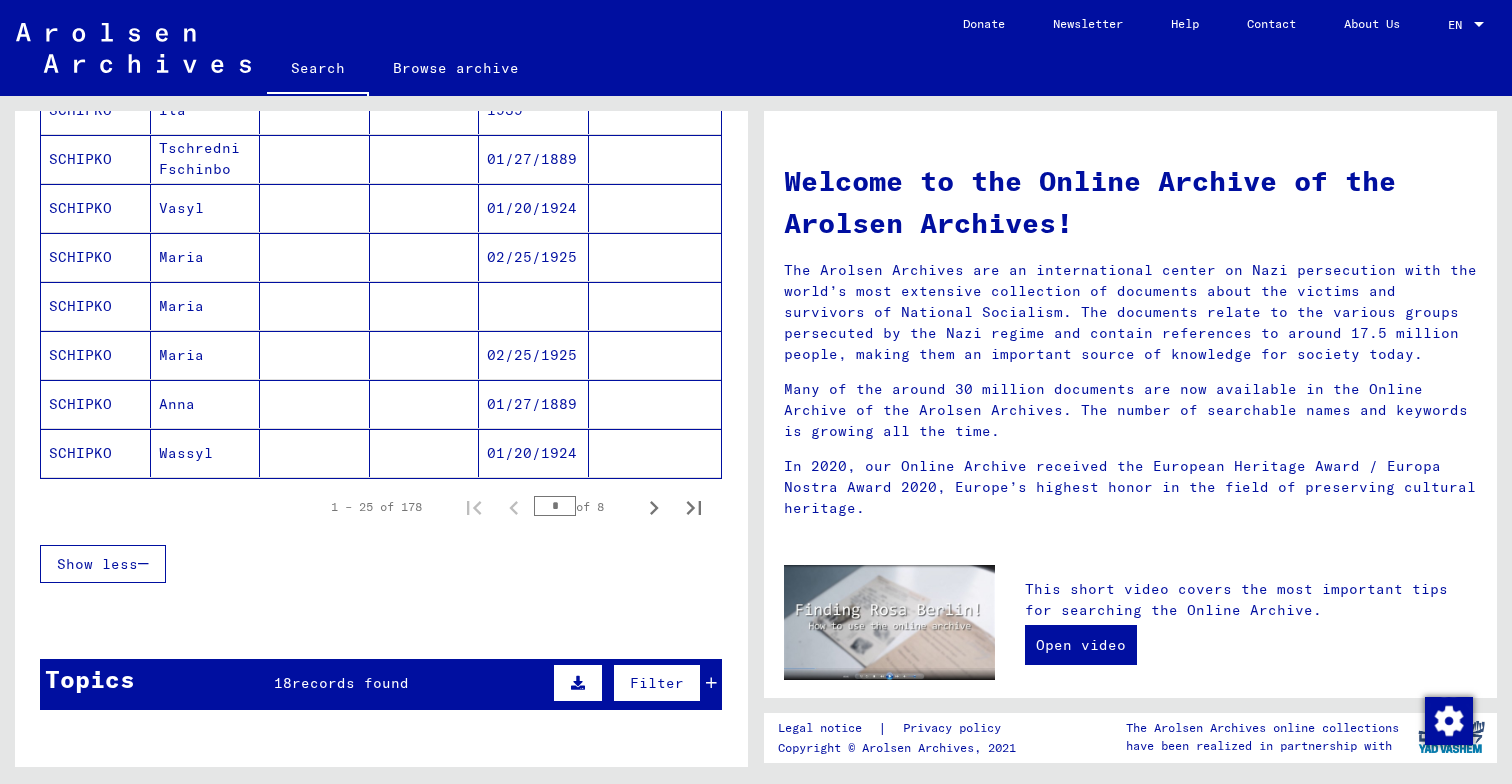 scroll, scrollTop: 1160, scrollLeft: 0, axis: vertical 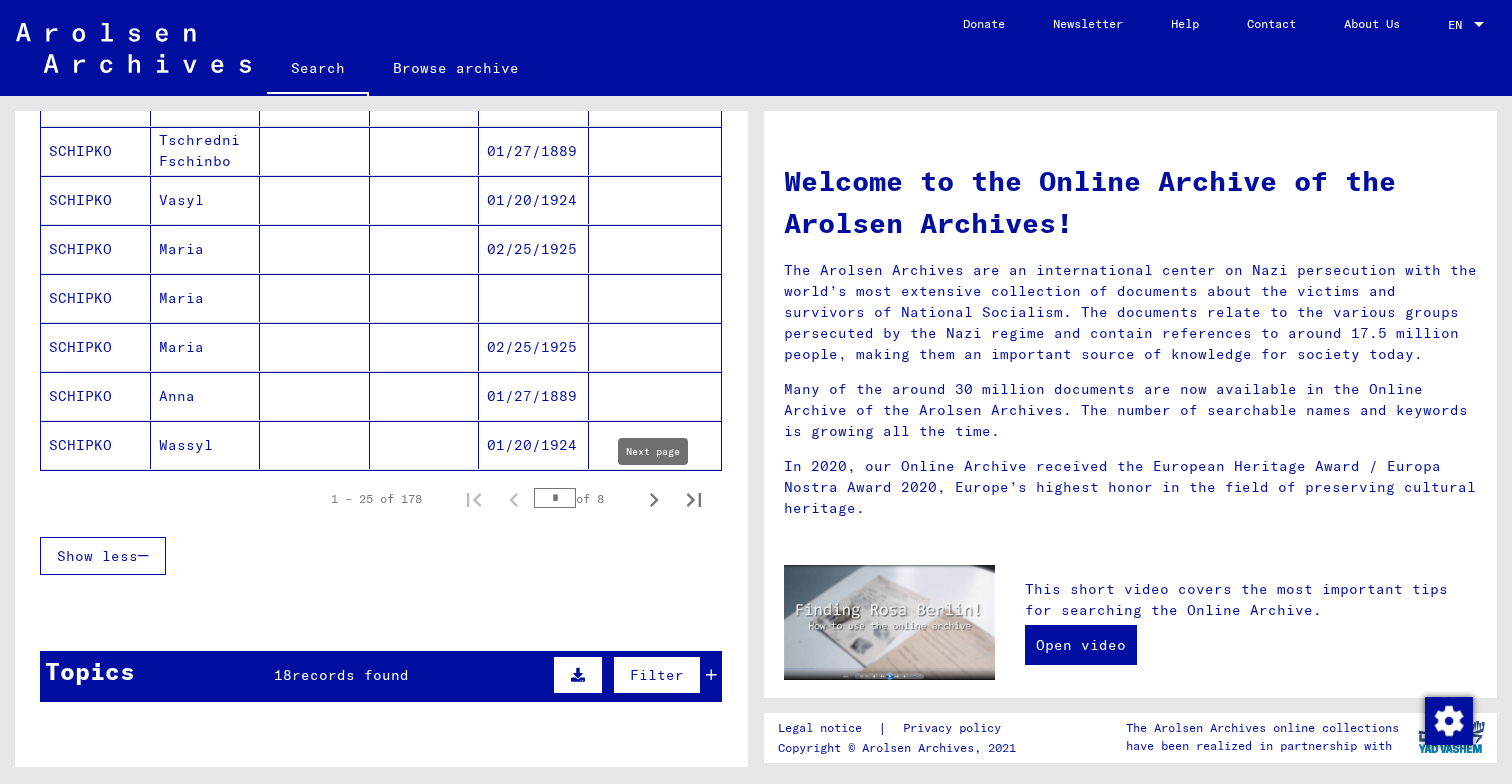 click 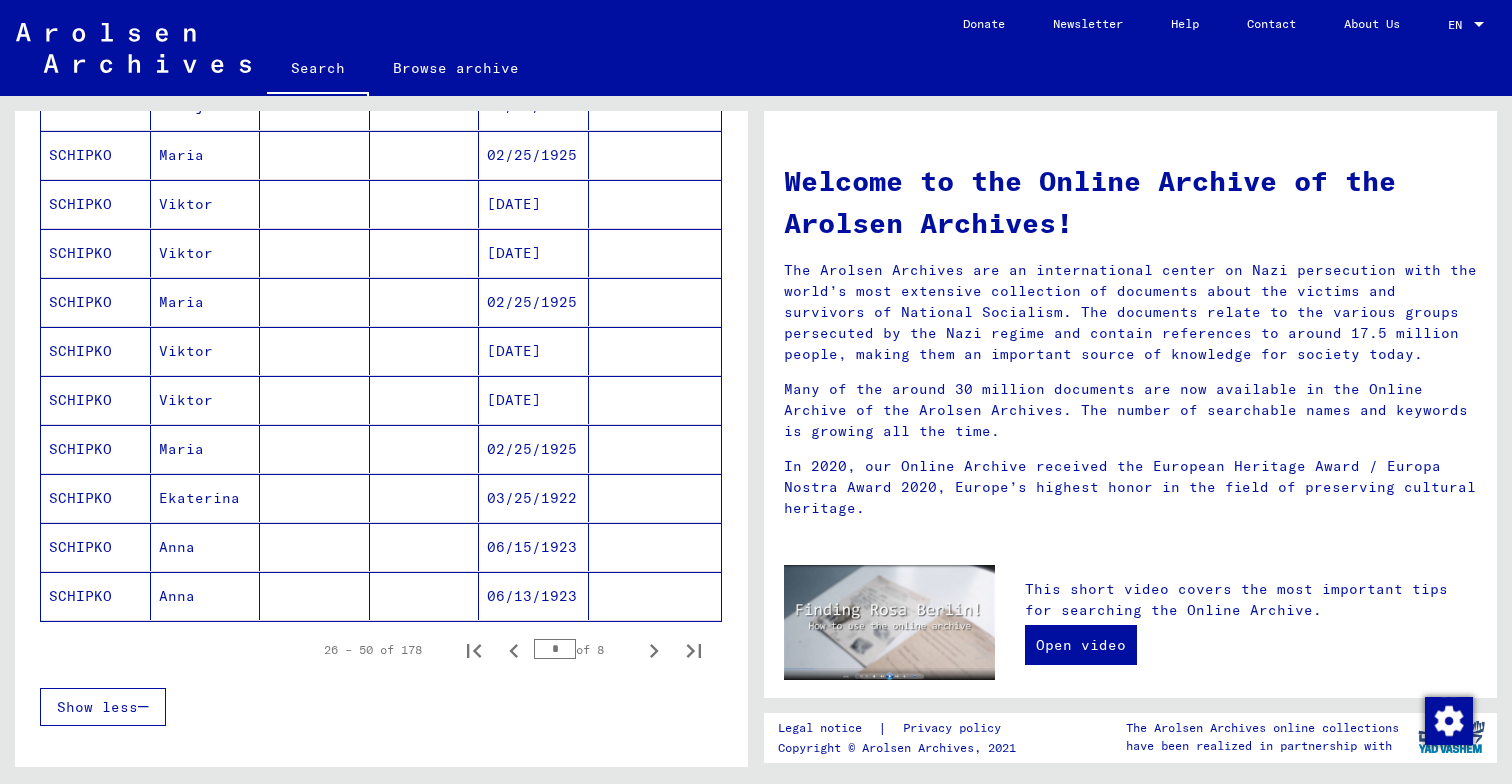scroll, scrollTop: 1088, scrollLeft: 0, axis: vertical 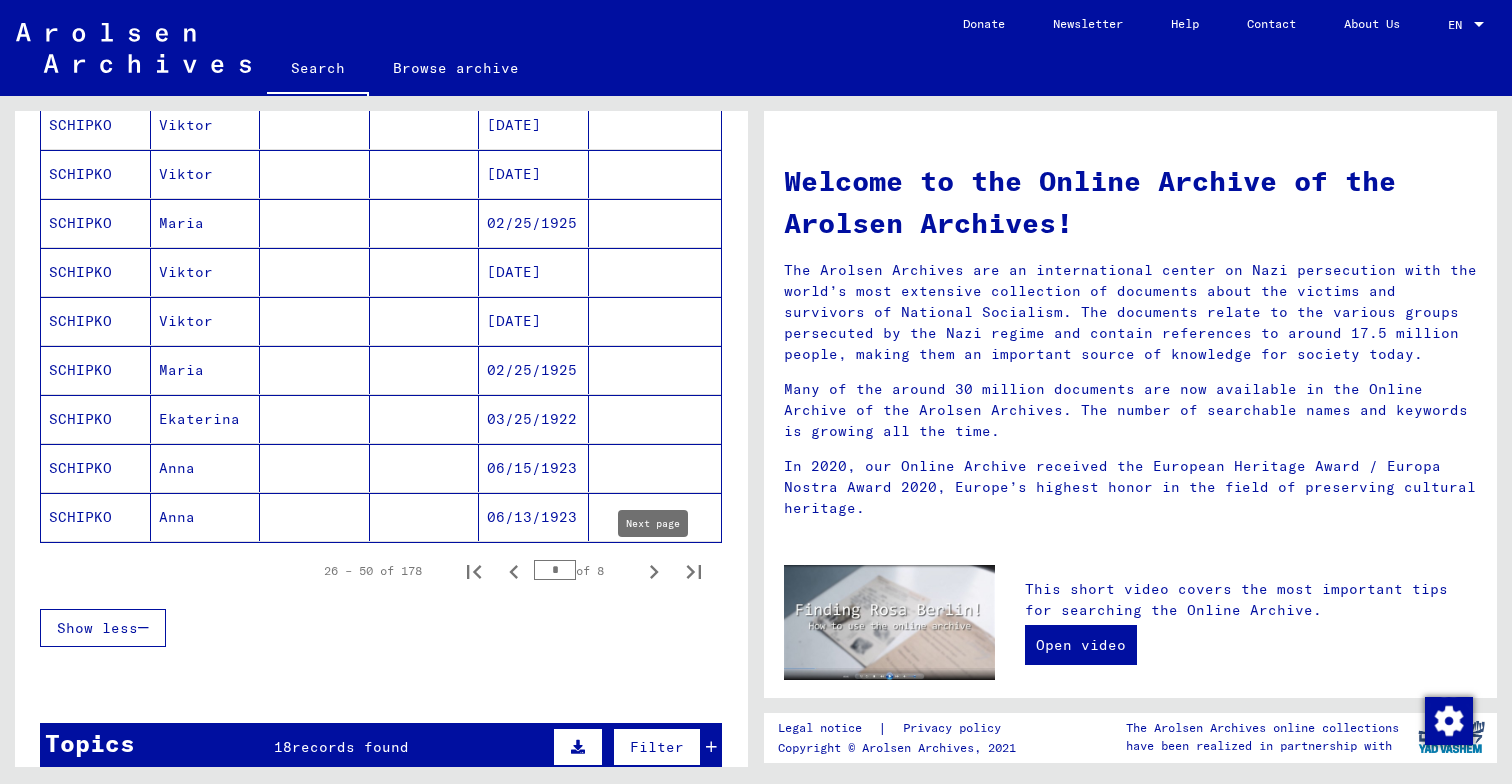 click 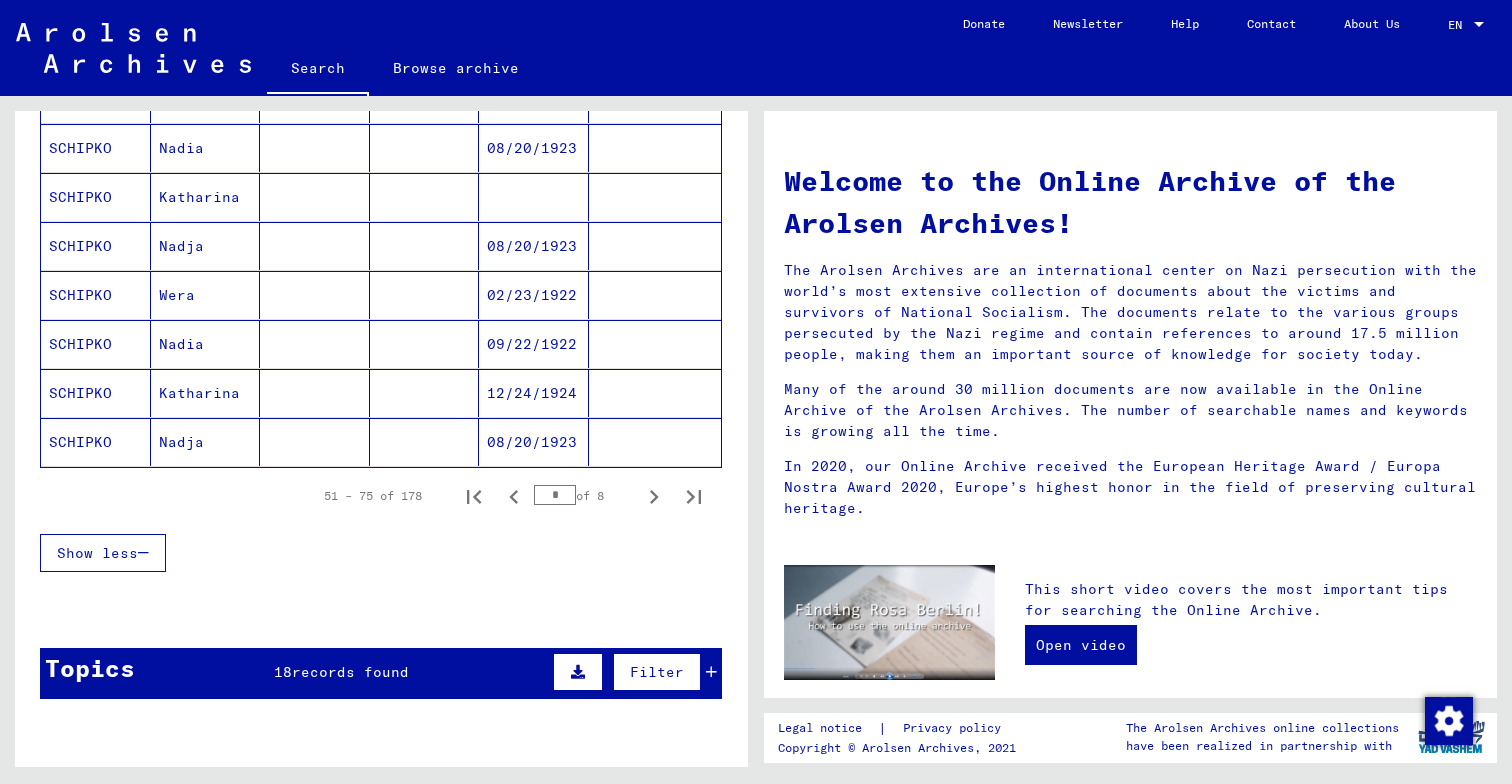 scroll, scrollTop: 1312, scrollLeft: 0, axis: vertical 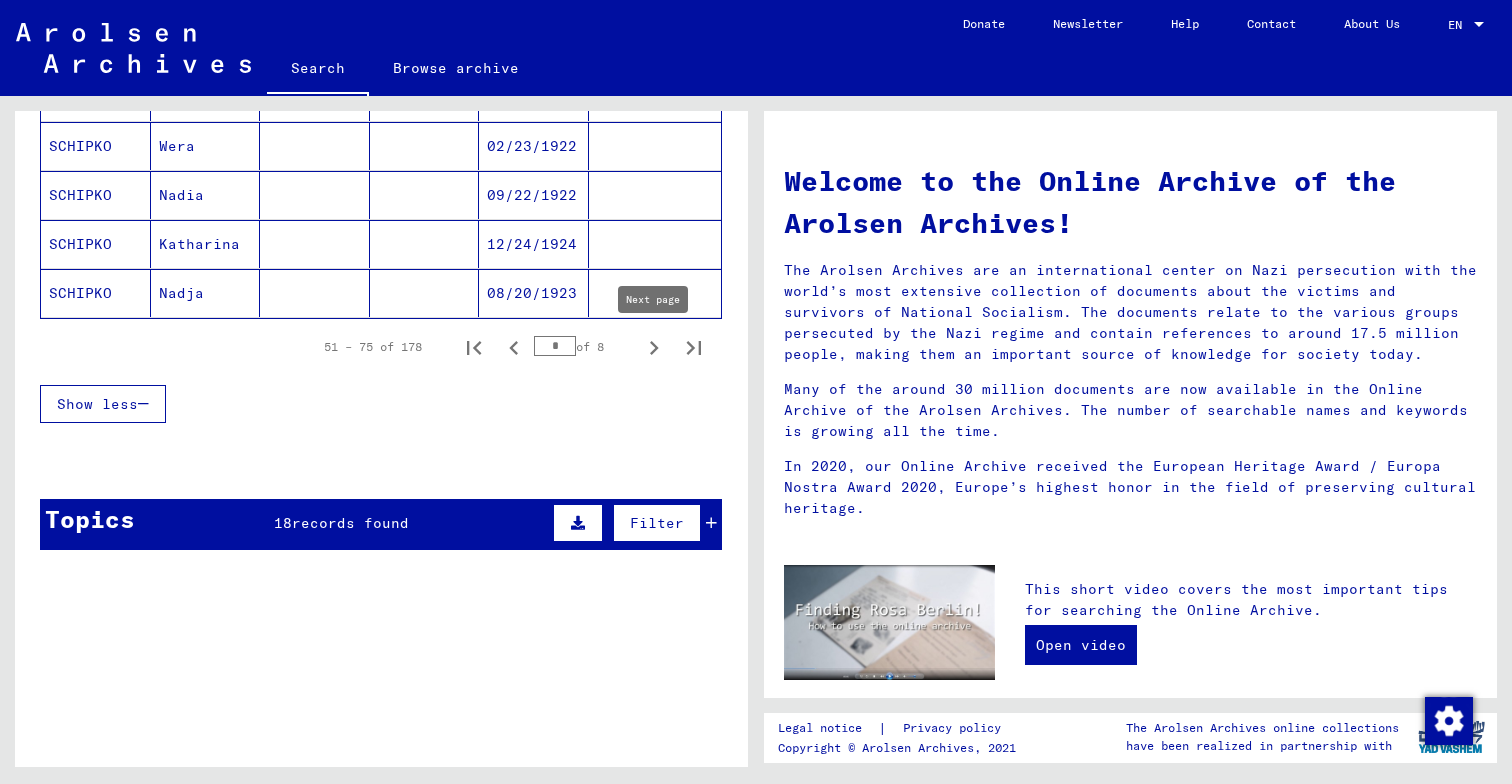 click 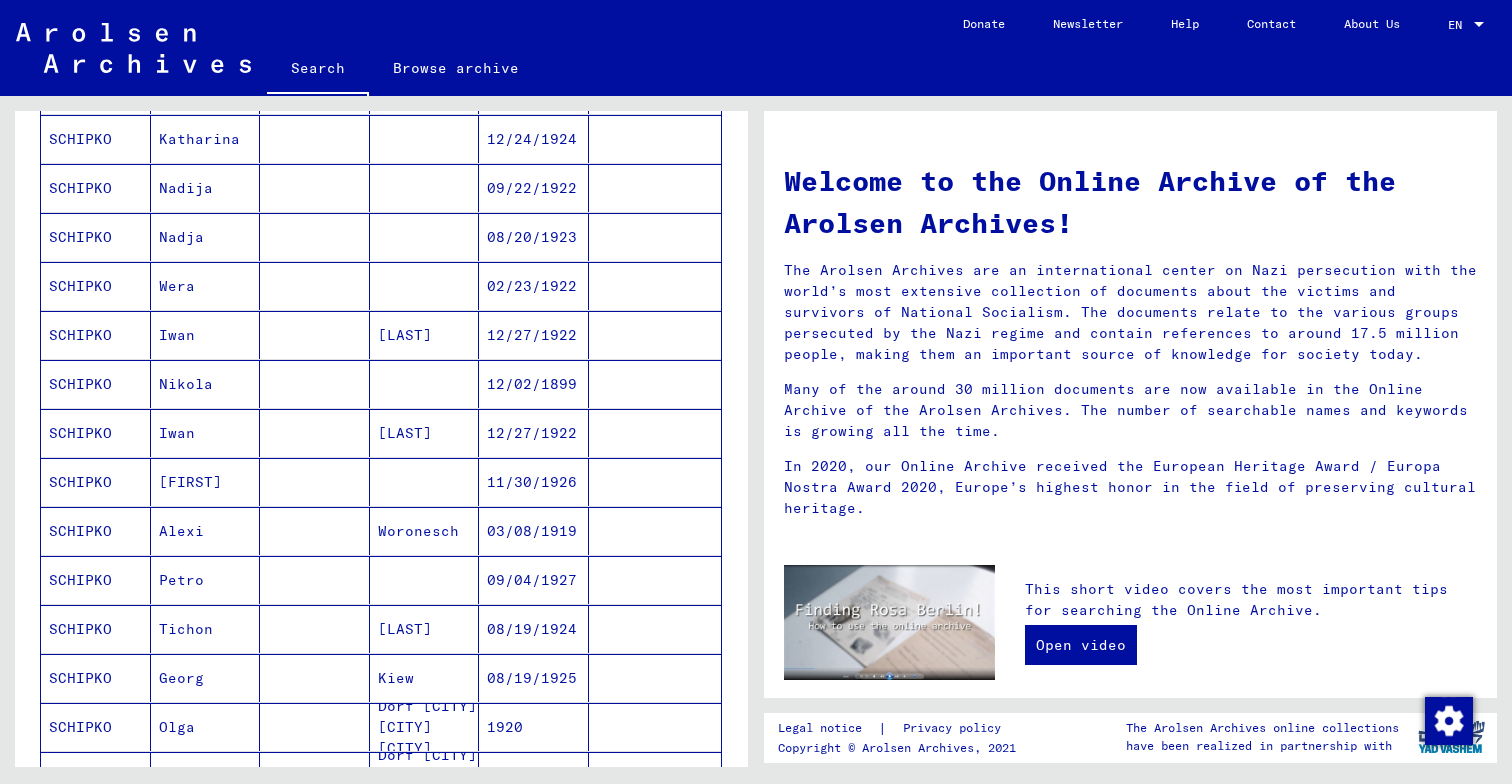 scroll, scrollTop: 1007, scrollLeft: 0, axis: vertical 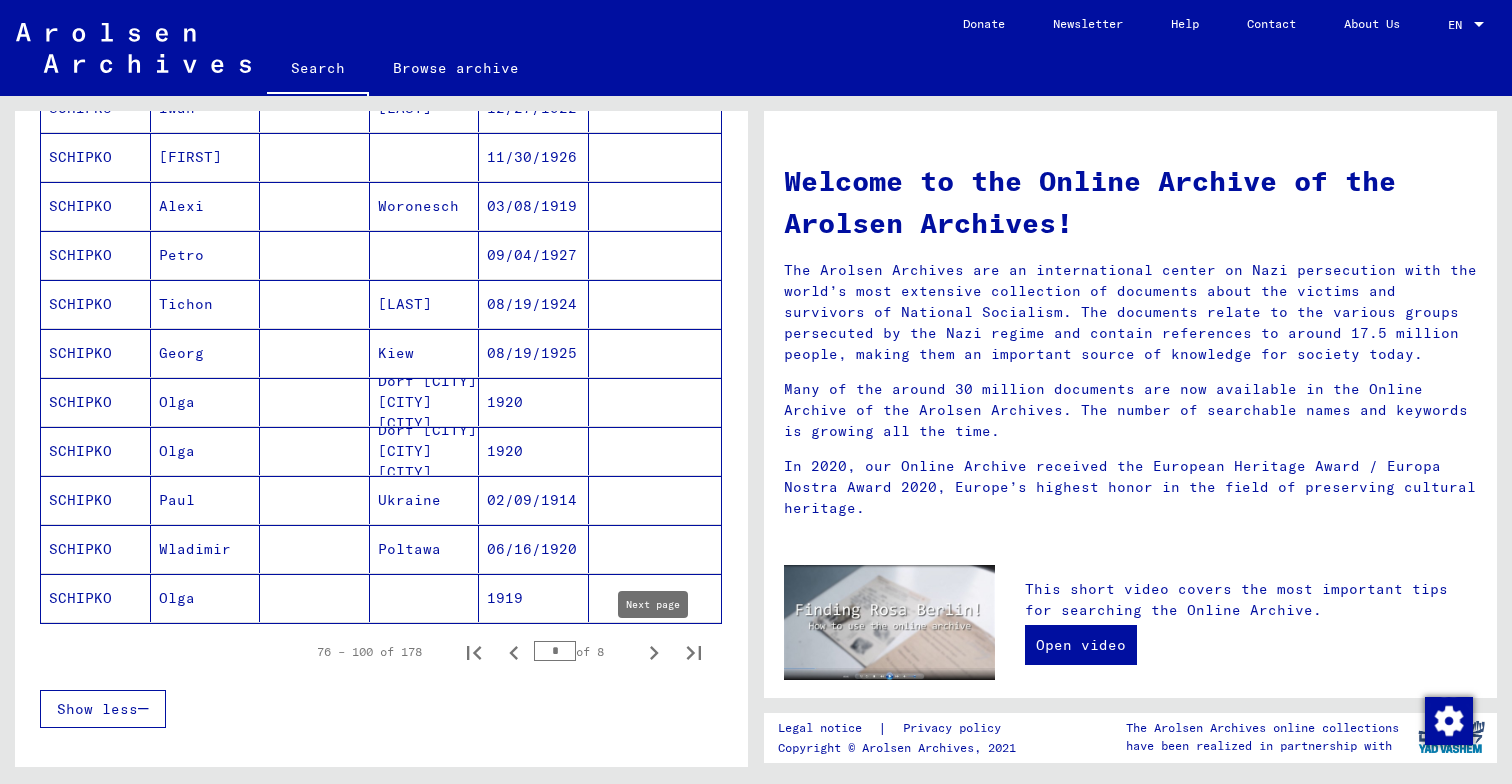 click 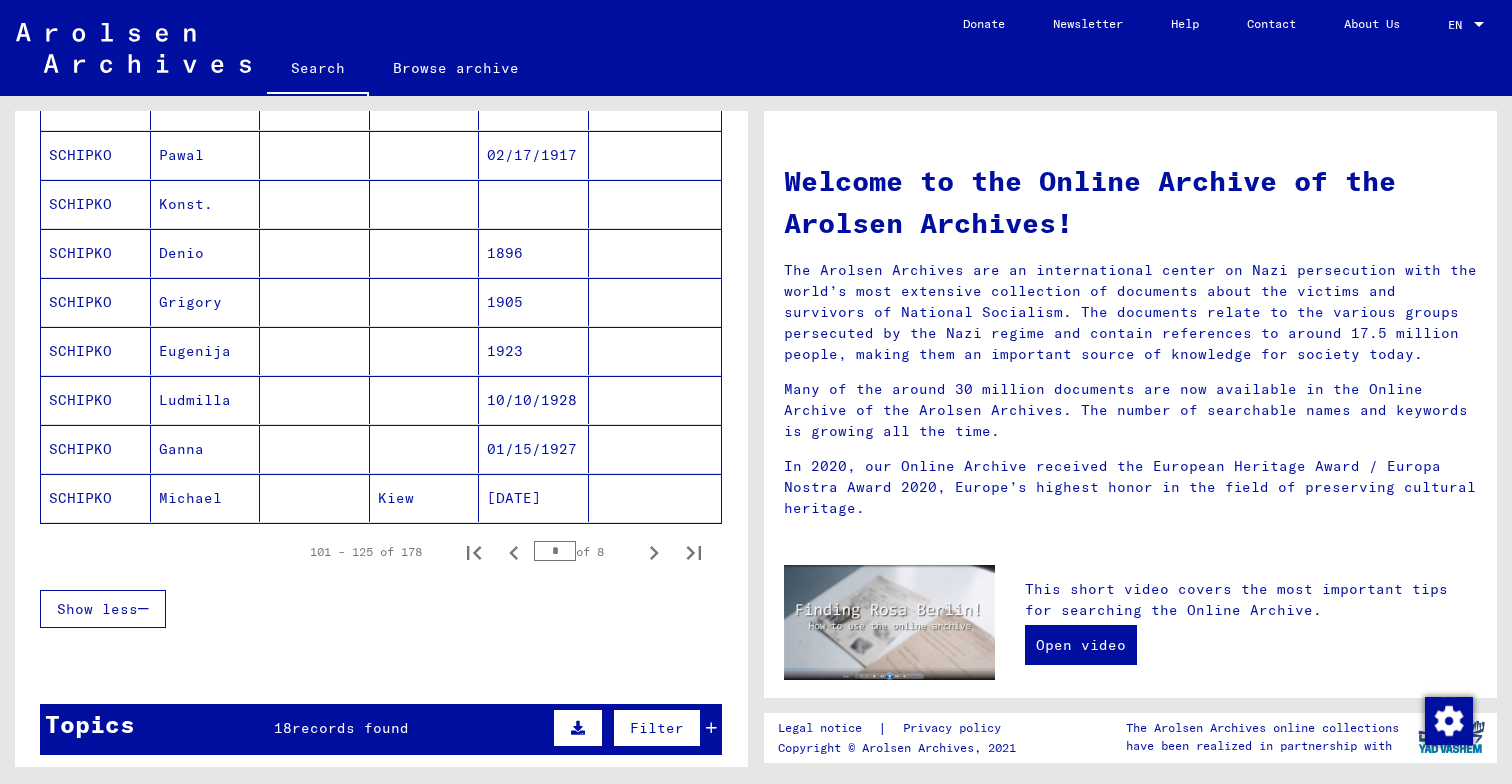 scroll, scrollTop: 1111, scrollLeft: 0, axis: vertical 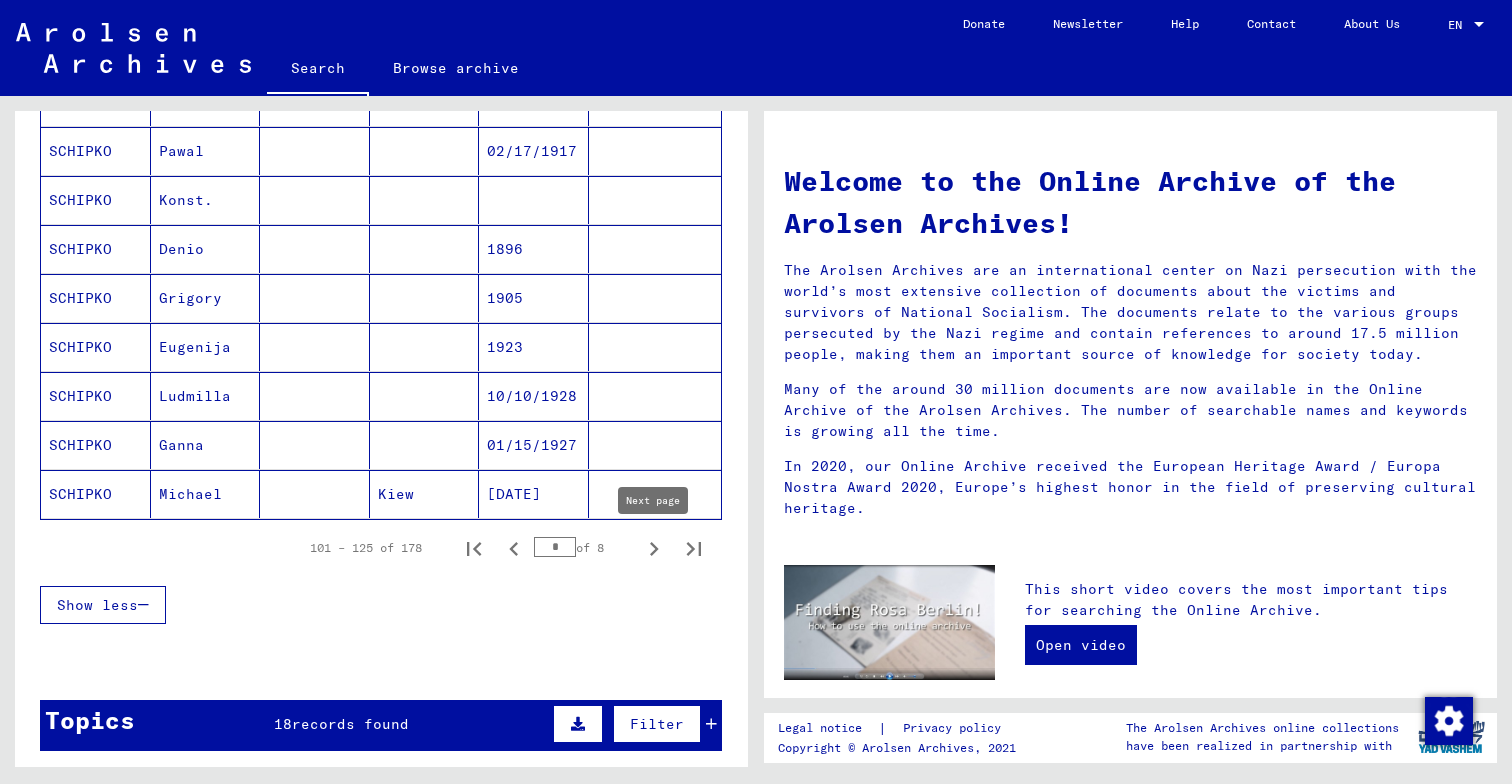 click 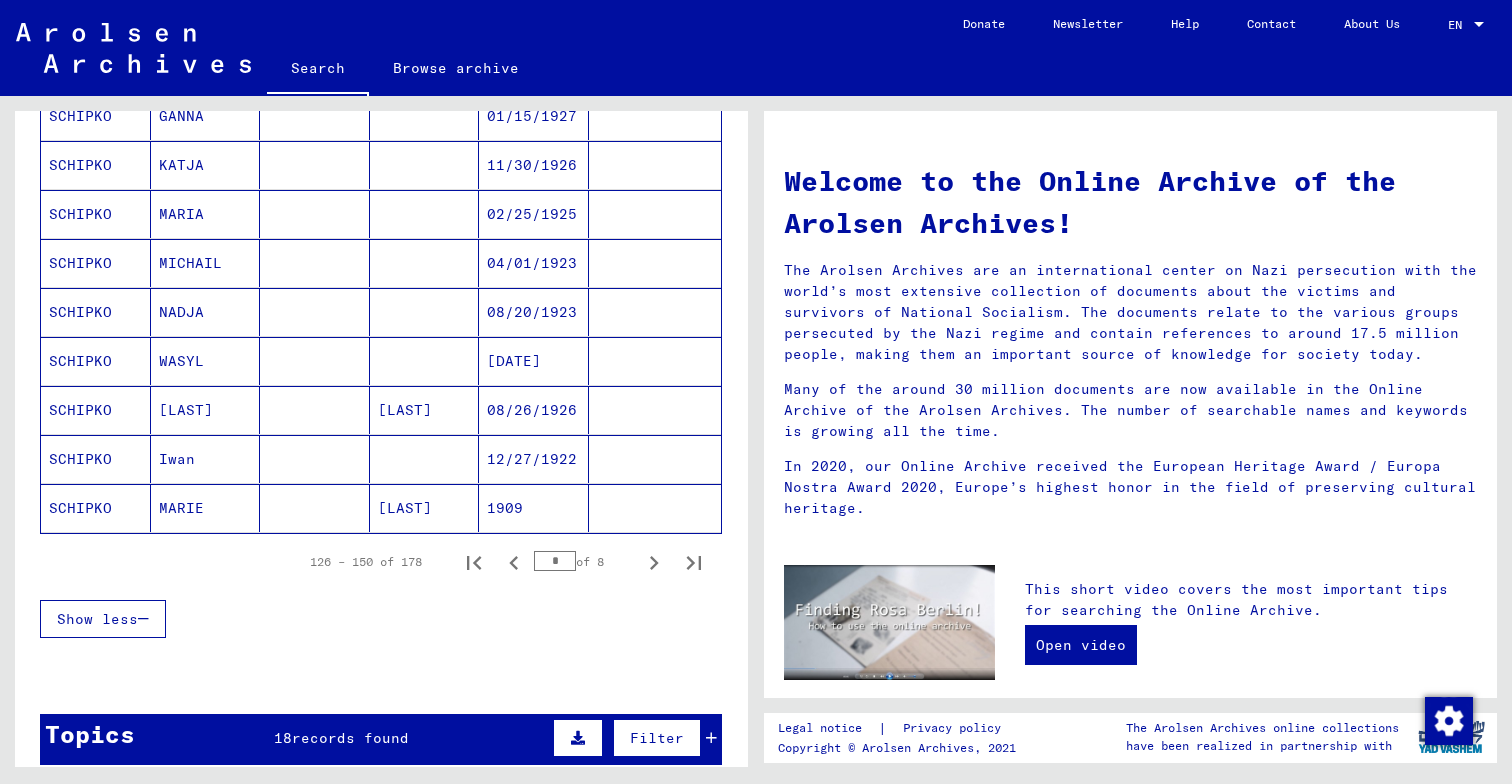 scroll, scrollTop: 1101, scrollLeft: 0, axis: vertical 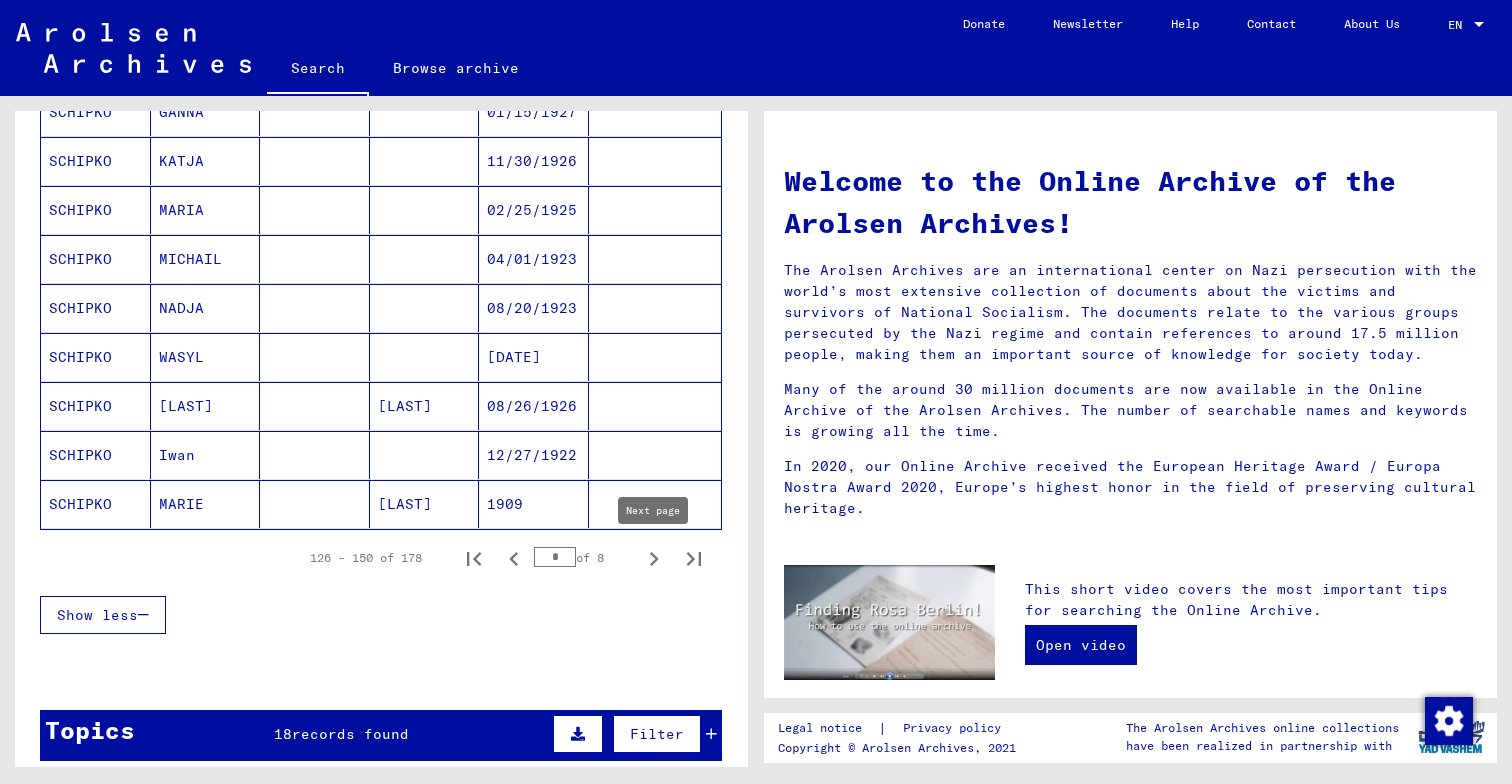 click 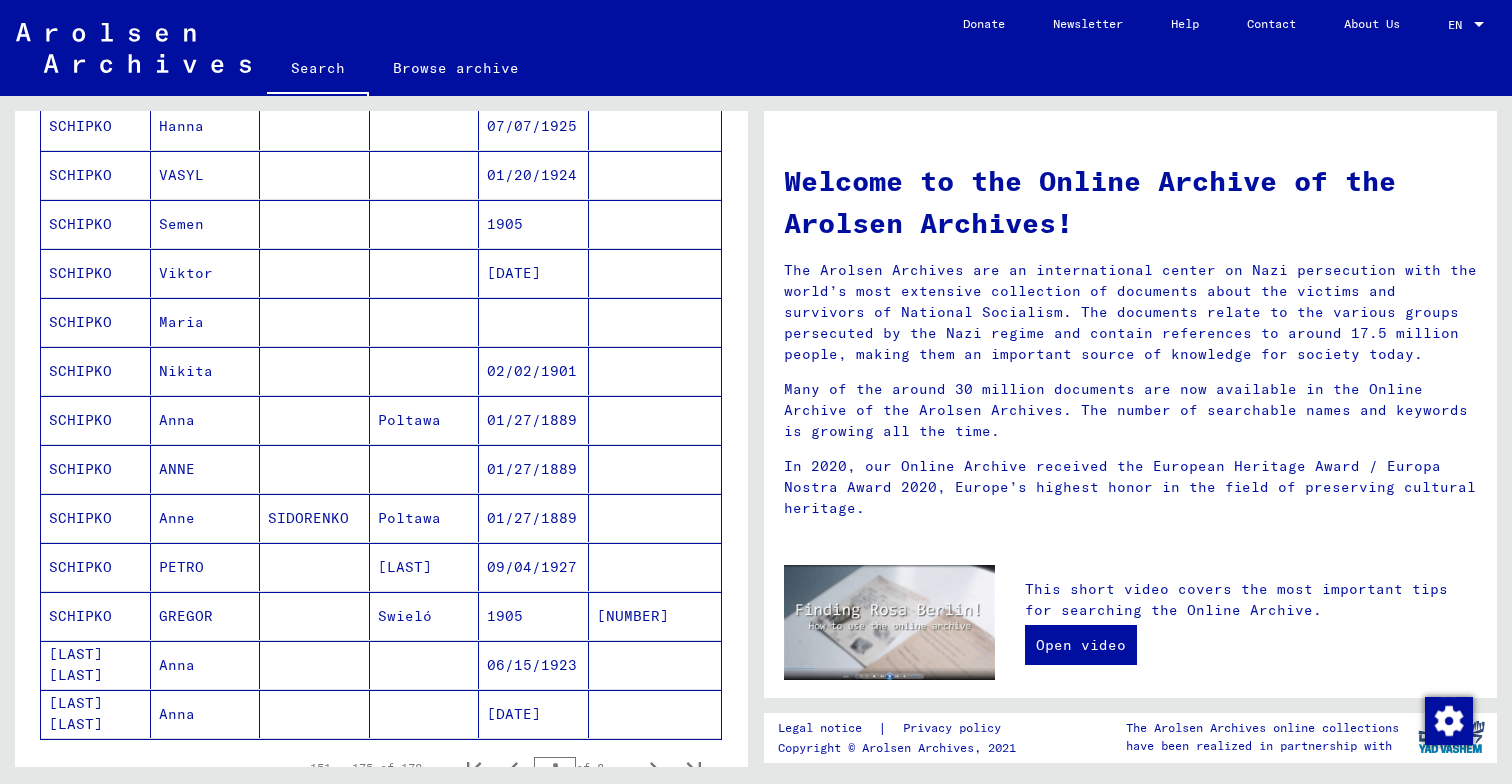 scroll, scrollTop: 1045, scrollLeft: 0, axis: vertical 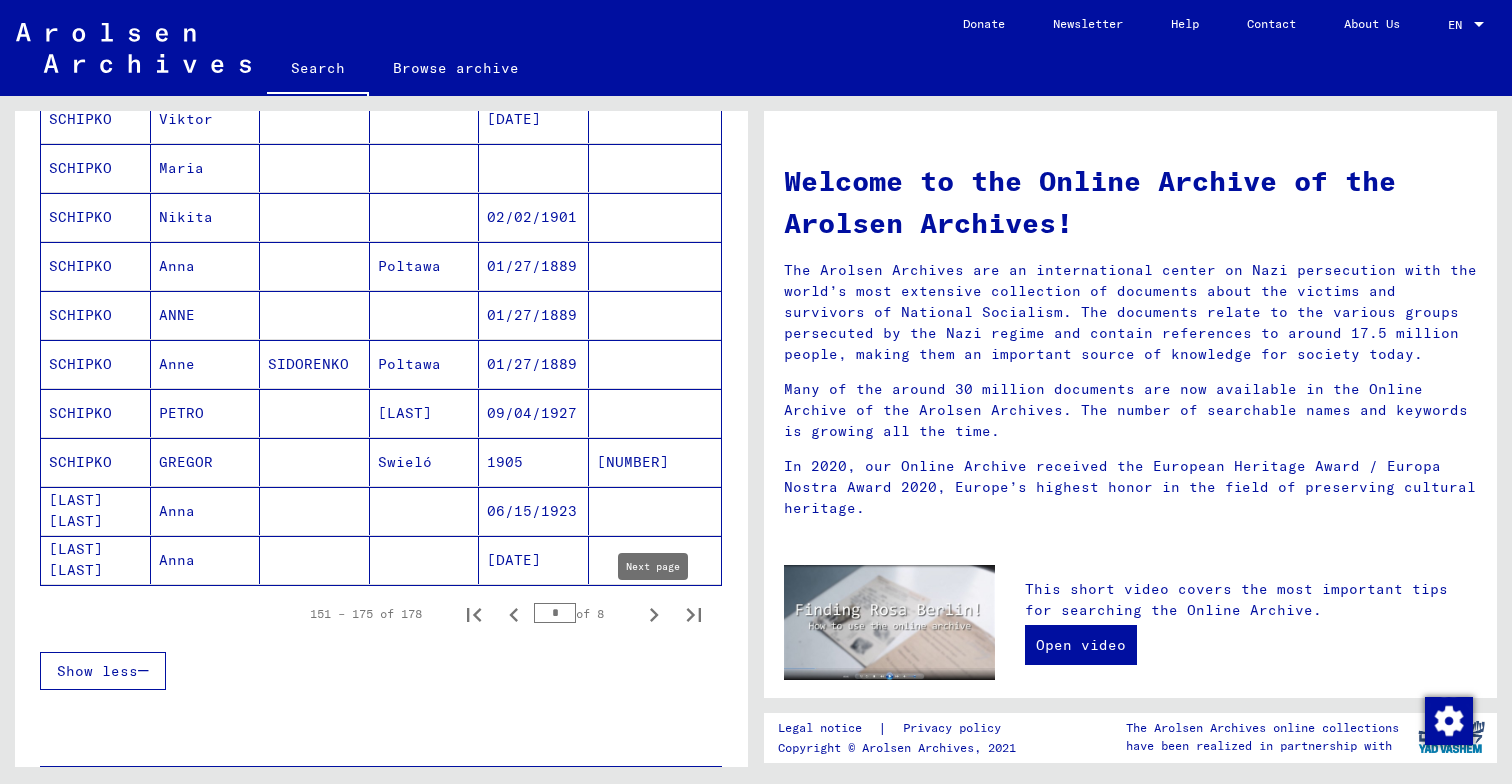 click 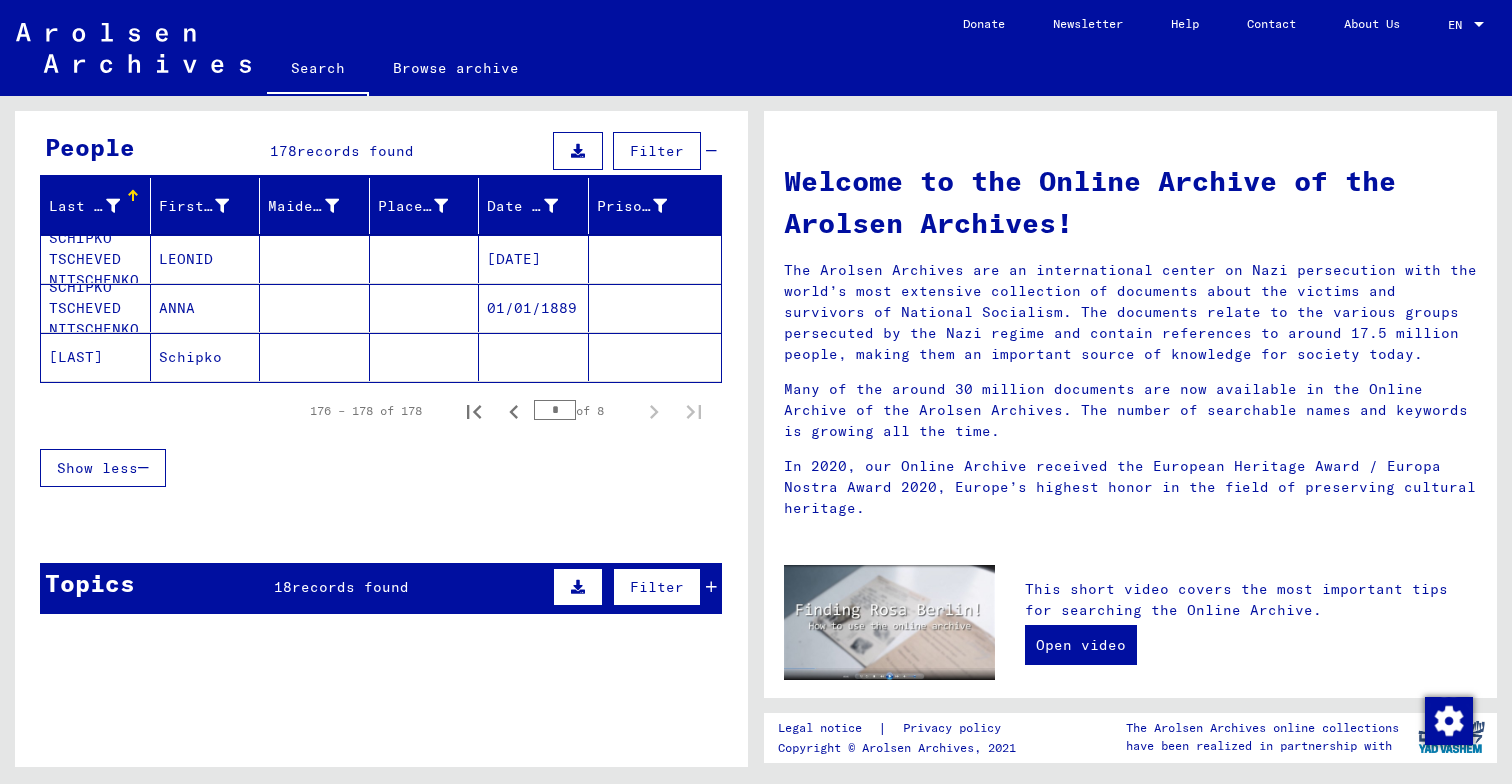 scroll, scrollTop: 0, scrollLeft: 0, axis: both 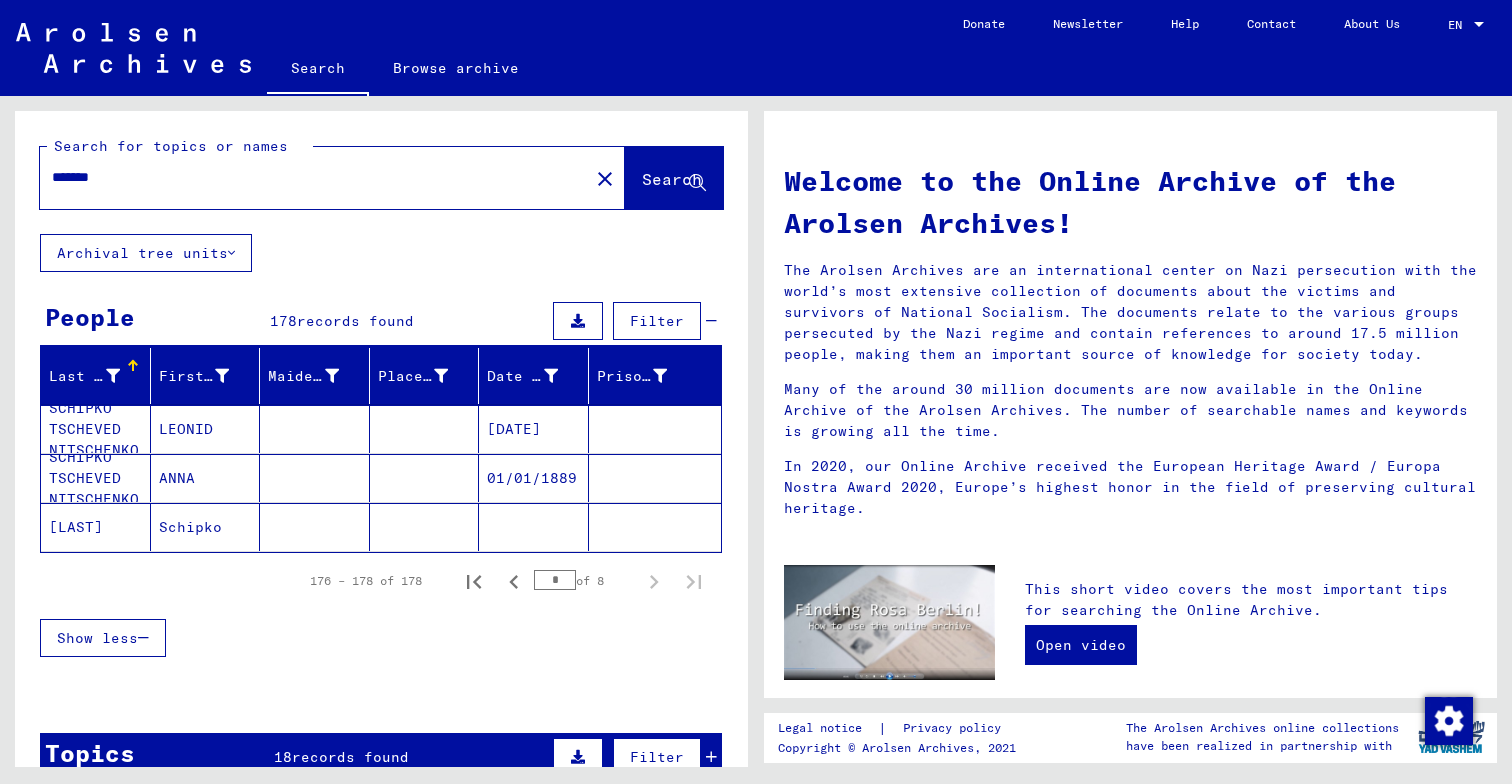 click on "*******" at bounding box center (308, 177) 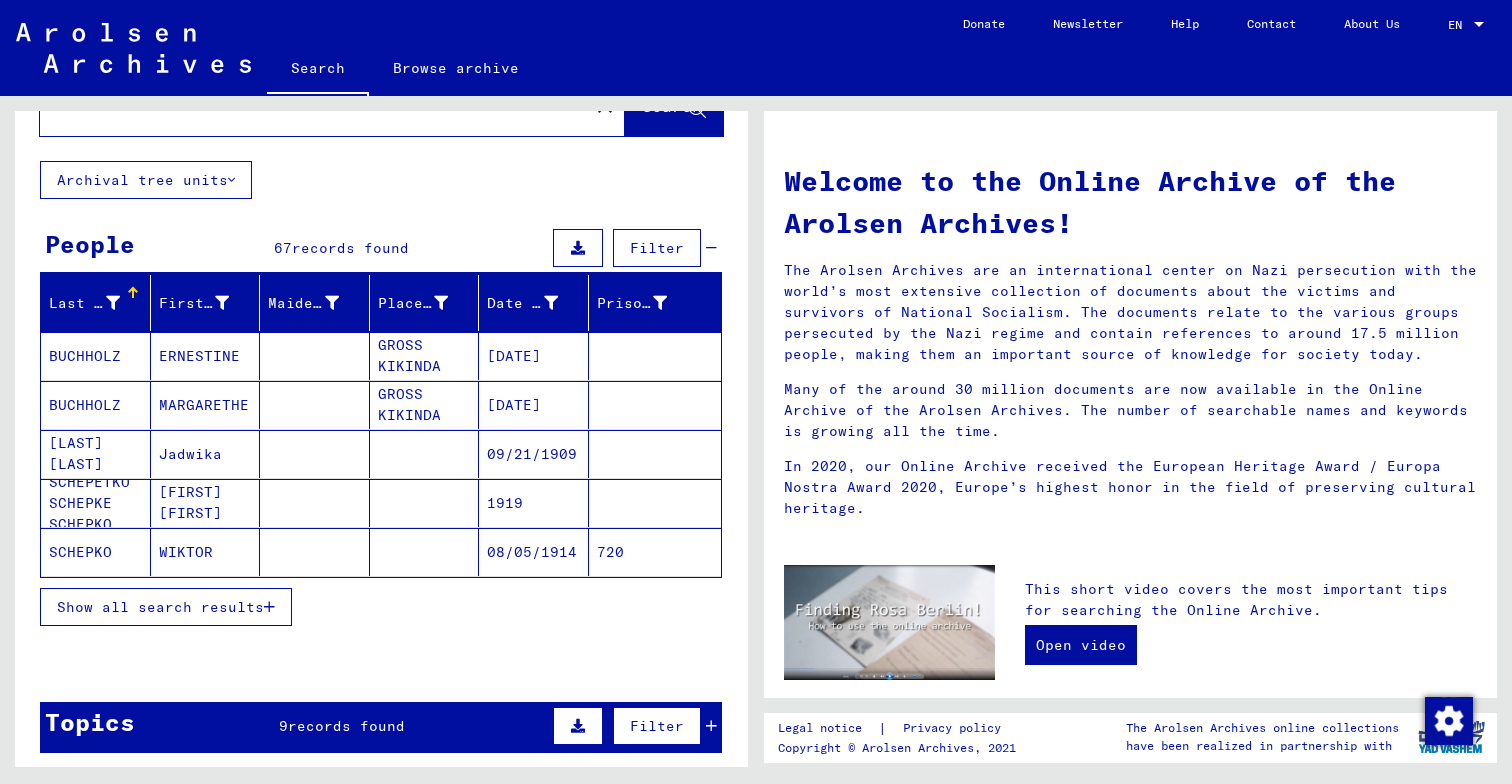 scroll, scrollTop: 77, scrollLeft: 0, axis: vertical 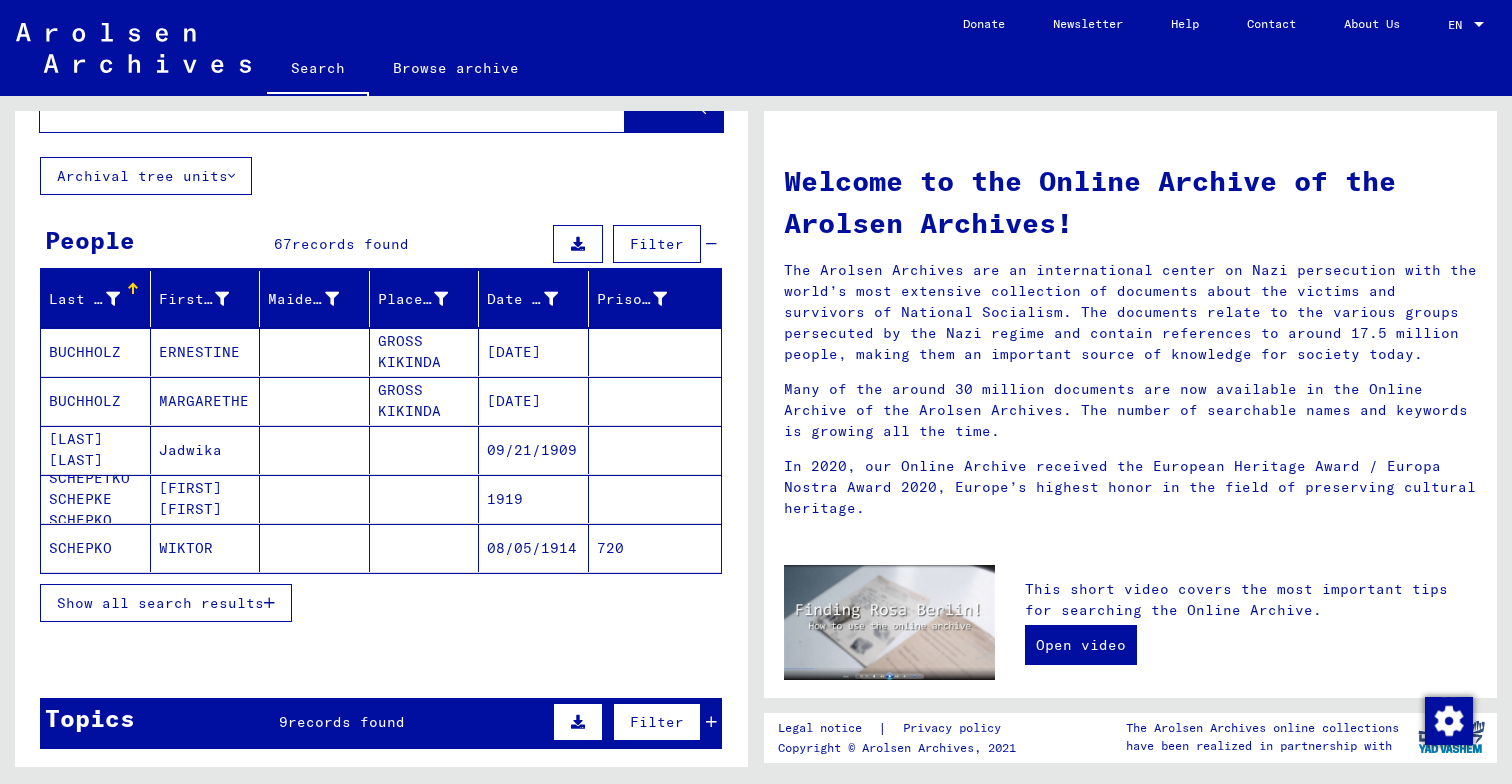 click on "Show all search results" at bounding box center (160, 603) 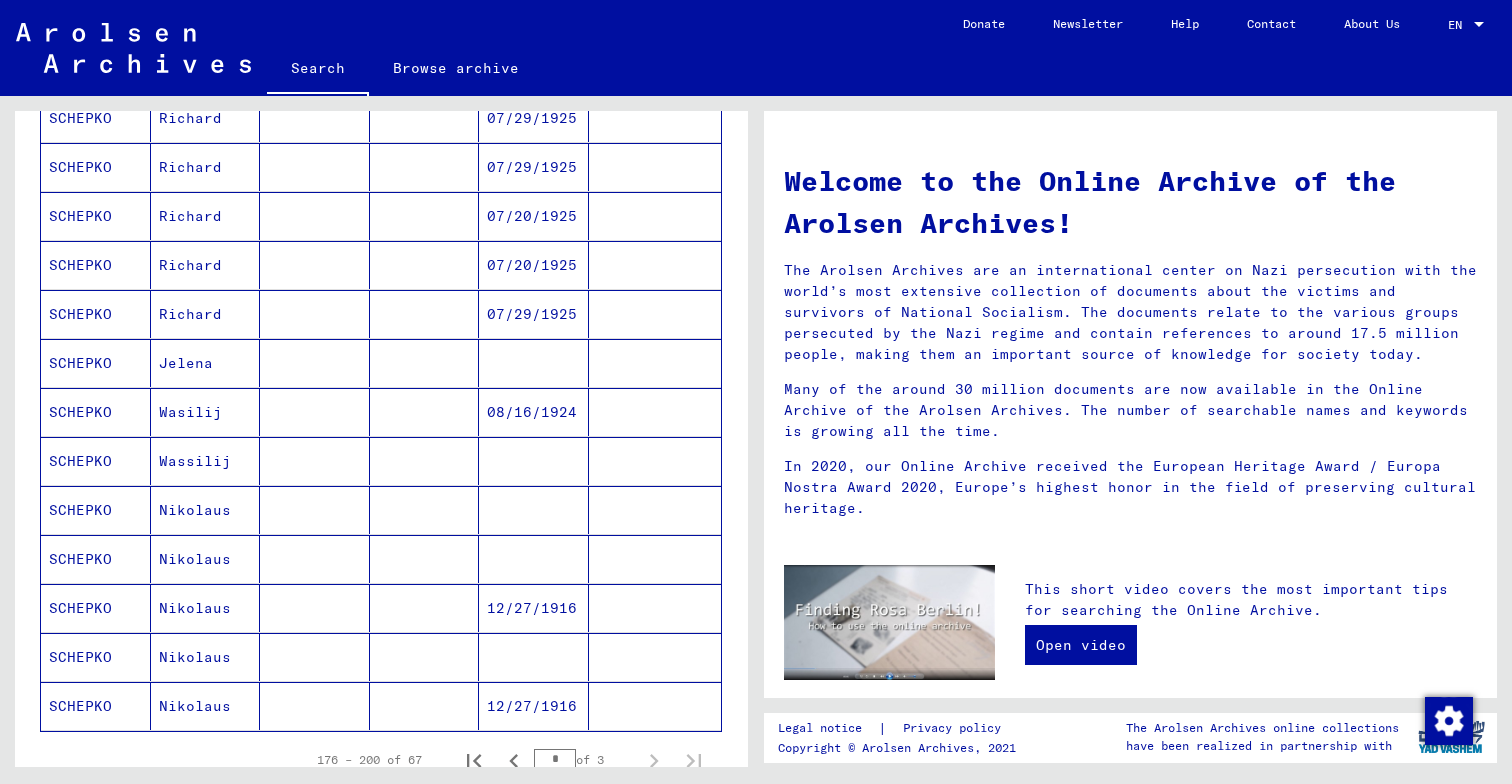 scroll, scrollTop: 1094, scrollLeft: 0, axis: vertical 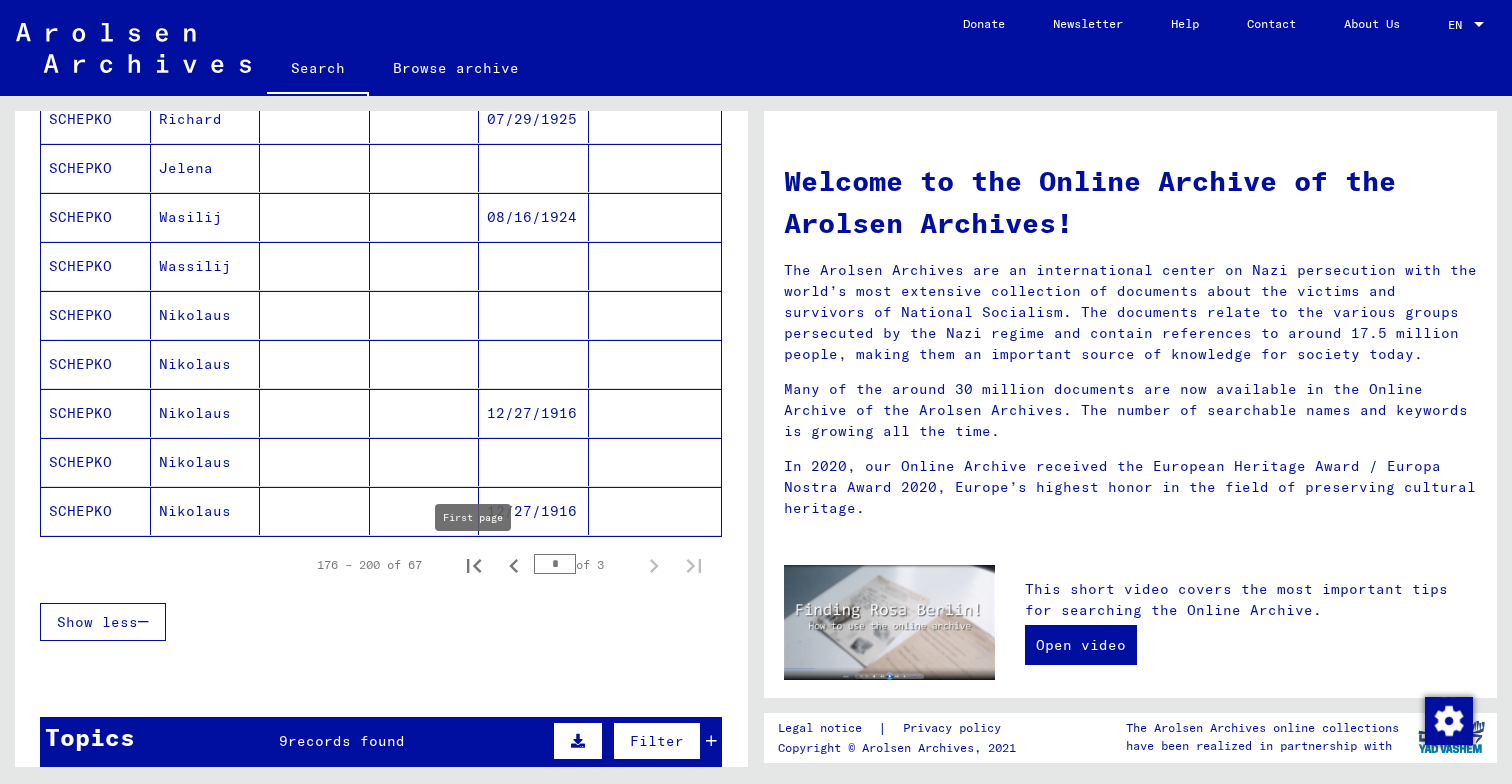 click 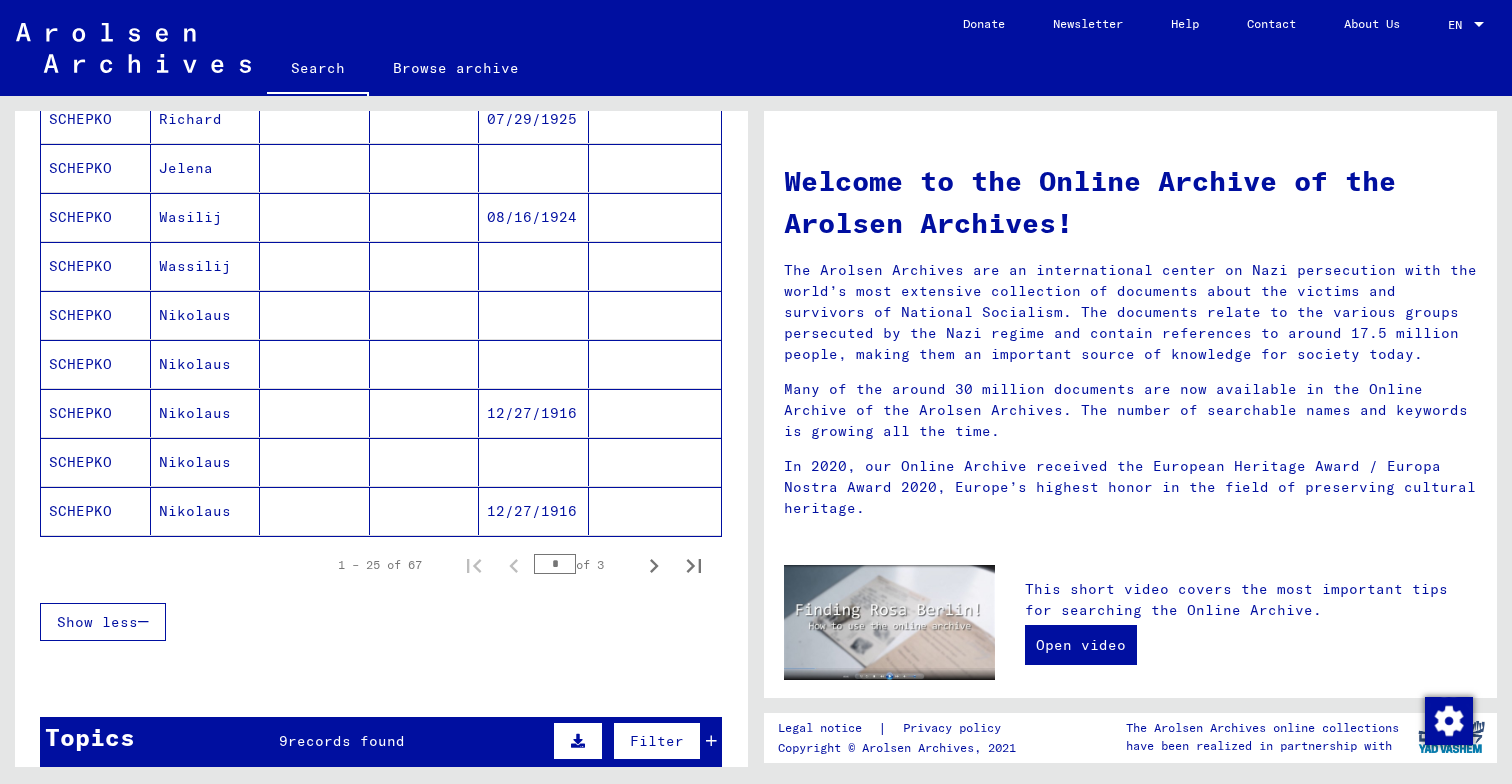 click on "*  of 3" at bounding box center [584, 564] 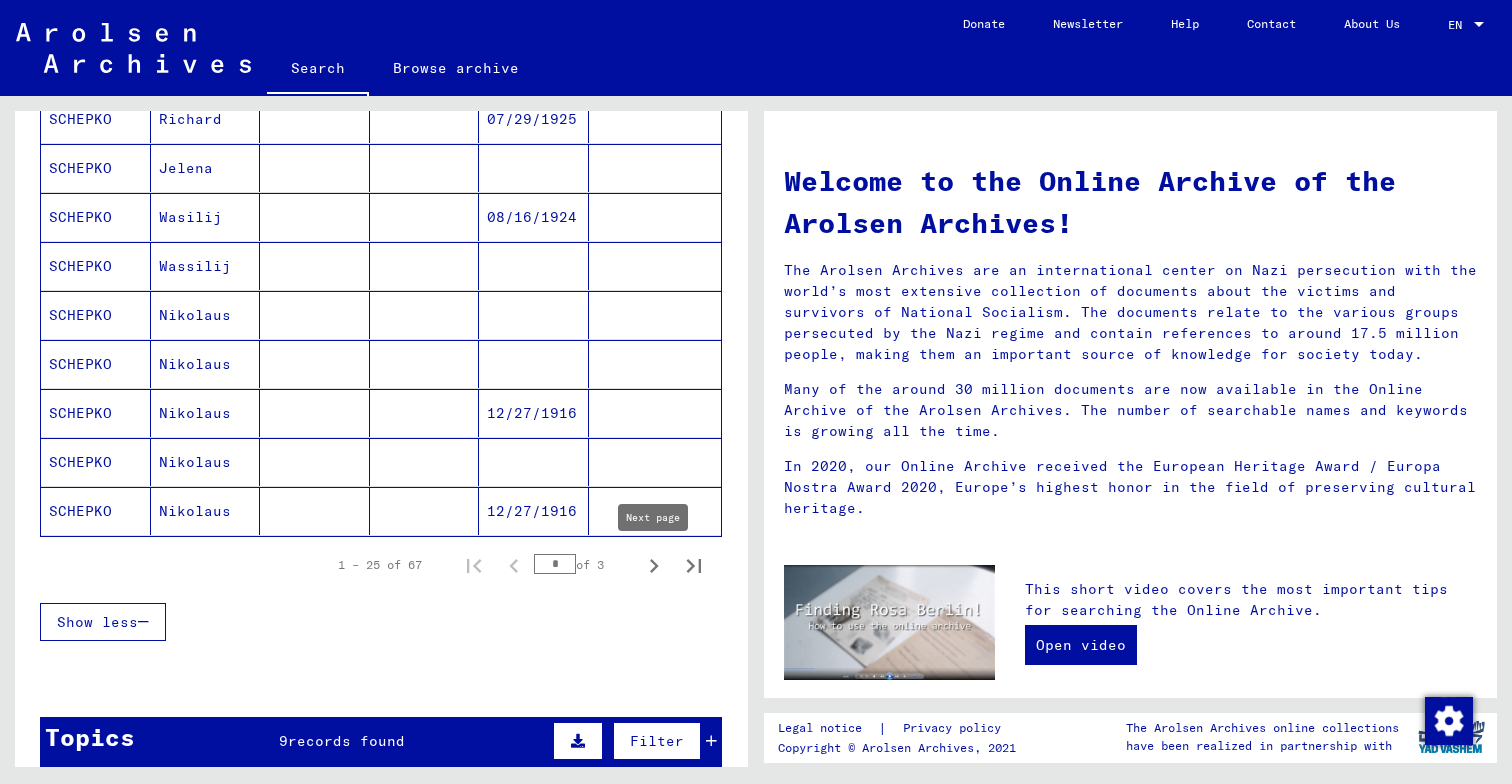 click 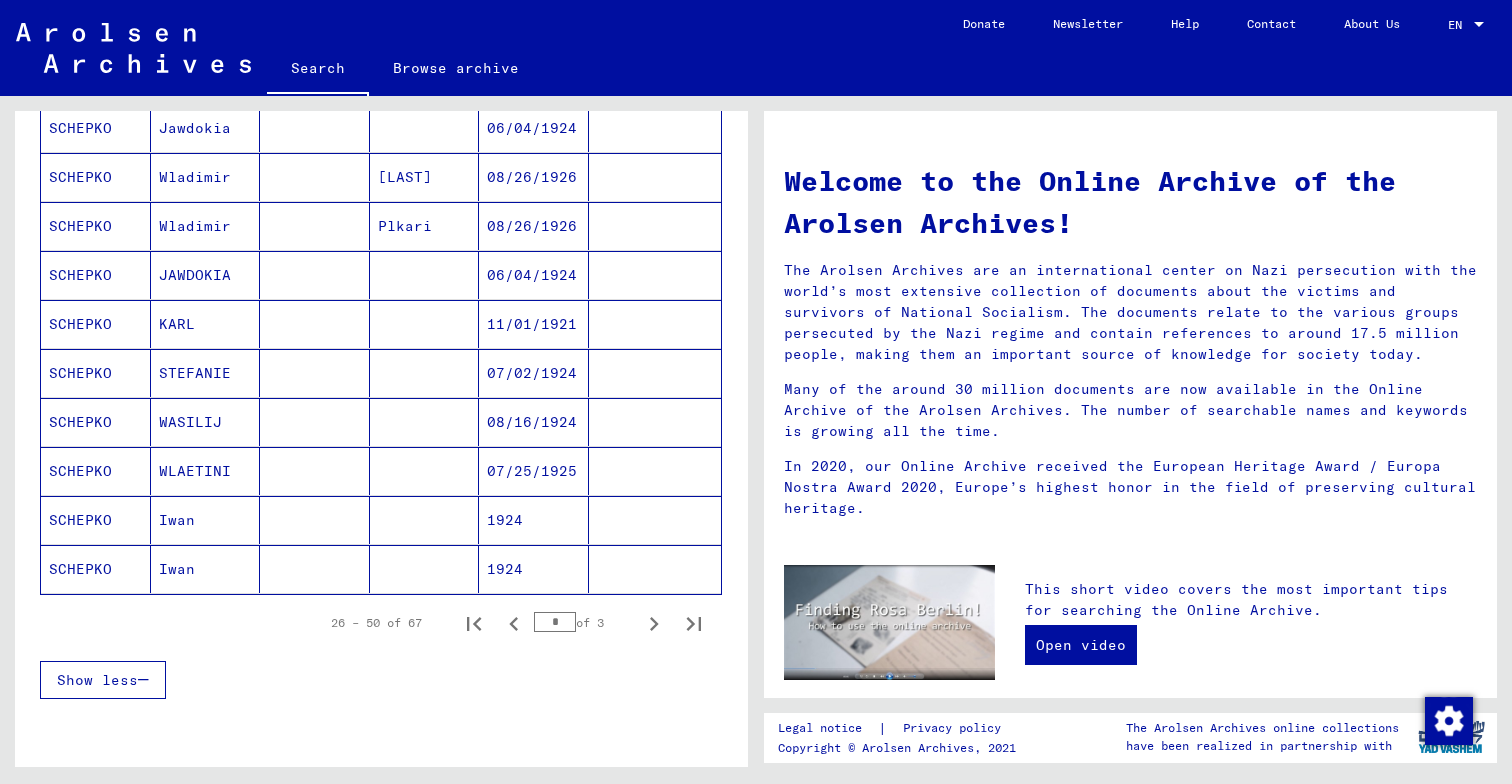 scroll, scrollTop: 1046, scrollLeft: 0, axis: vertical 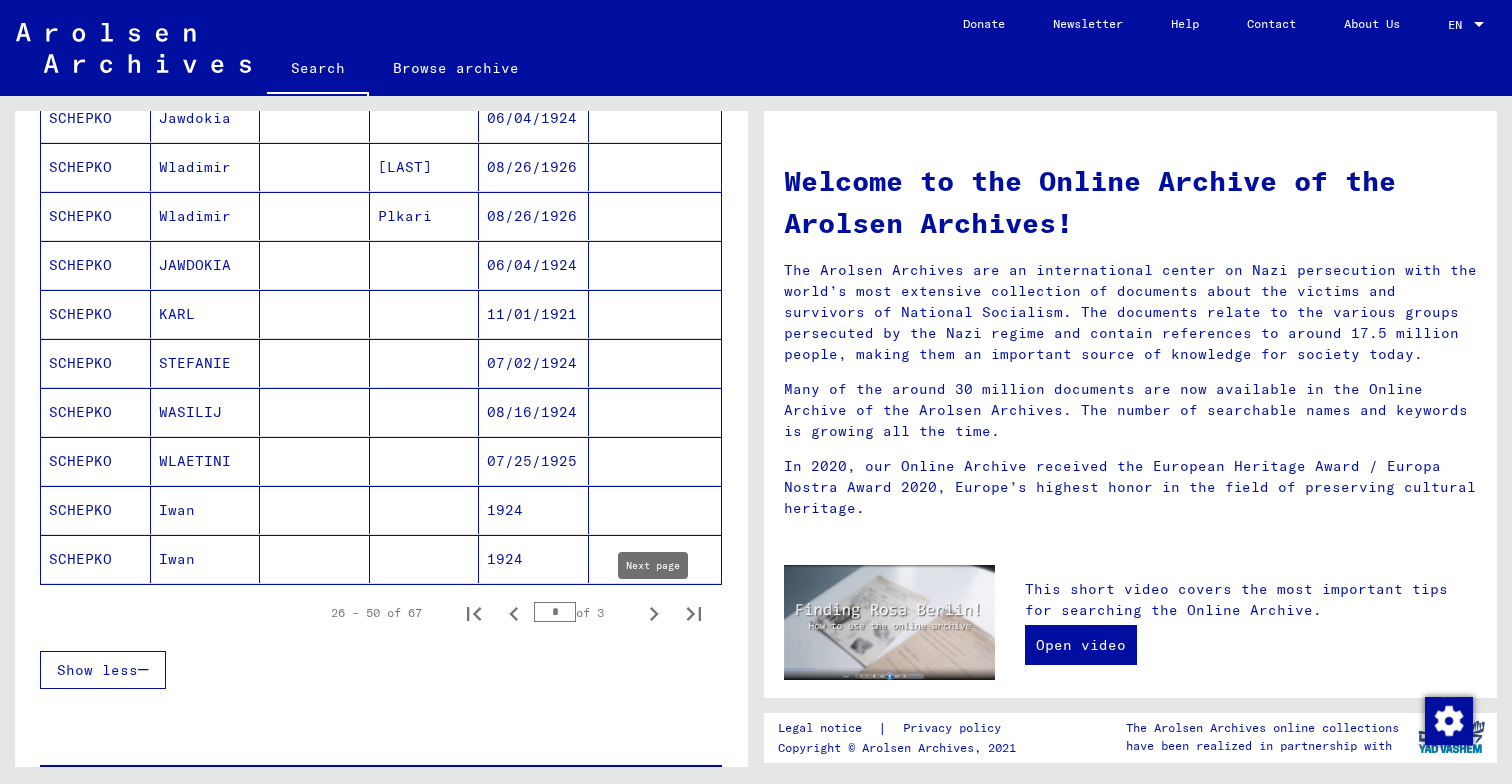 click 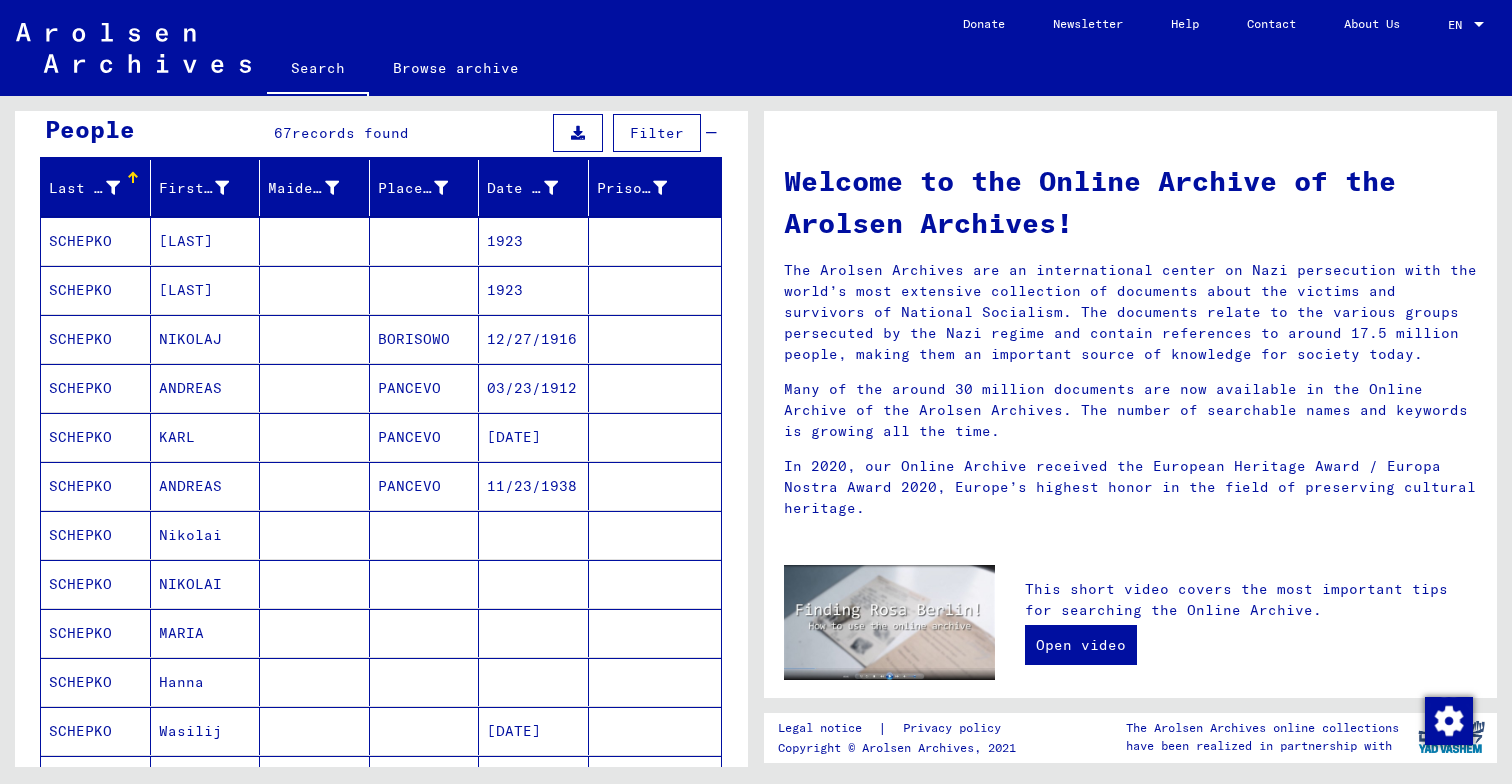 scroll, scrollTop: 0, scrollLeft: 0, axis: both 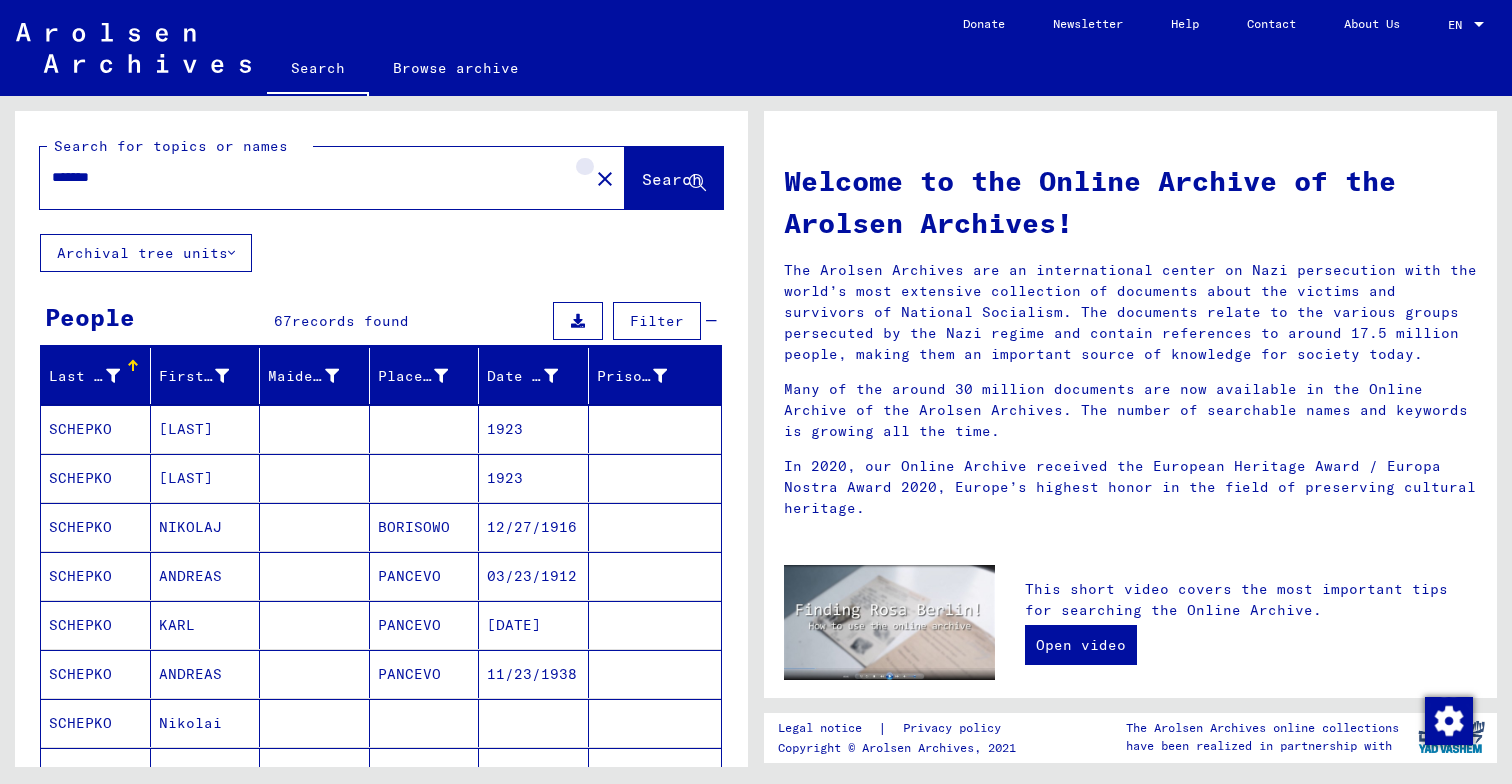 click on "close" 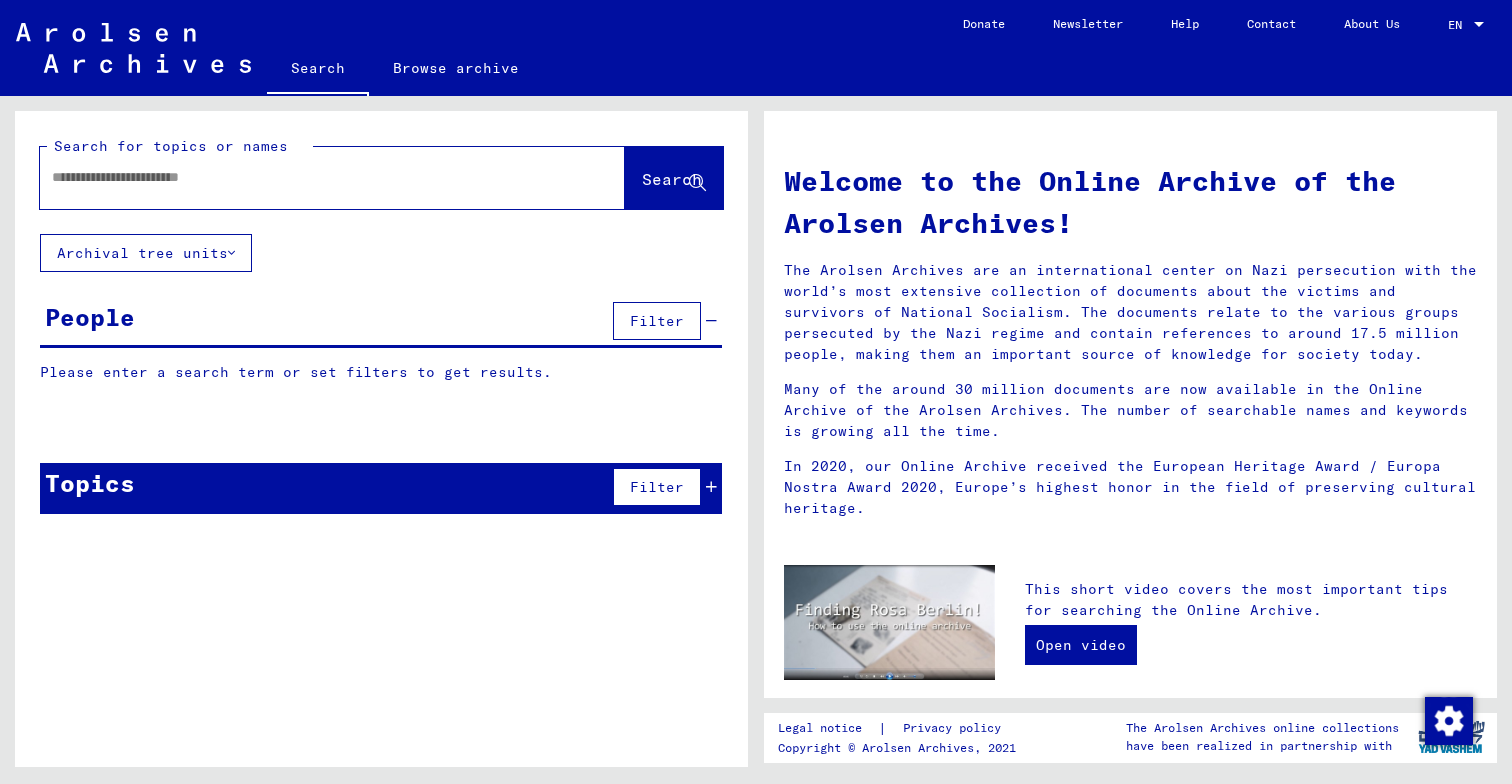 click at bounding box center (308, 177) 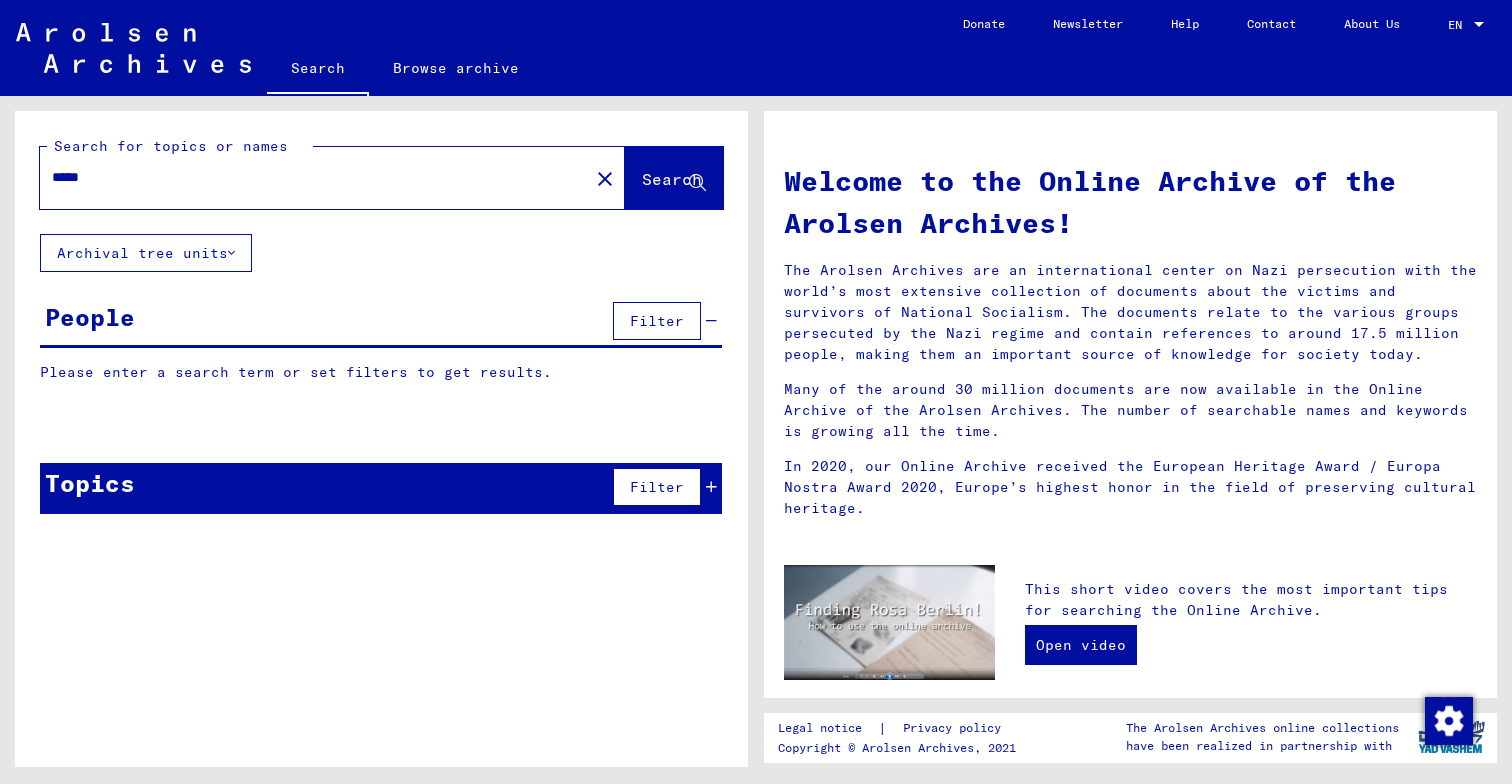 type on "*****" 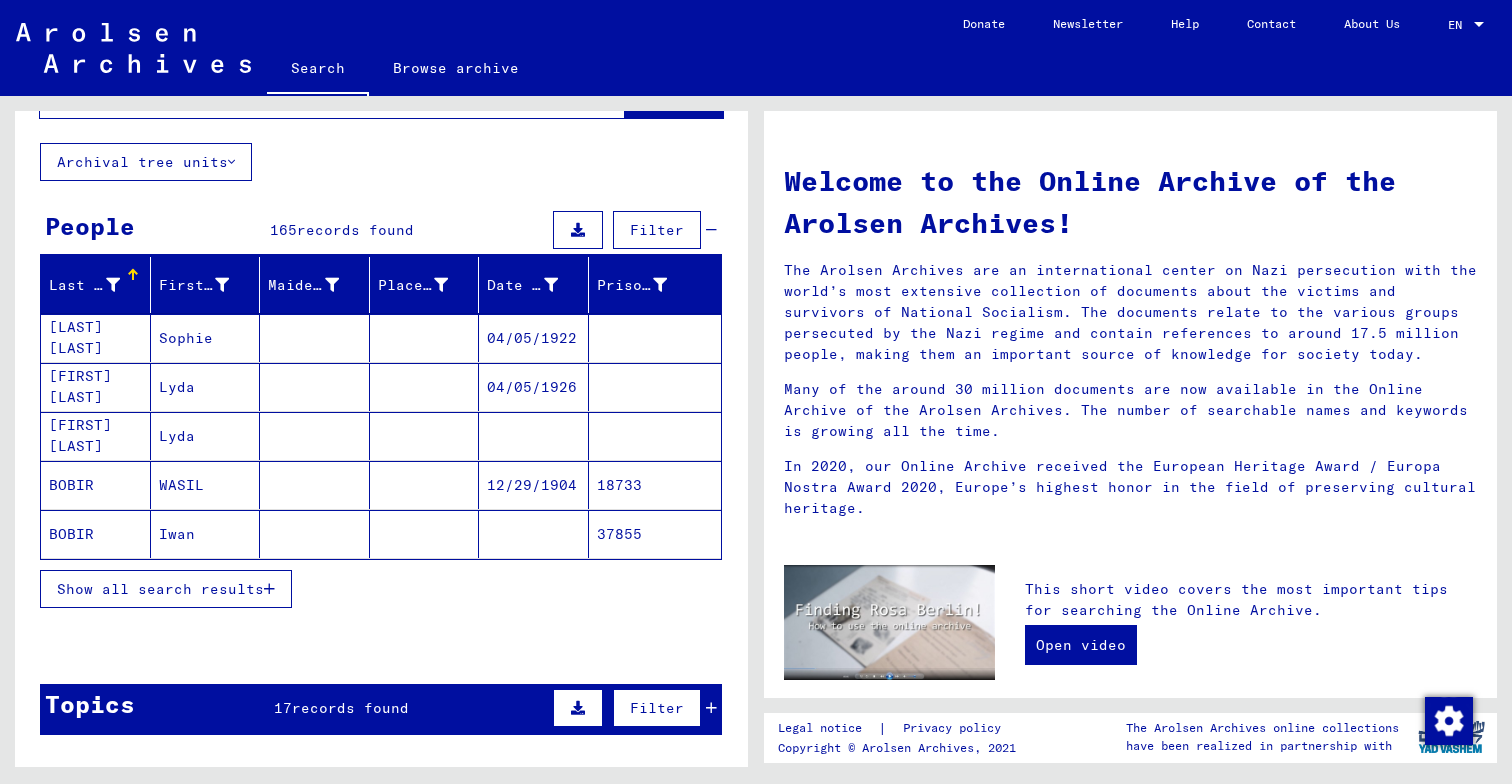 scroll, scrollTop: 97, scrollLeft: 0, axis: vertical 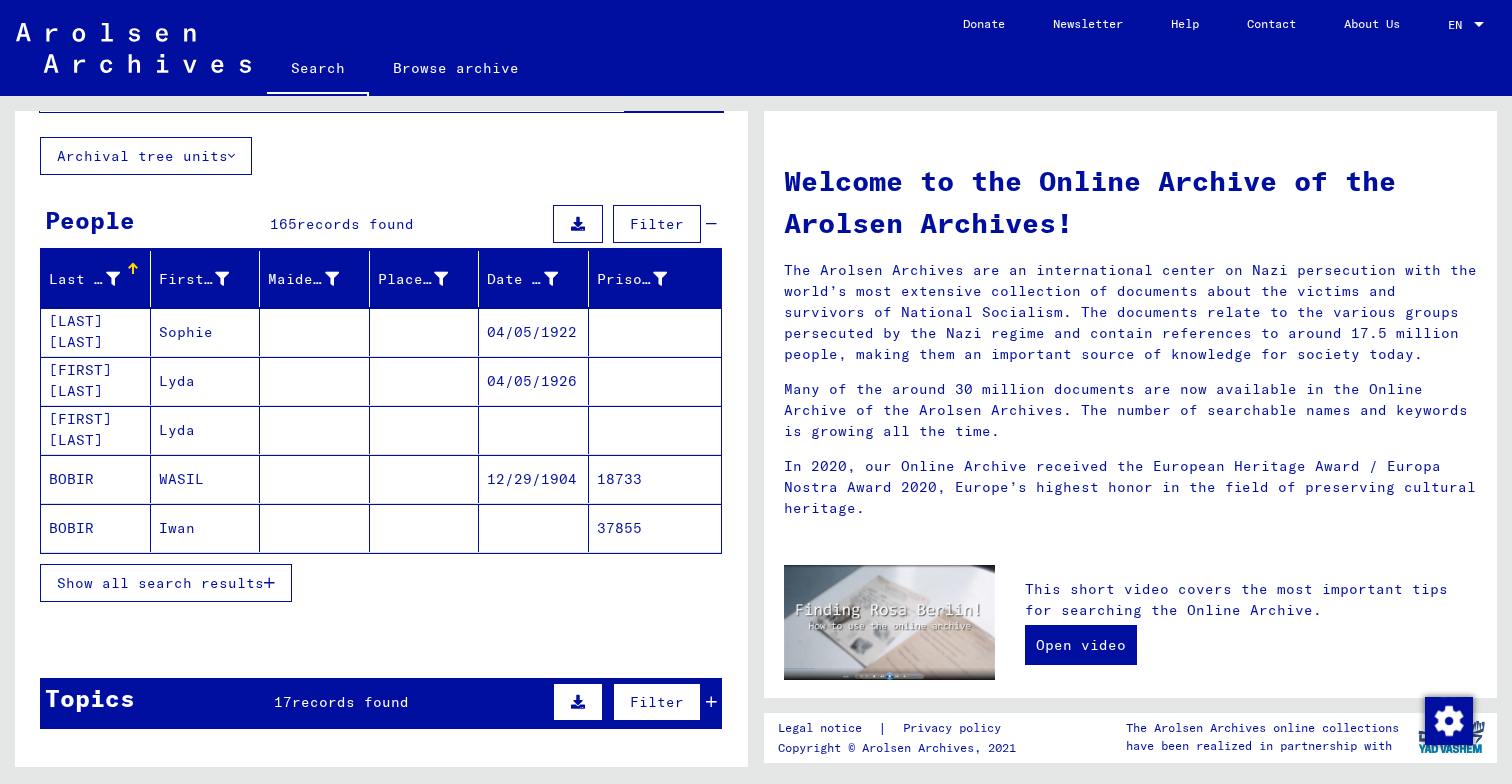 click at bounding box center (269, 583) 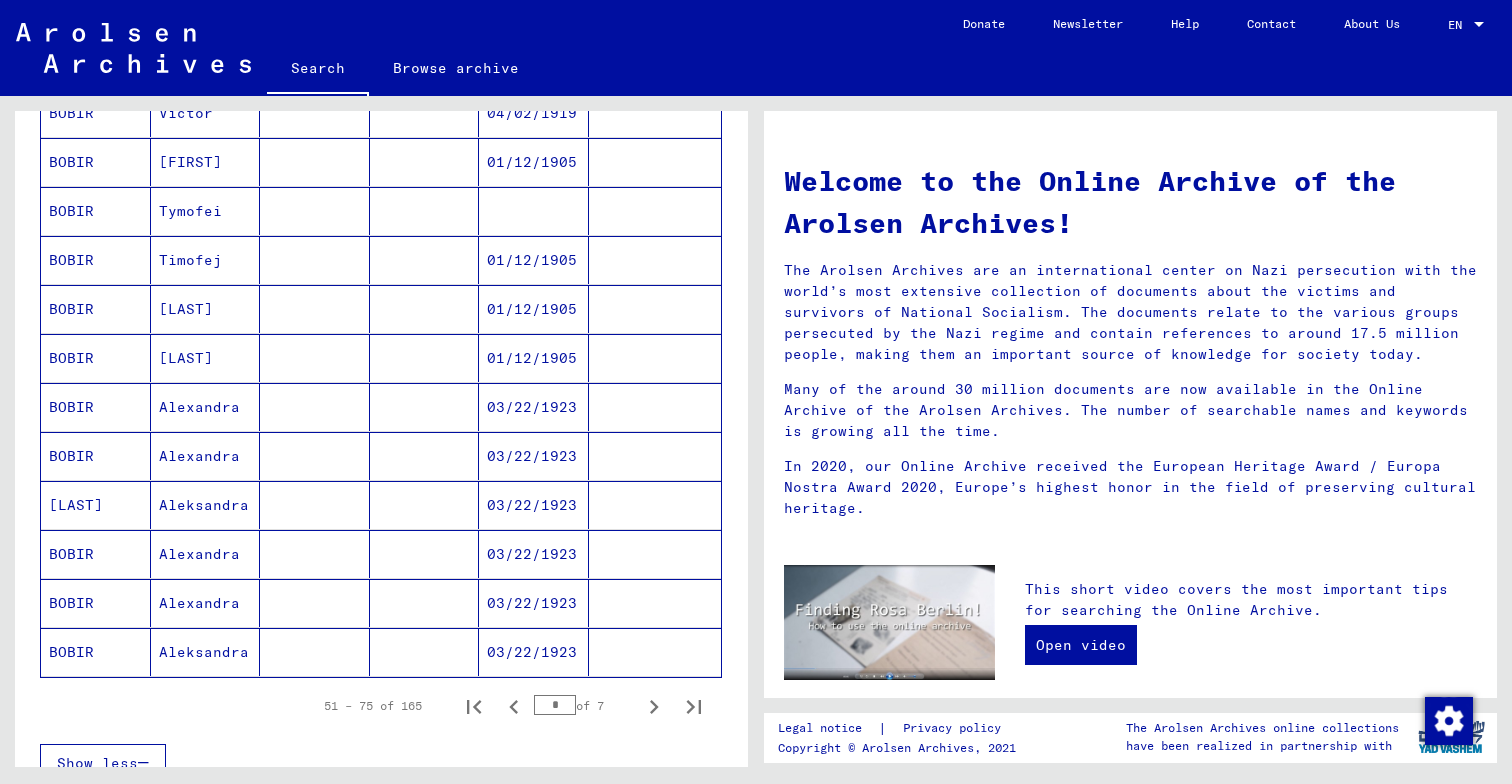 scroll, scrollTop: 996, scrollLeft: 0, axis: vertical 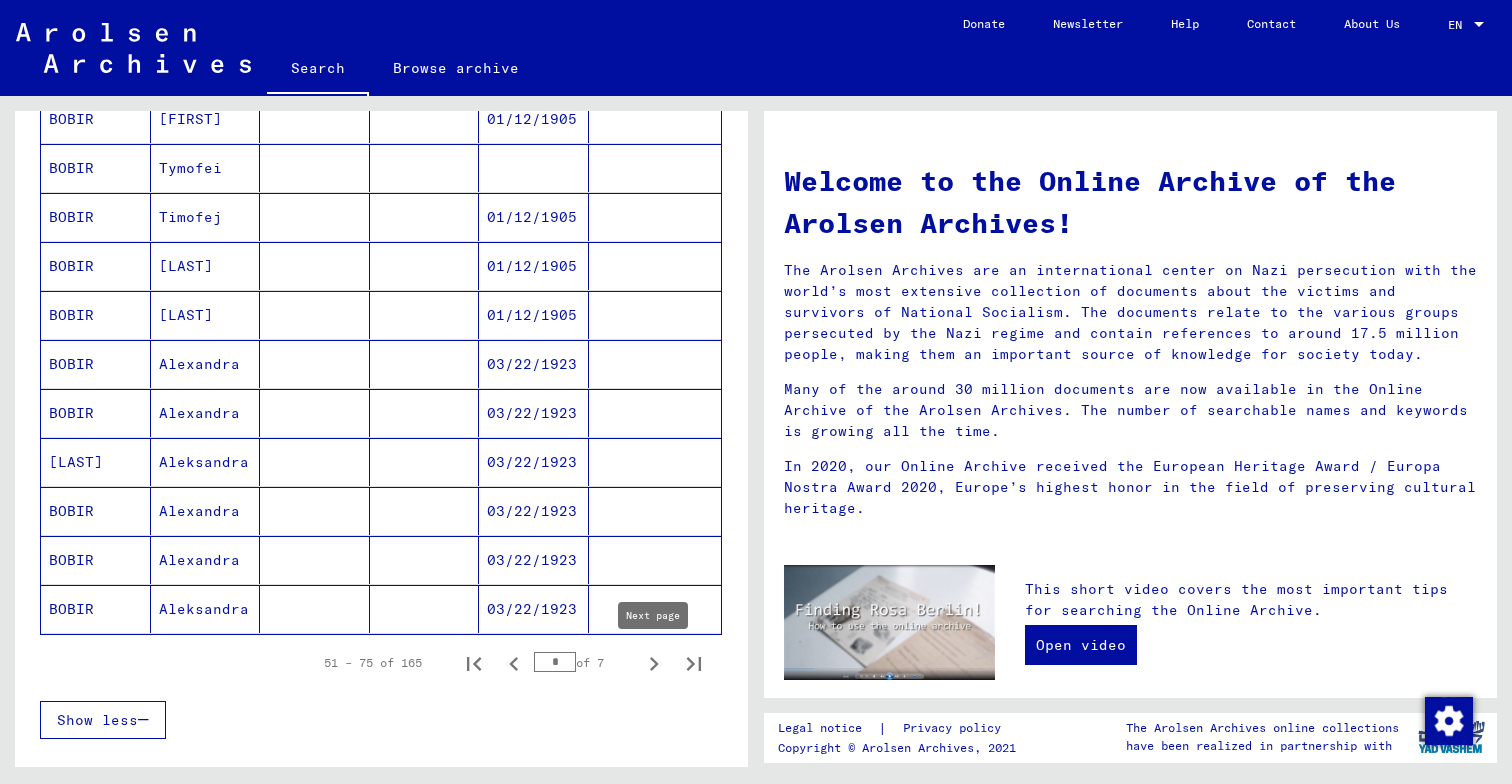 click 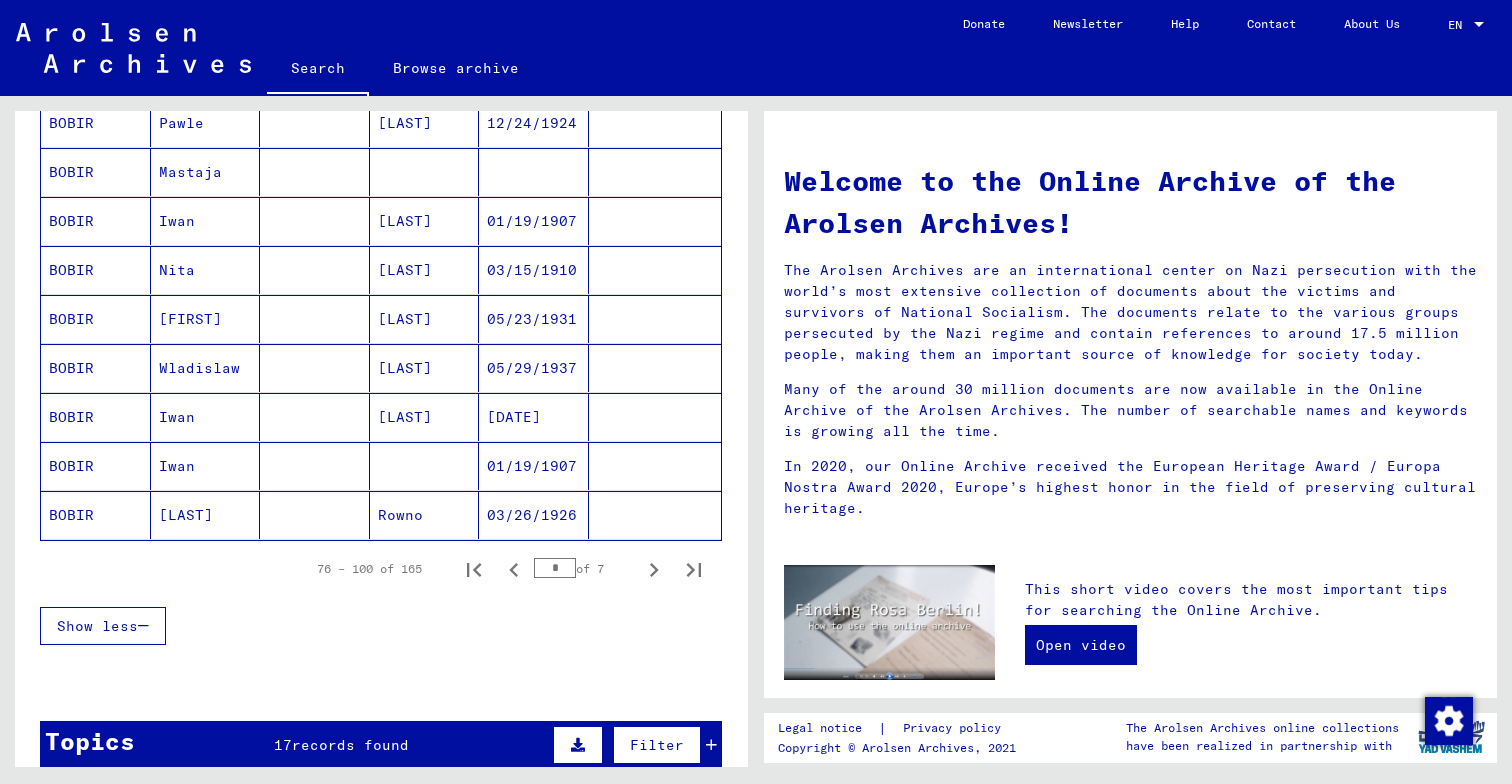 scroll, scrollTop: 1354, scrollLeft: 0, axis: vertical 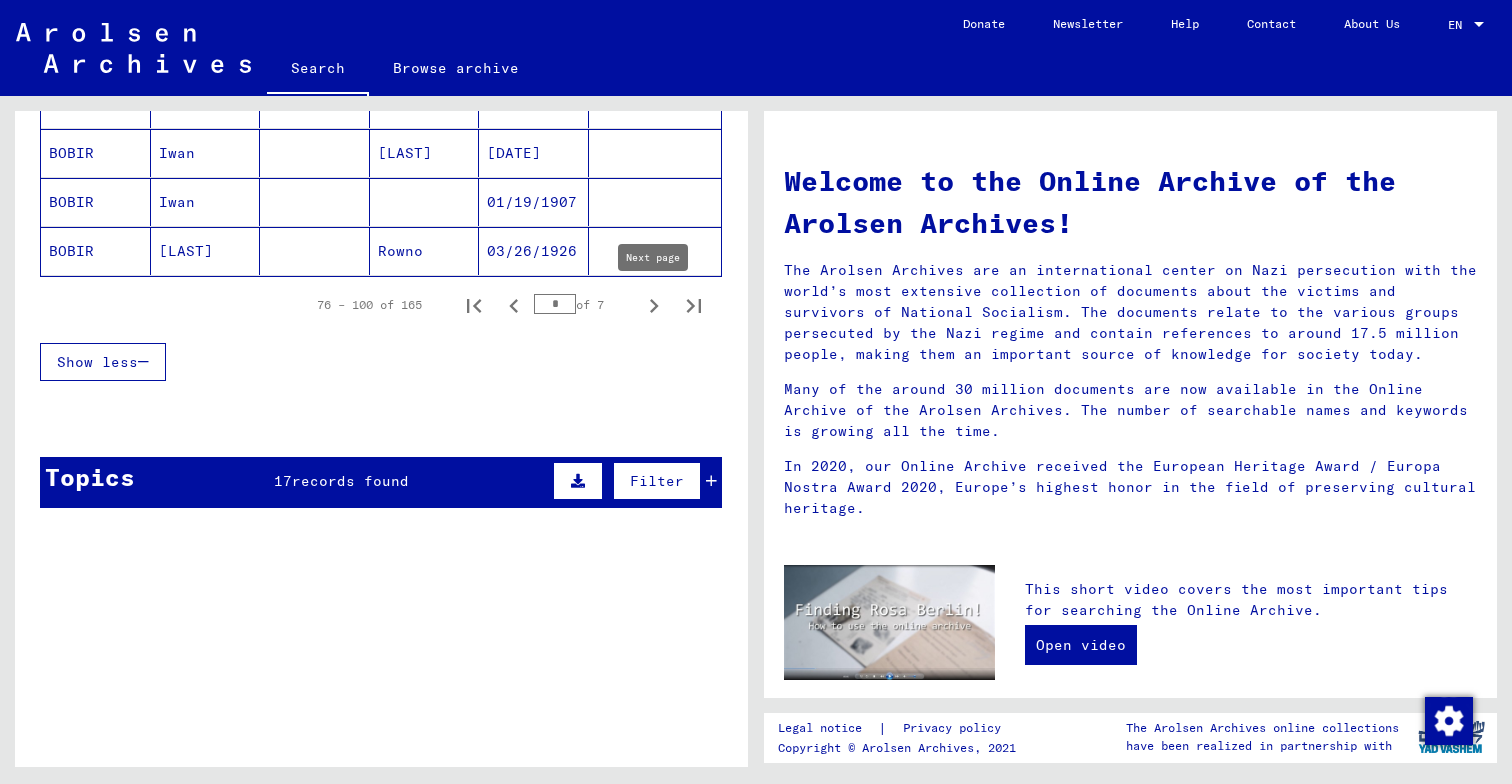 click 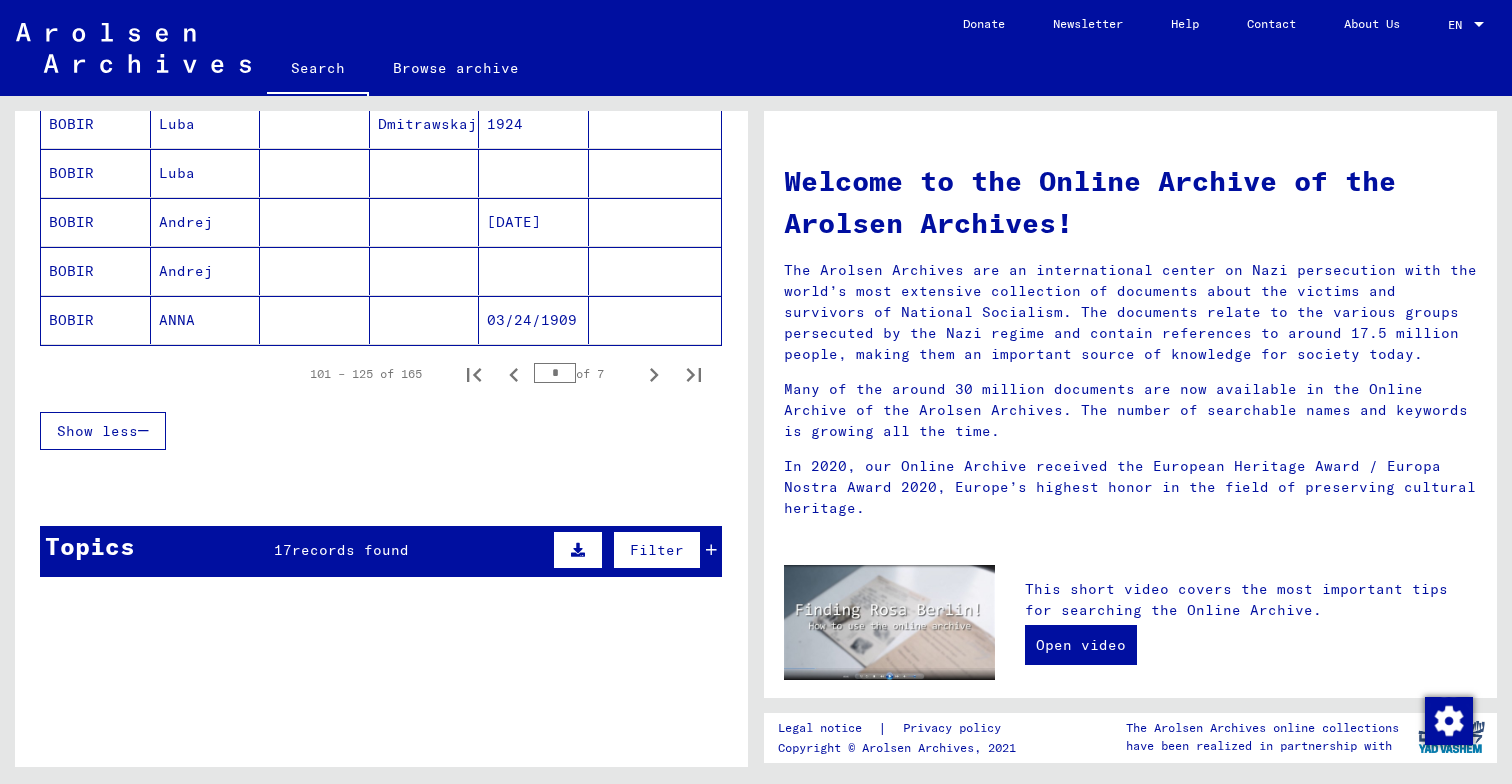 scroll, scrollTop: 1286, scrollLeft: 0, axis: vertical 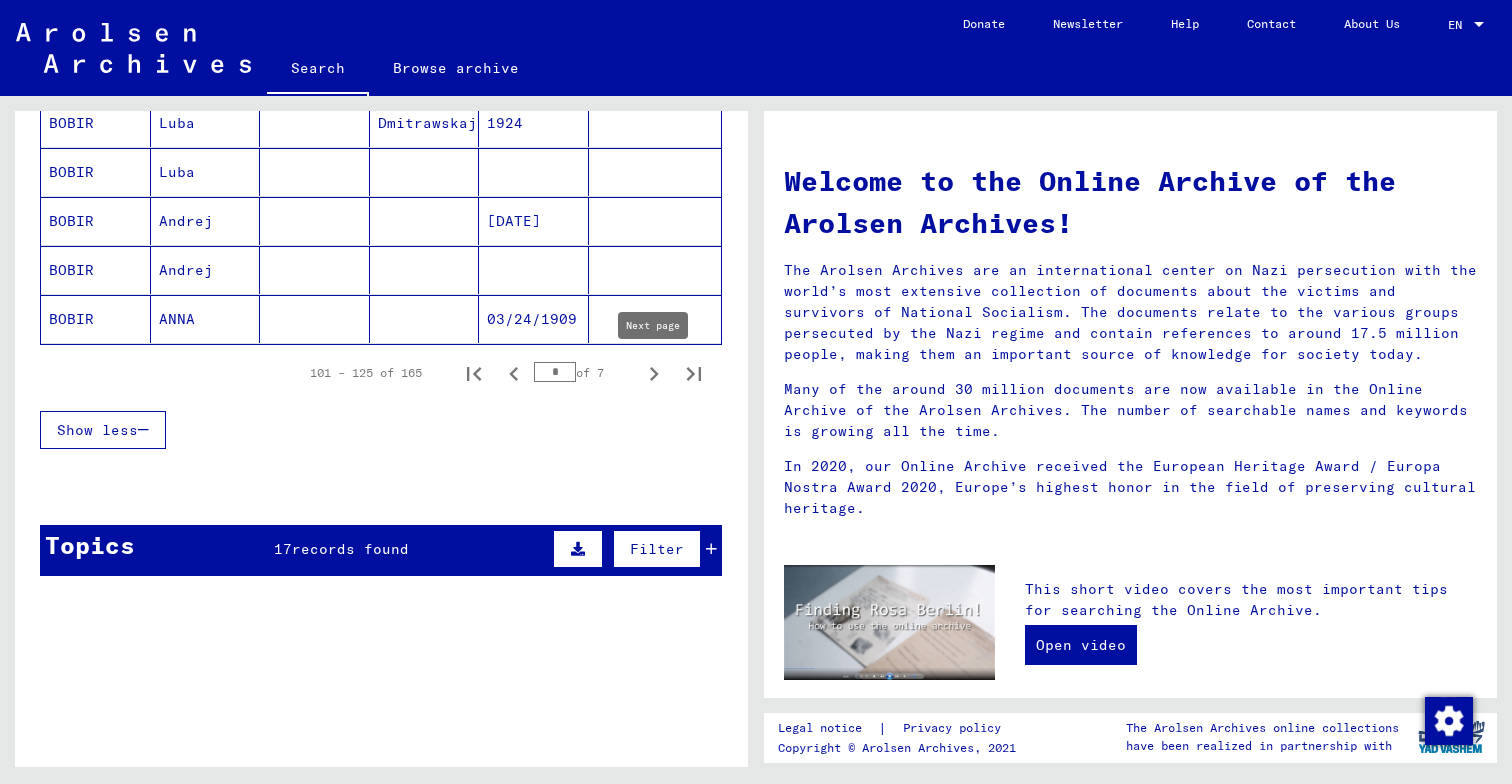 click 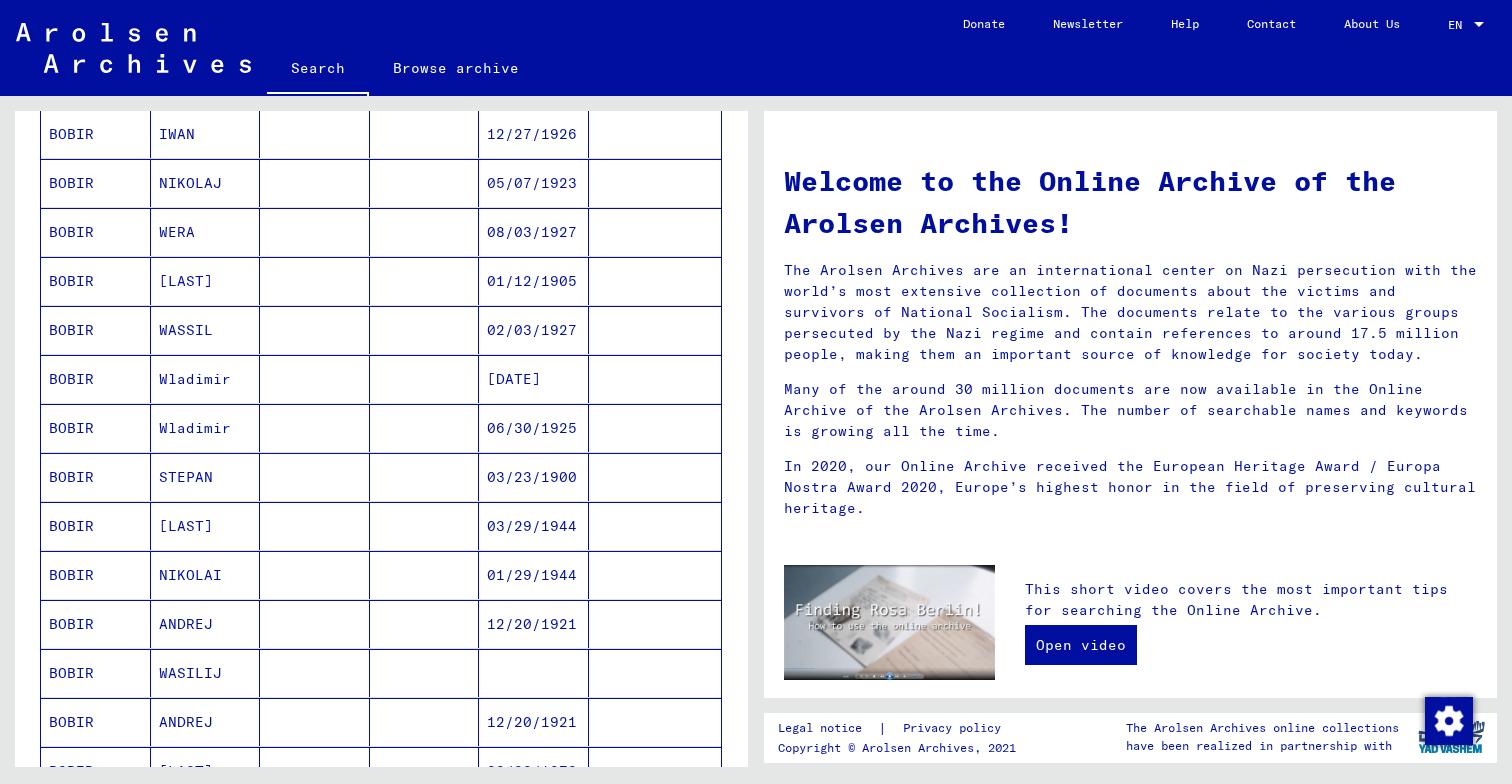 scroll, scrollTop: 963, scrollLeft: 0, axis: vertical 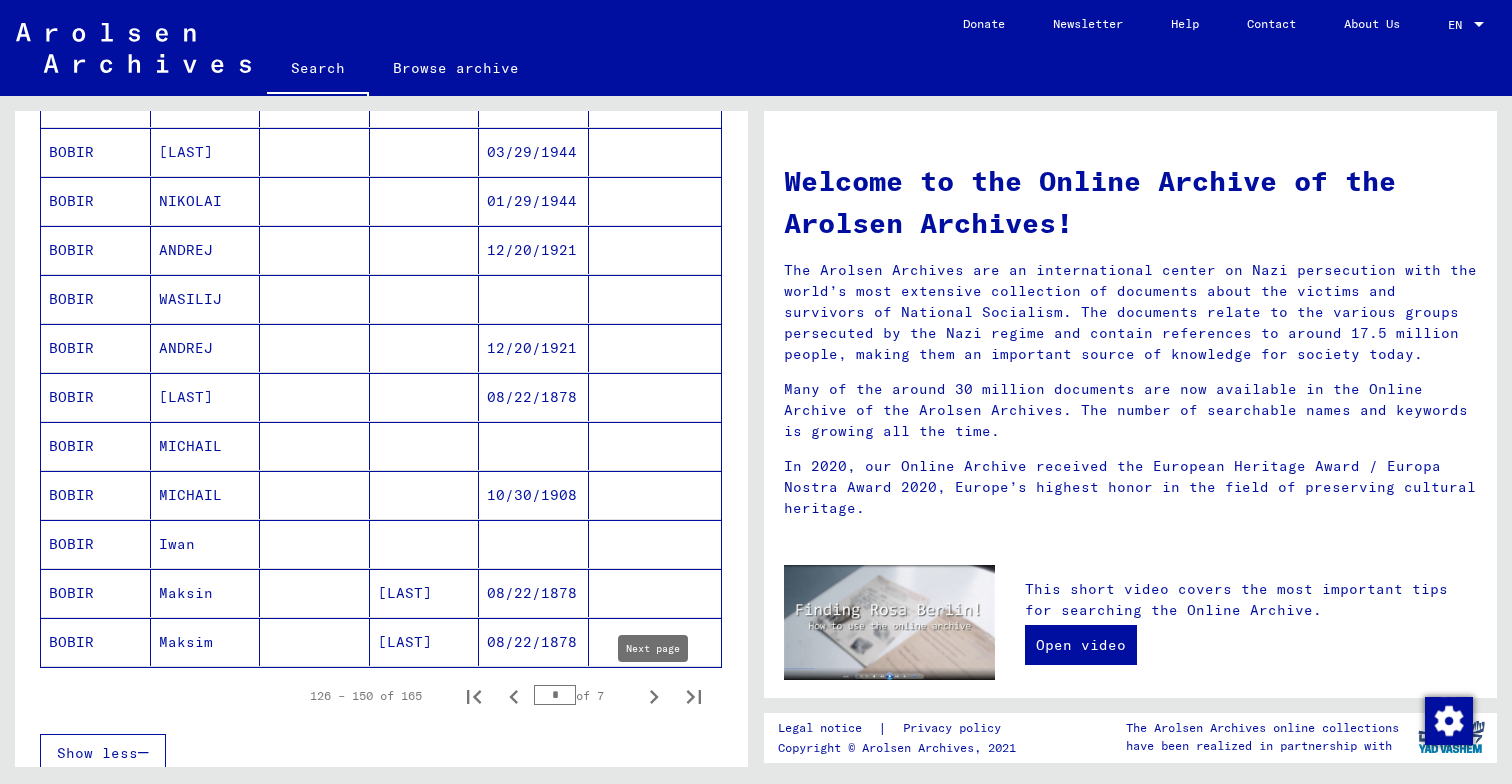 click 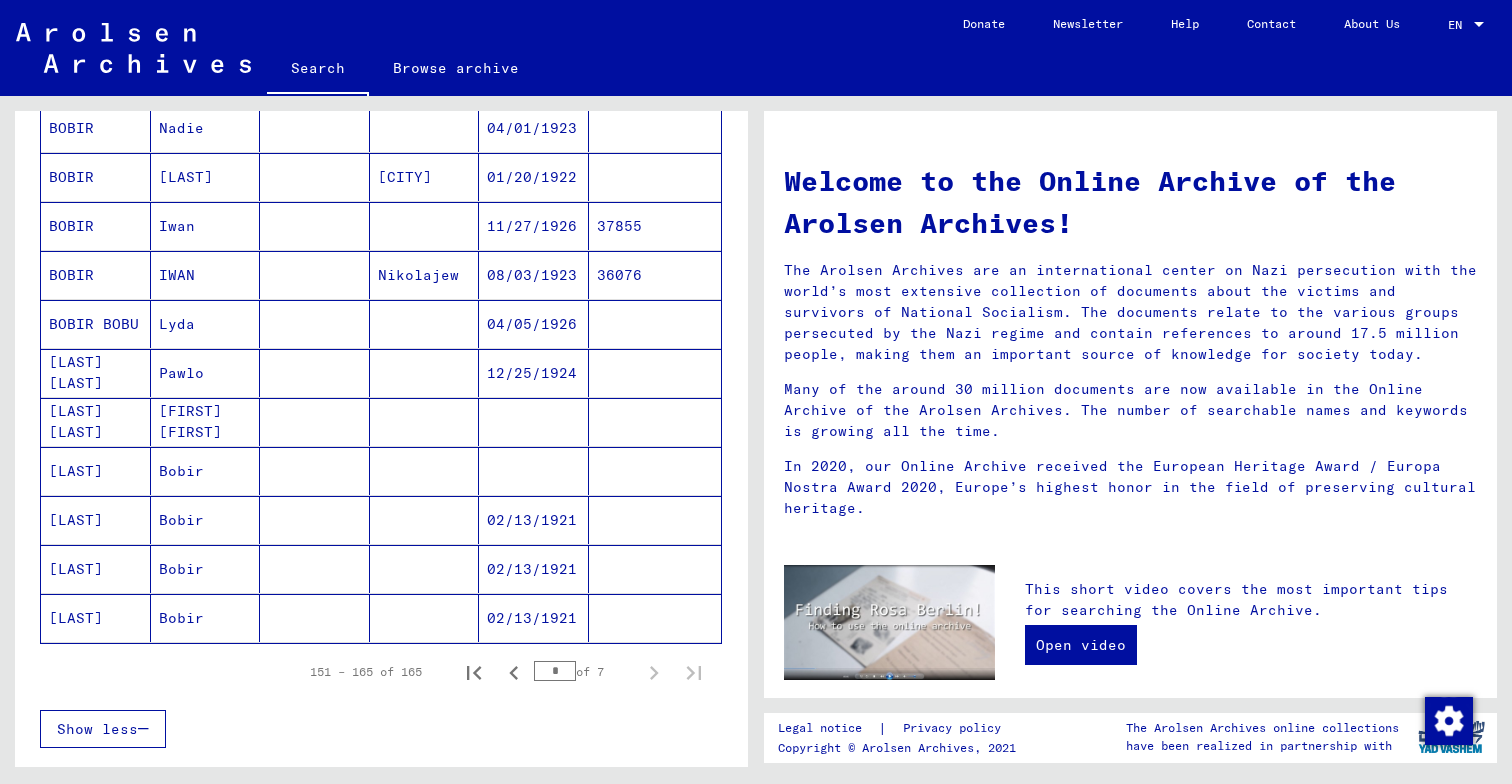 scroll, scrollTop: 508, scrollLeft: 0, axis: vertical 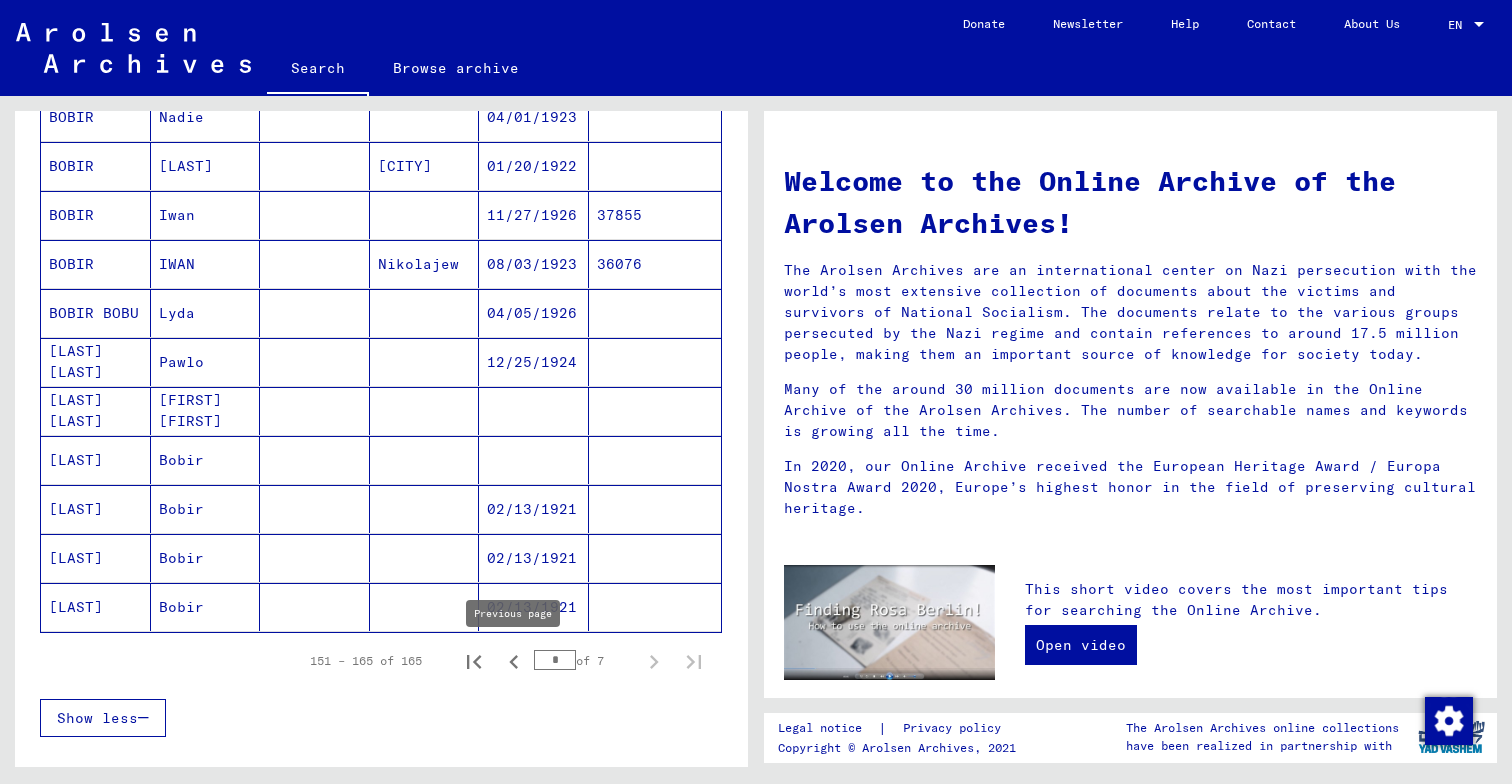 click 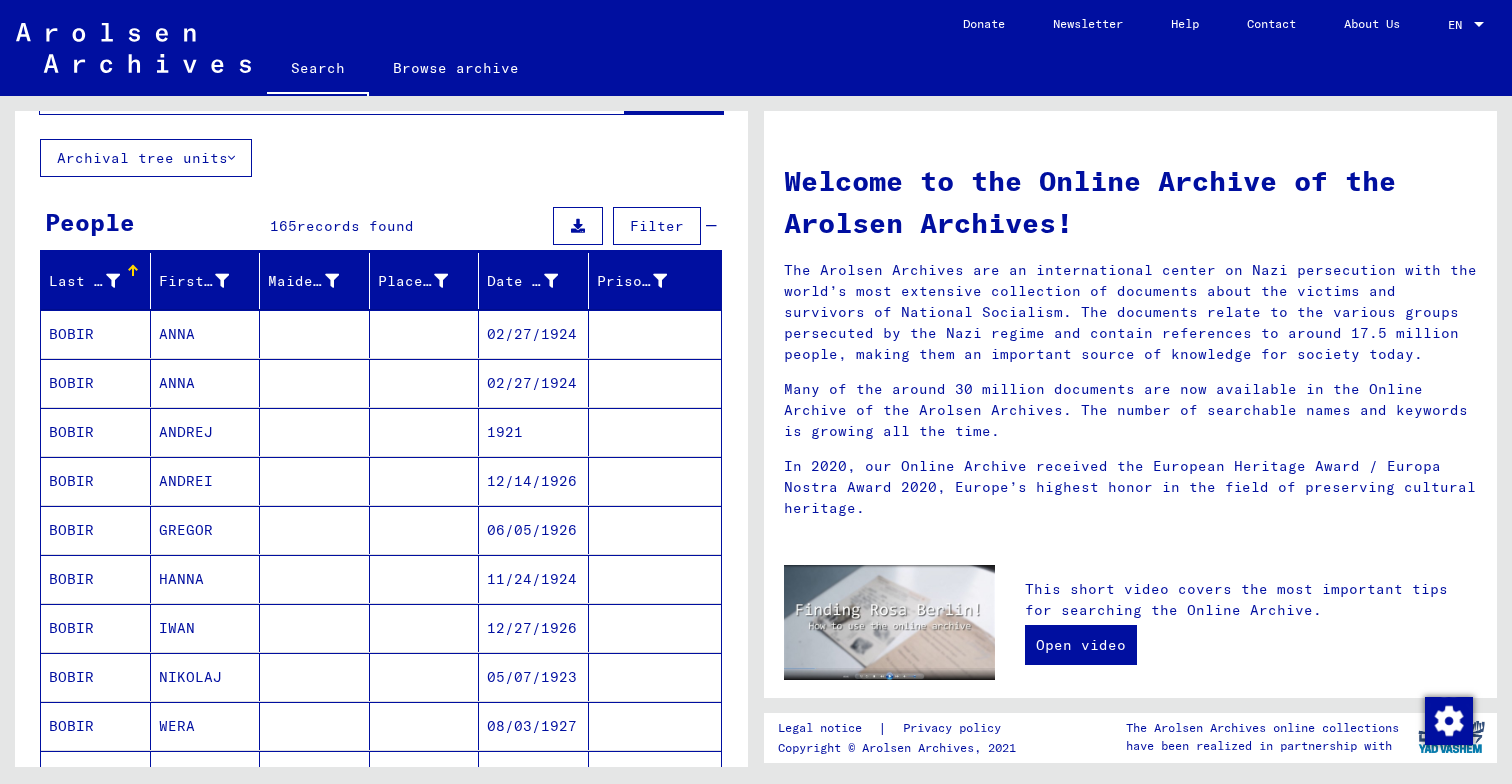 scroll, scrollTop: 102, scrollLeft: 0, axis: vertical 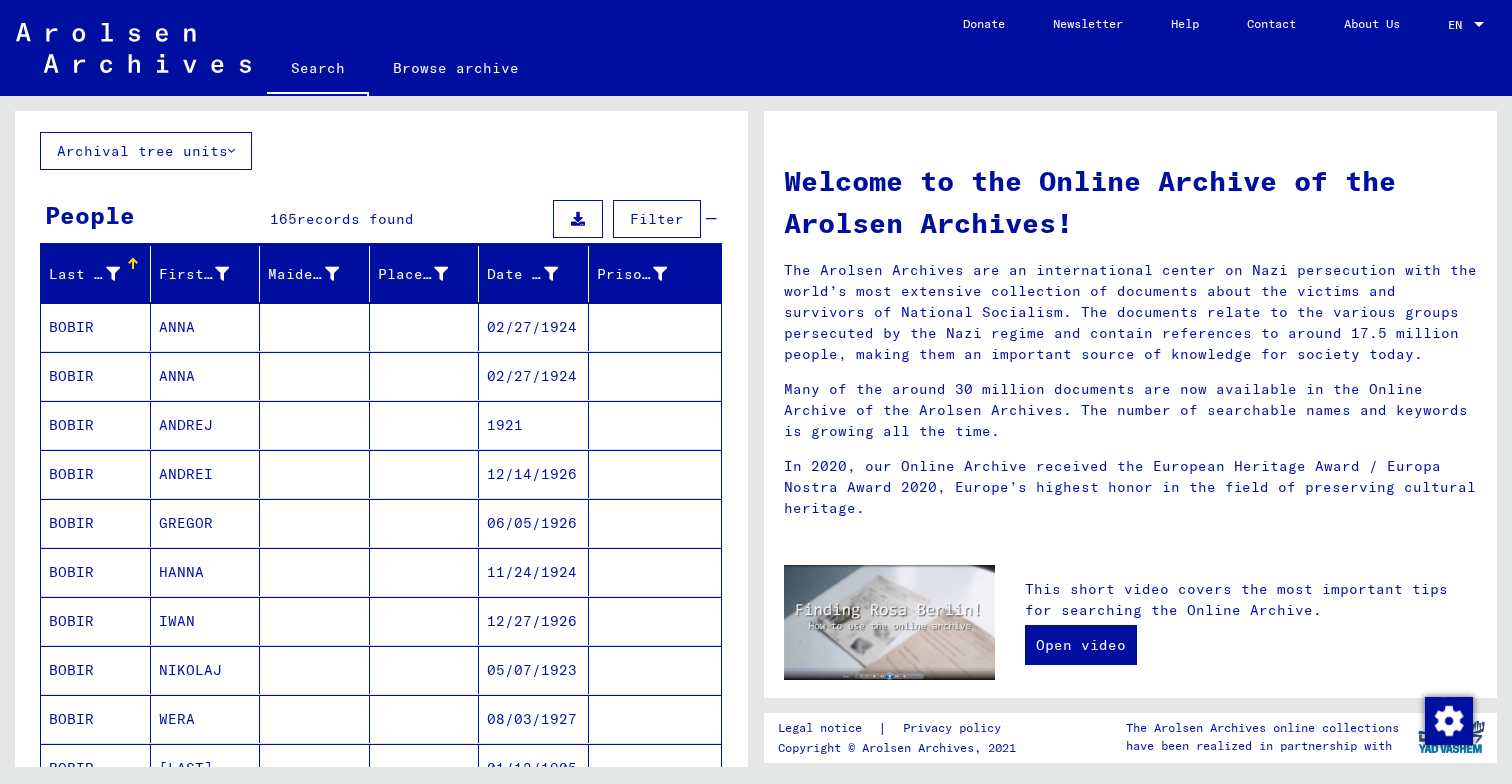 type 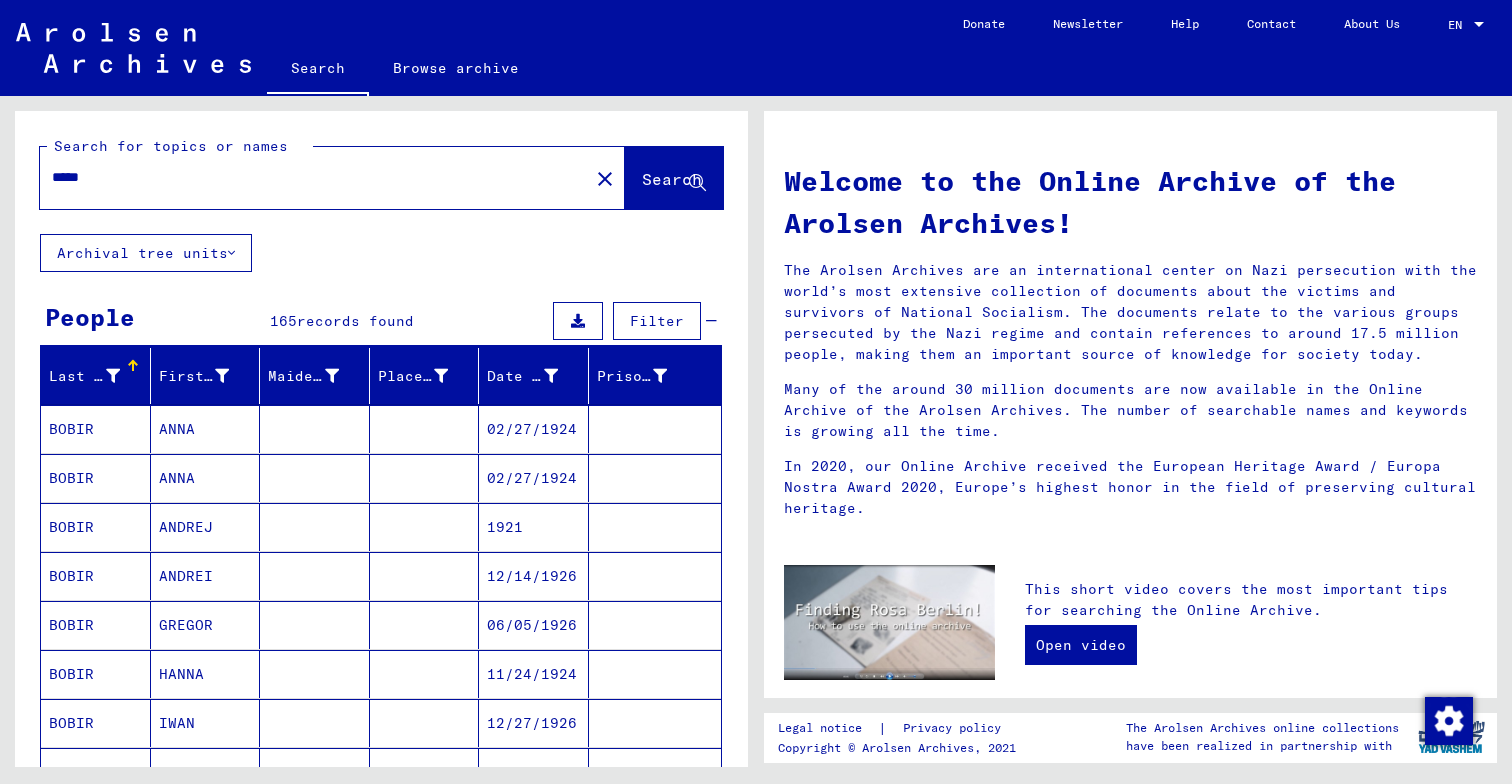 click on "*****" at bounding box center [308, 177] 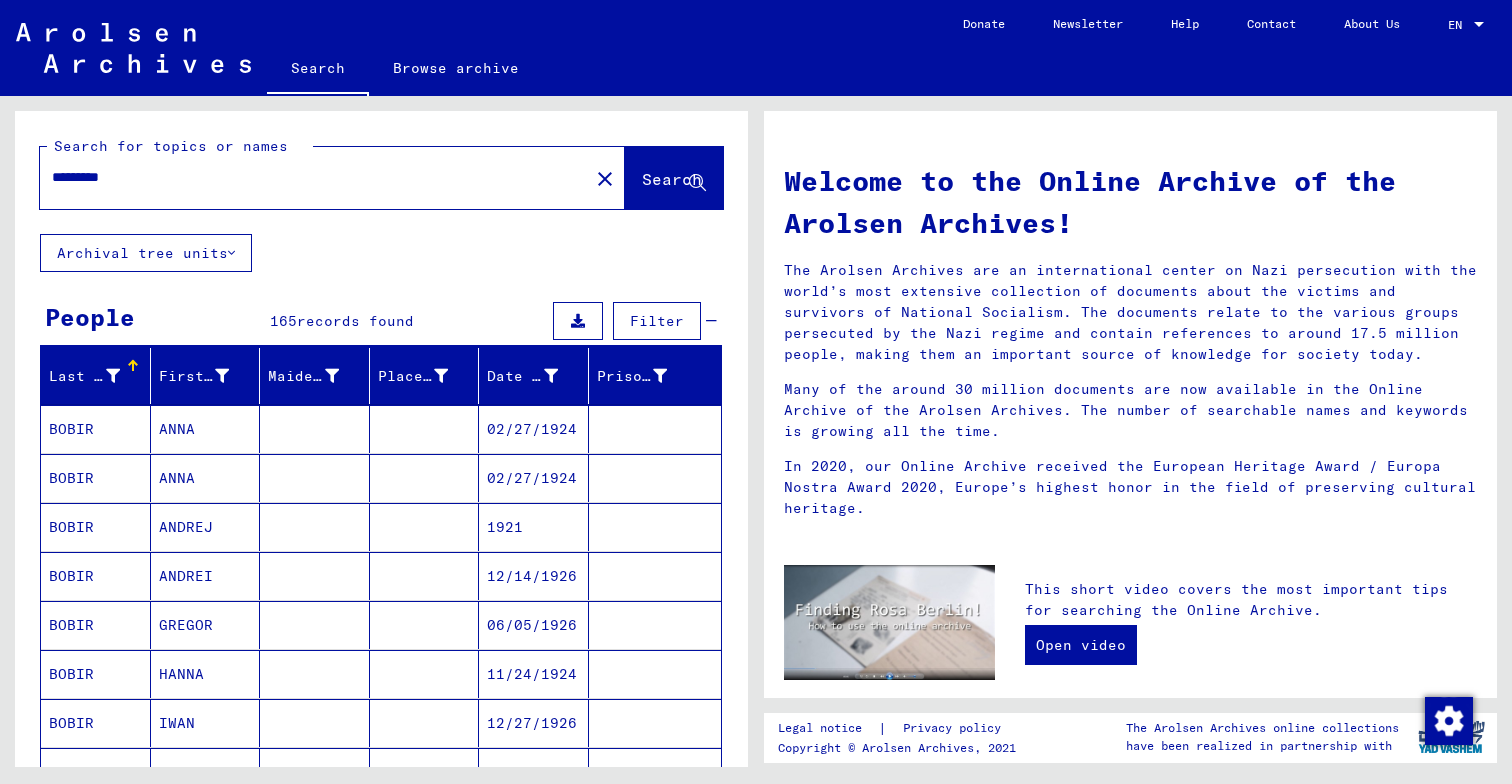type on "*********" 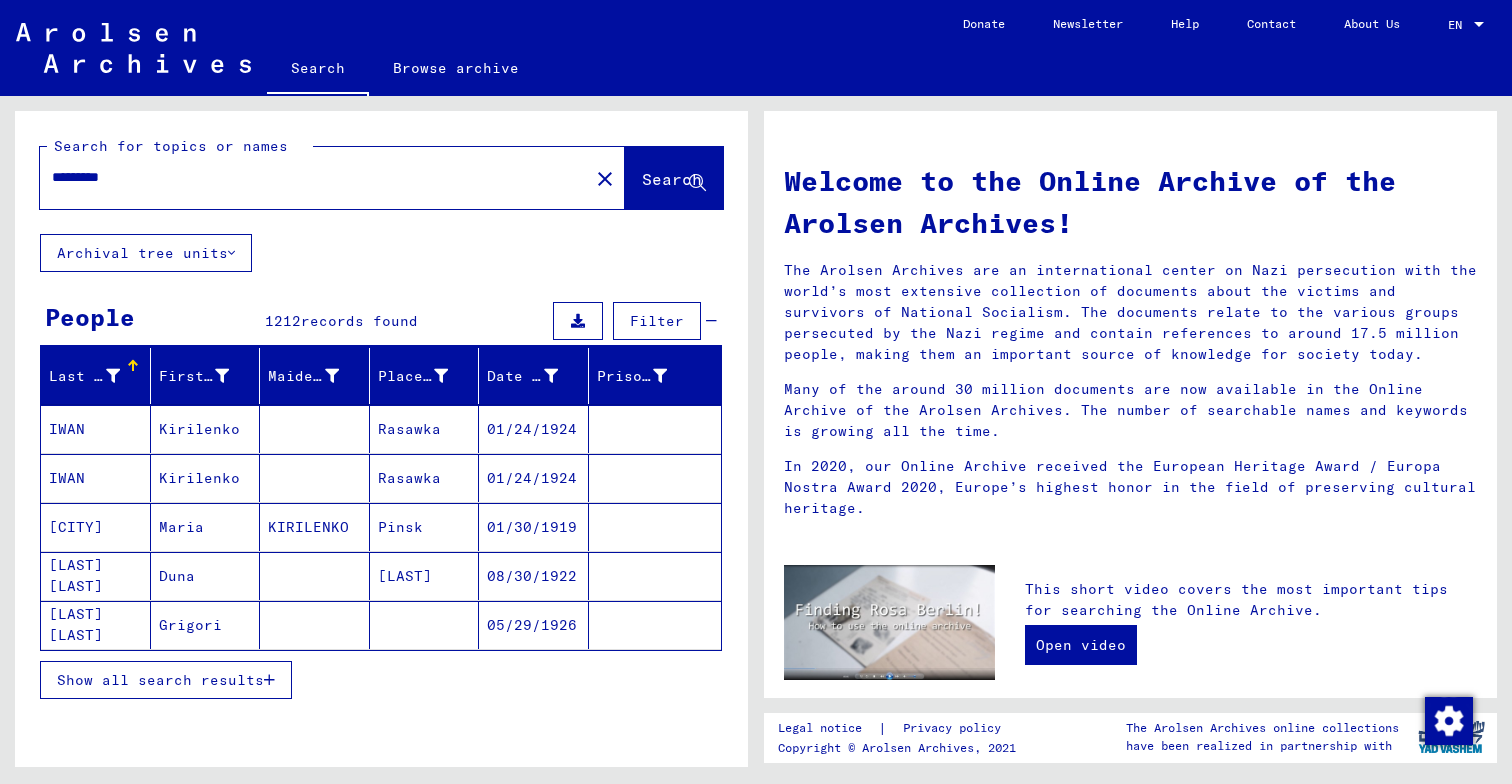 click on "Filter" at bounding box center (657, 321) 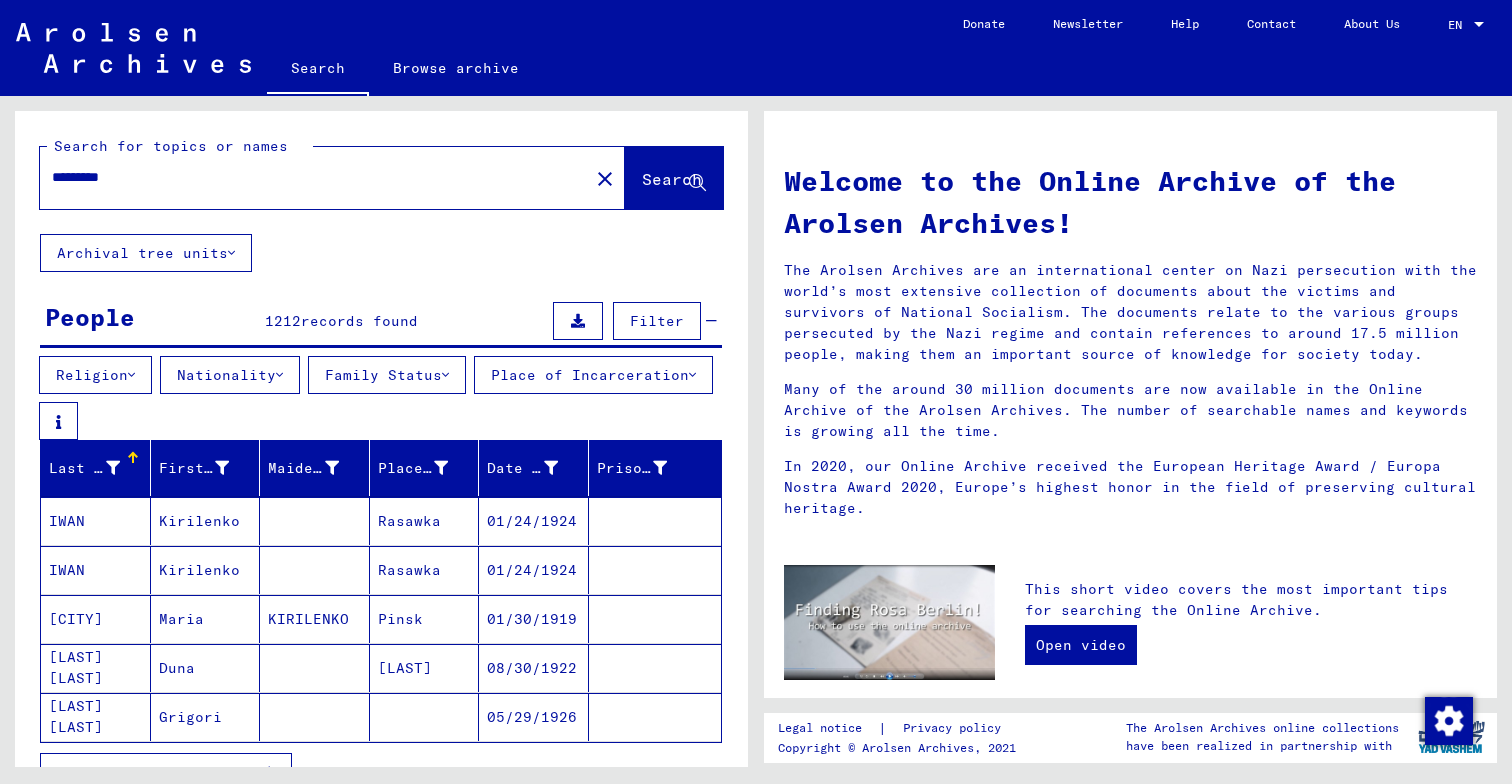 click on "Filter" at bounding box center (657, 321) 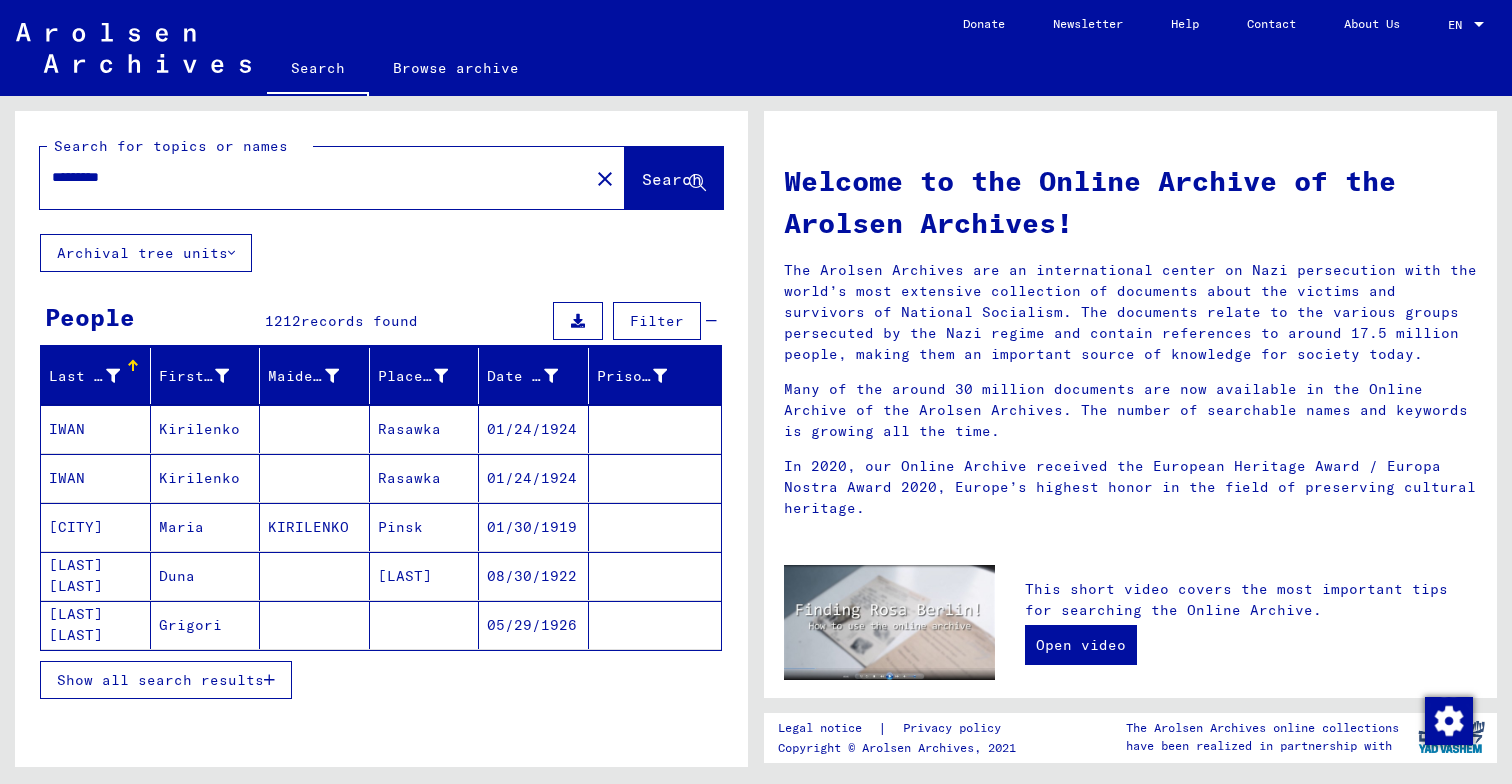 click on "Show all search results" at bounding box center (160, 680) 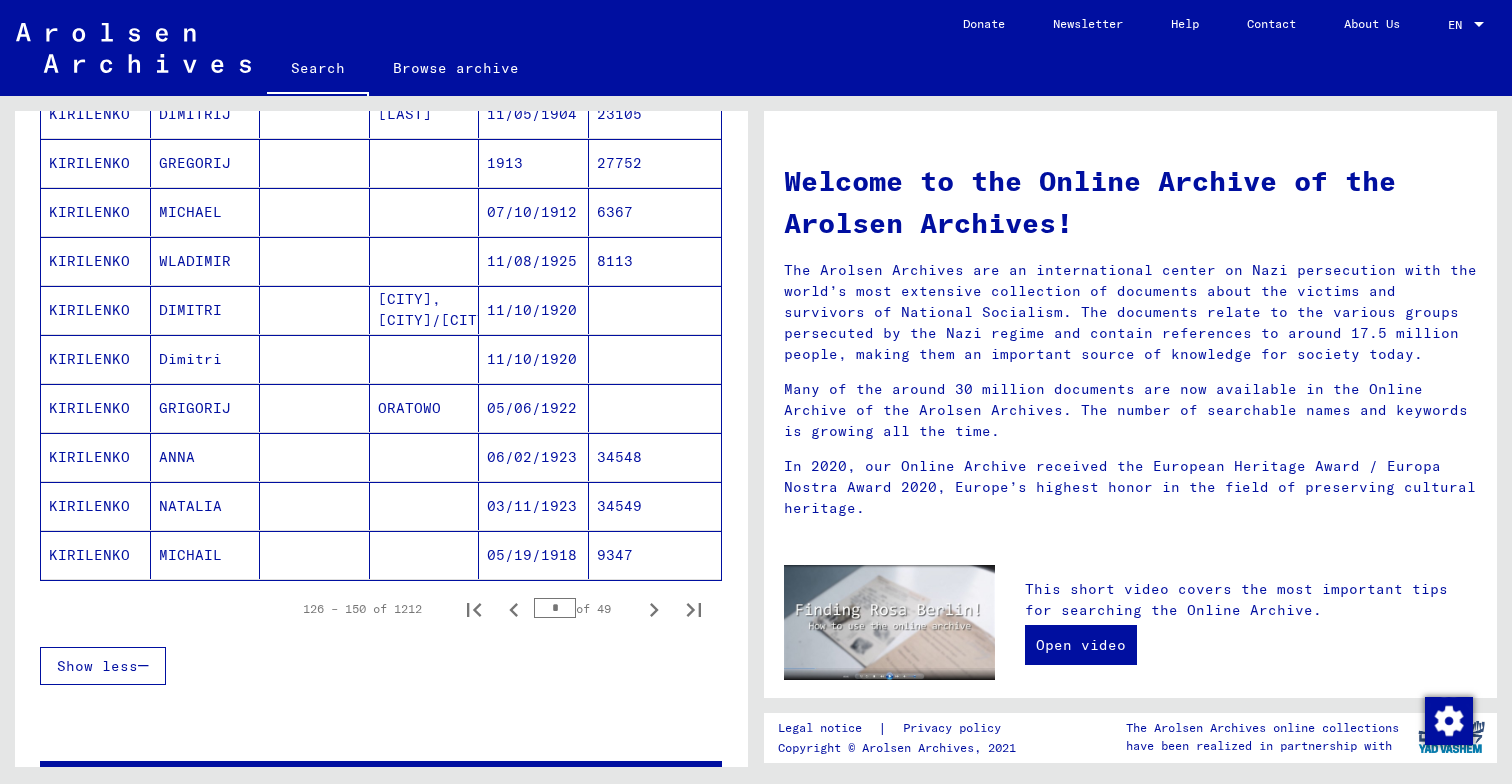 scroll, scrollTop: 1051, scrollLeft: 0, axis: vertical 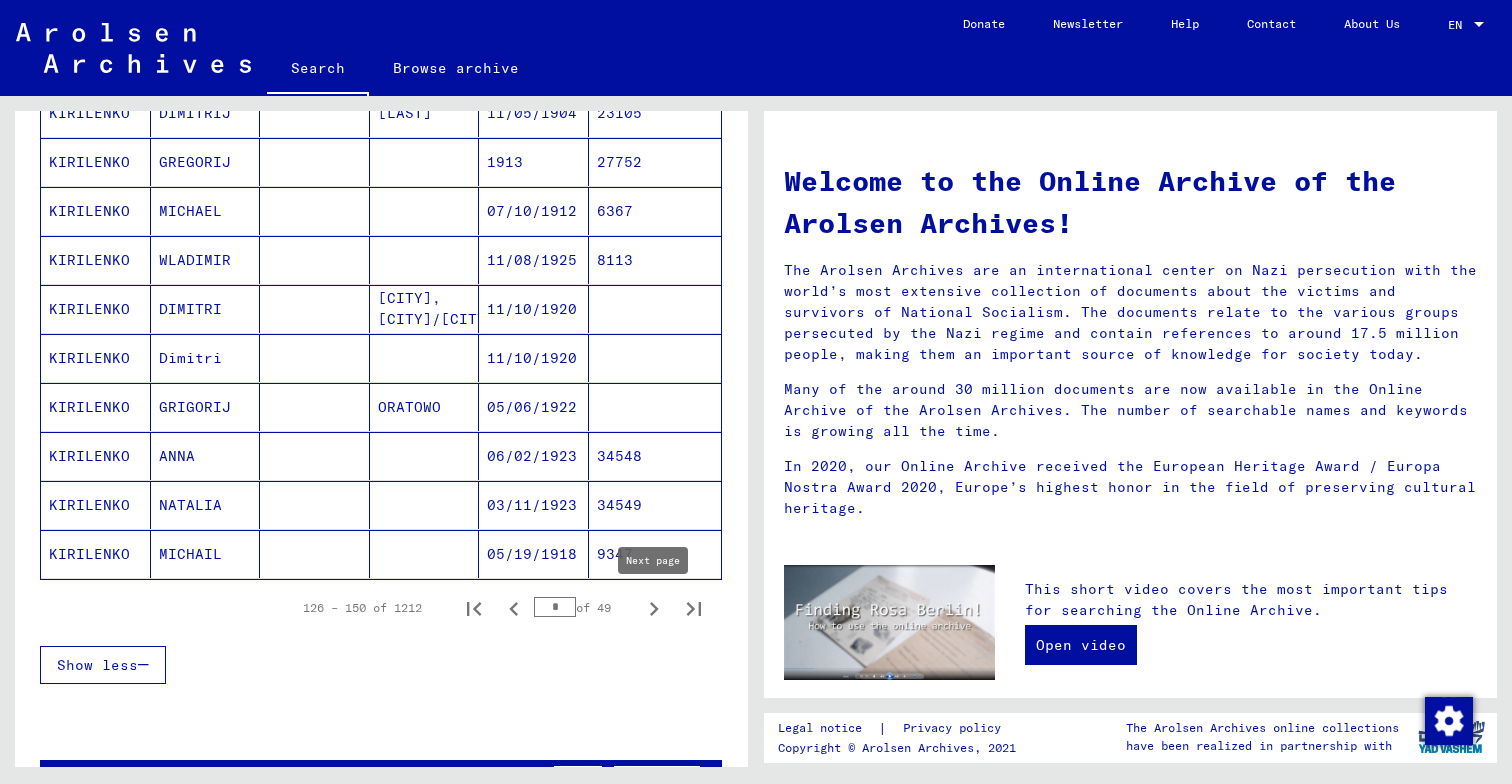 click 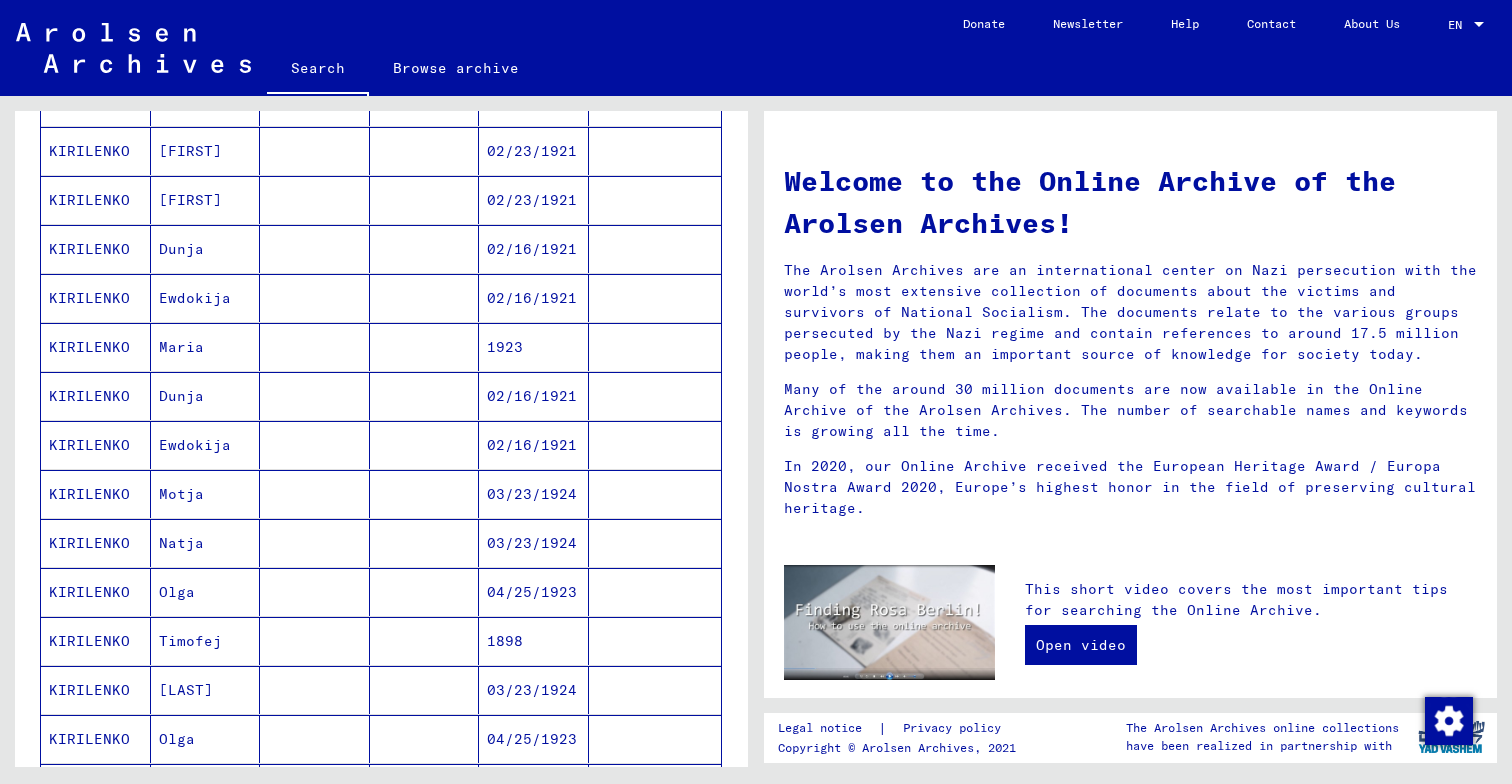 scroll, scrollTop: 388, scrollLeft: 0, axis: vertical 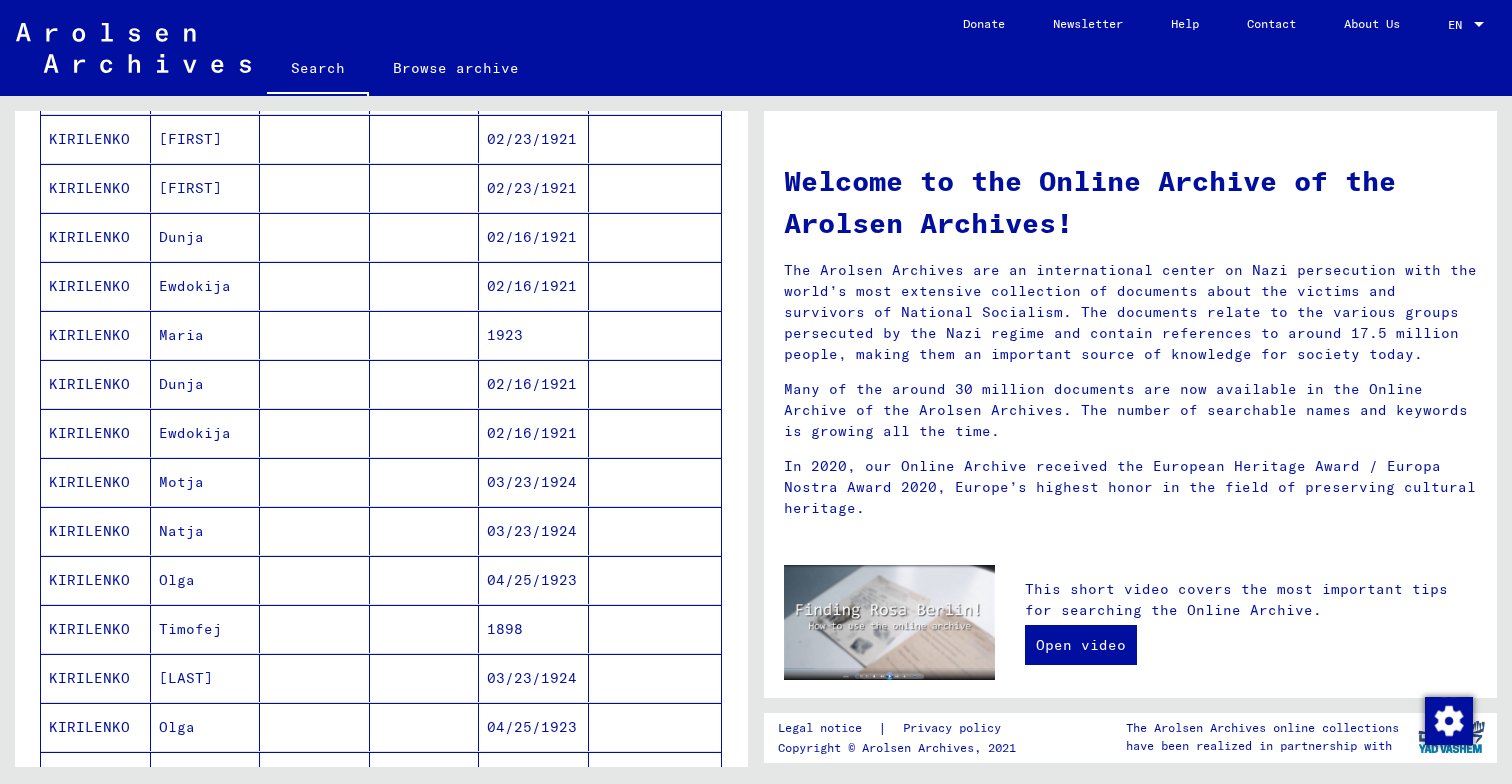 click at bounding box center [315, 580] 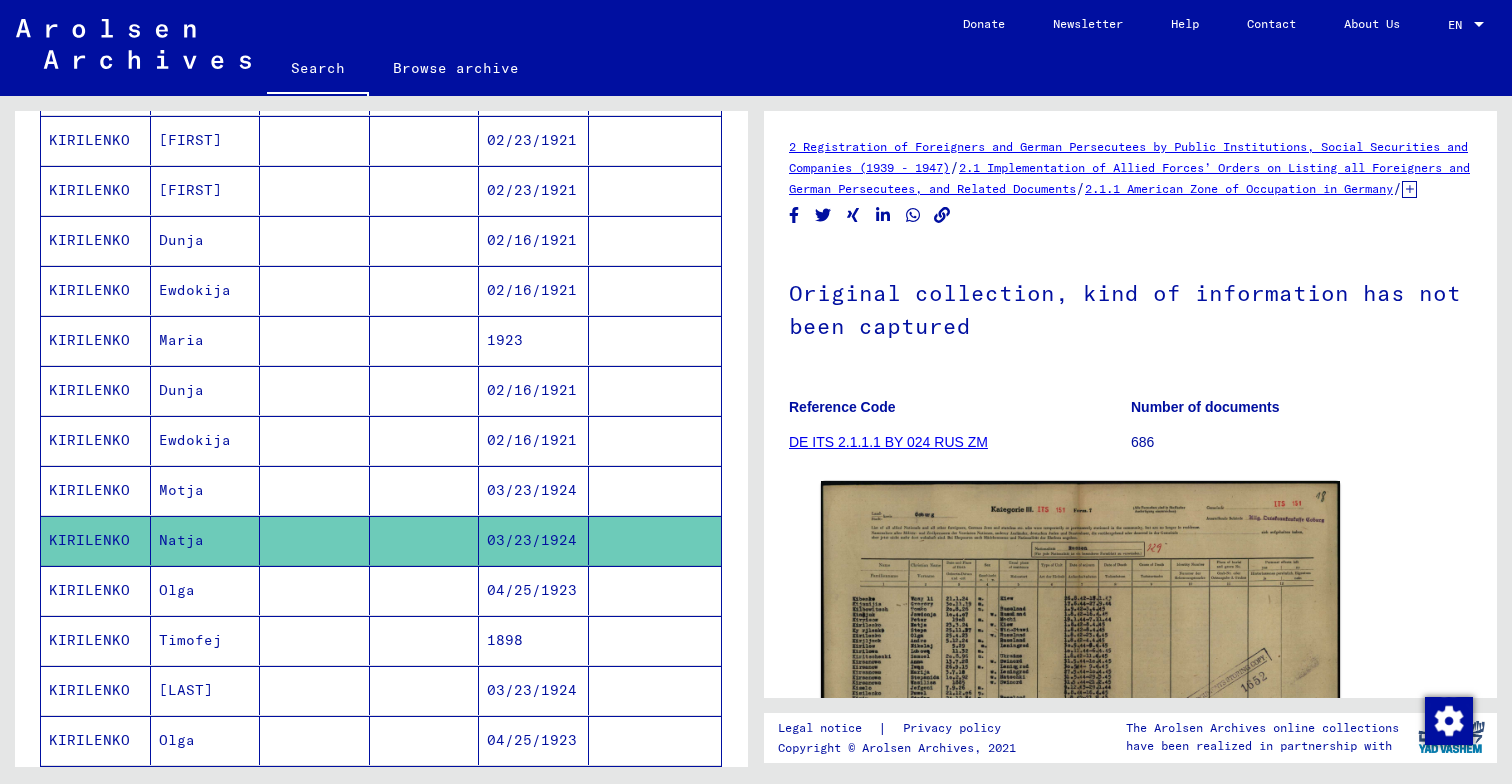 scroll, scrollTop: 0, scrollLeft: 0, axis: both 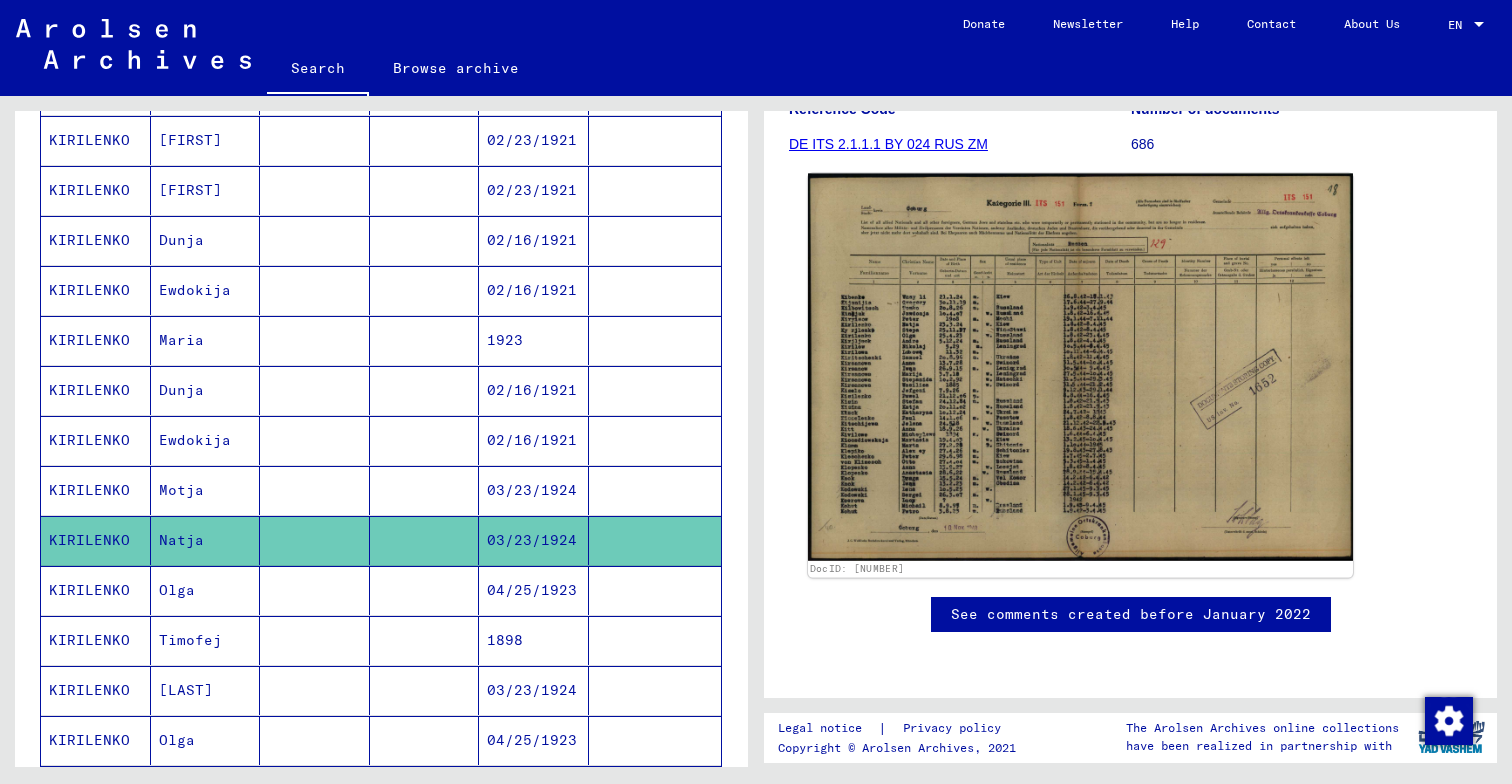 click 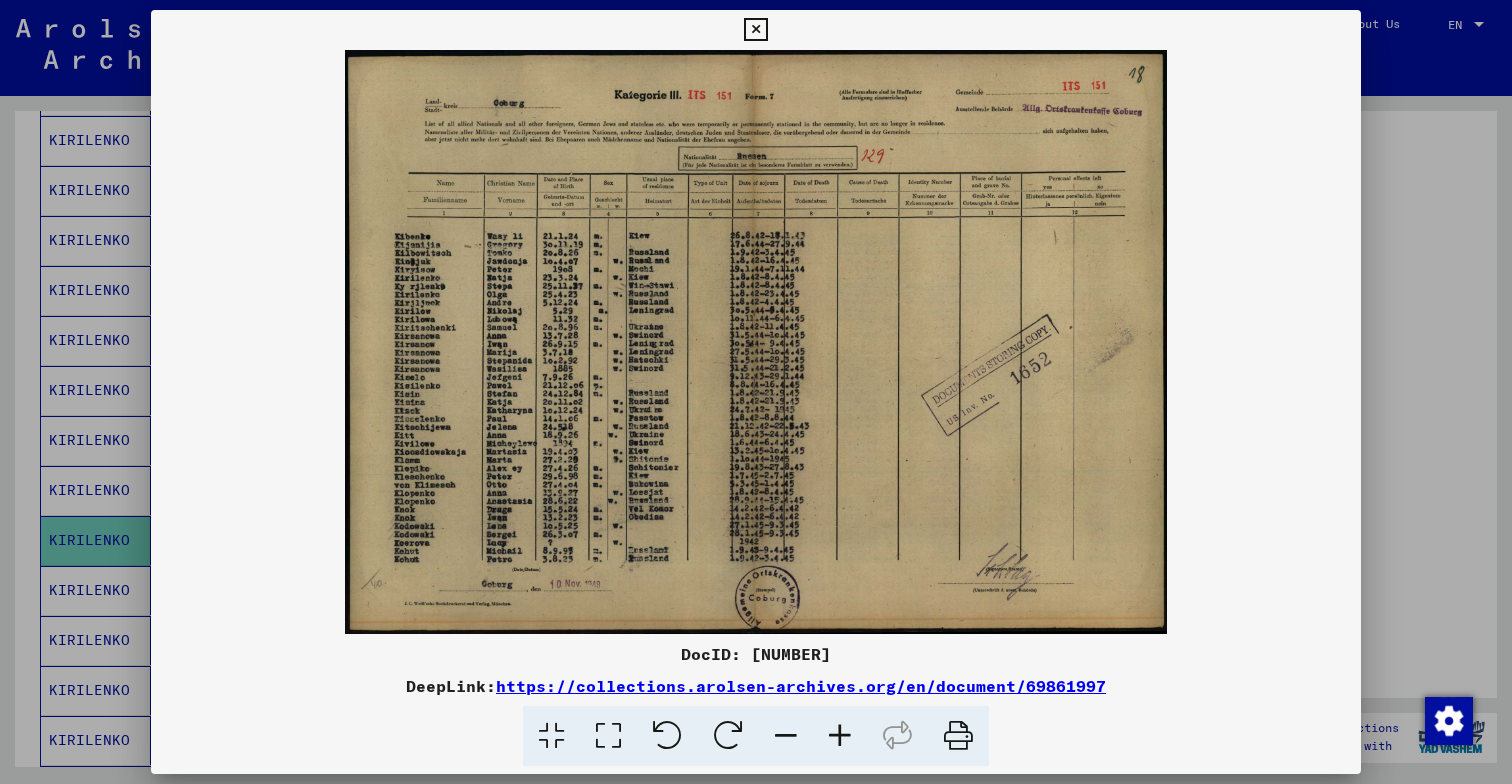 click at bounding box center (840, 736) 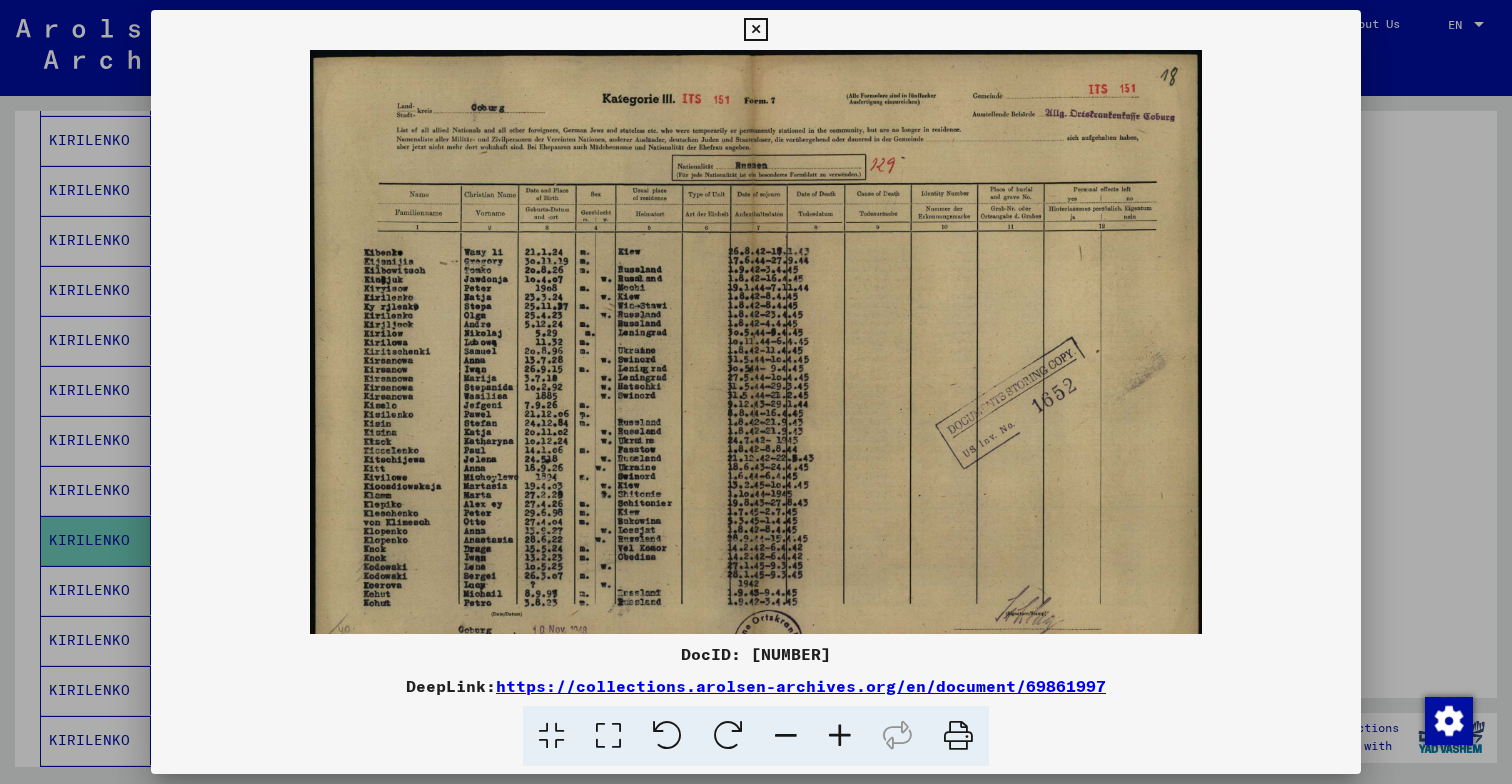 click at bounding box center (840, 736) 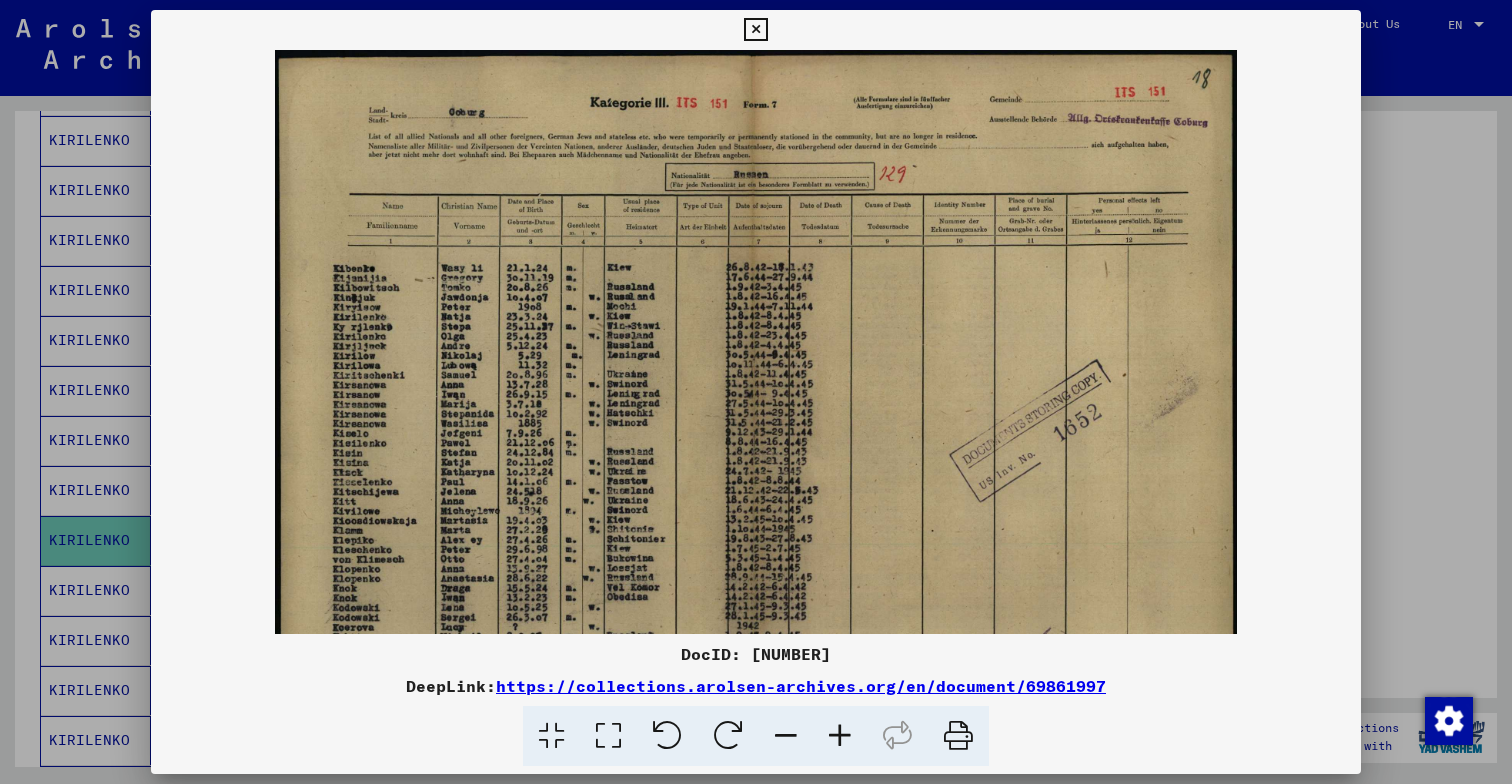 click at bounding box center [840, 736] 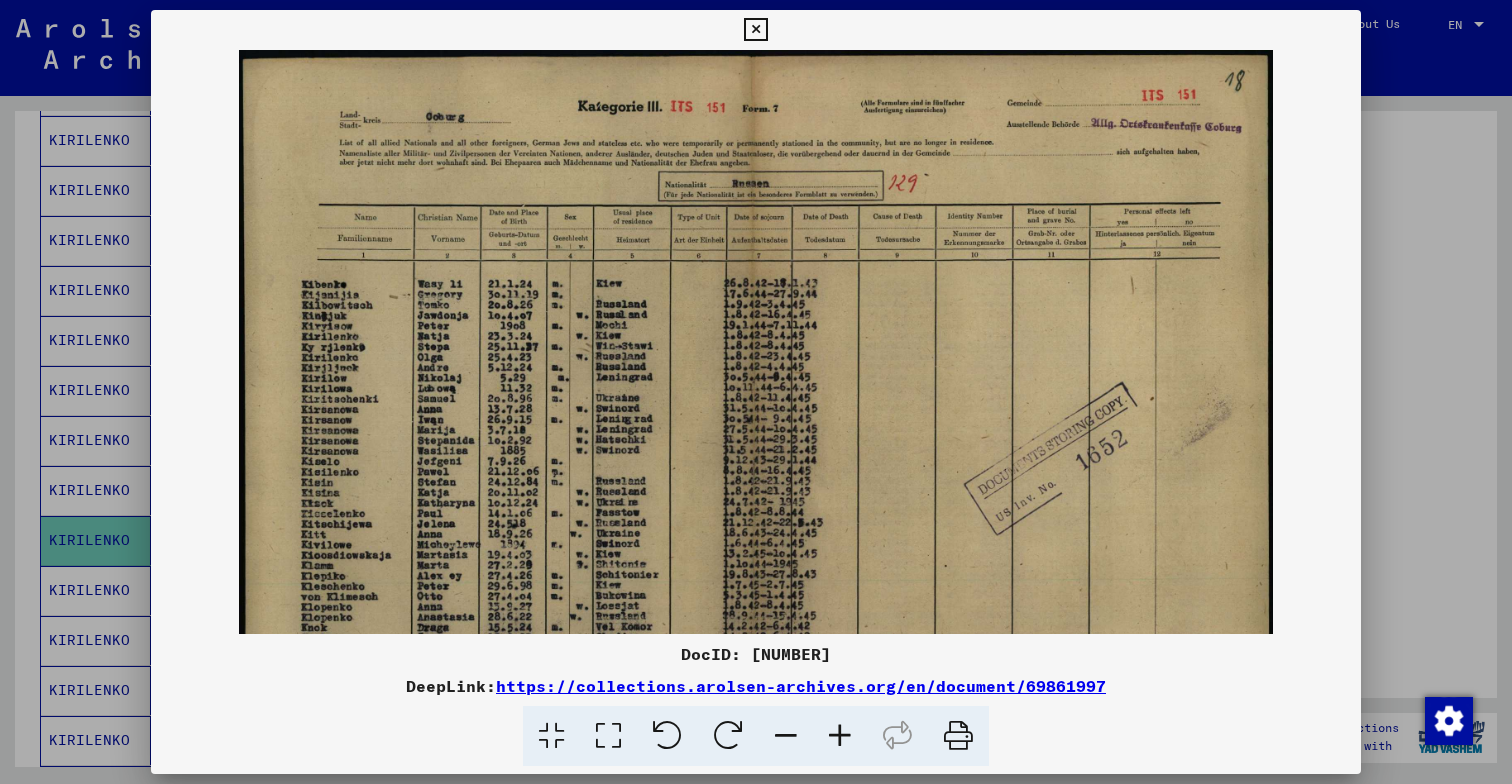 click at bounding box center [840, 736] 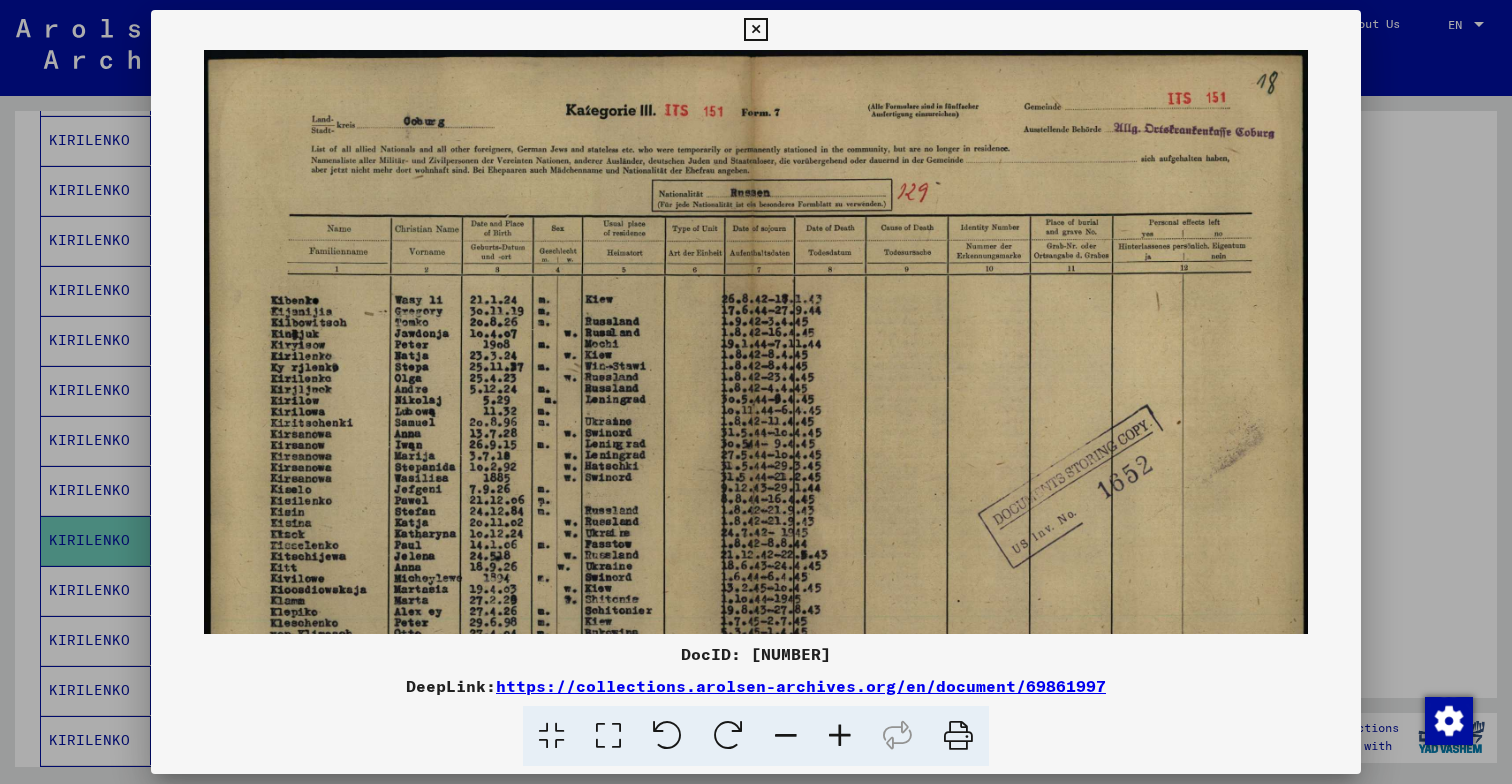 click at bounding box center [840, 736] 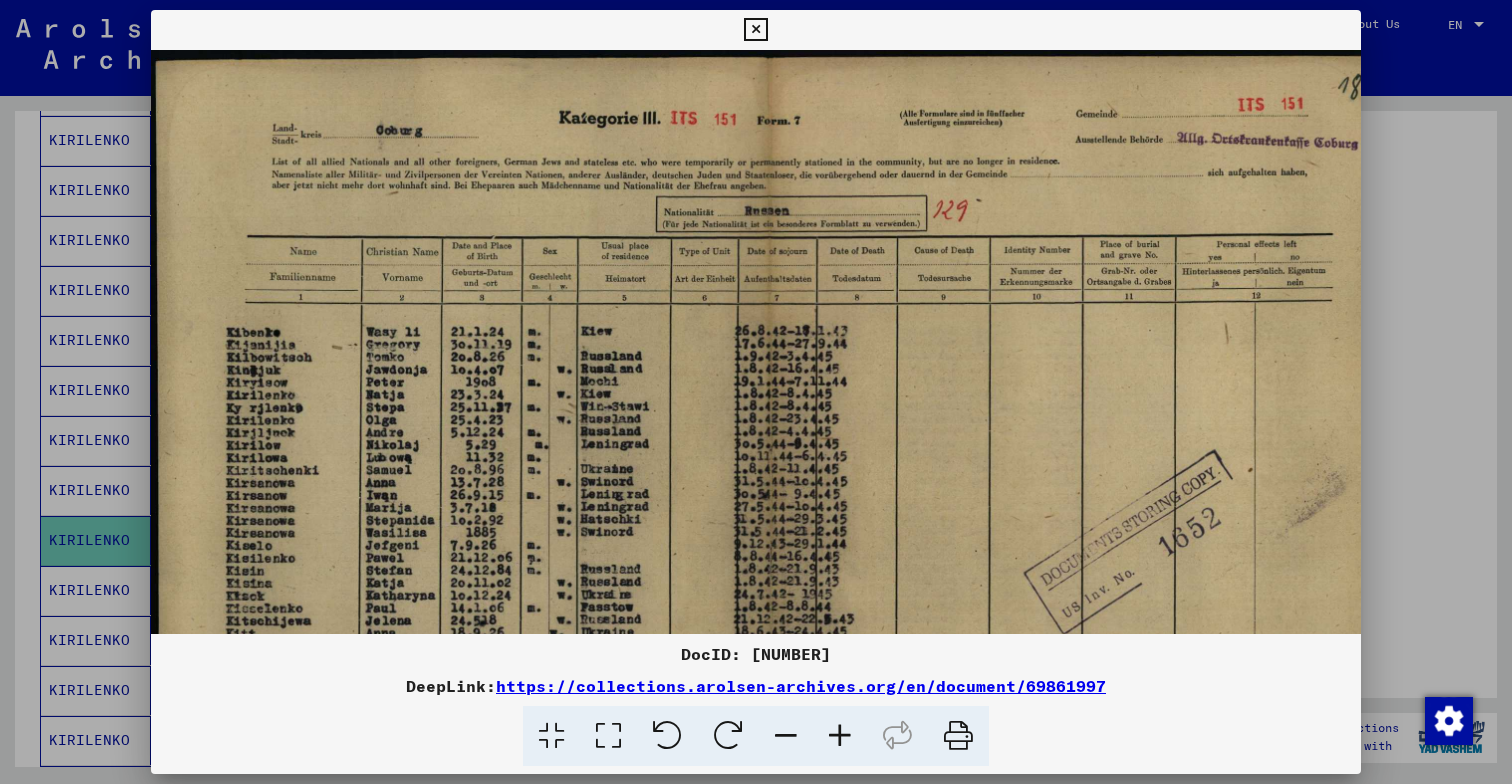 click at bounding box center (840, 736) 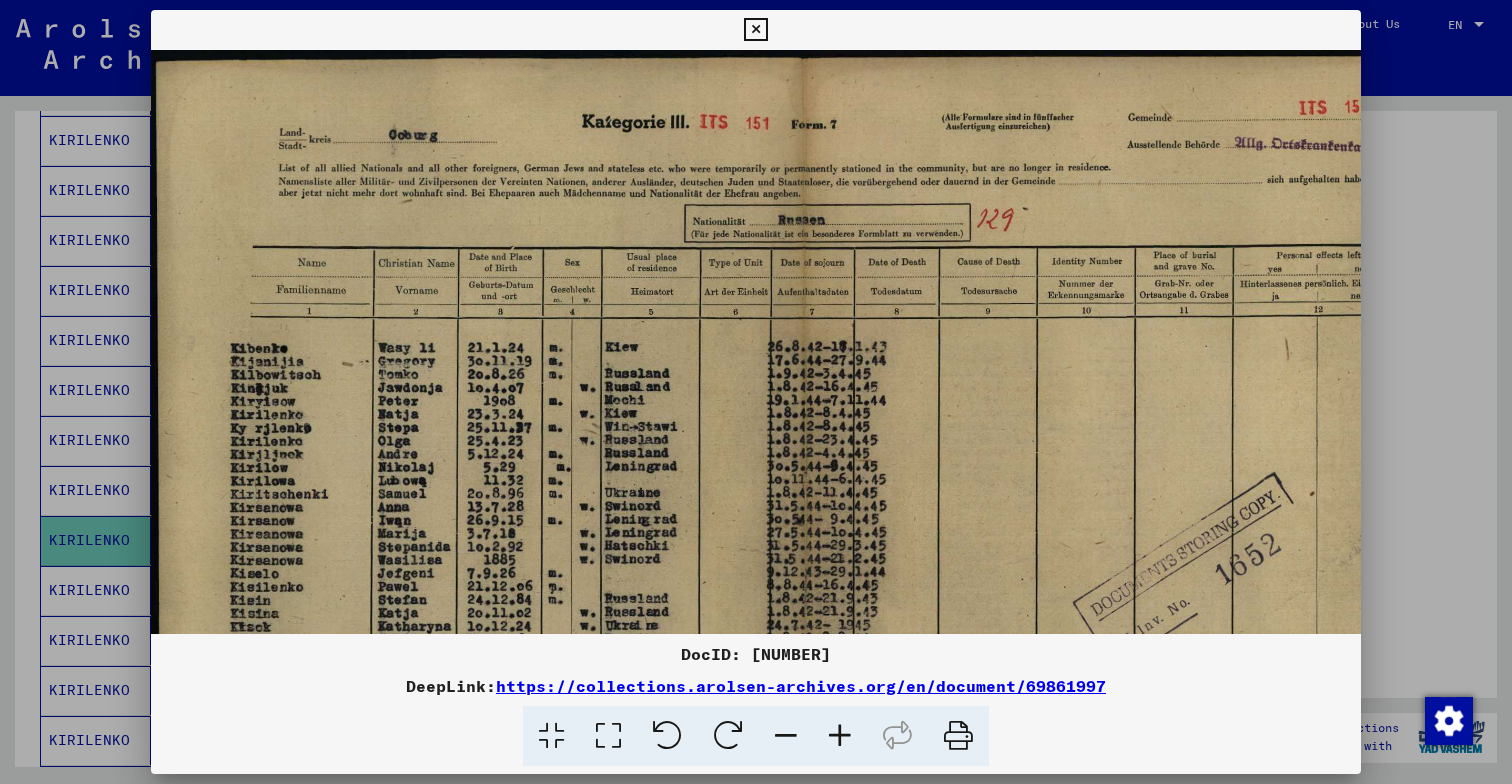 click at bounding box center [840, 736] 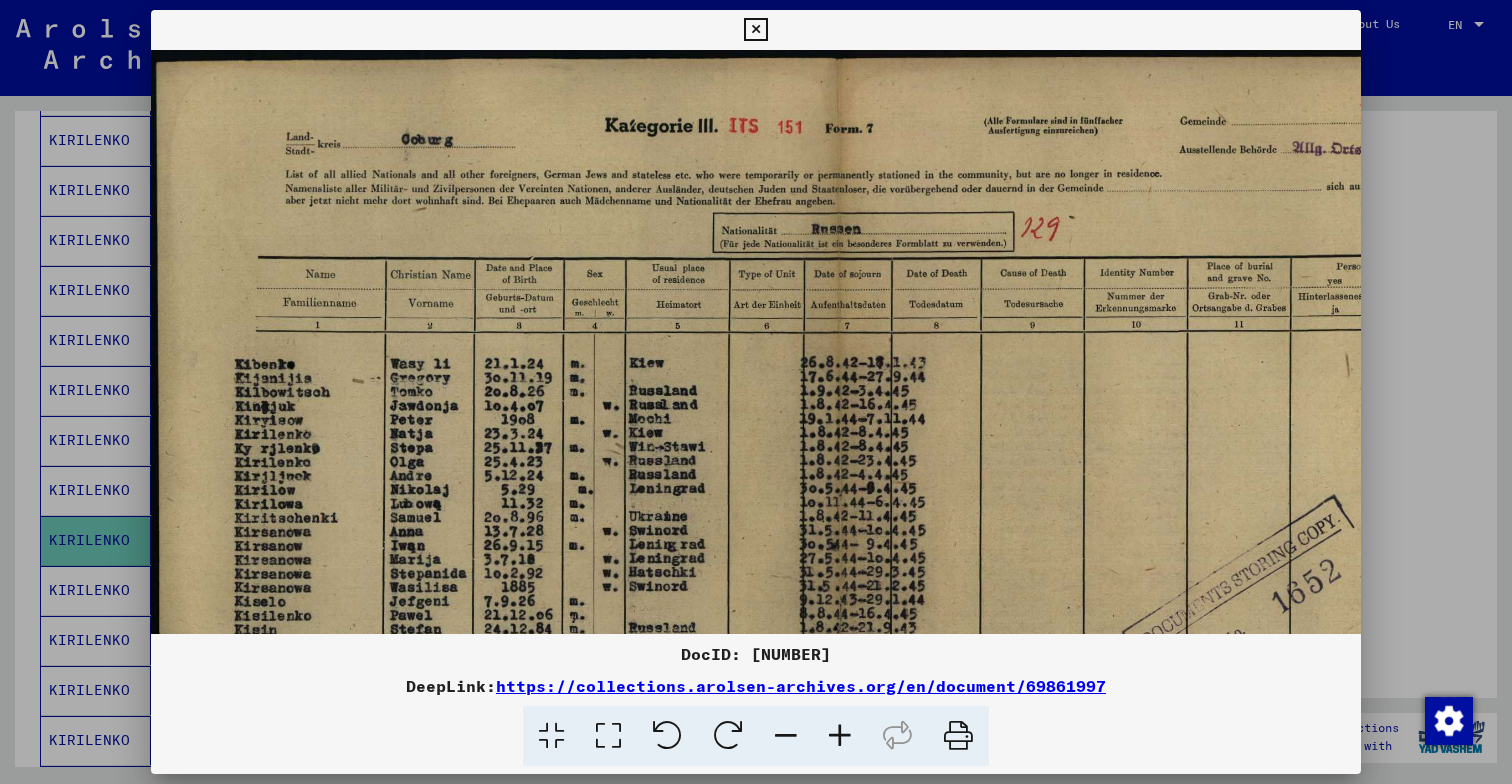 click at bounding box center [840, 736] 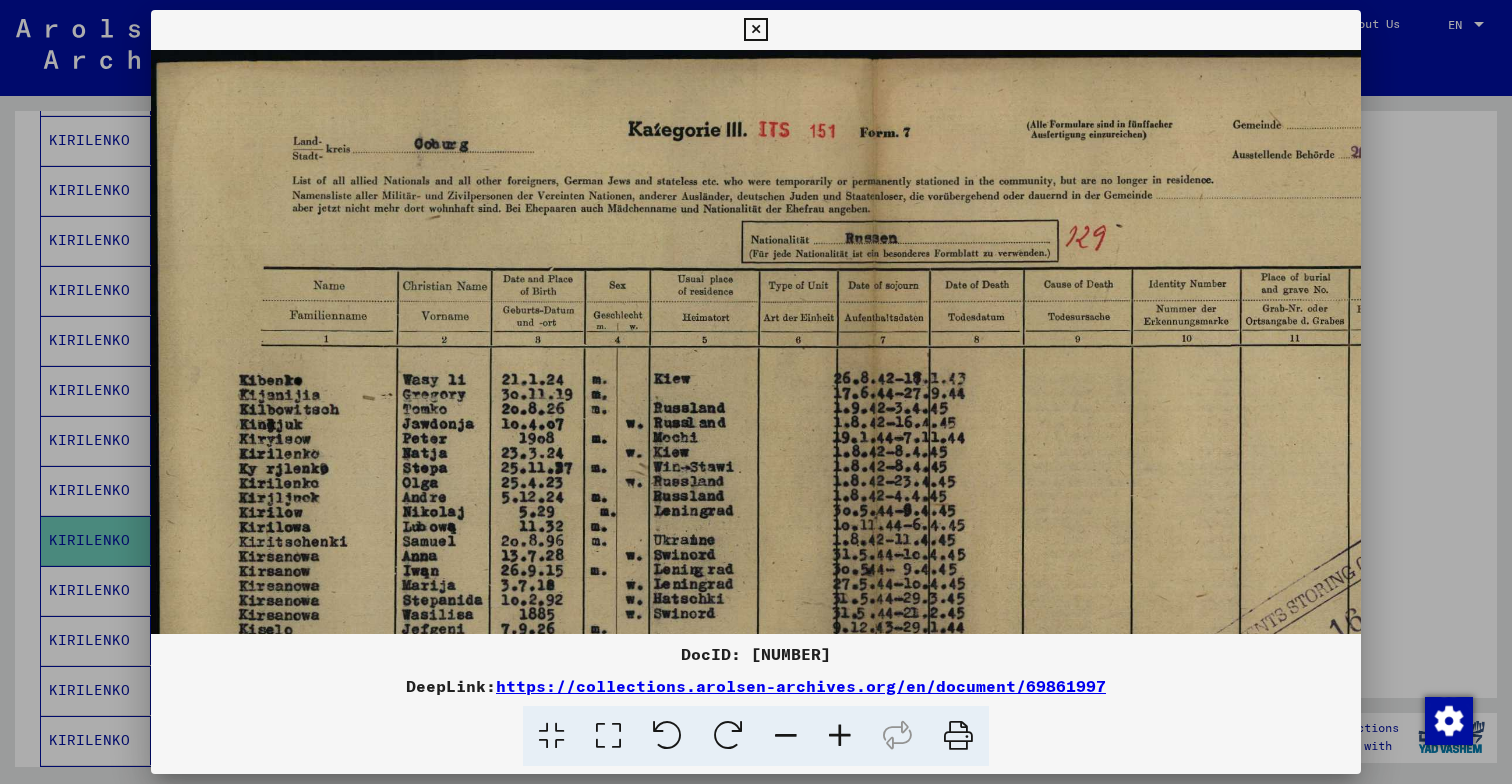 click at bounding box center (840, 736) 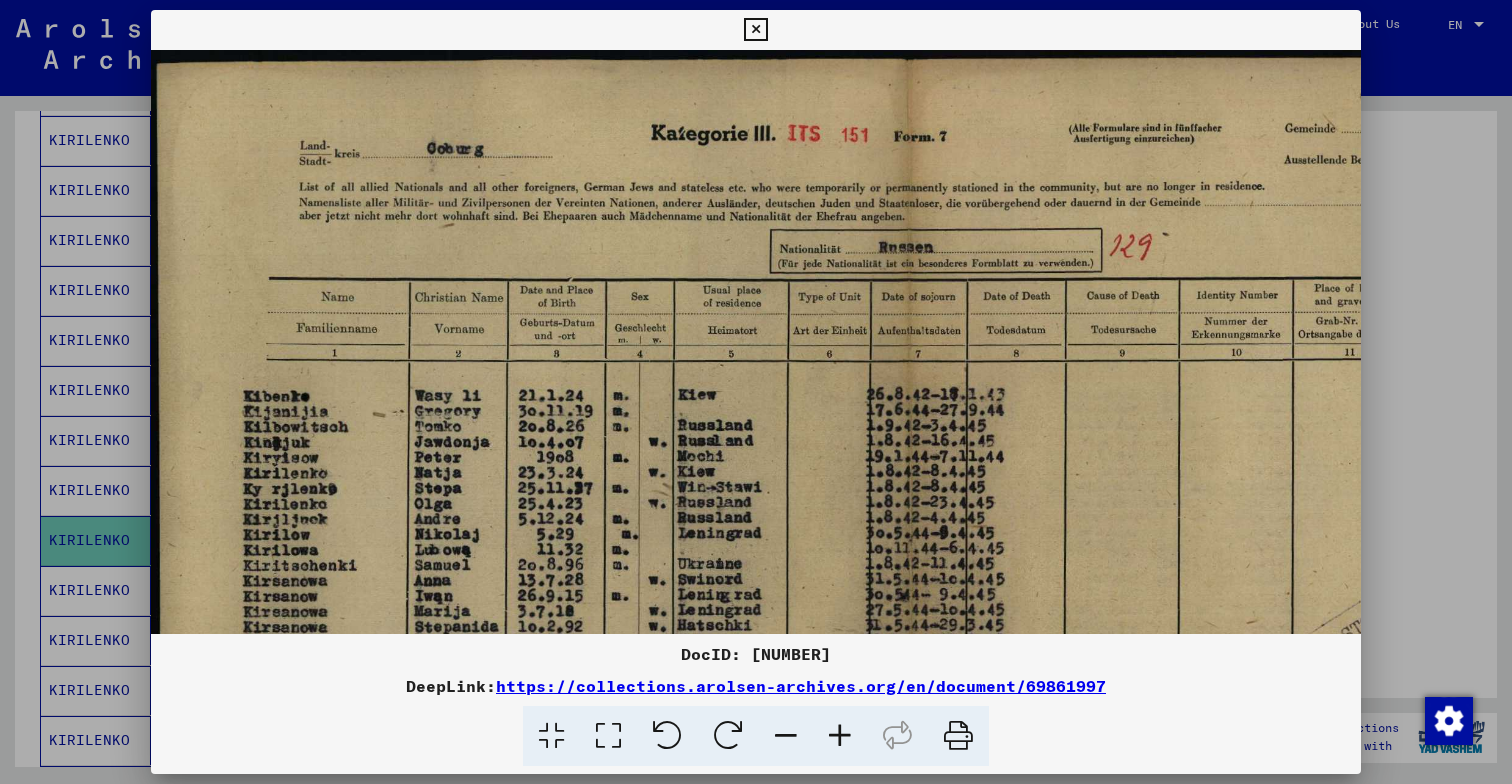 click at bounding box center [840, 736] 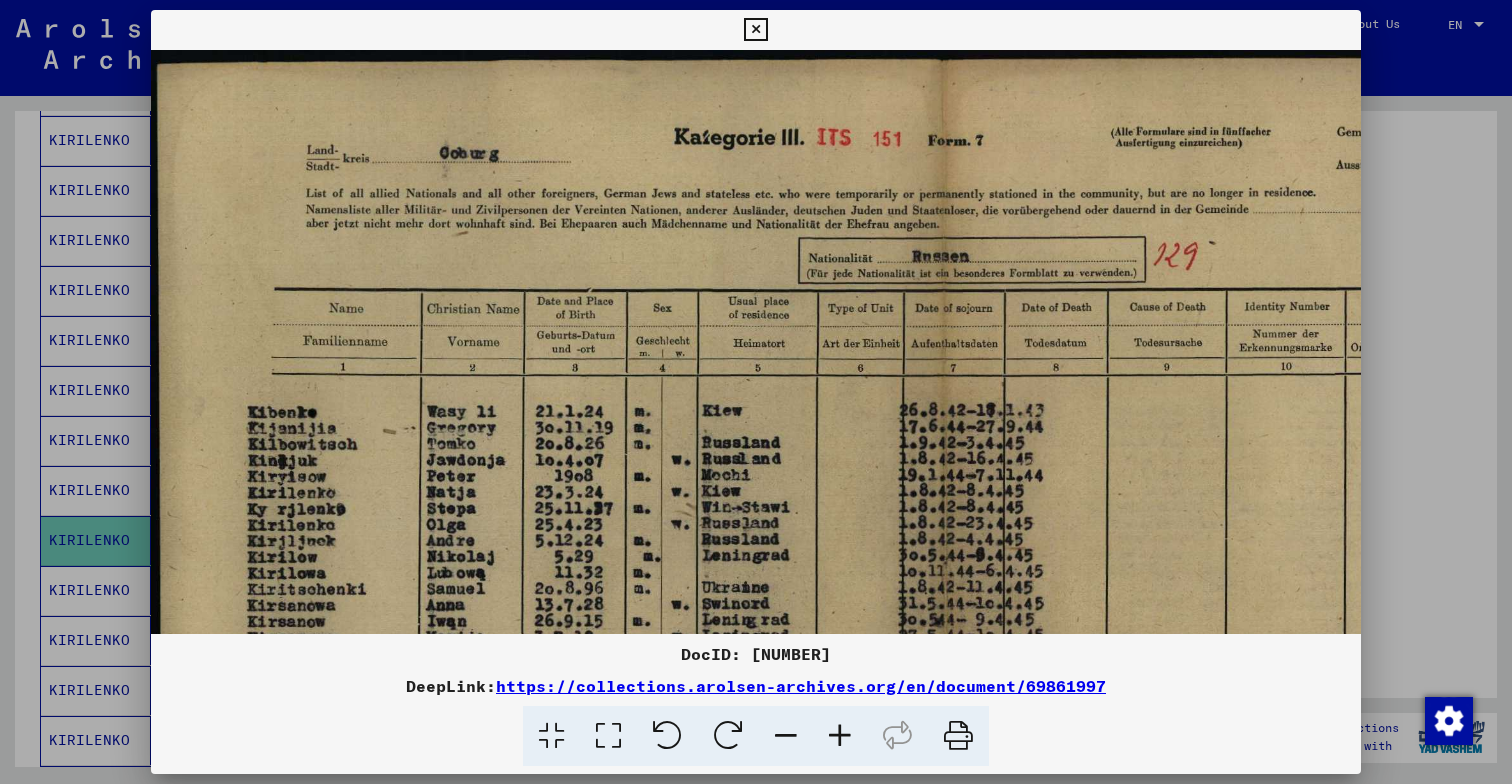 click at bounding box center (840, 736) 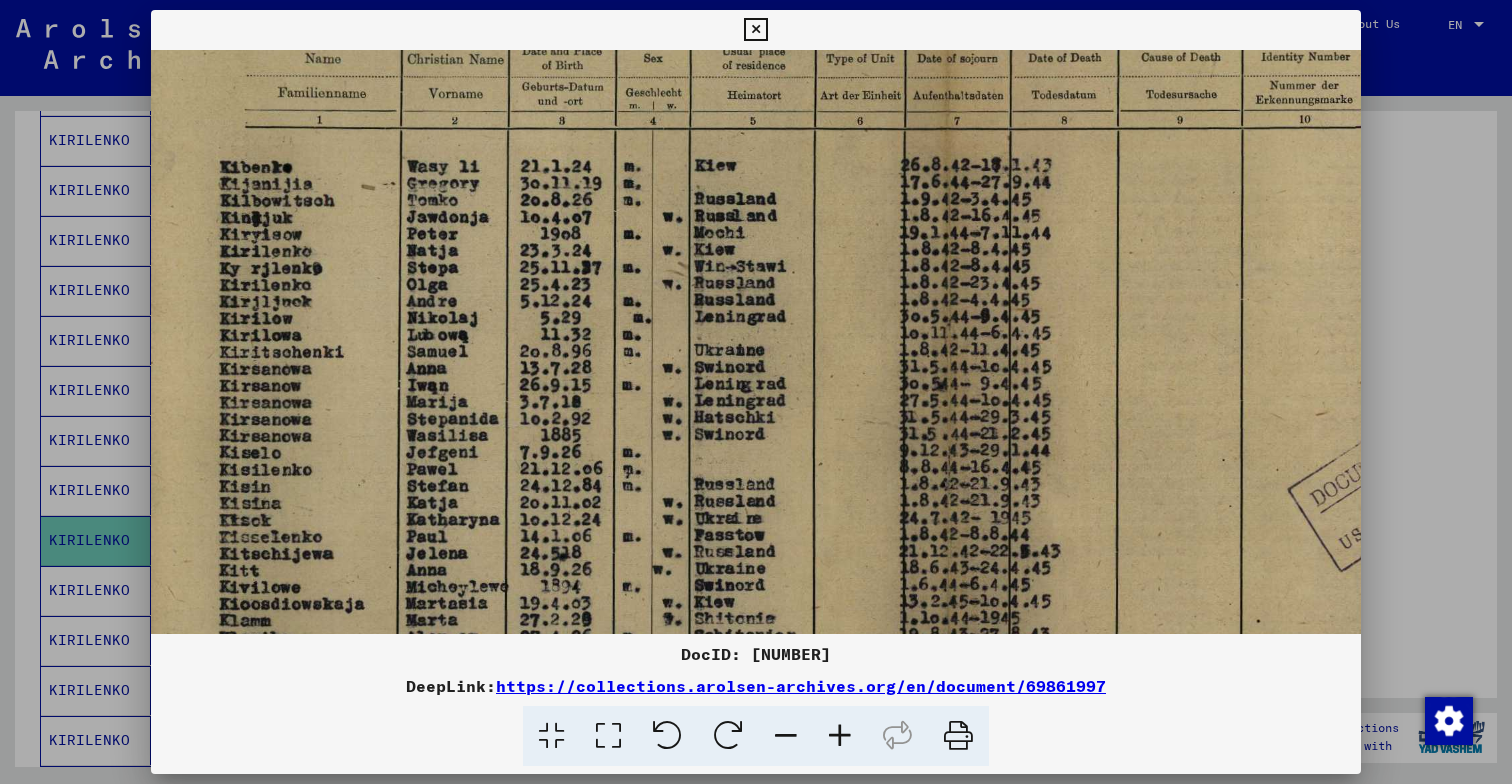scroll, scrollTop: 541, scrollLeft: 32, axis: both 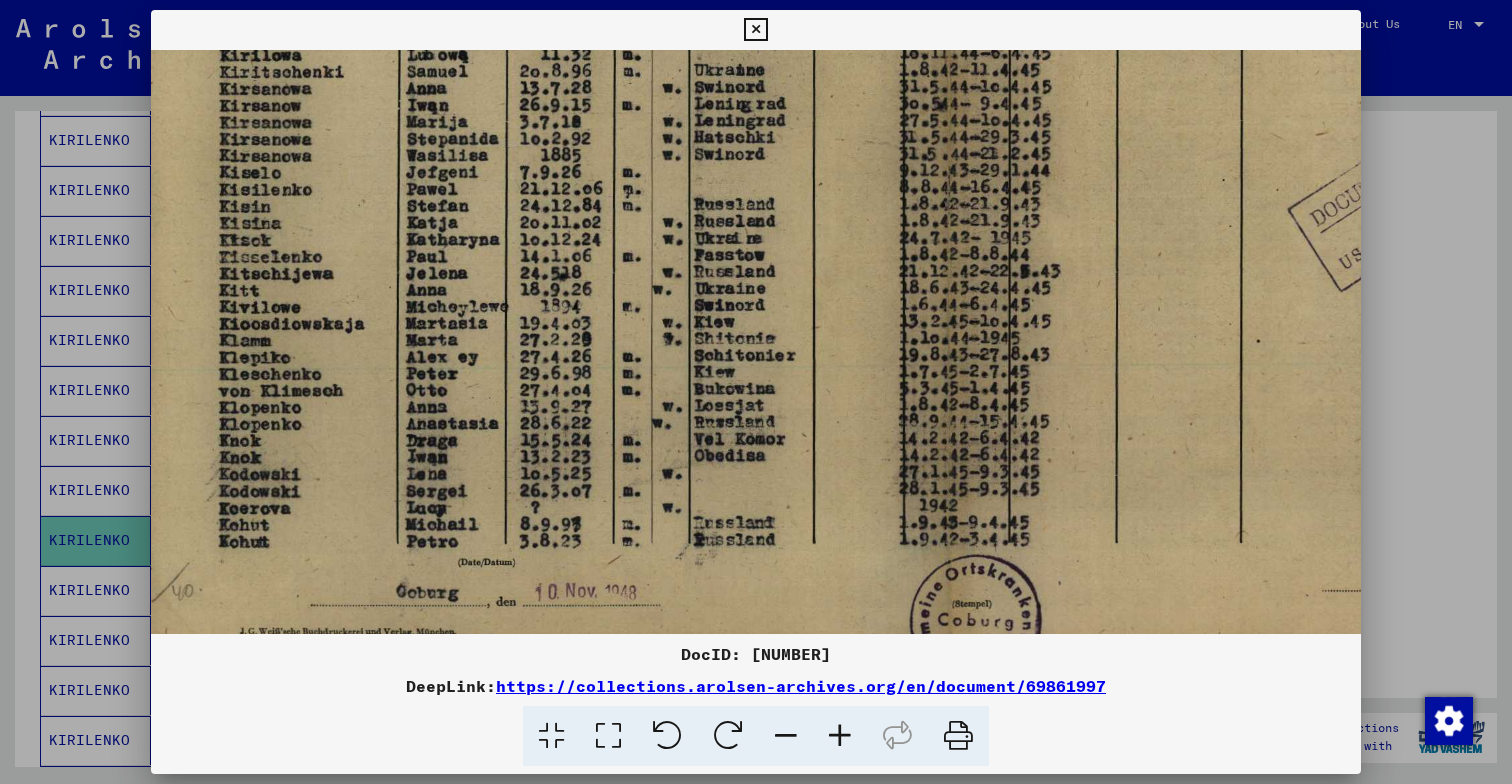 drag, startPoint x: 824, startPoint y: 547, endPoint x: 792, endPoint y: 6, distance: 541.94556 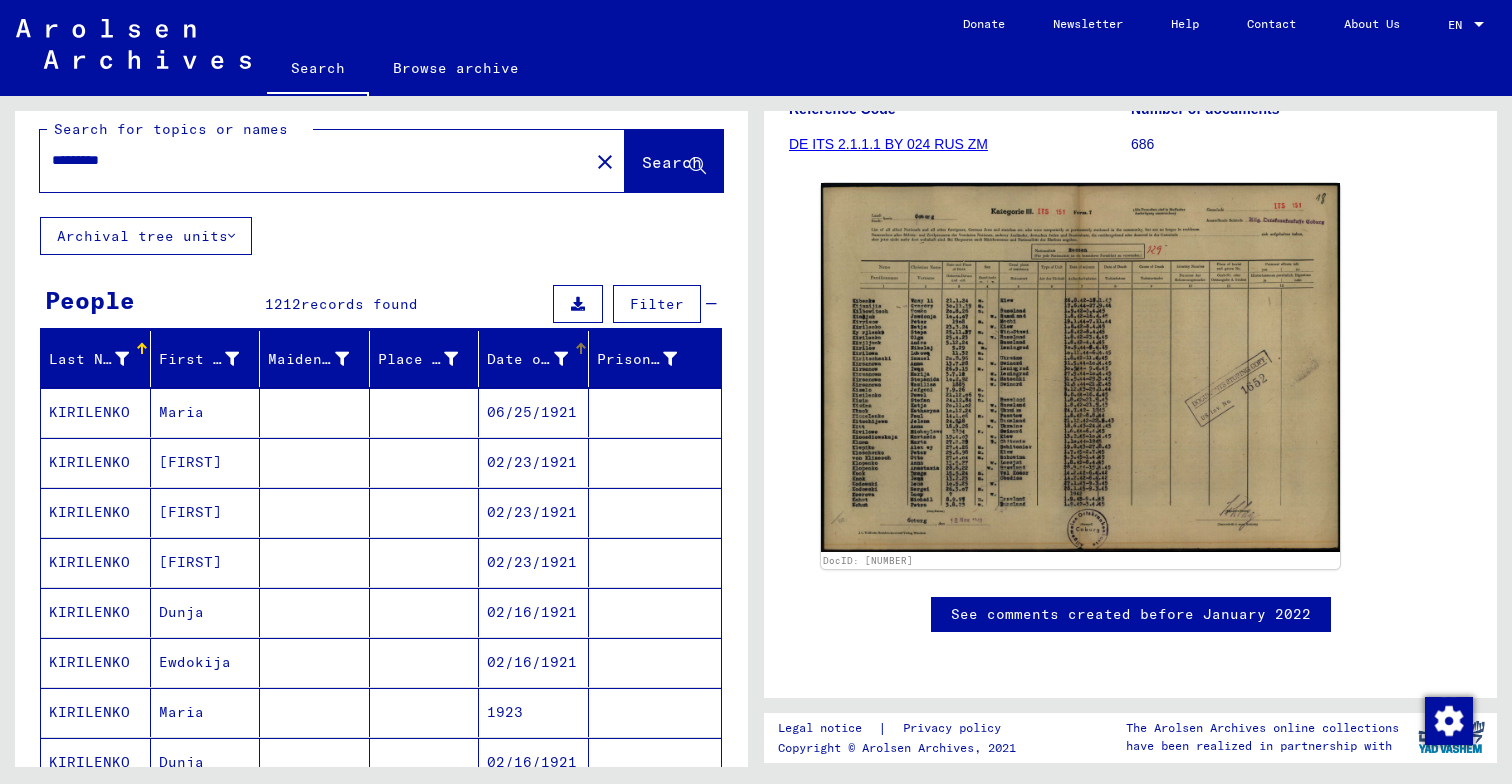 scroll, scrollTop: 0, scrollLeft: 0, axis: both 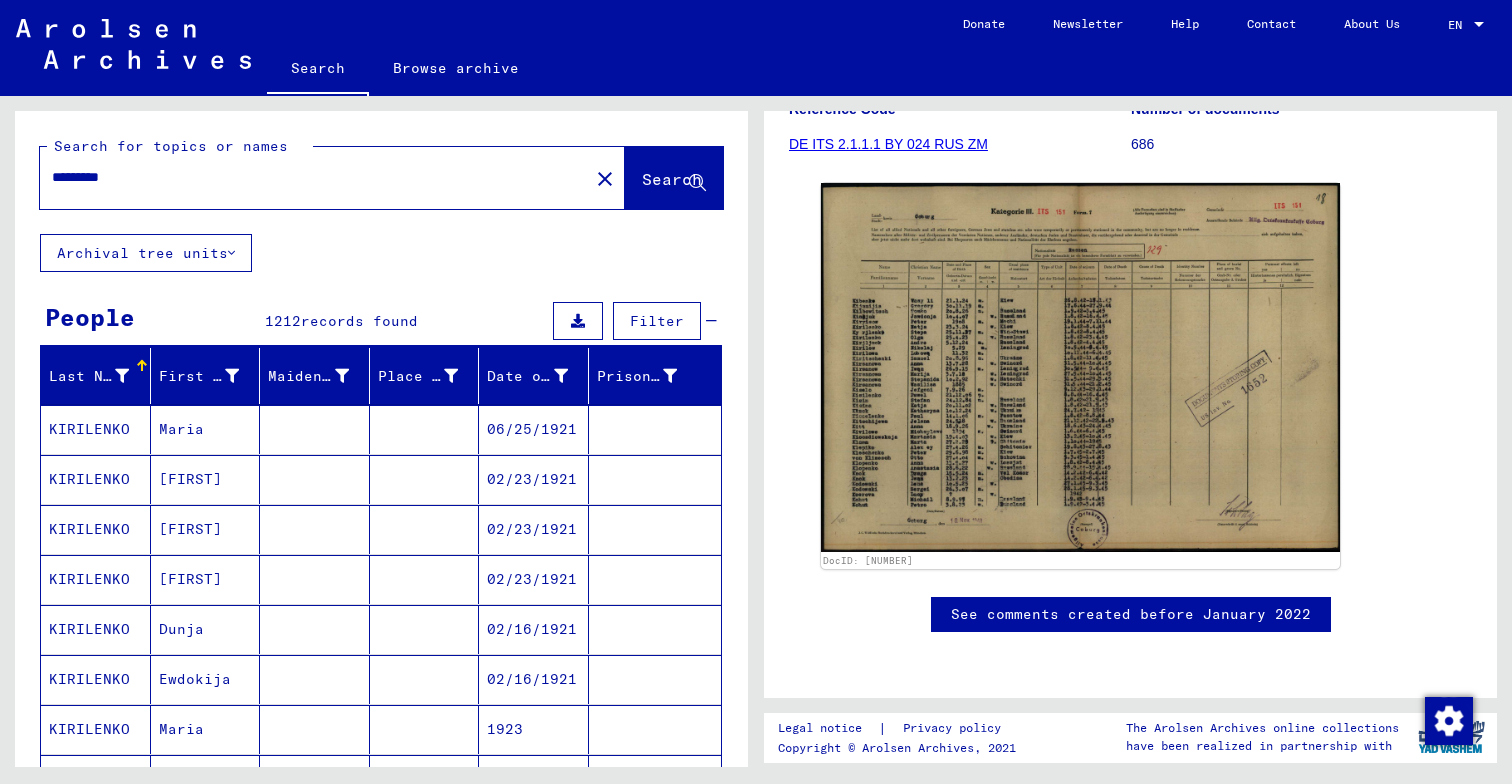 click on "Filter" at bounding box center (657, 321) 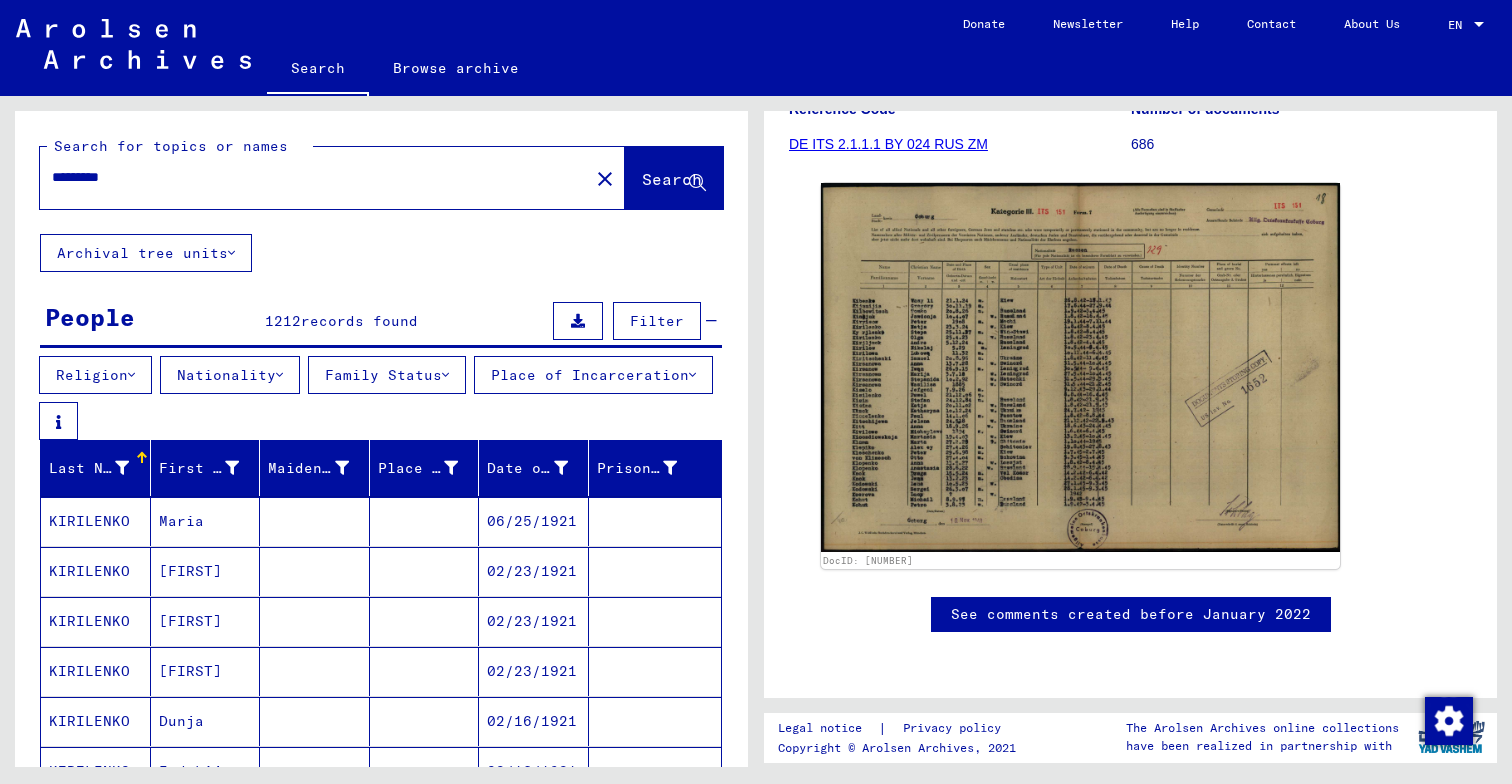 click on "Filter" at bounding box center [657, 321] 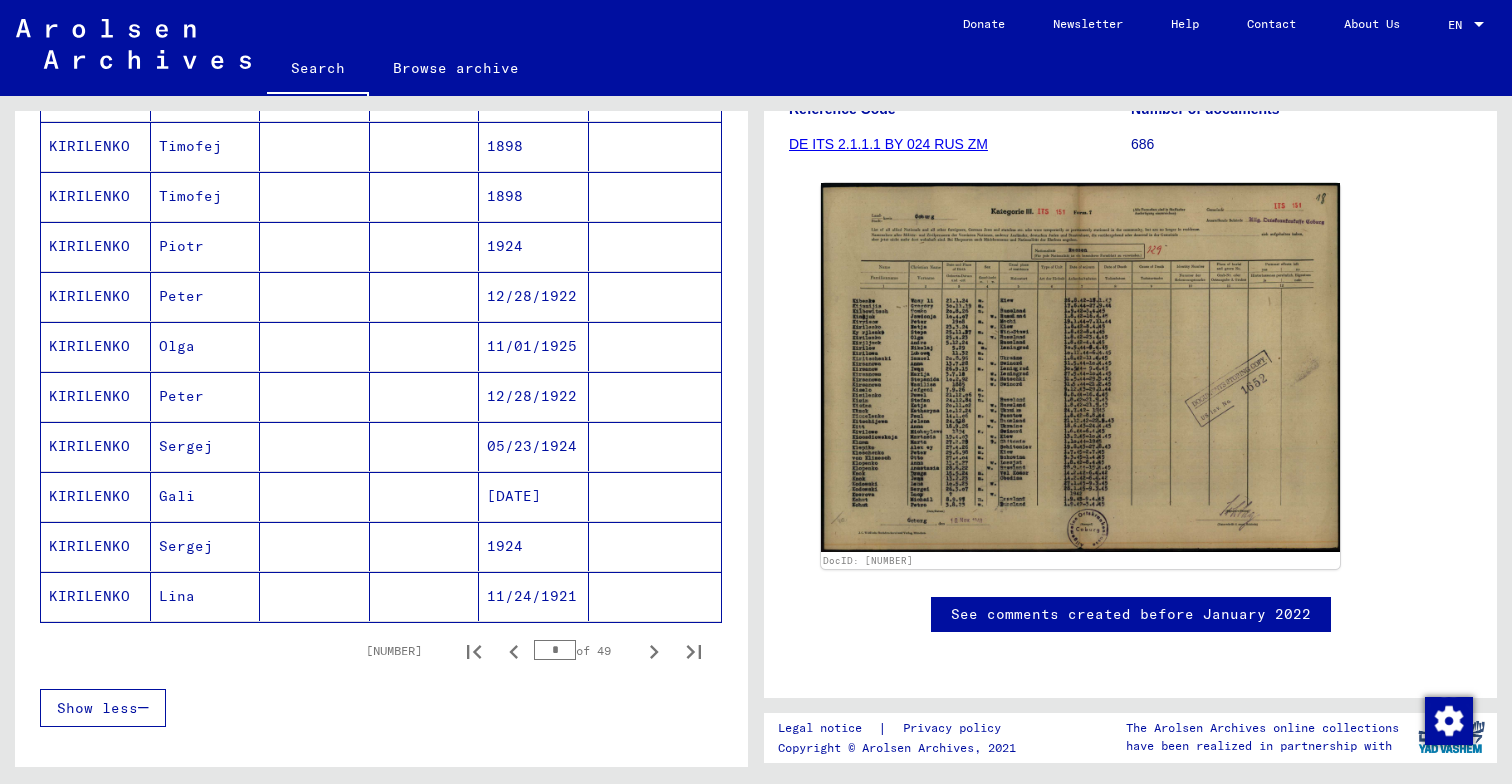 scroll, scrollTop: 1111, scrollLeft: 0, axis: vertical 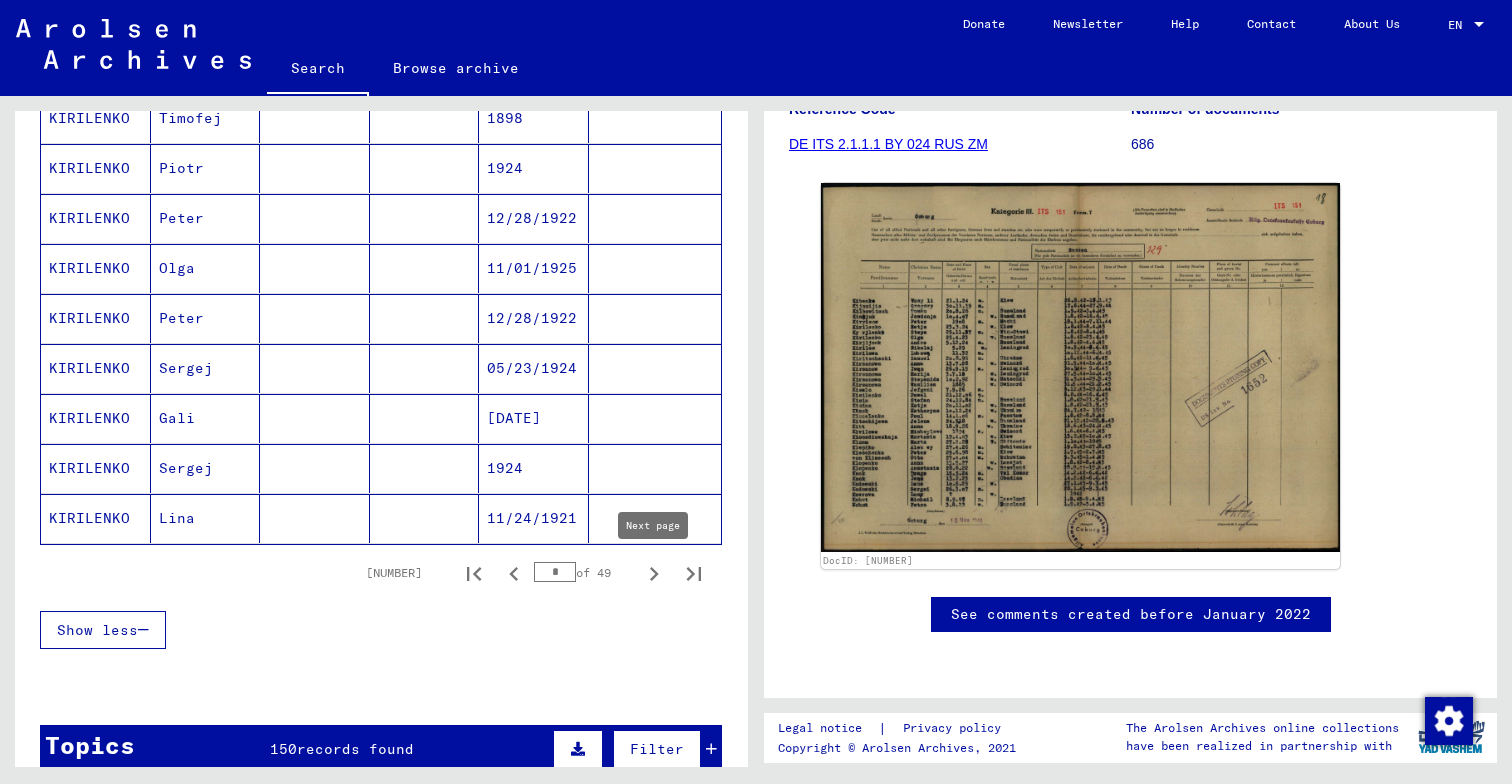 click 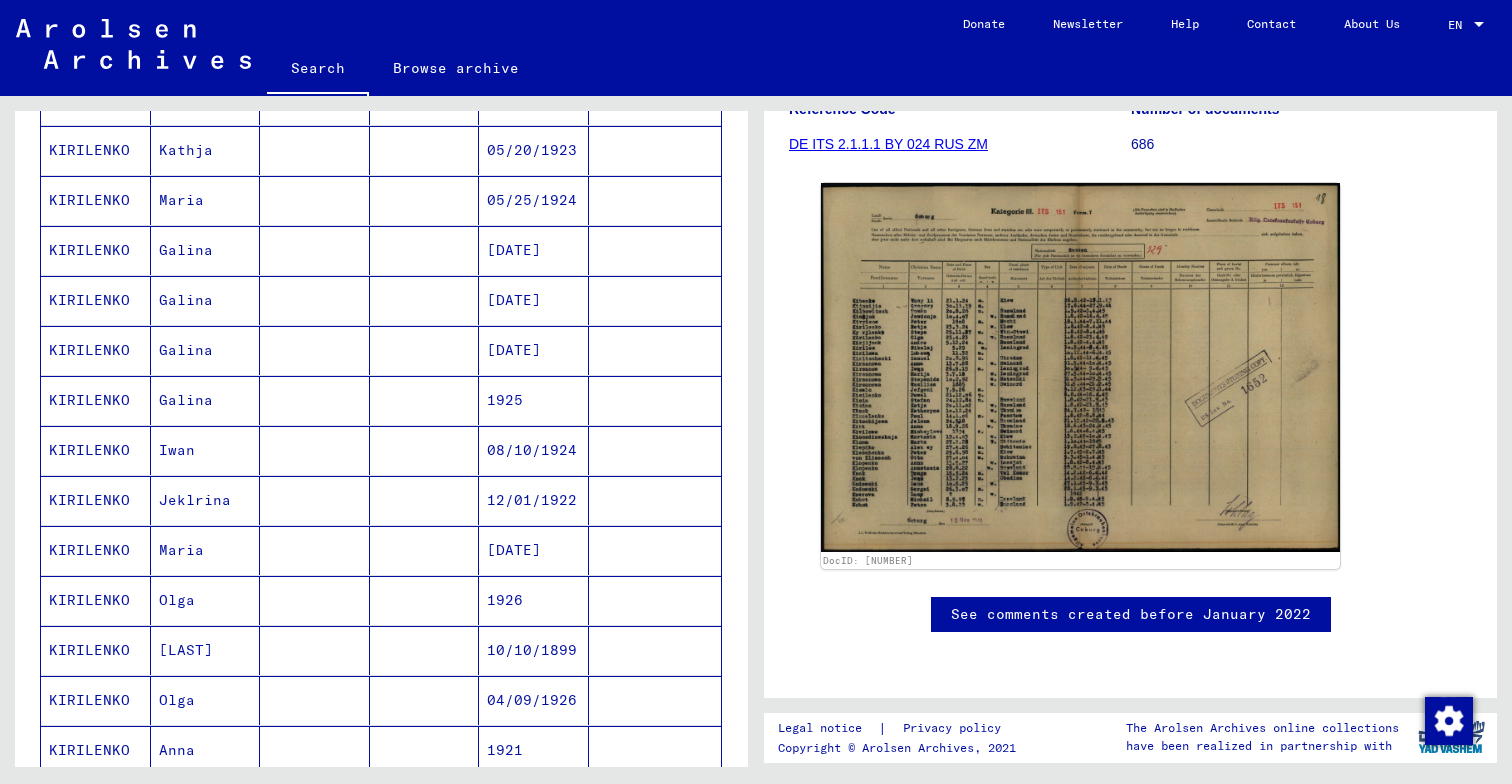 scroll, scrollTop: 1193, scrollLeft: 0, axis: vertical 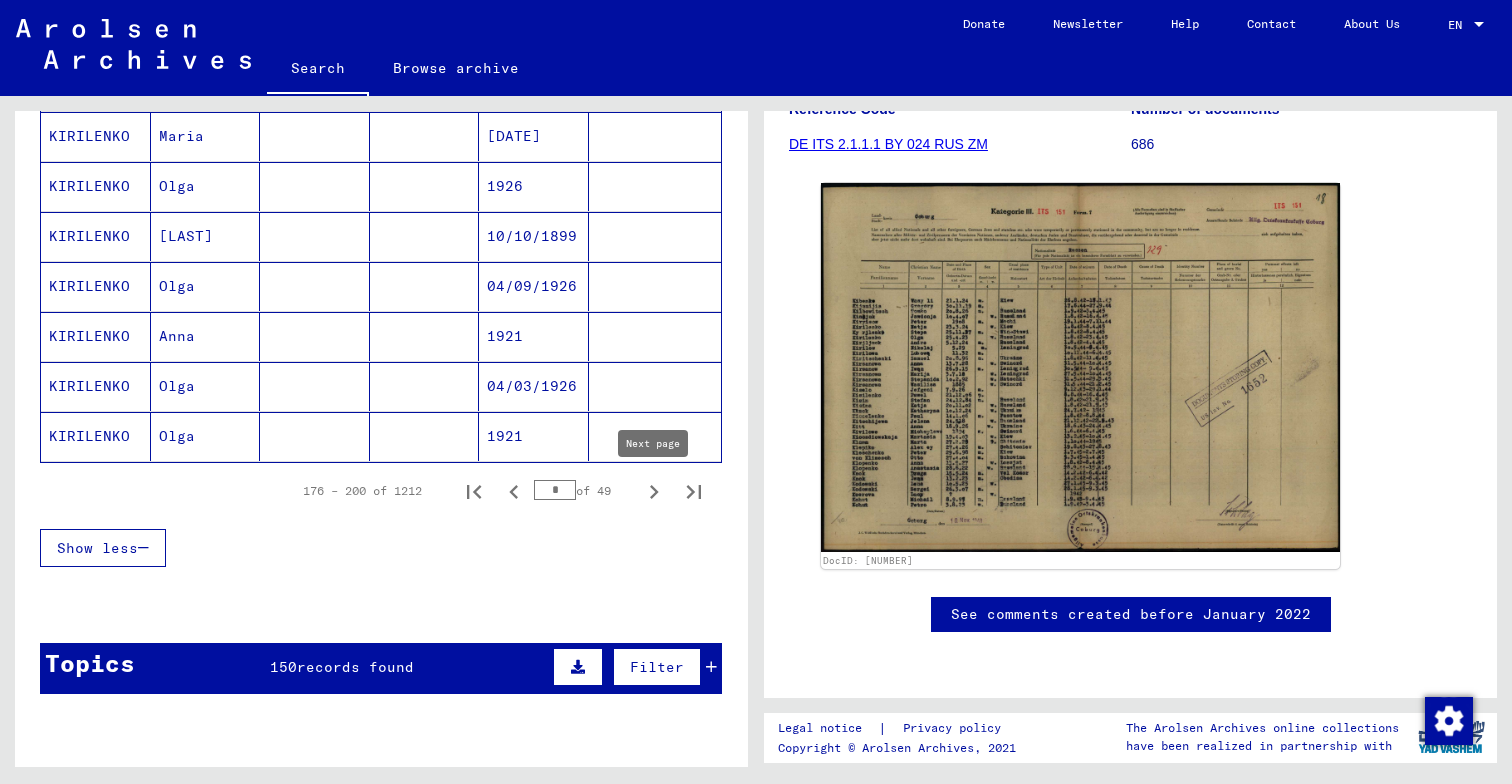 click 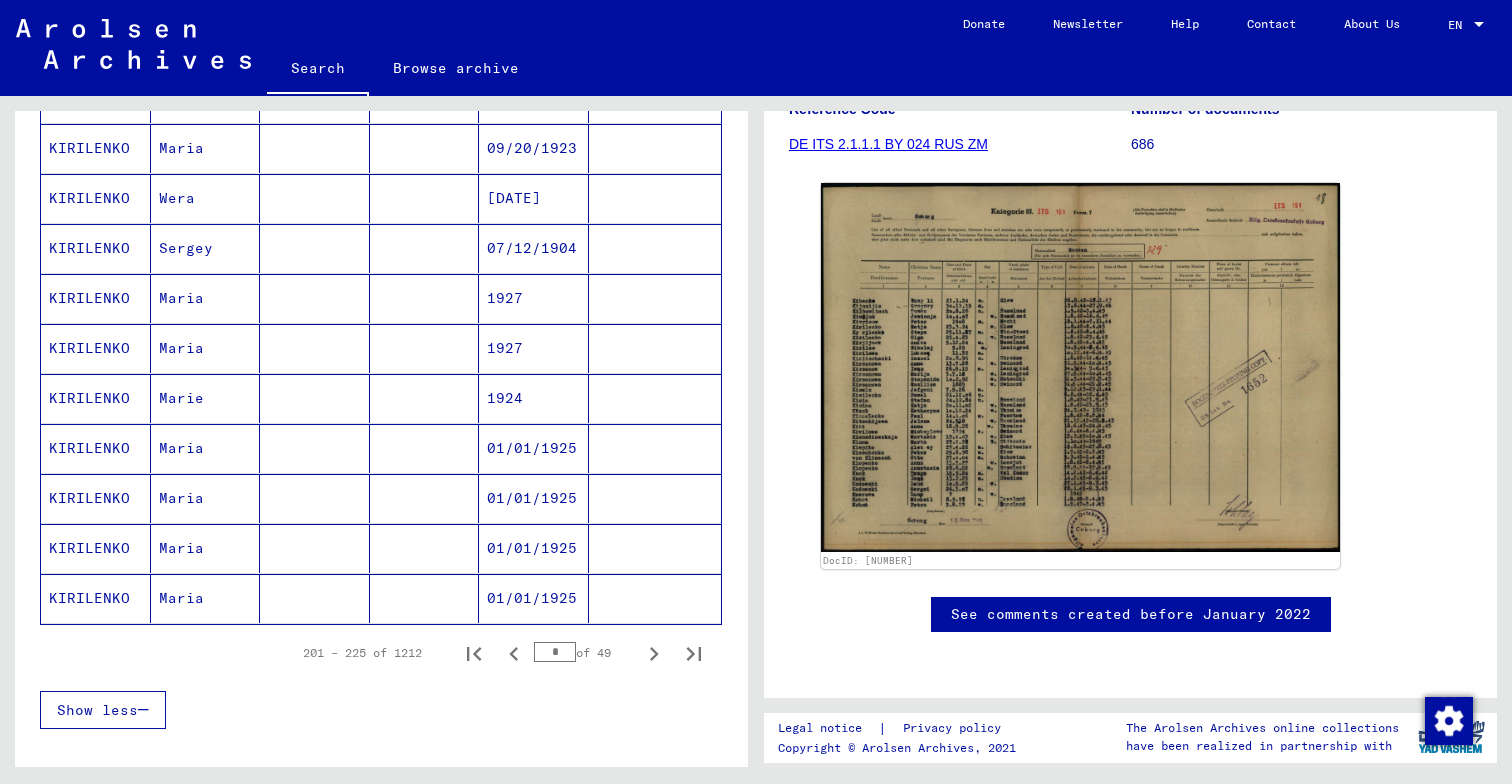 scroll, scrollTop: 1045, scrollLeft: 0, axis: vertical 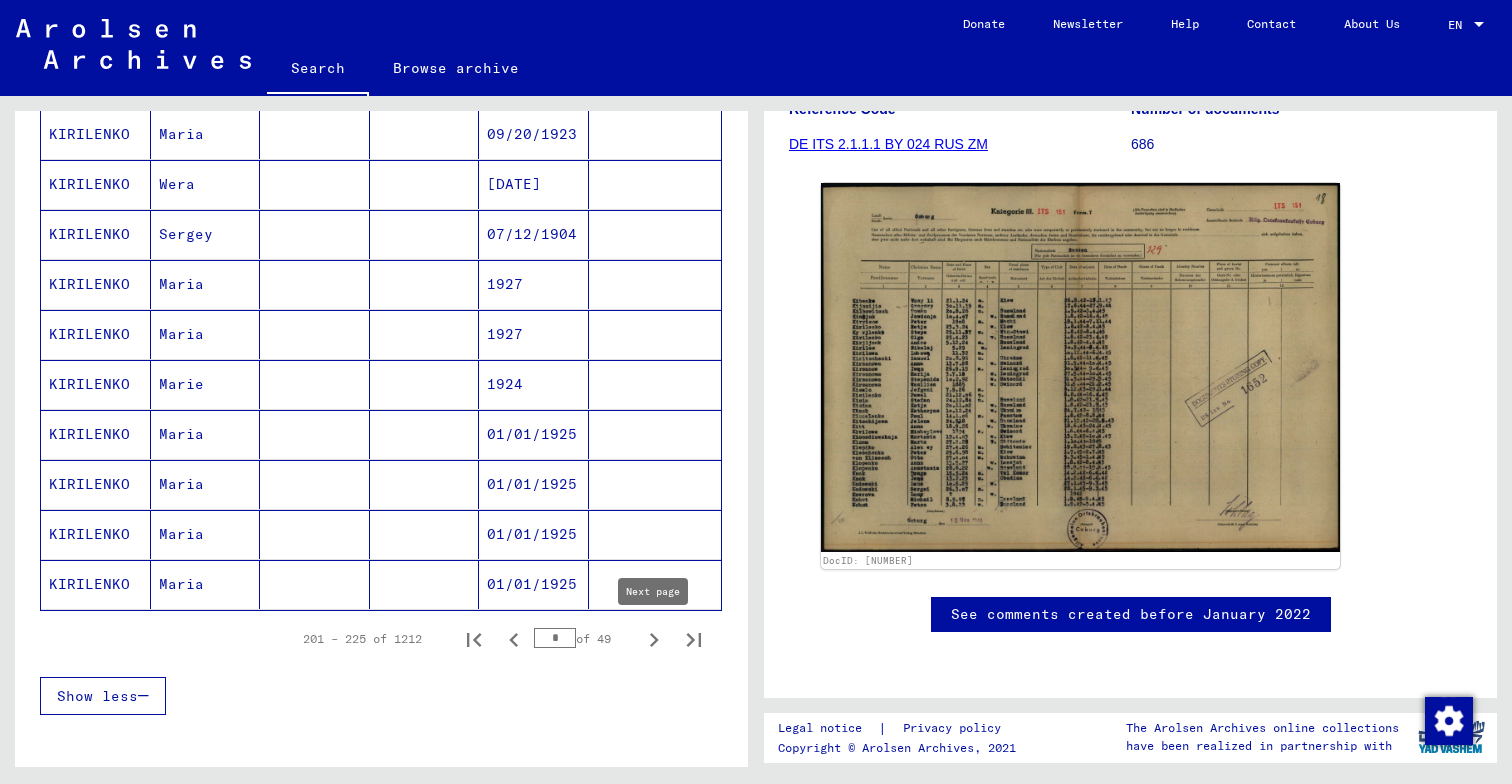 click 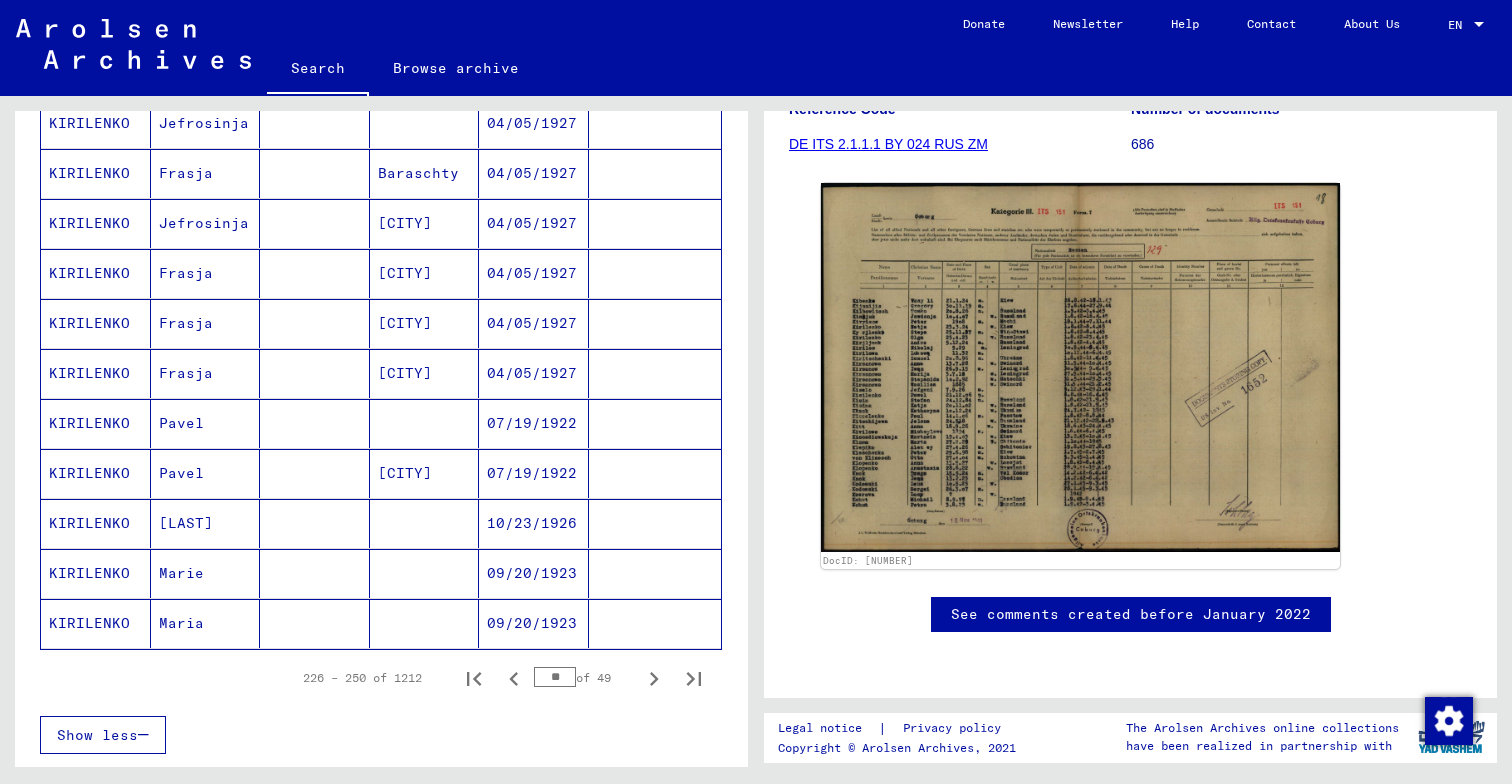scroll, scrollTop: 1024, scrollLeft: 0, axis: vertical 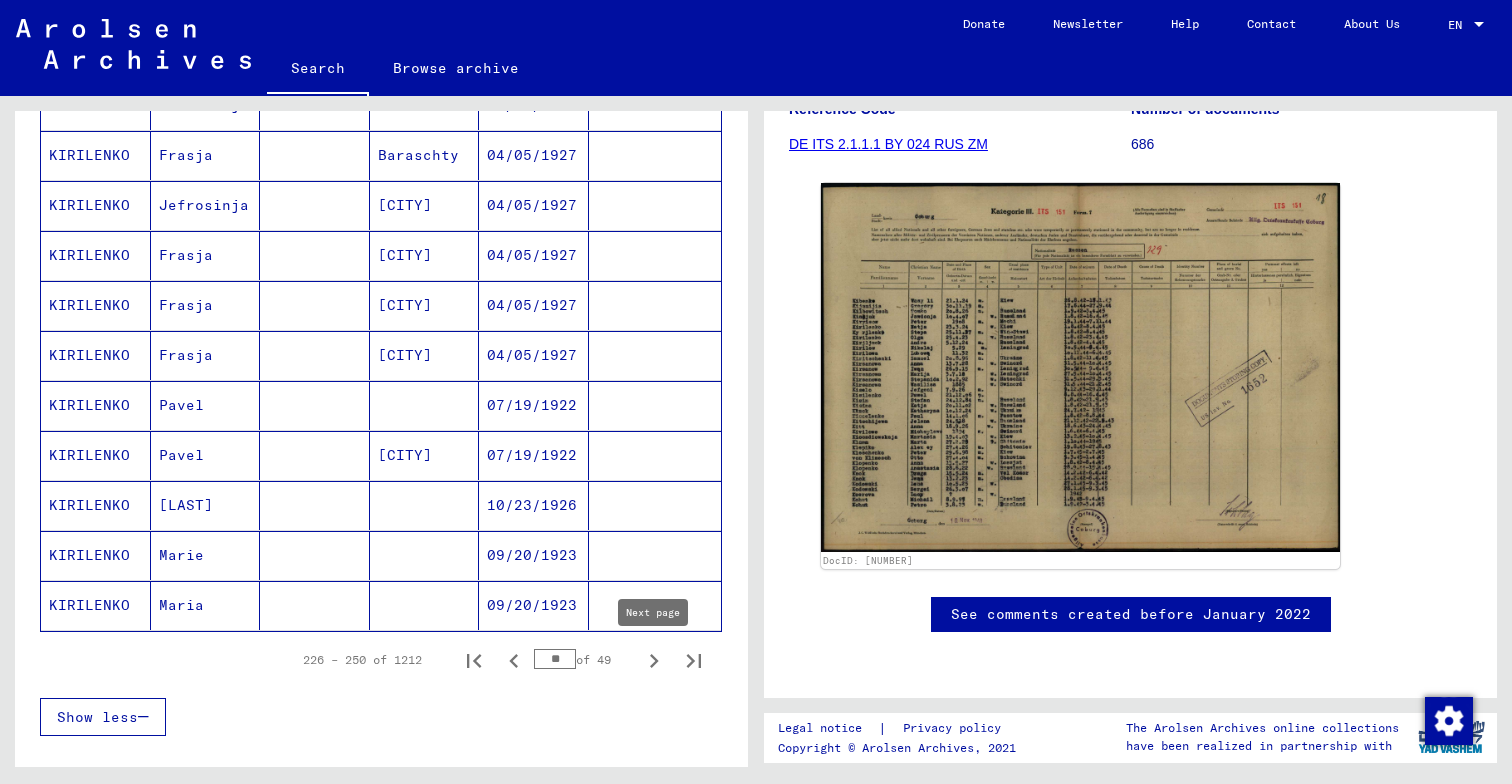 click 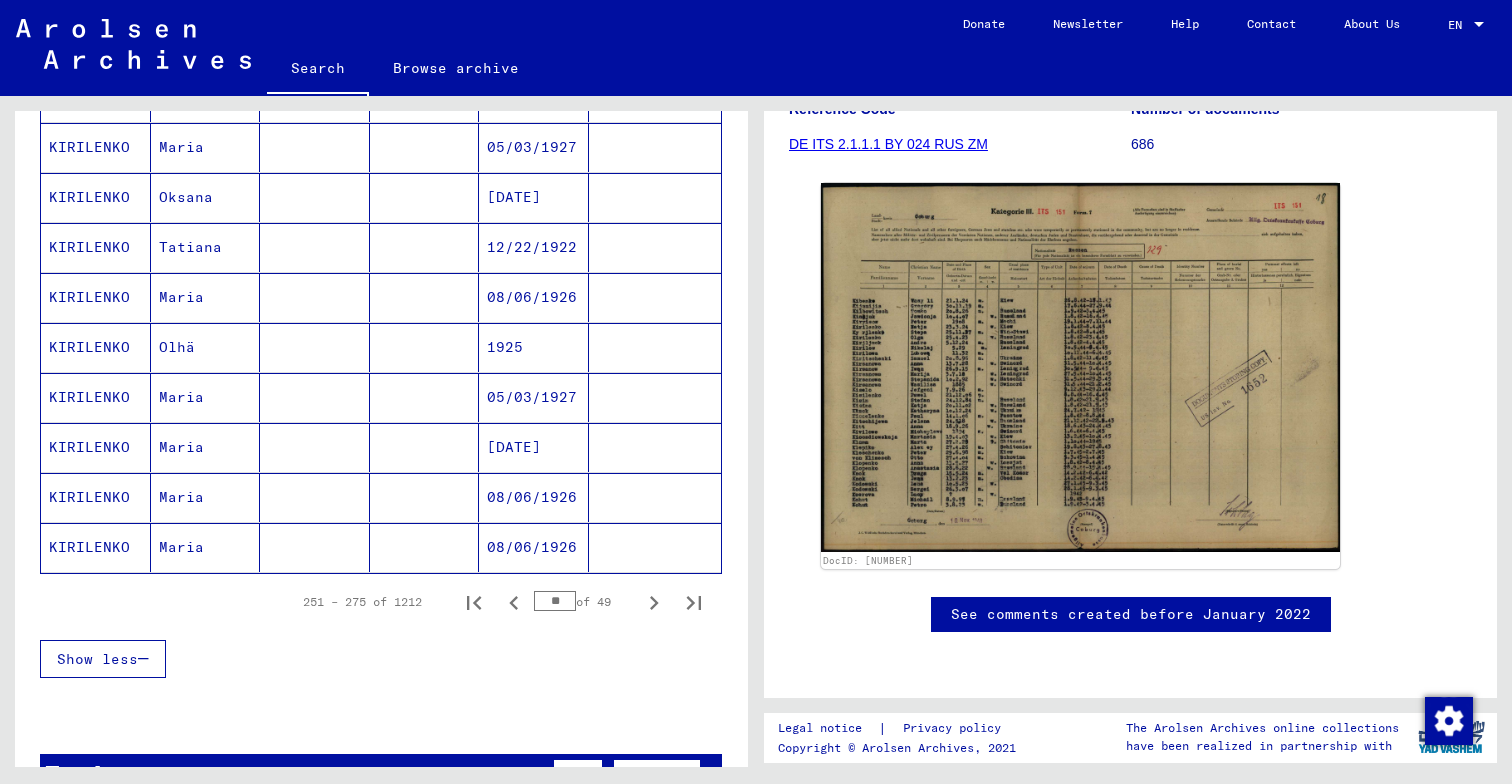 scroll, scrollTop: 1315, scrollLeft: 0, axis: vertical 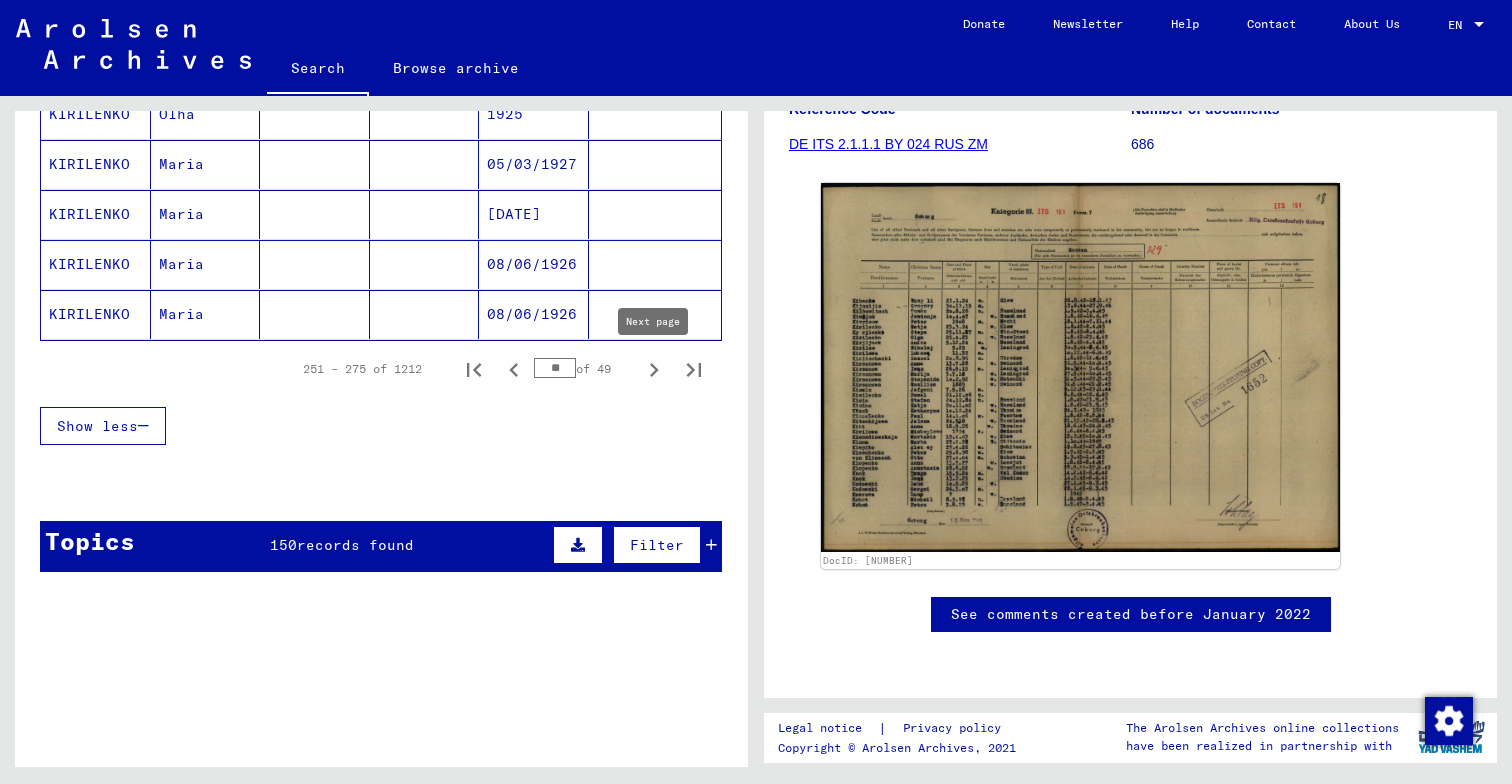 click 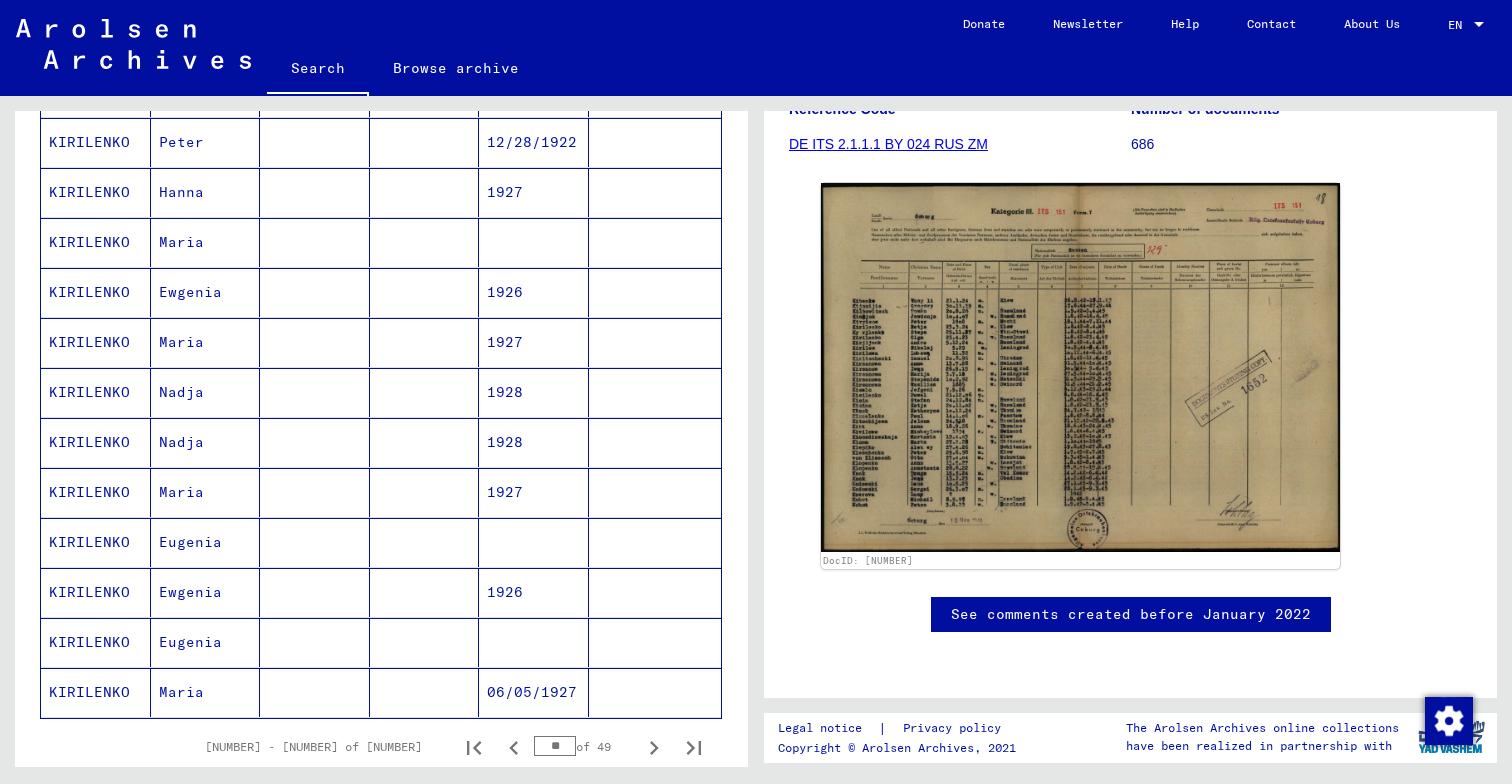 scroll, scrollTop: 1040, scrollLeft: 0, axis: vertical 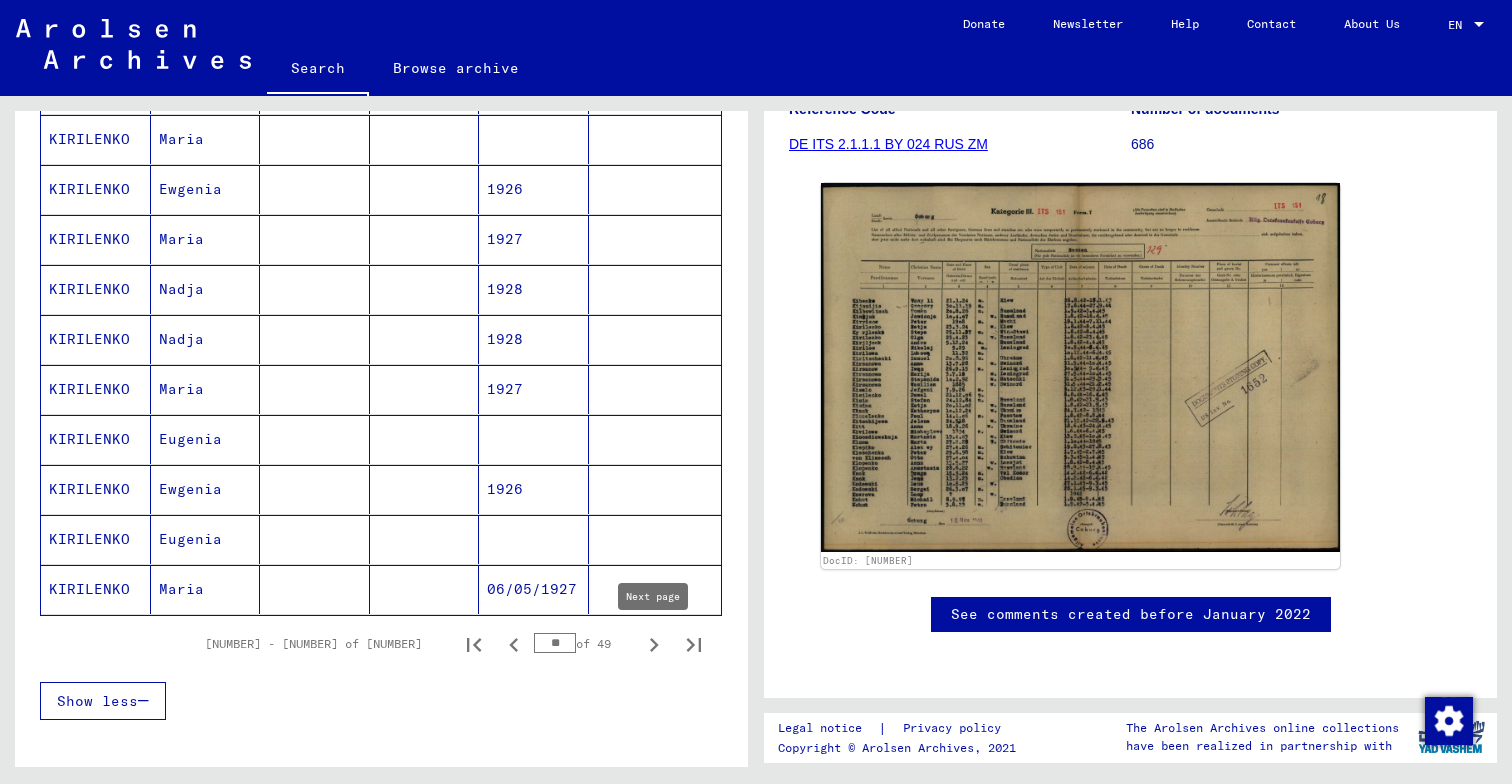 click 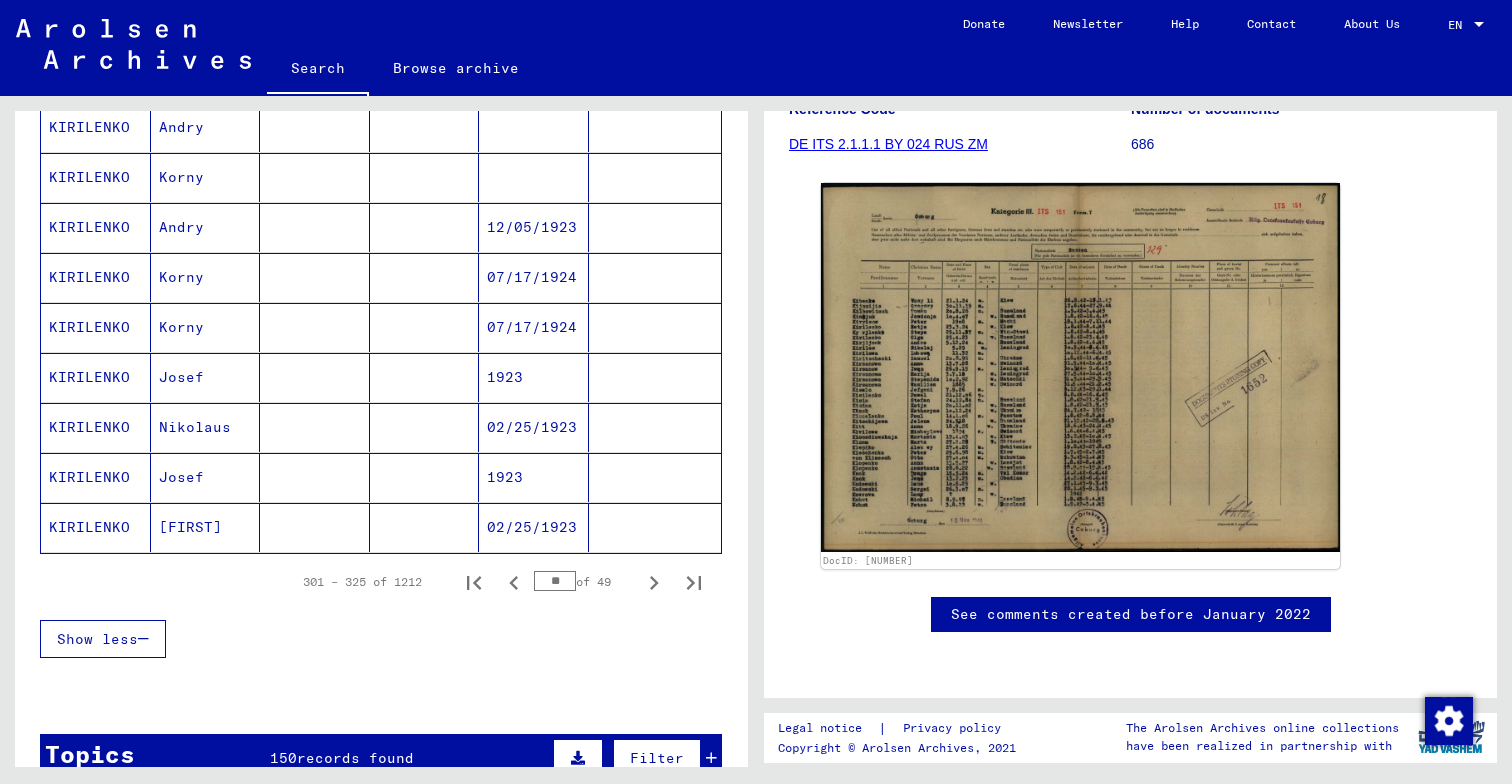 scroll, scrollTop: 1109, scrollLeft: 0, axis: vertical 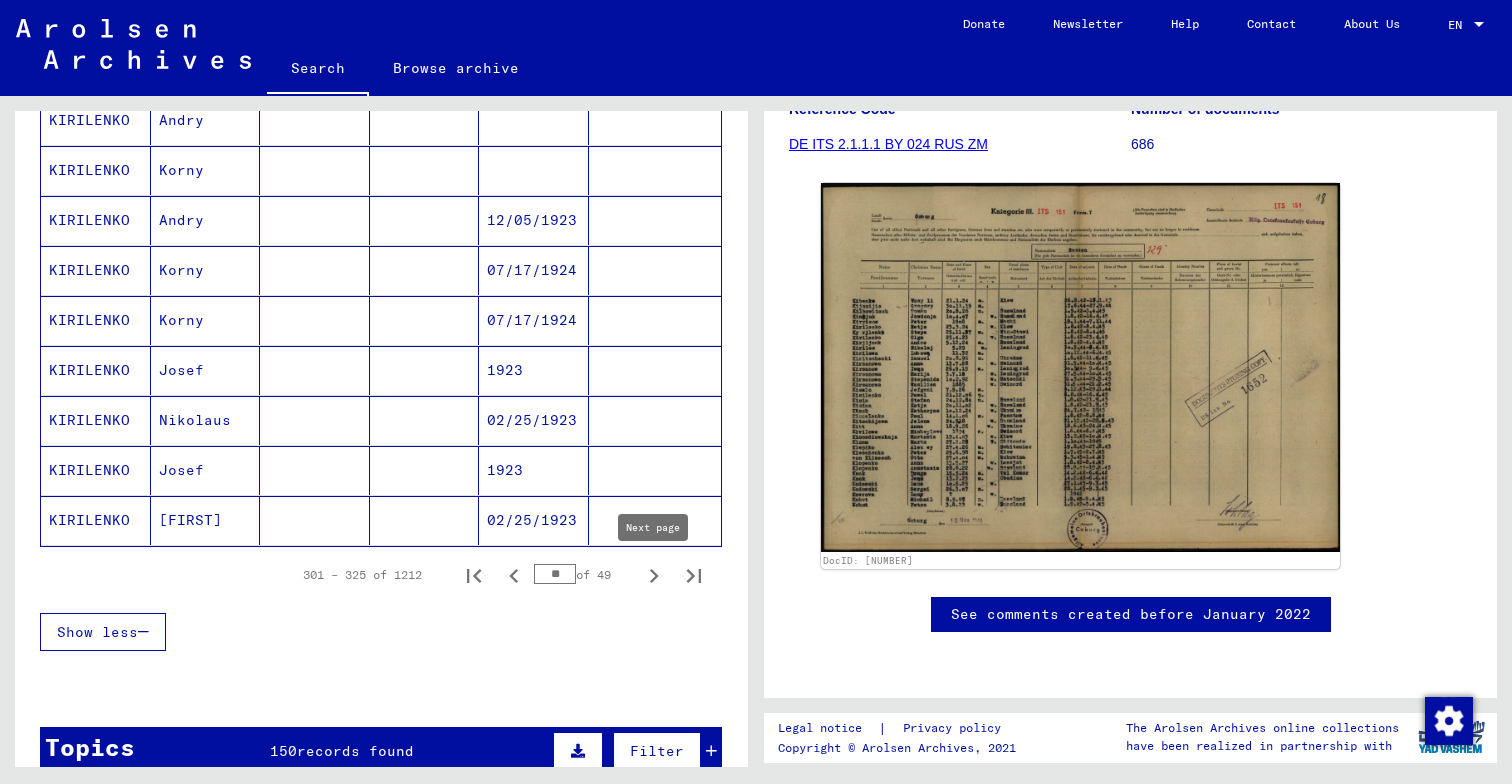 click 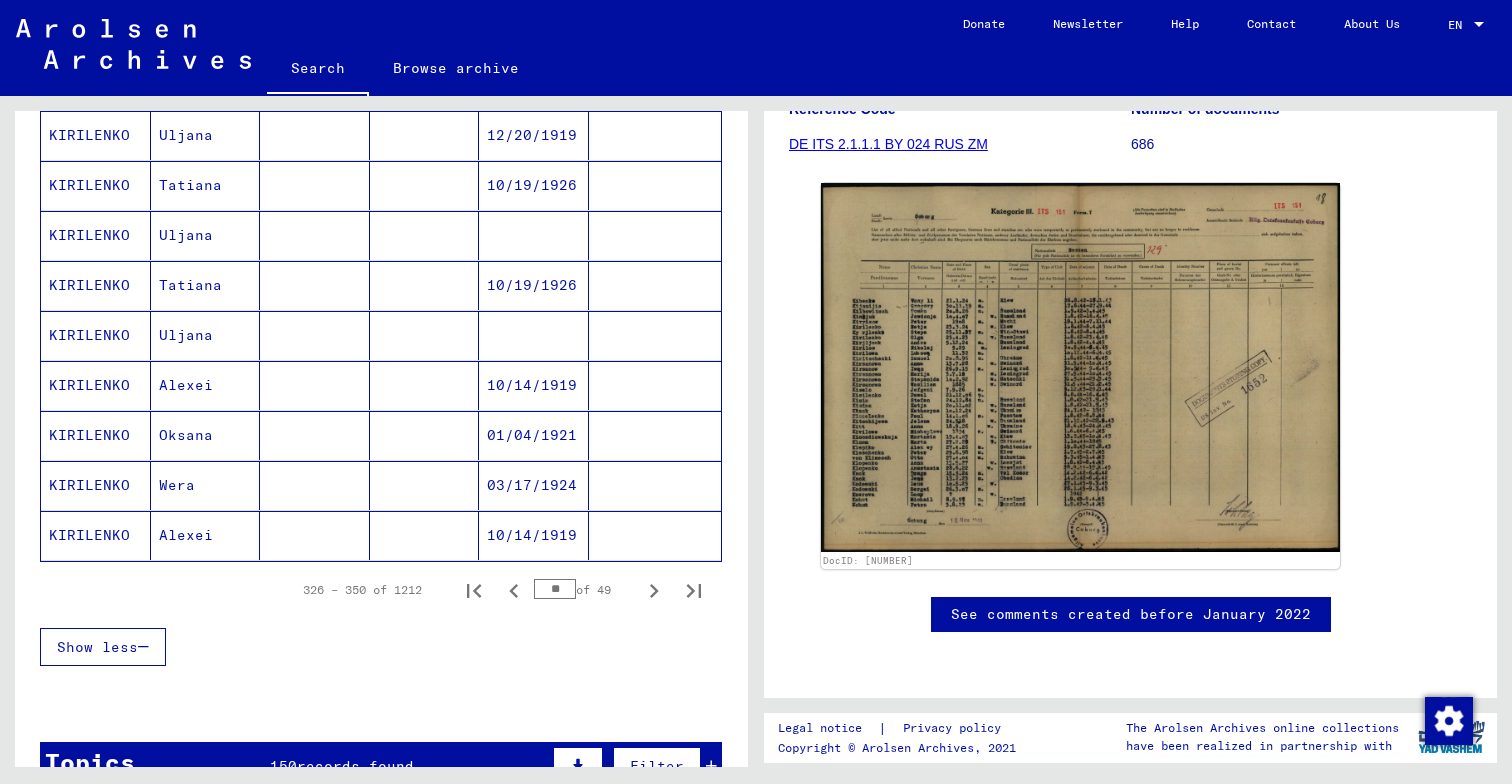 scroll, scrollTop: 1345, scrollLeft: 0, axis: vertical 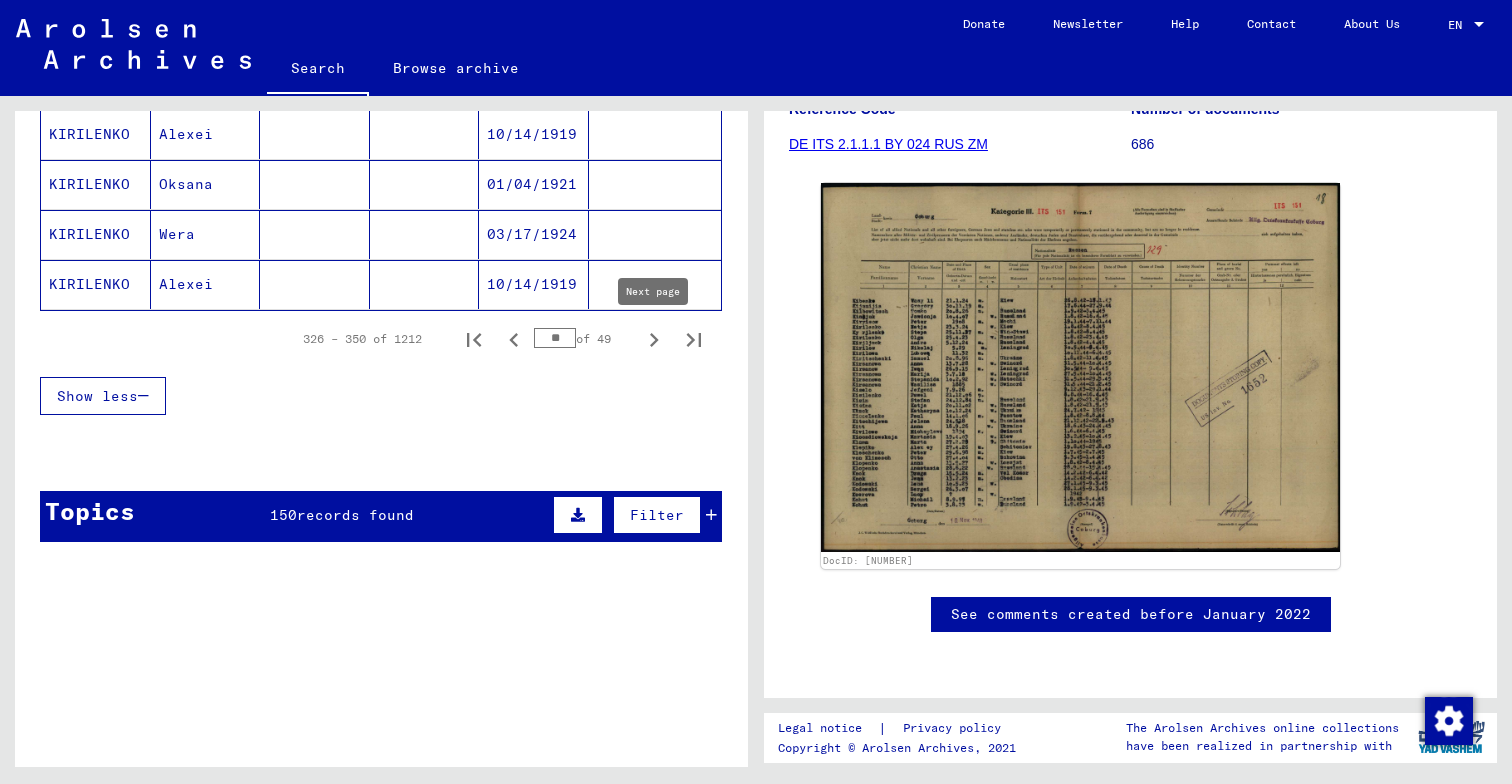 click 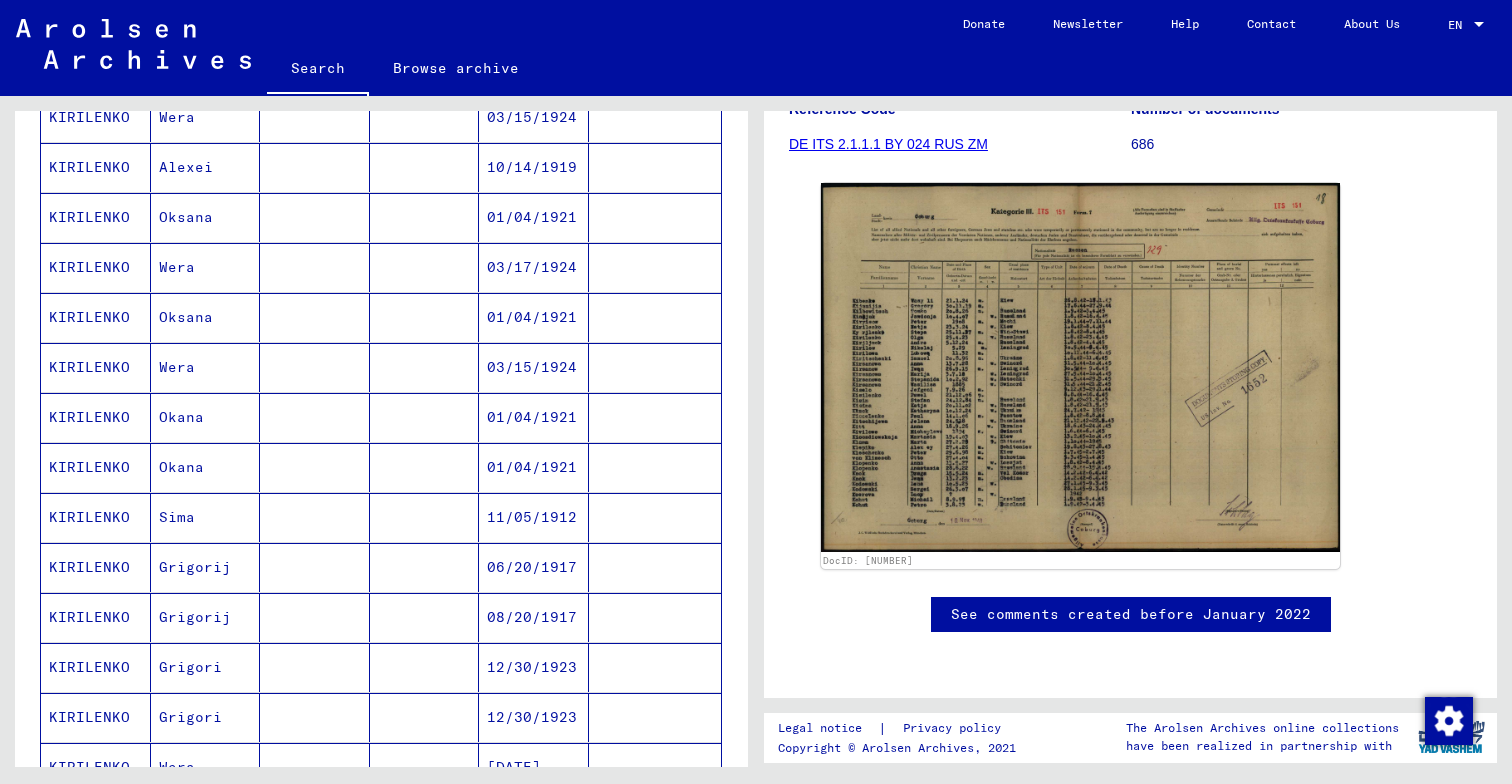 scroll, scrollTop: 1201, scrollLeft: 0, axis: vertical 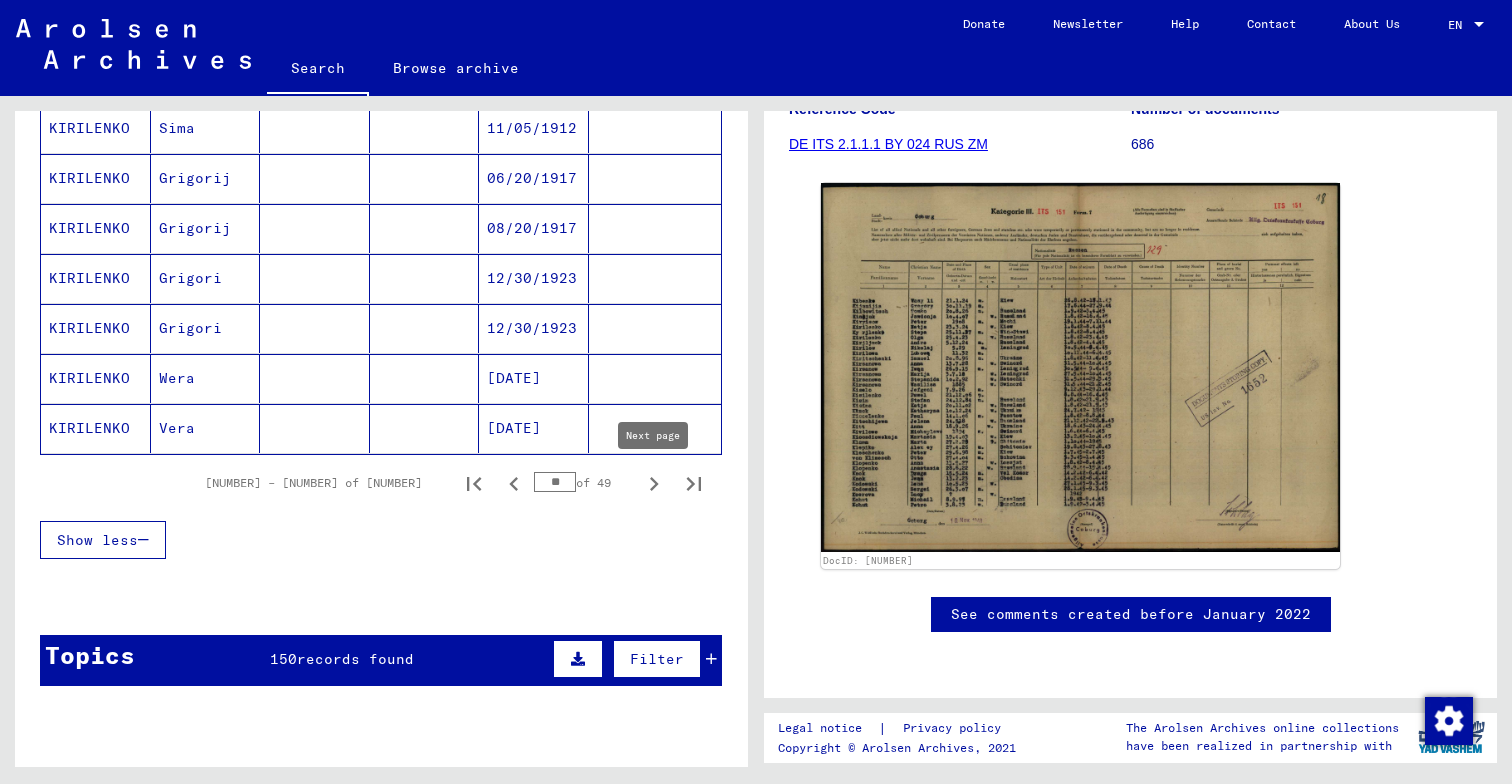 click 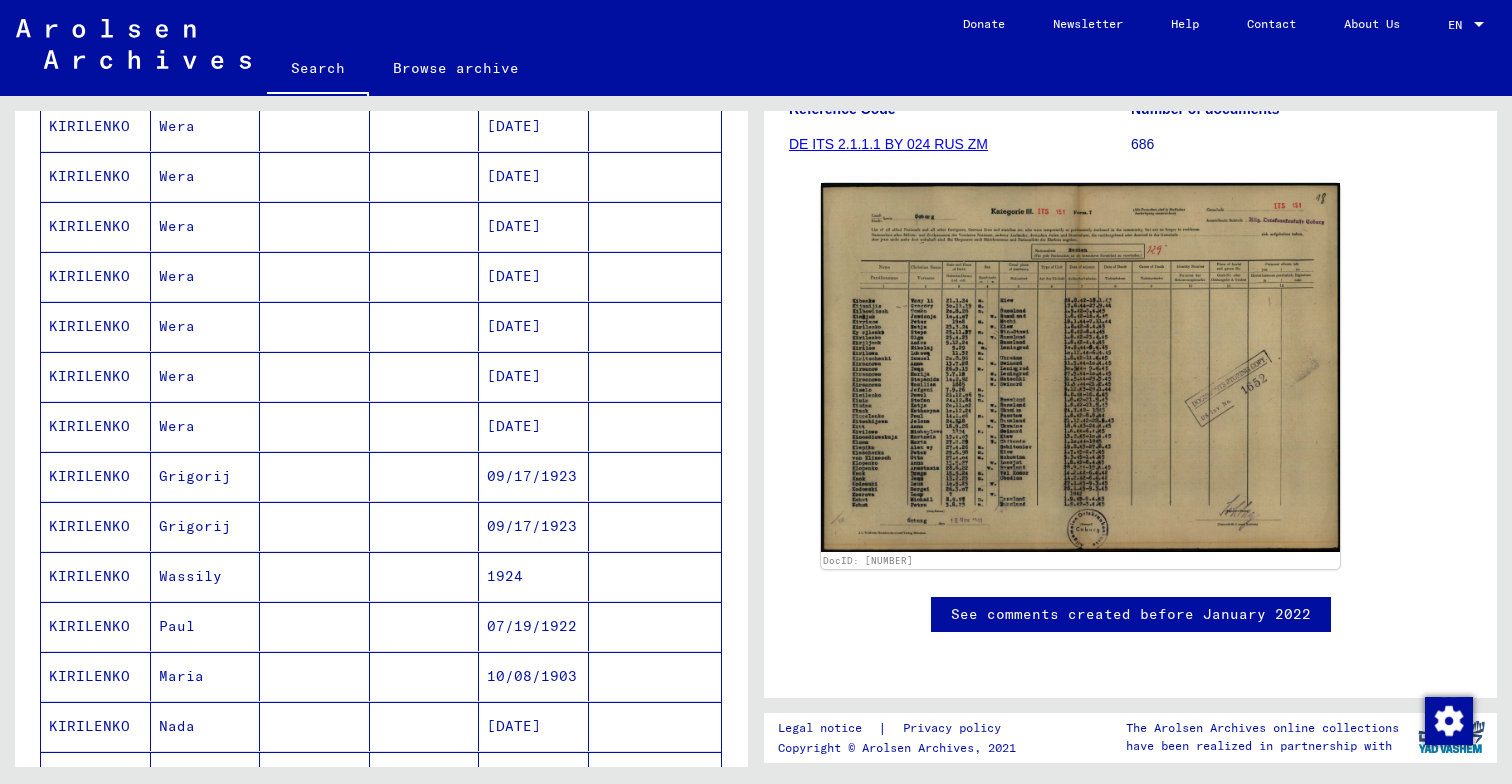 scroll, scrollTop: 1012, scrollLeft: 0, axis: vertical 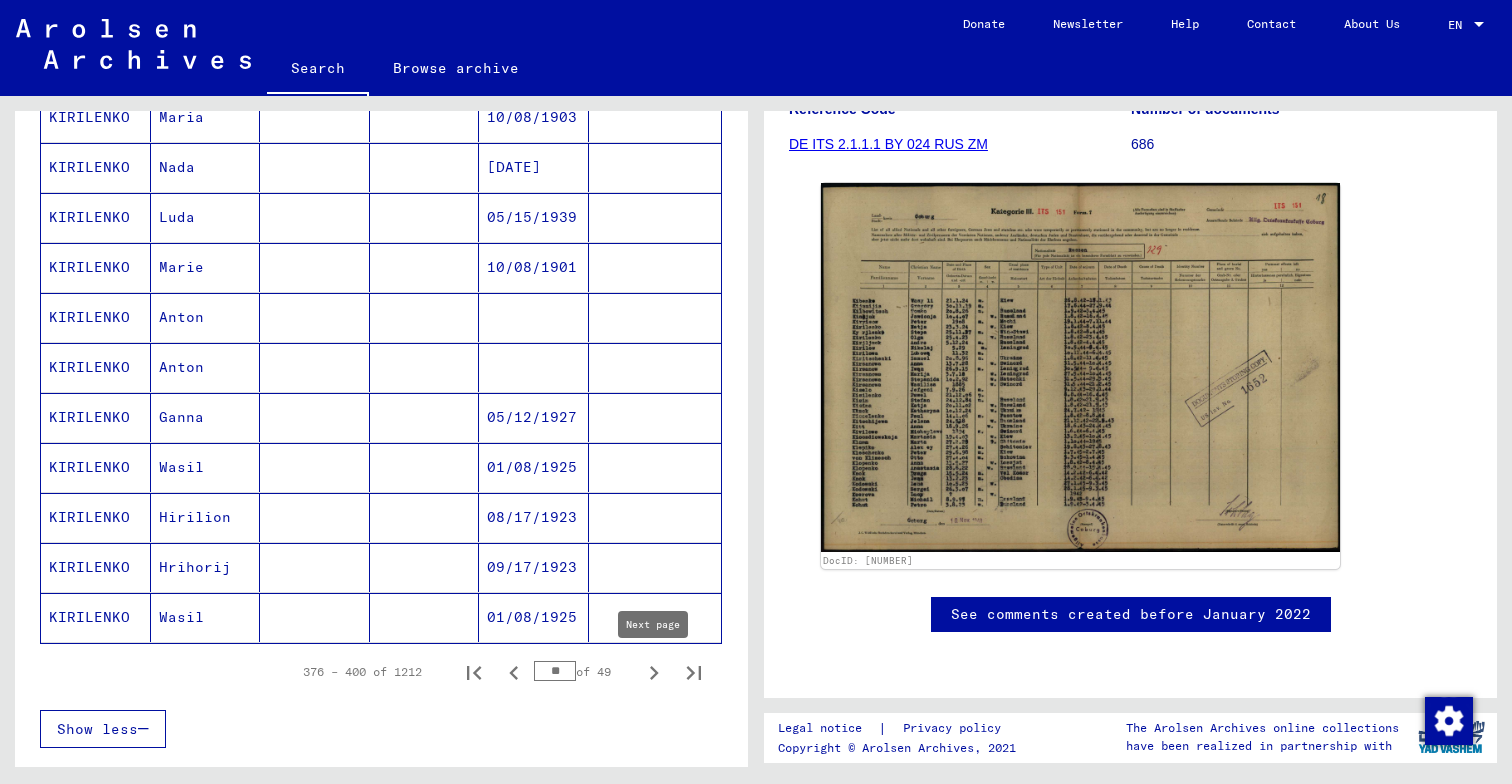 click 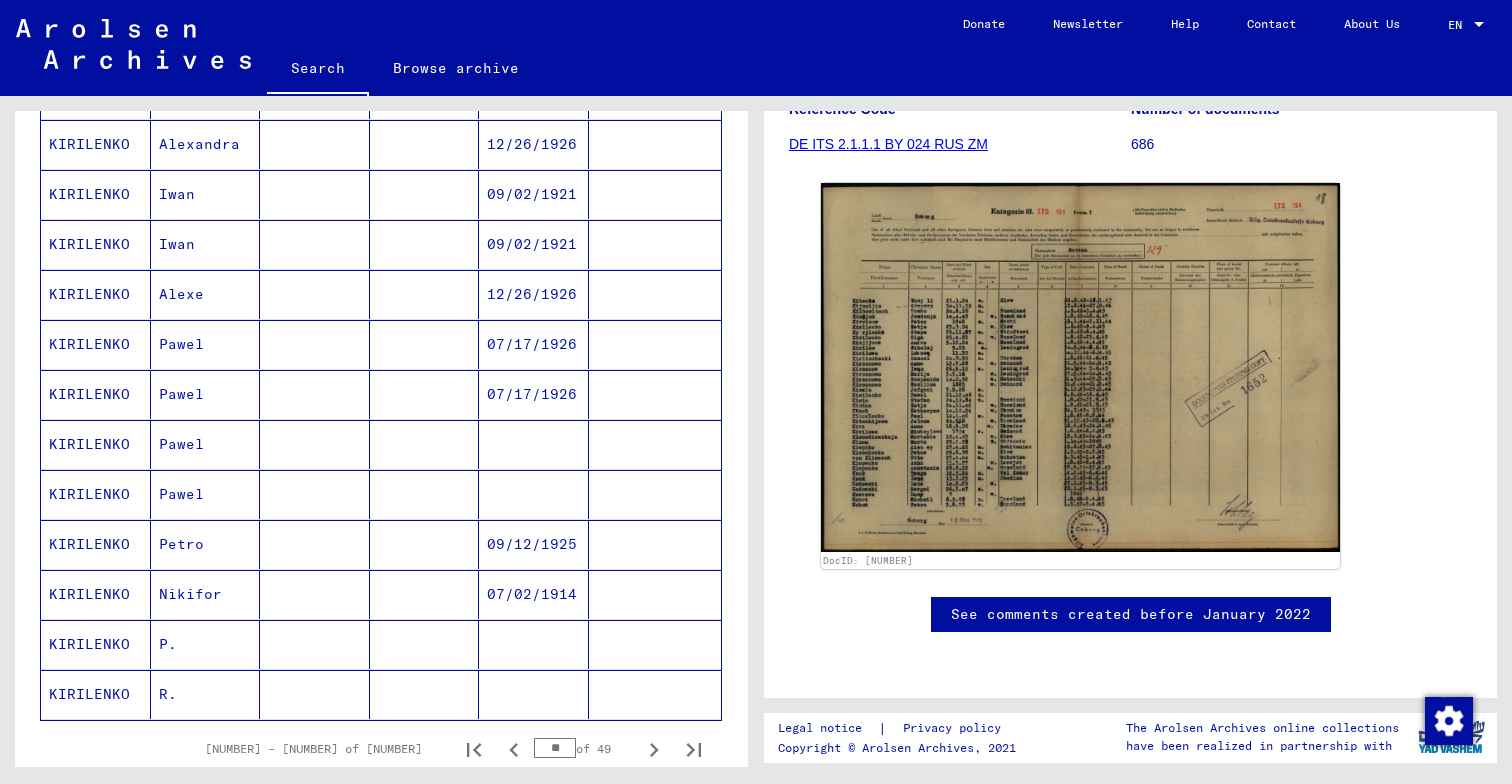 scroll, scrollTop: 1094, scrollLeft: 0, axis: vertical 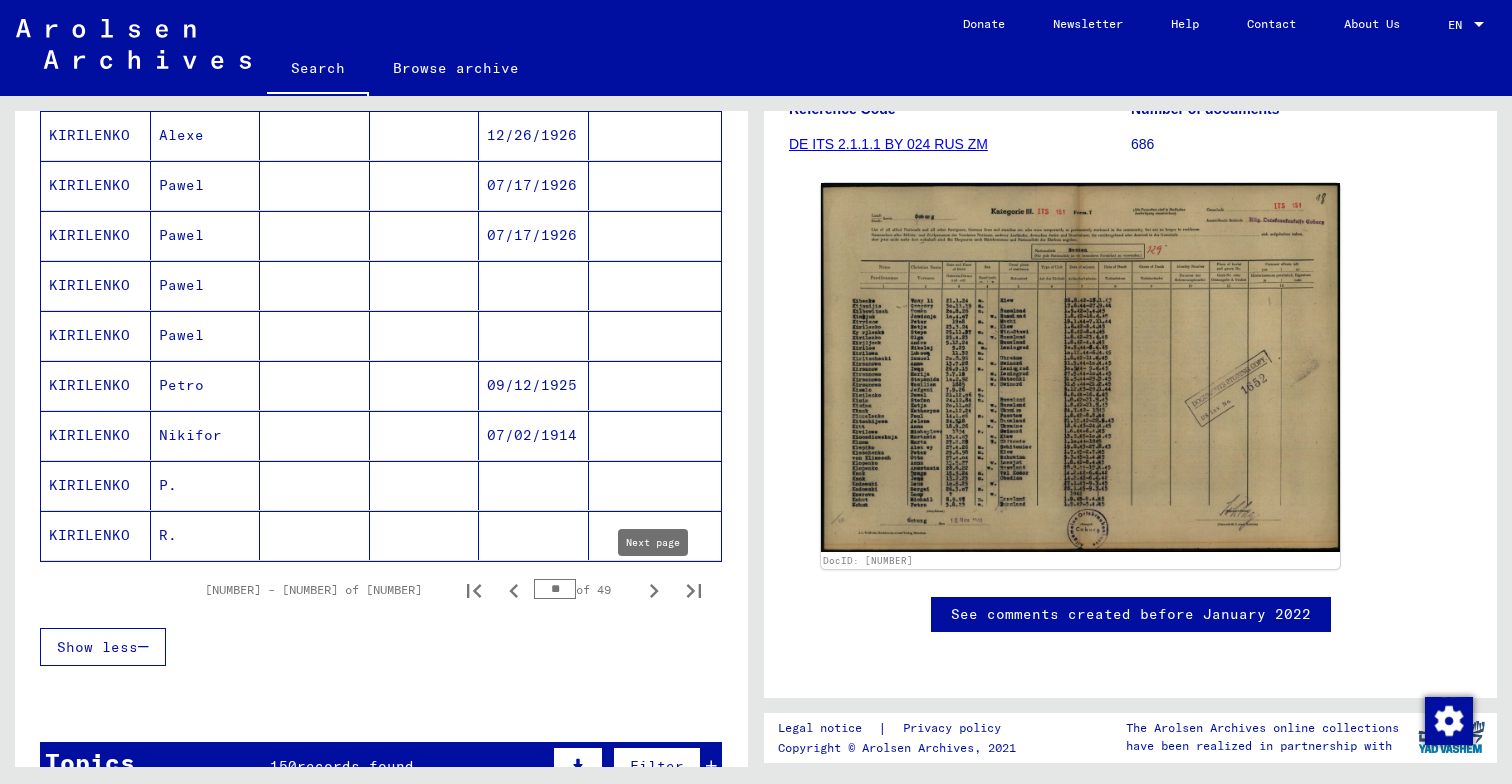 click 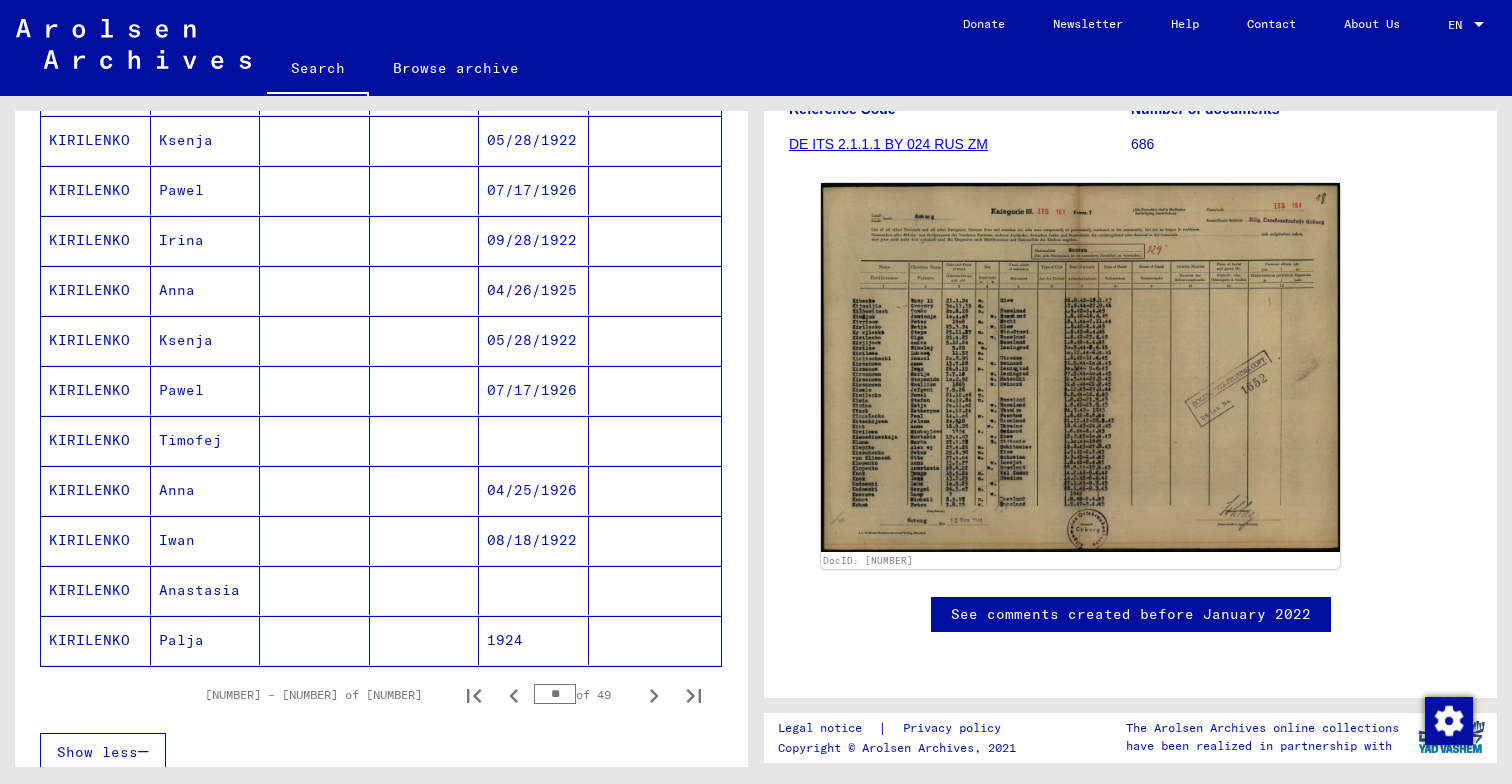 scroll, scrollTop: 1104, scrollLeft: 0, axis: vertical 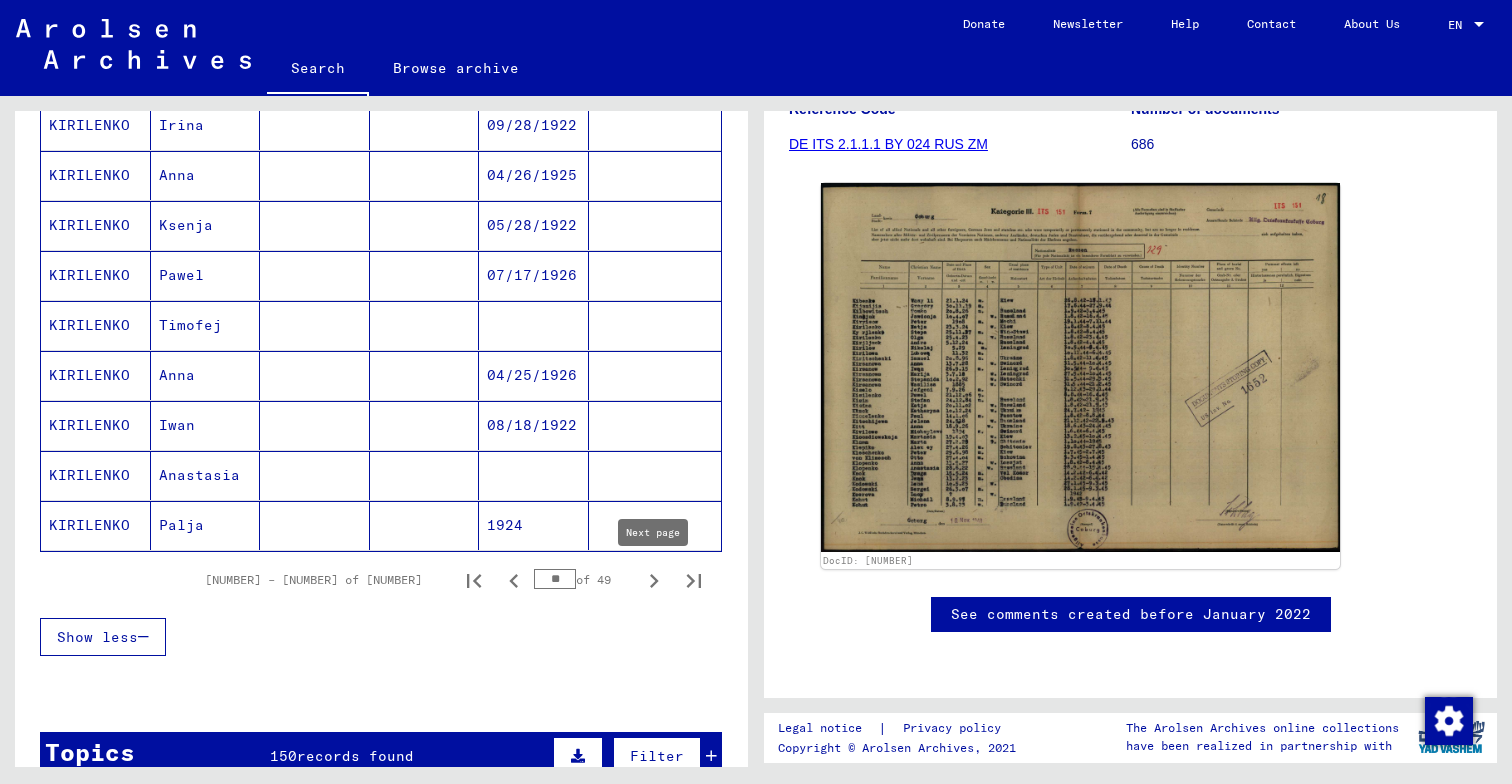 click 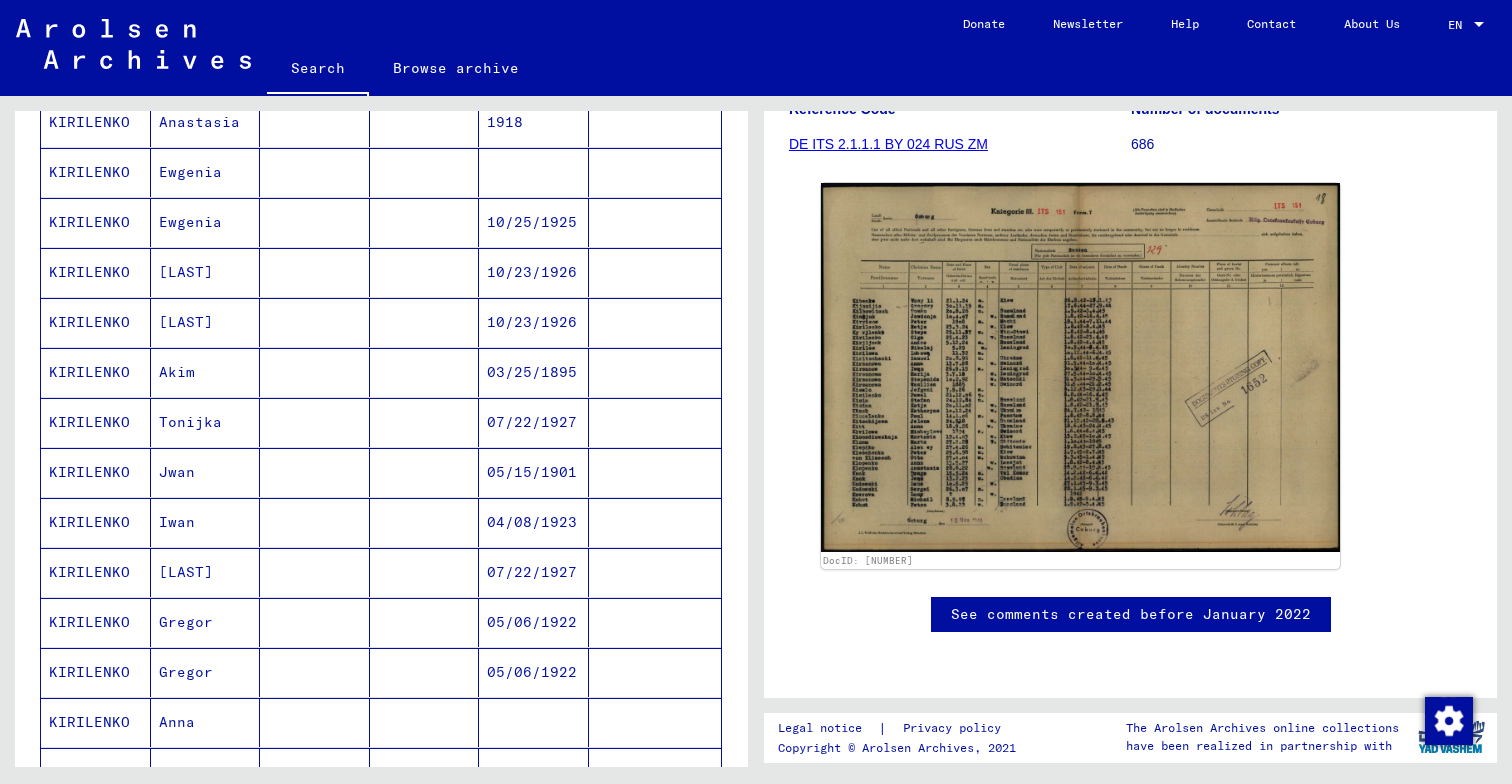 scroll, scrollTop: 1014, scrollLeft: 0, axis: vertical 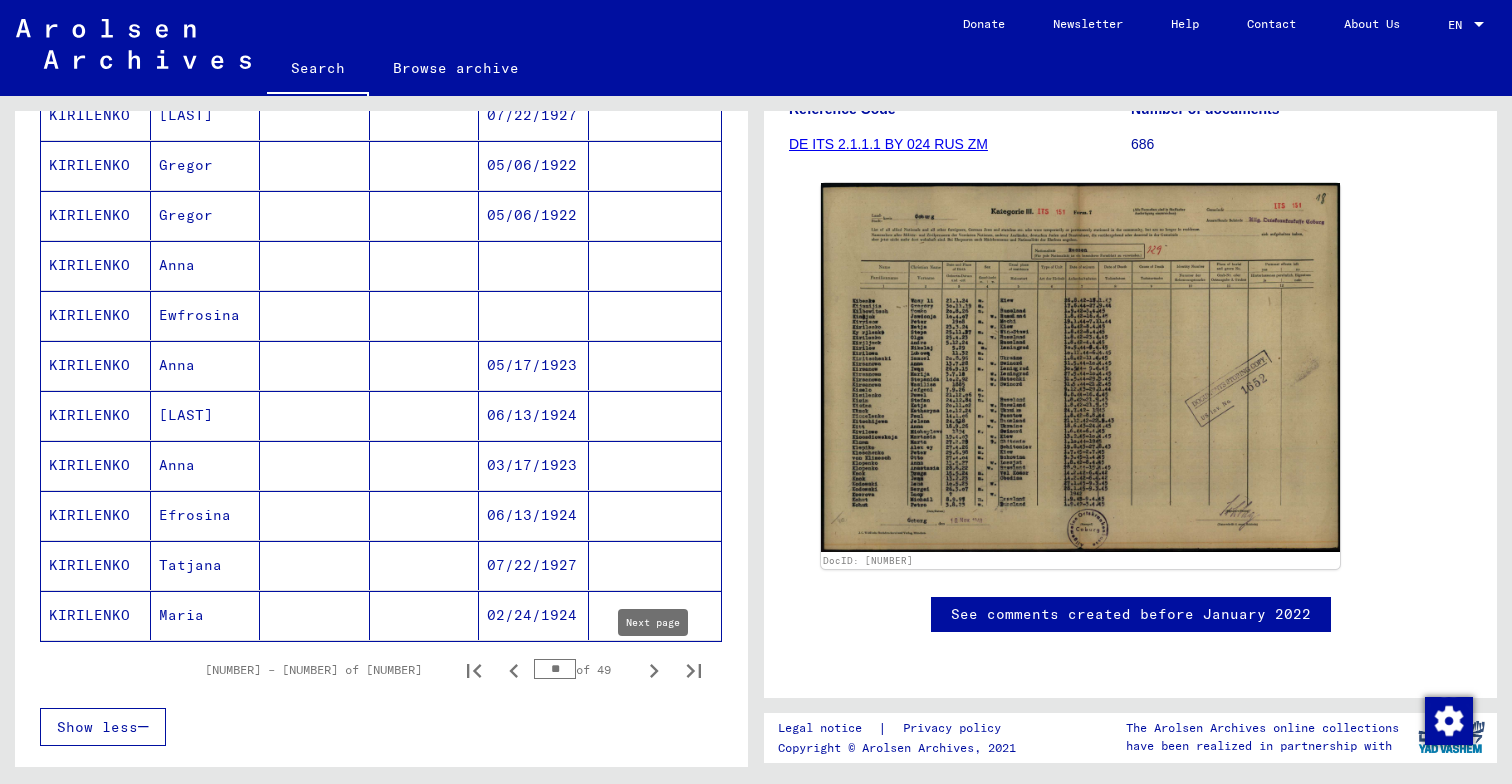 click 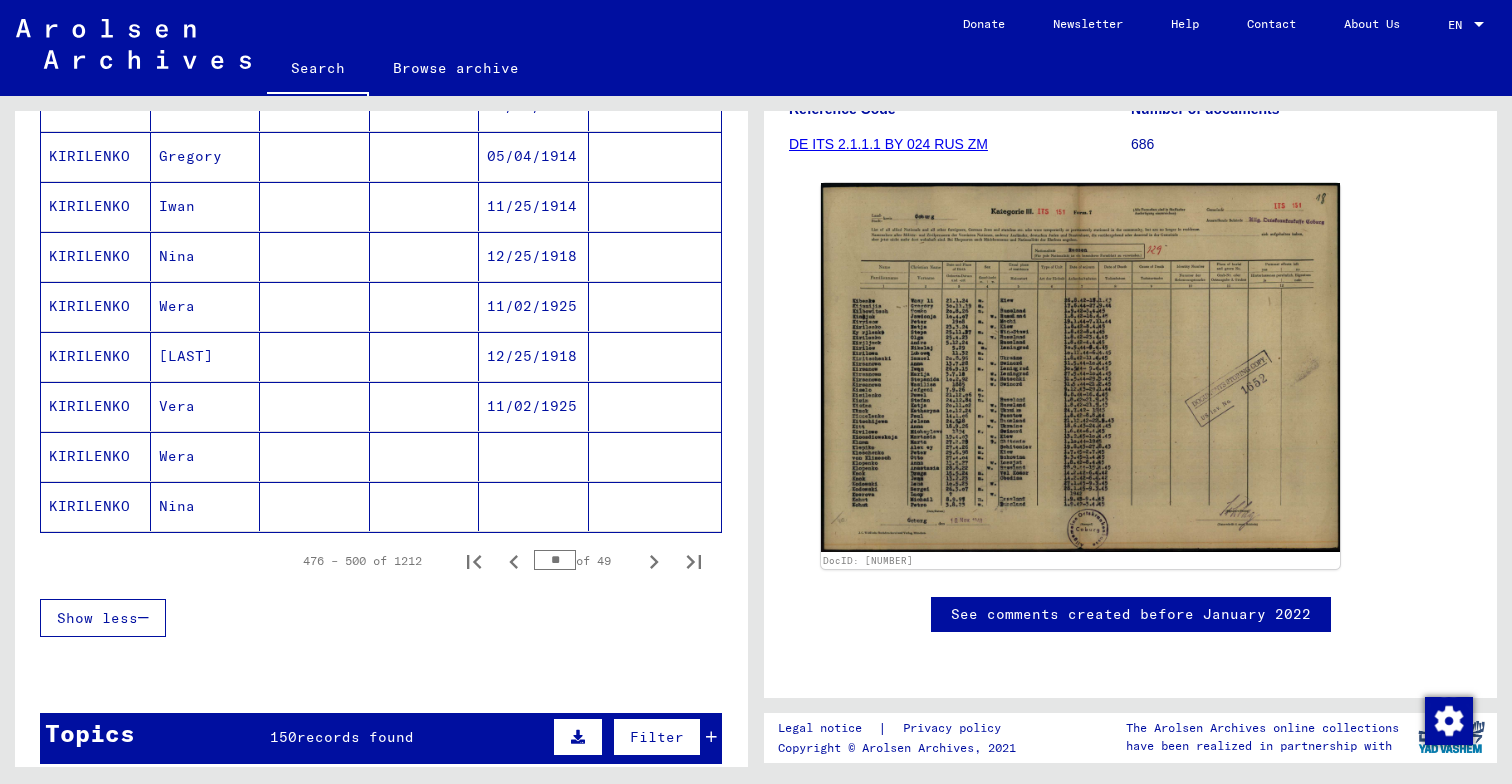 scroll, scrollTop: 1164, scrollLeft: 0, axis: vertical 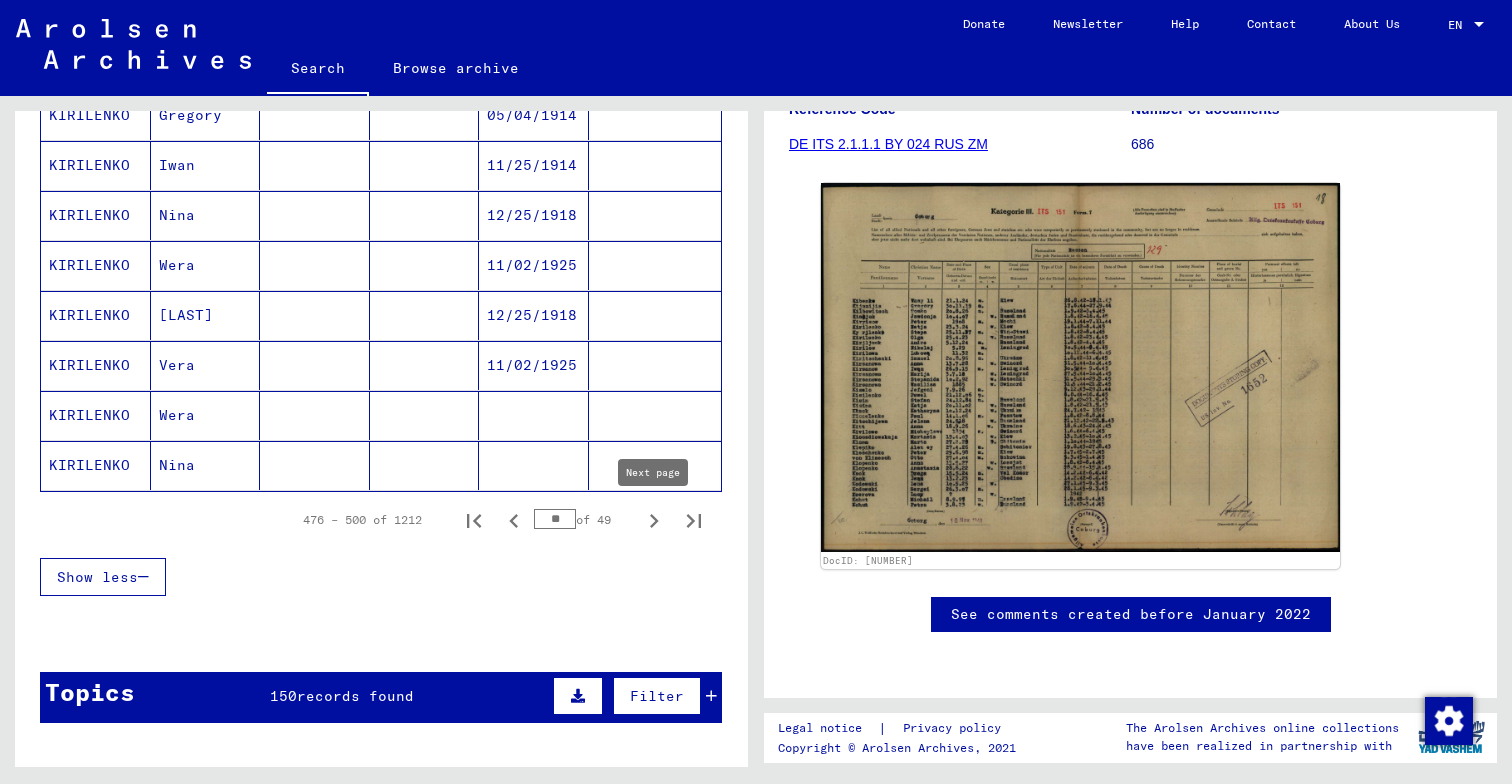 click 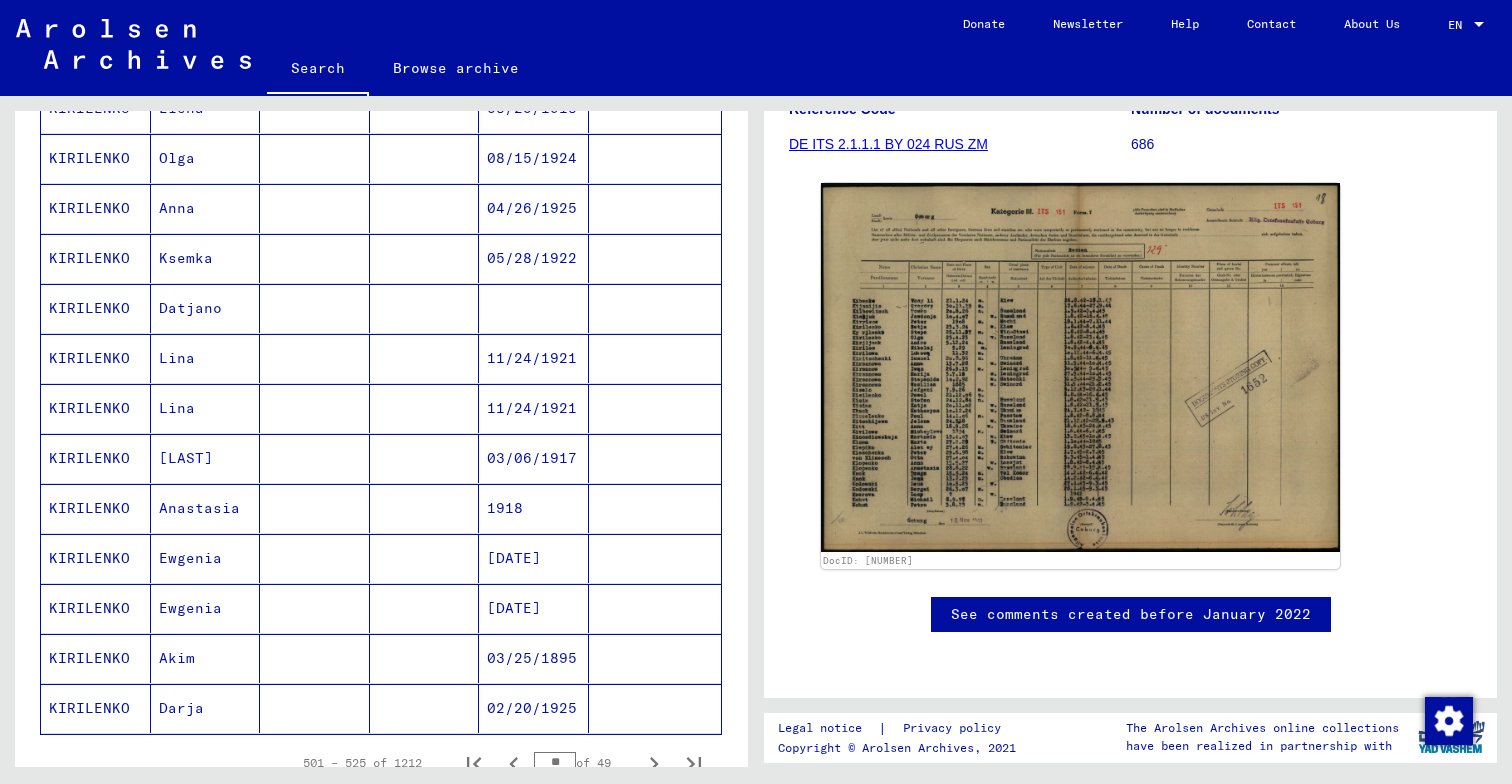 scroll, scrollTop: 1121, scrollLeft: 0, axis: vertical 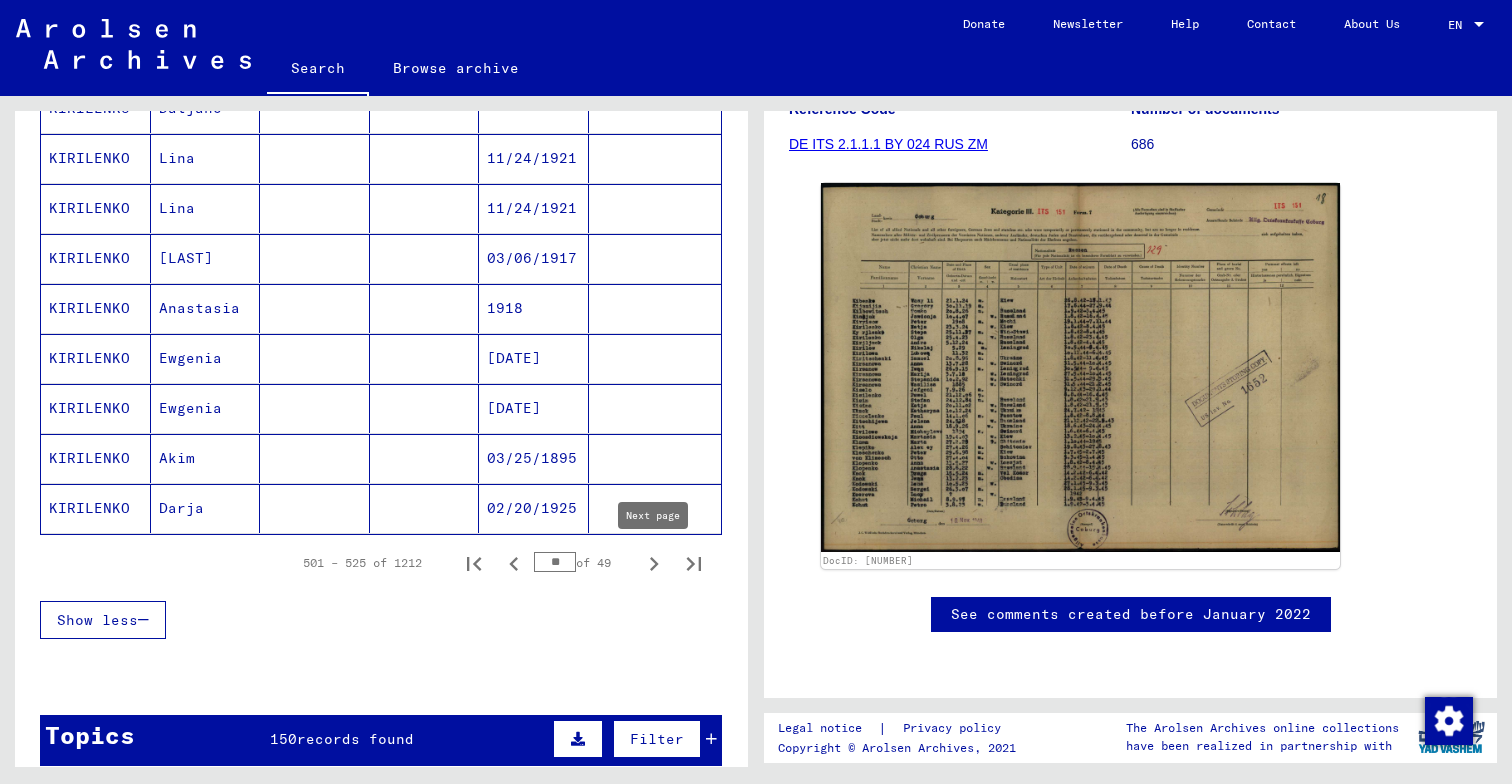 click 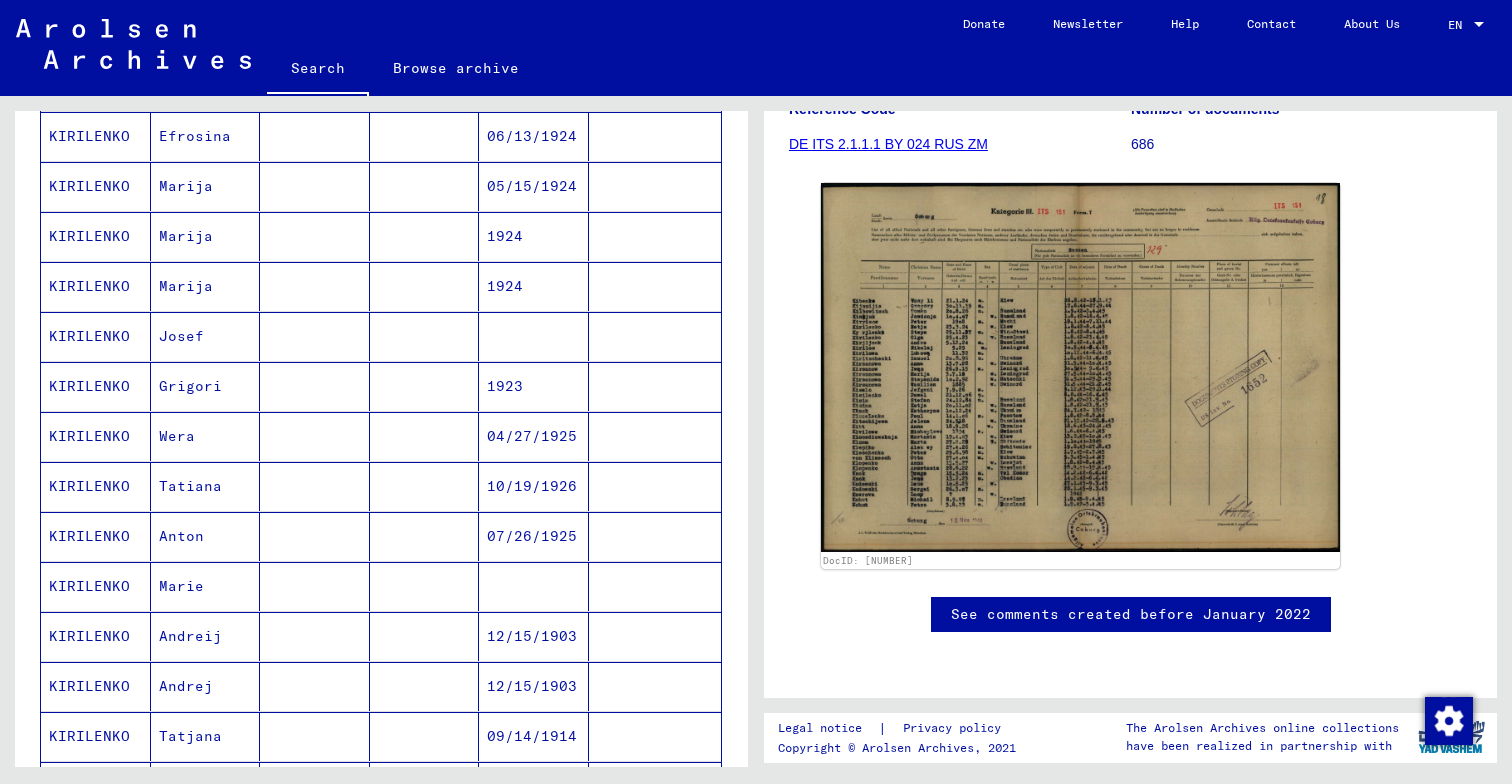 scroll, scrollTop: 981, scrollLeft: 0, axis: vertical 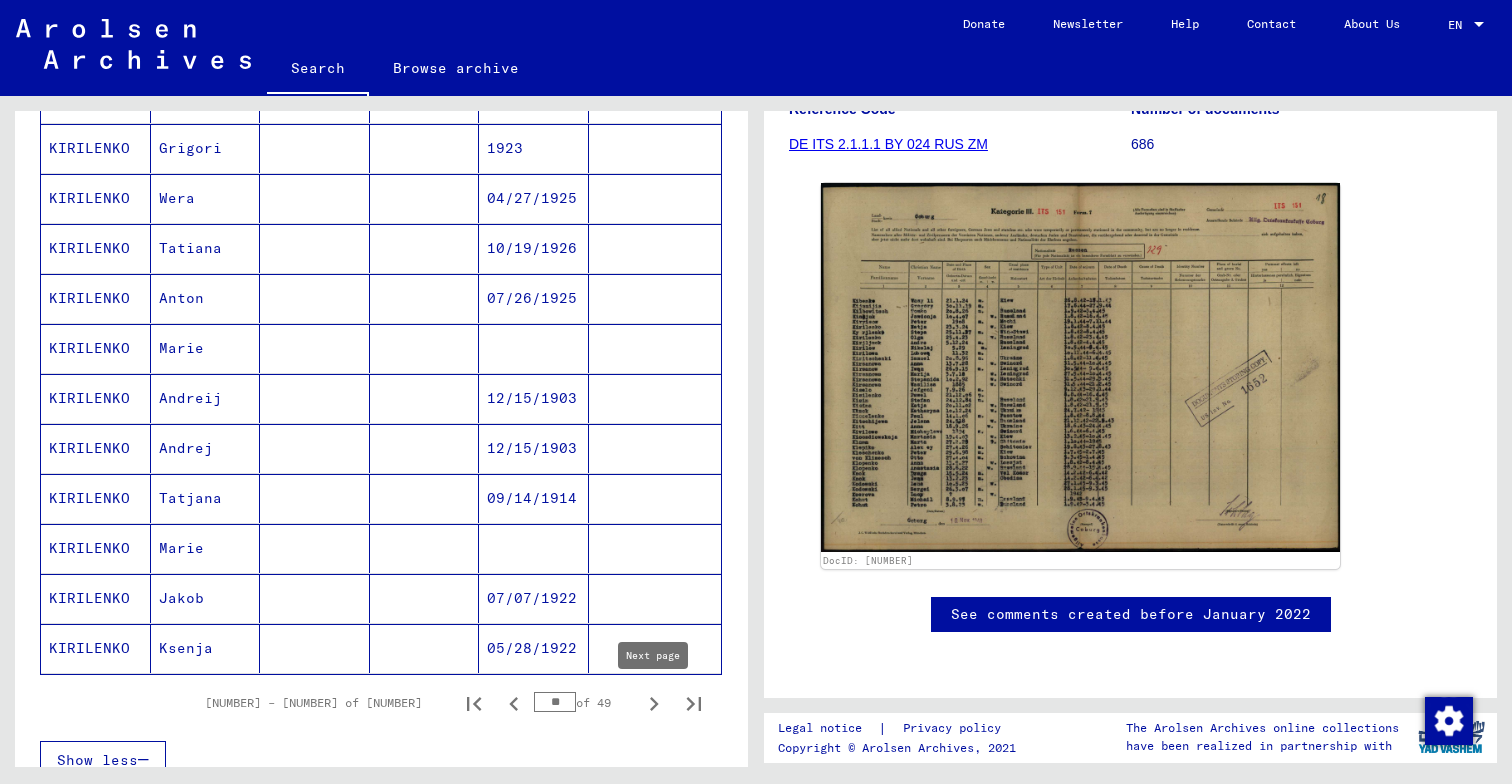 click 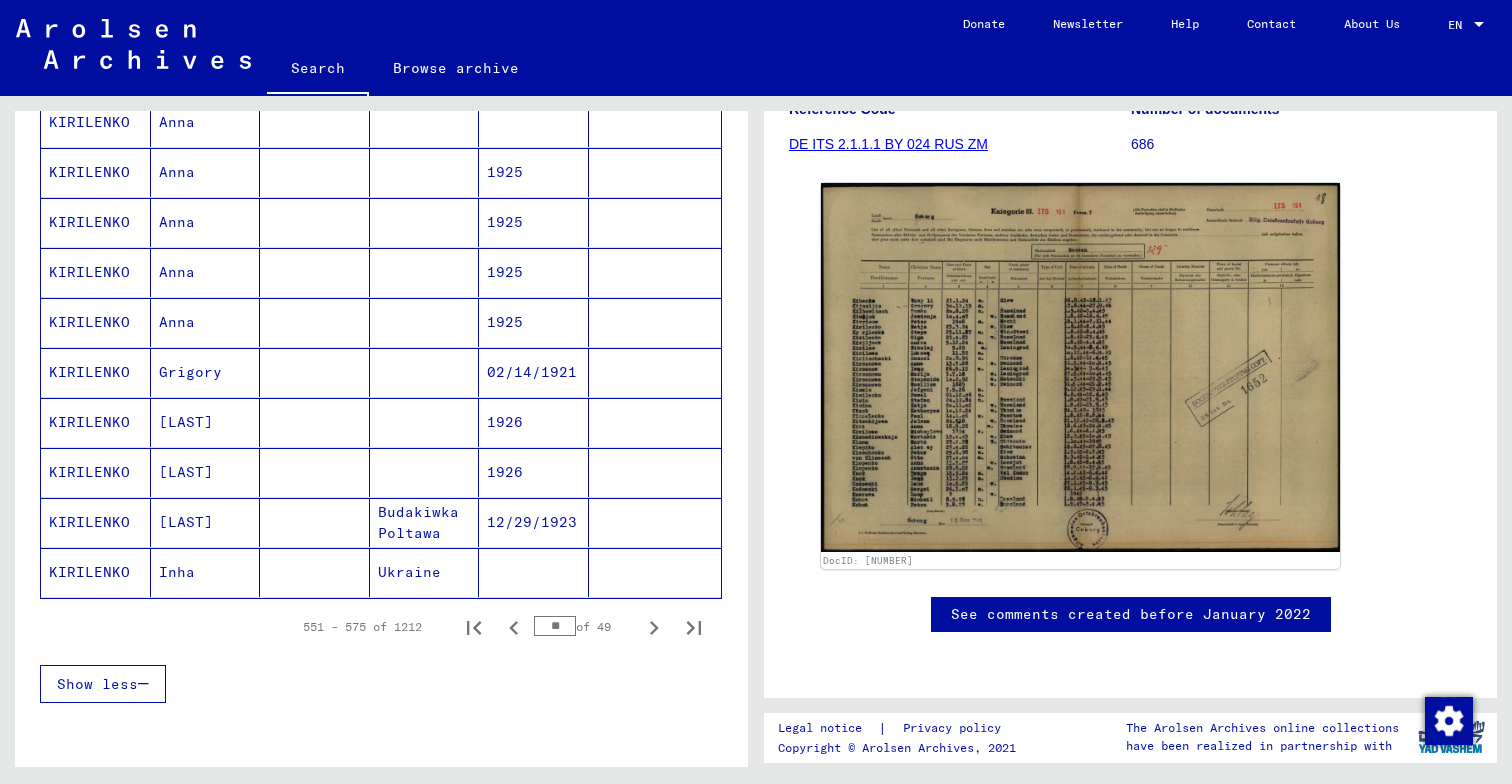 scroll, scrollTop: 1110, scrollLeft: 0, axis: vertical 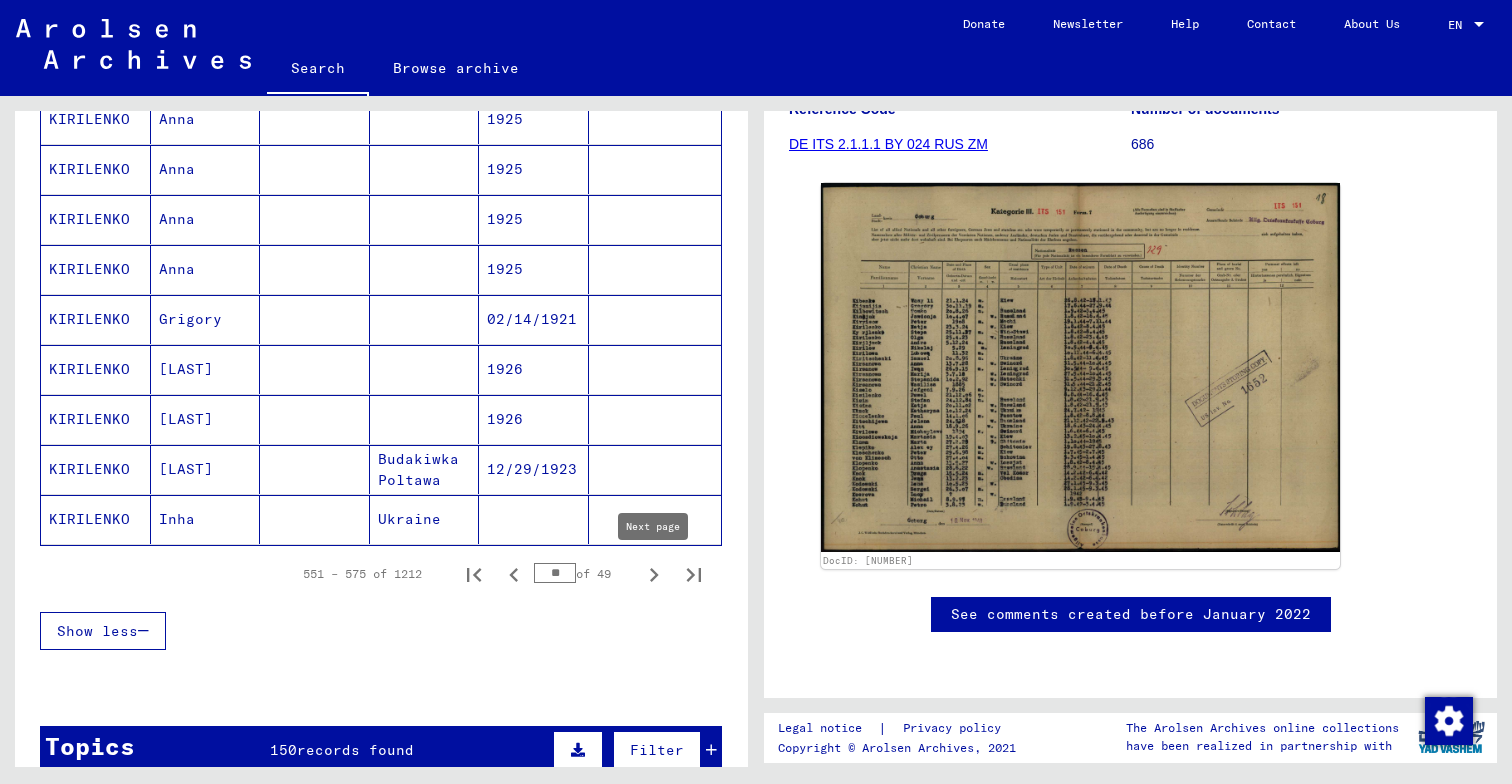 click 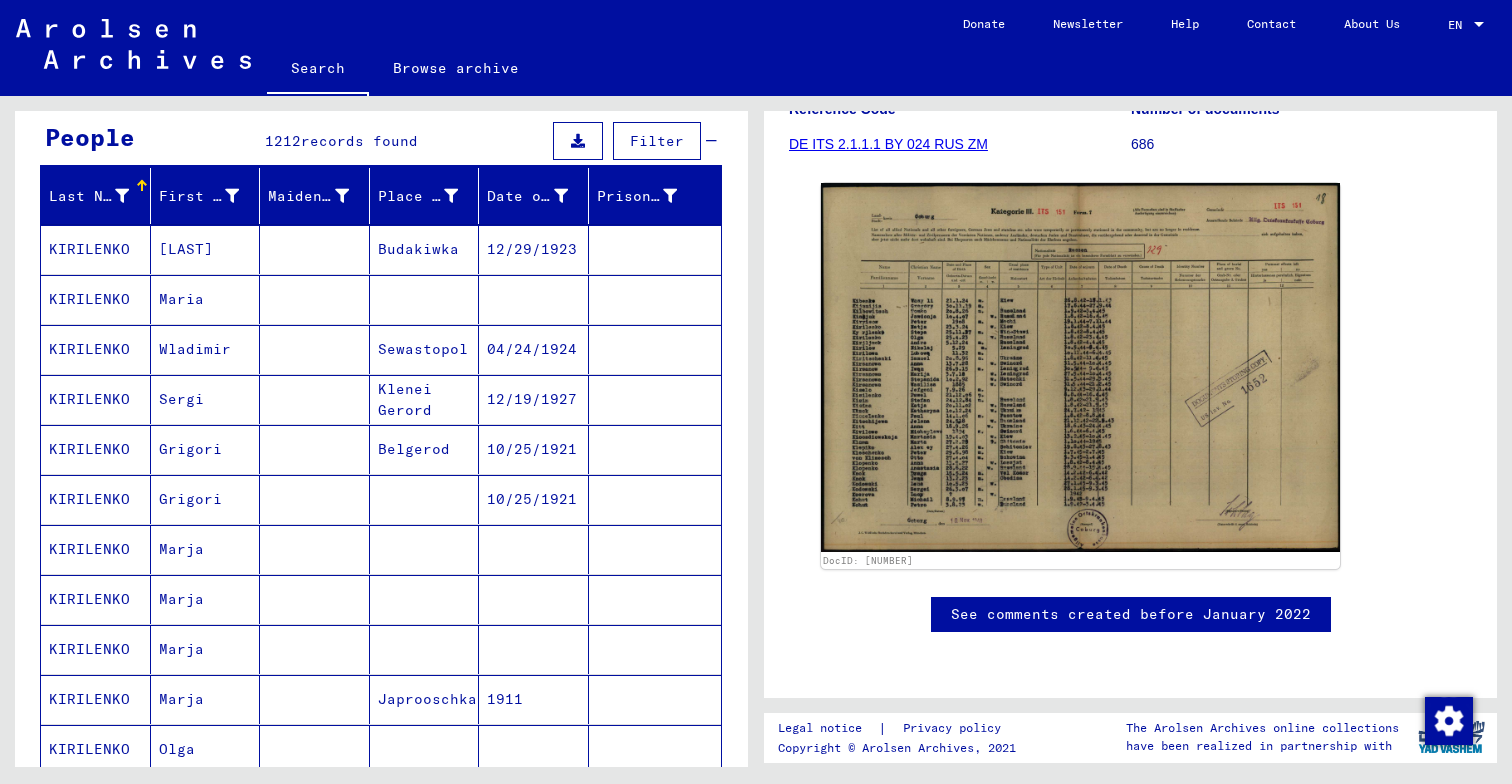 scroll, scrollTop: 174, scrollLeft: 0, axis: vertical 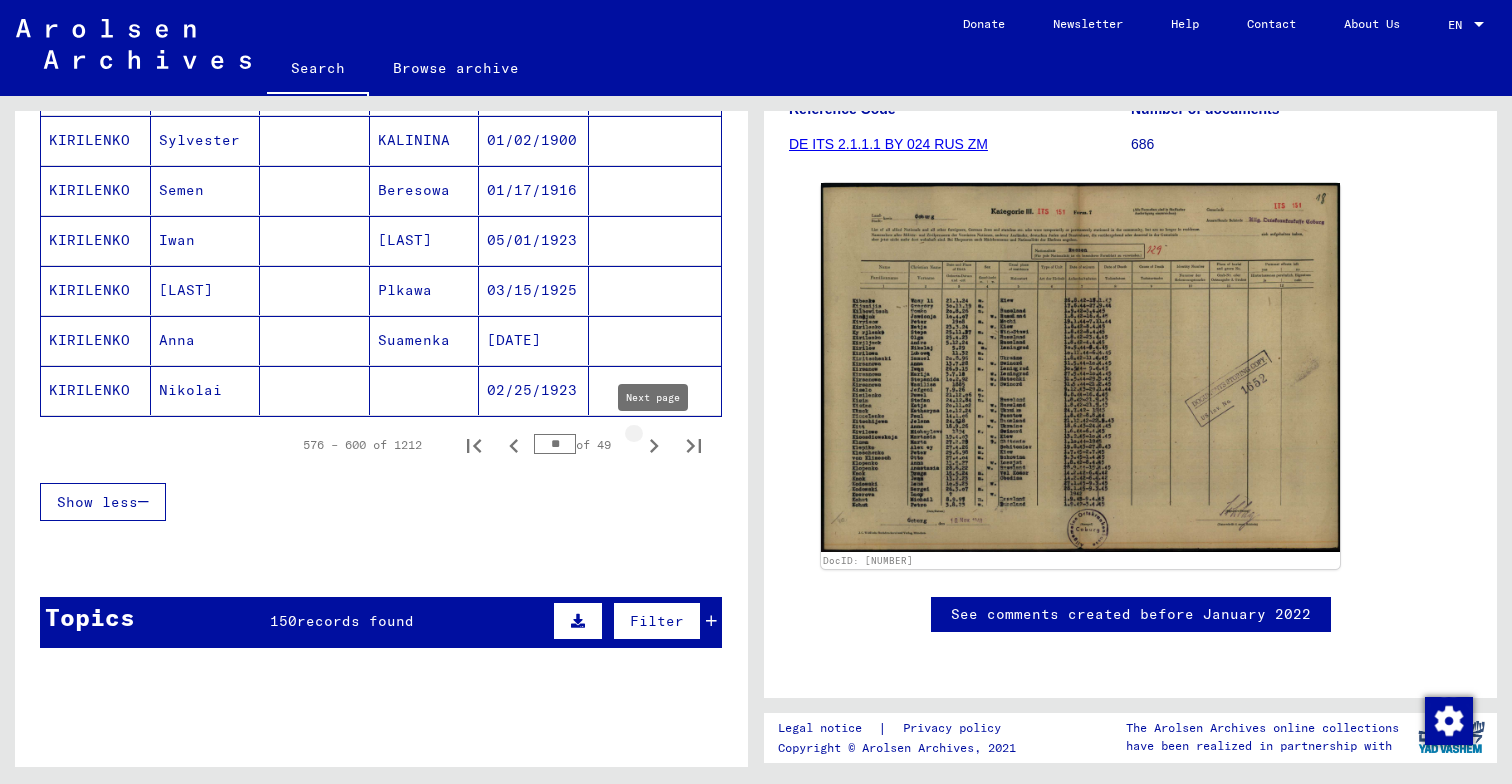 click 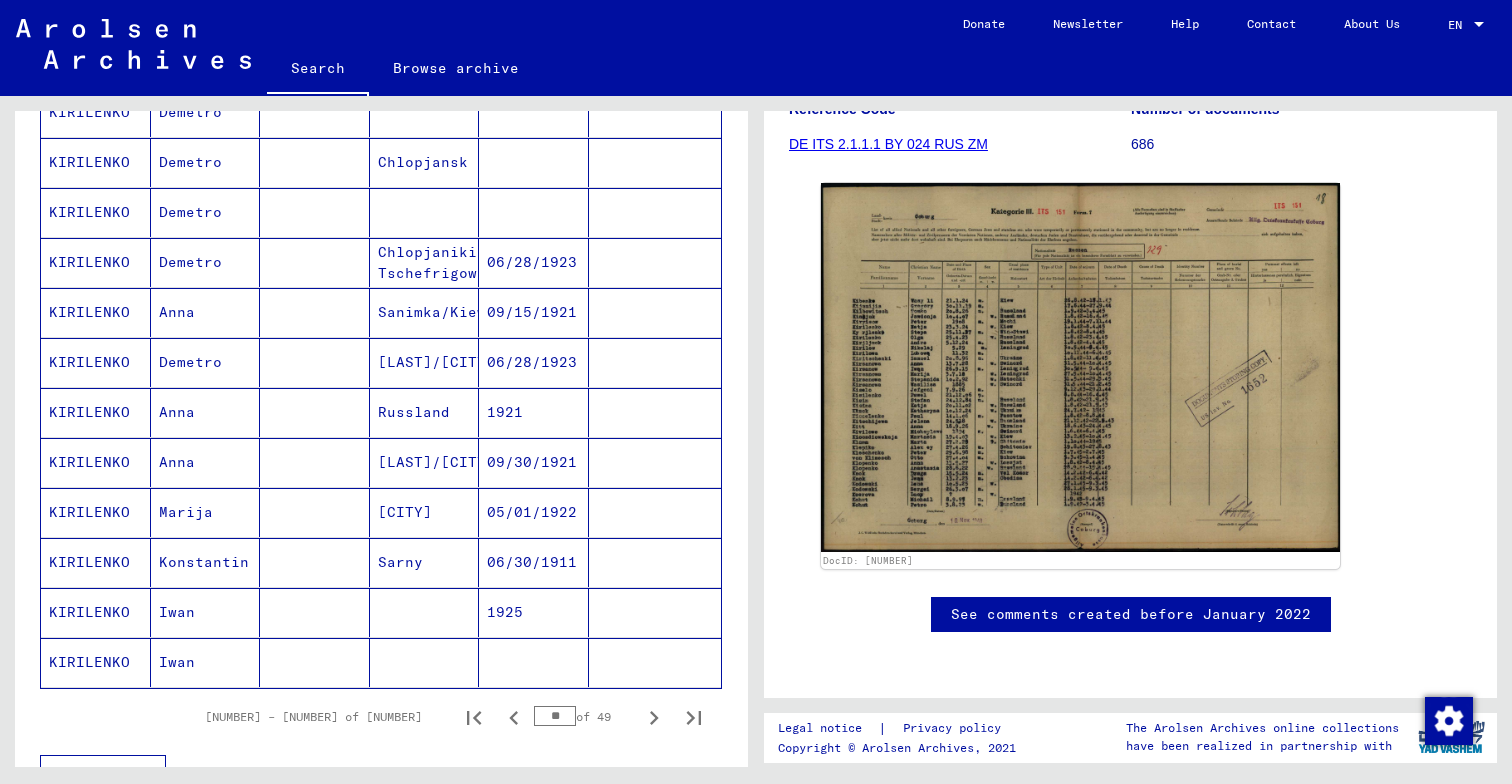 scroll, scrollTop: 1042, scrollLeft: 0, axis: vertical 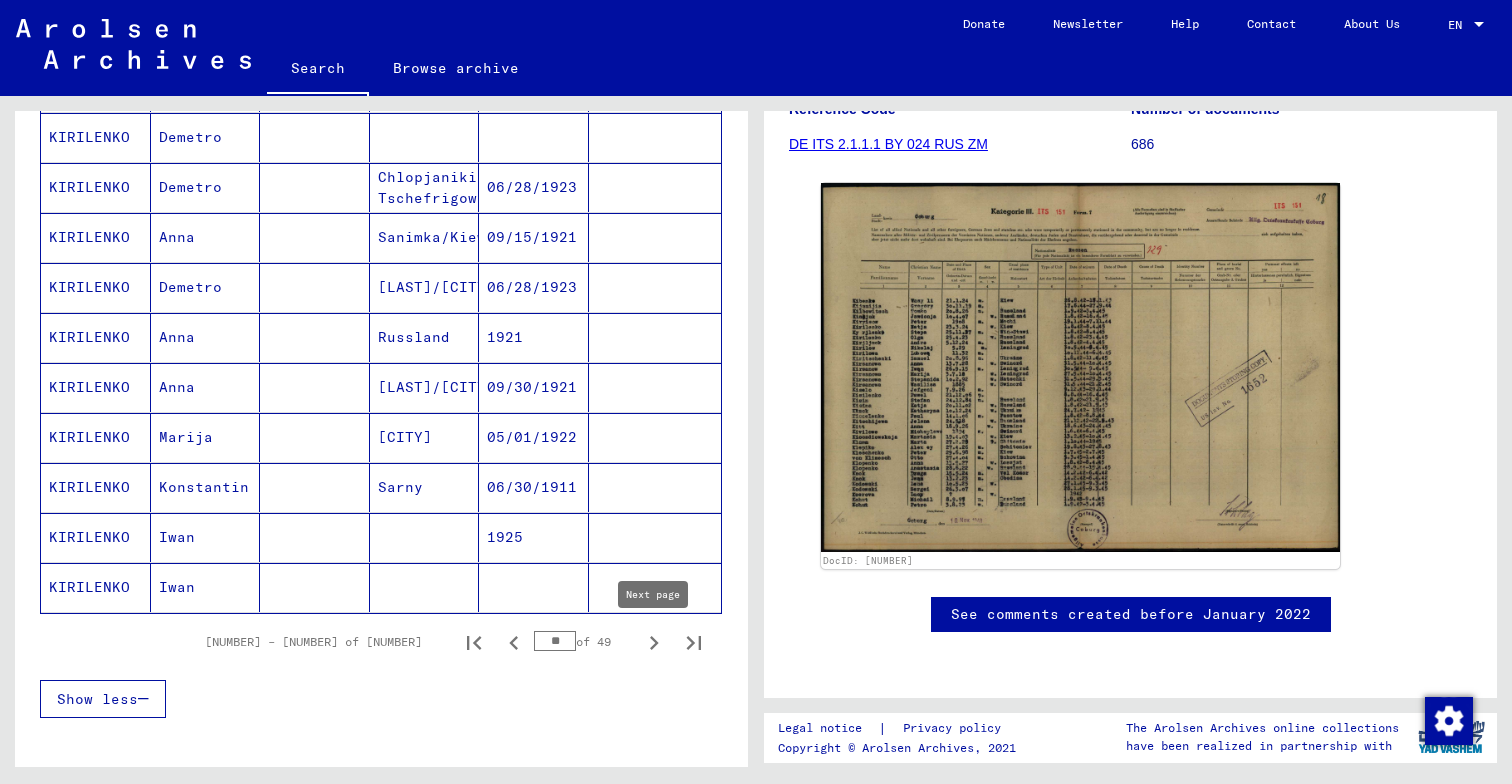 click 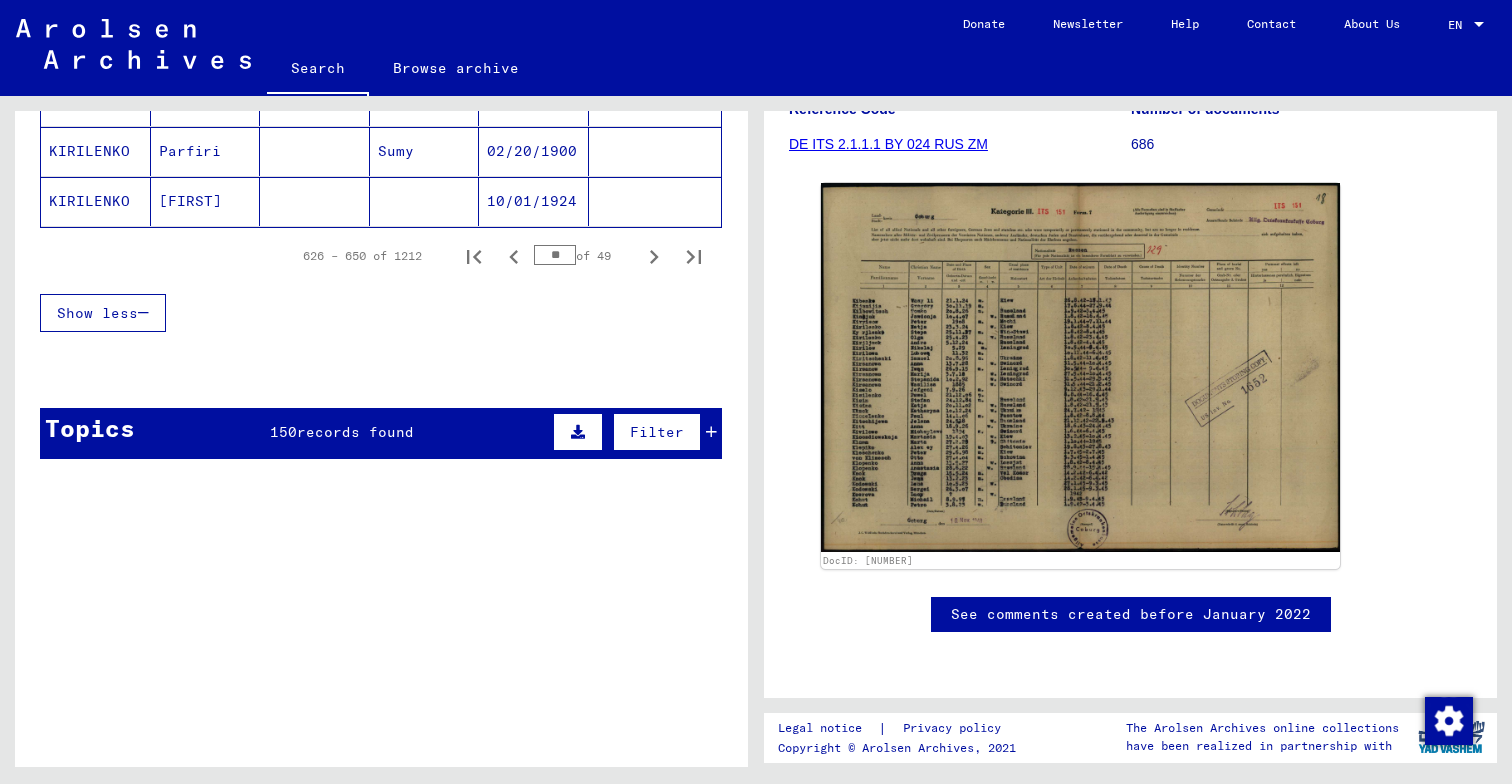 scroll, scrollTop: 1410, scrollLeft: 0, axis: vertical 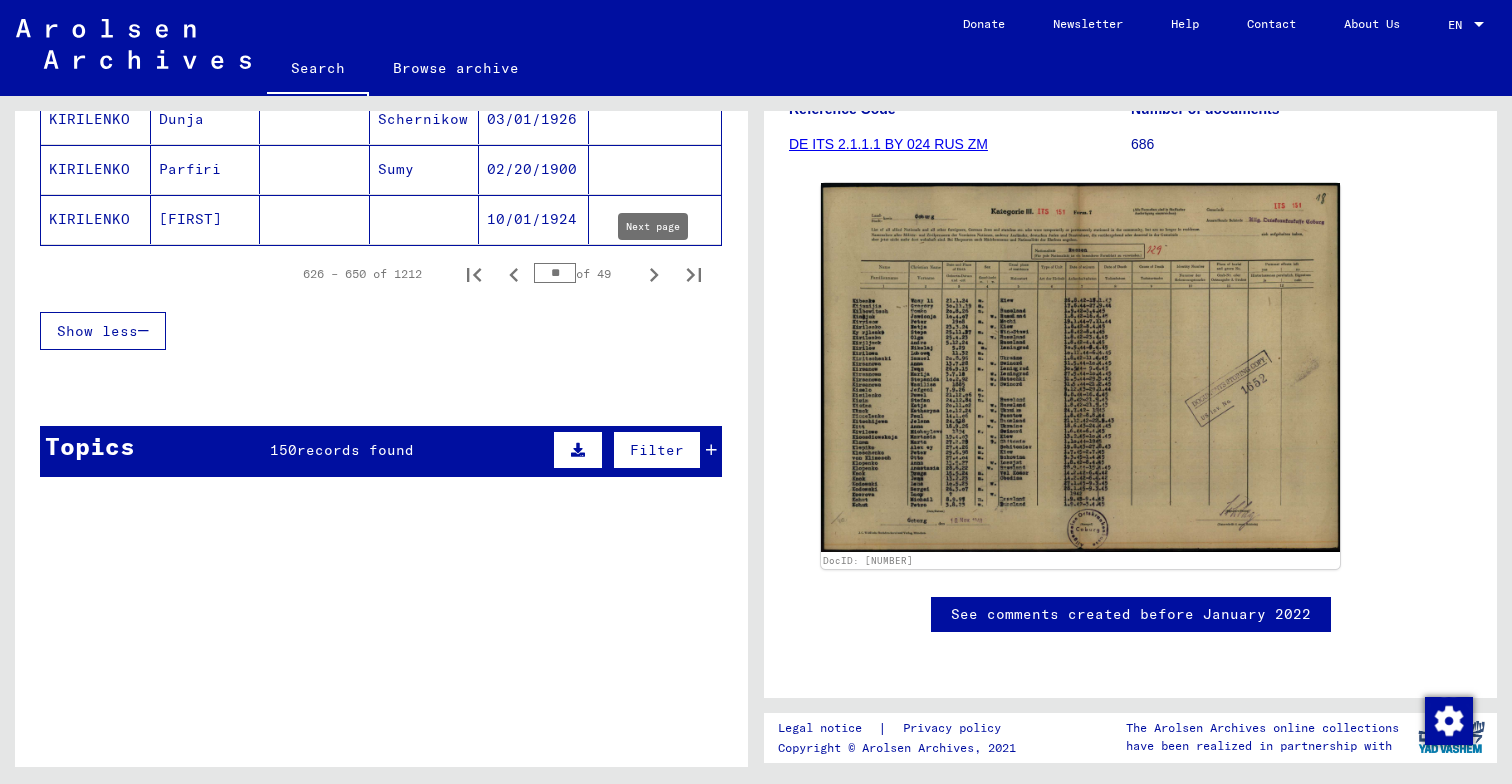 click 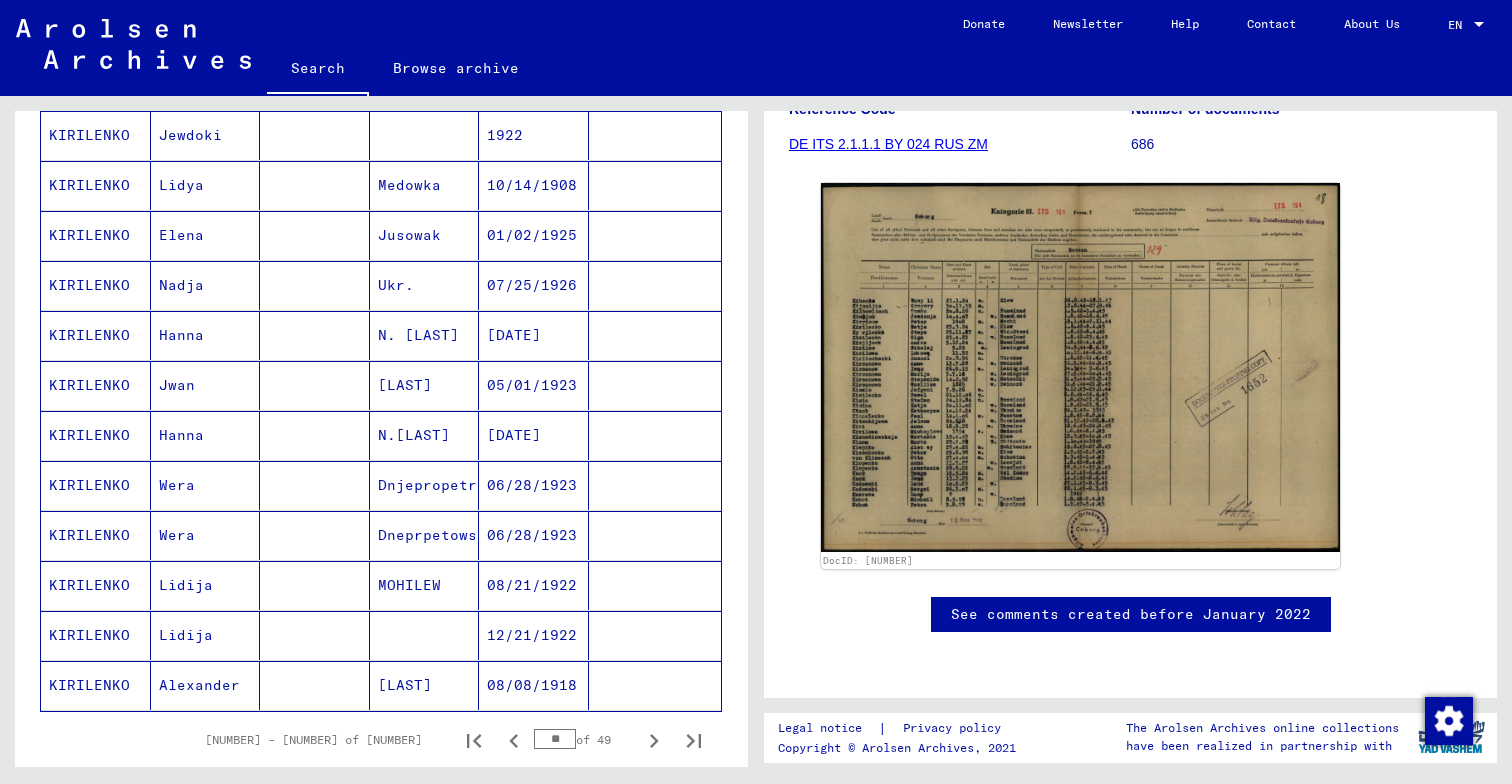 scroll, scrollTop: 1045, scrollLeft: 0, axis: vertical 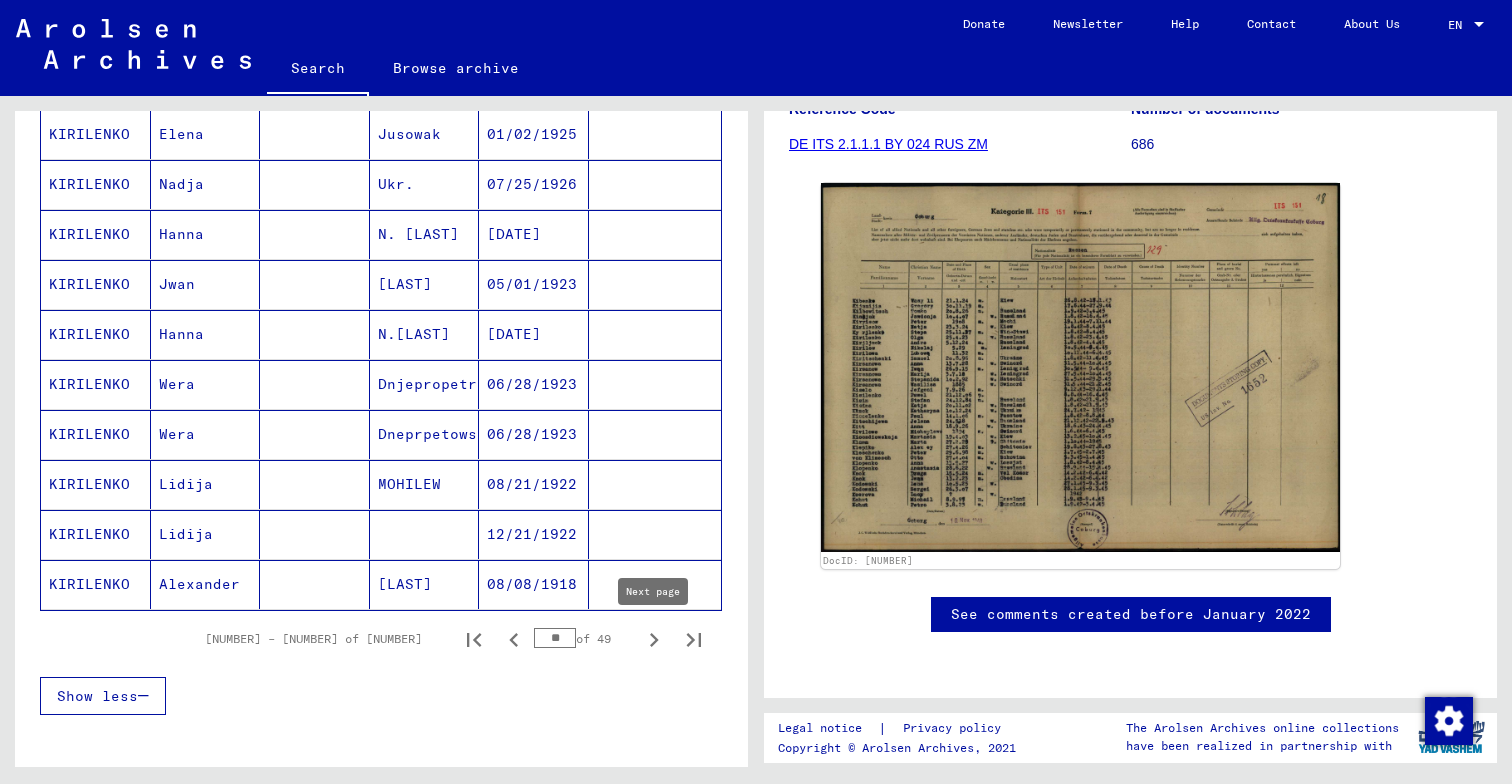 click 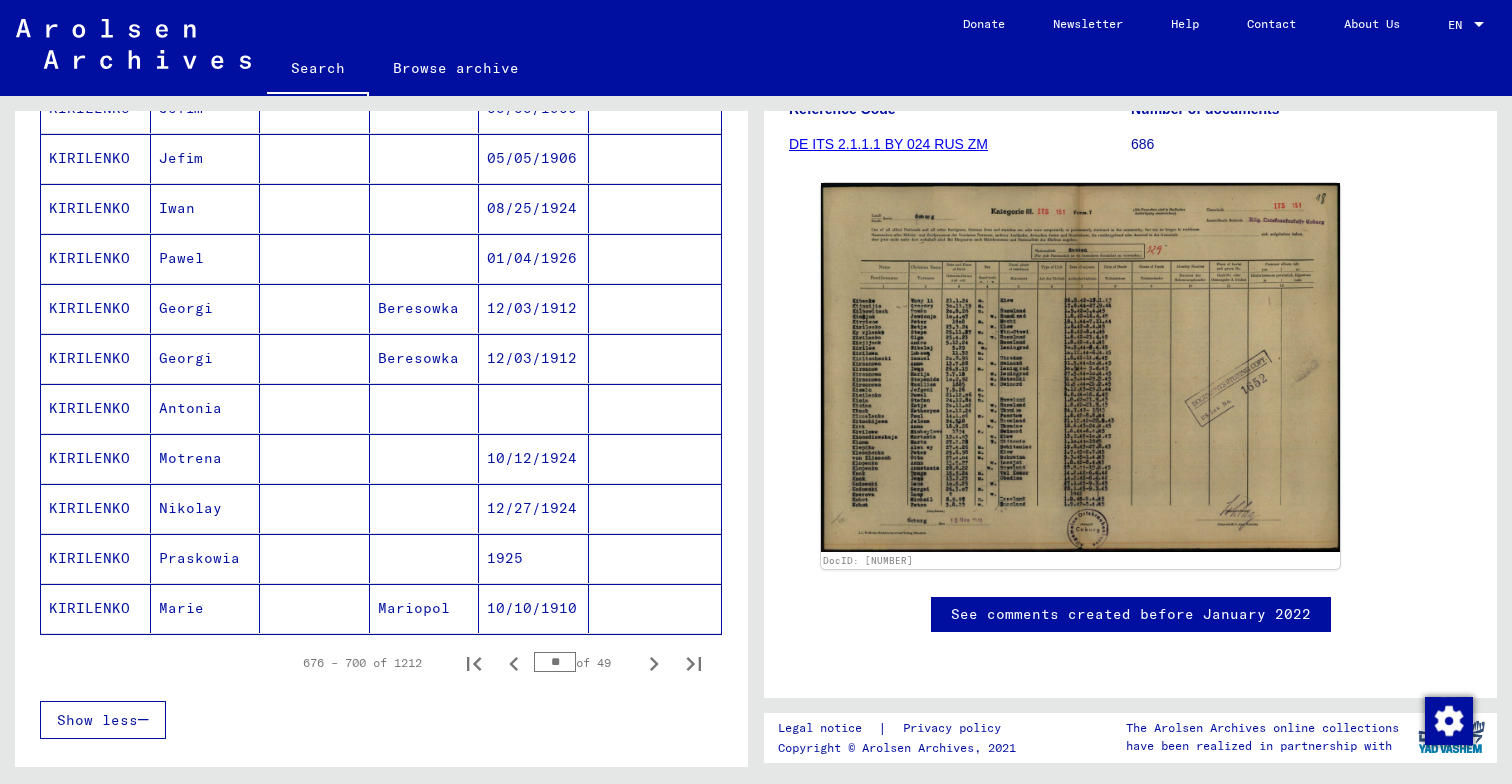 scroll, scrollTop: 1053, scrollLeft: 0, axis: vertical 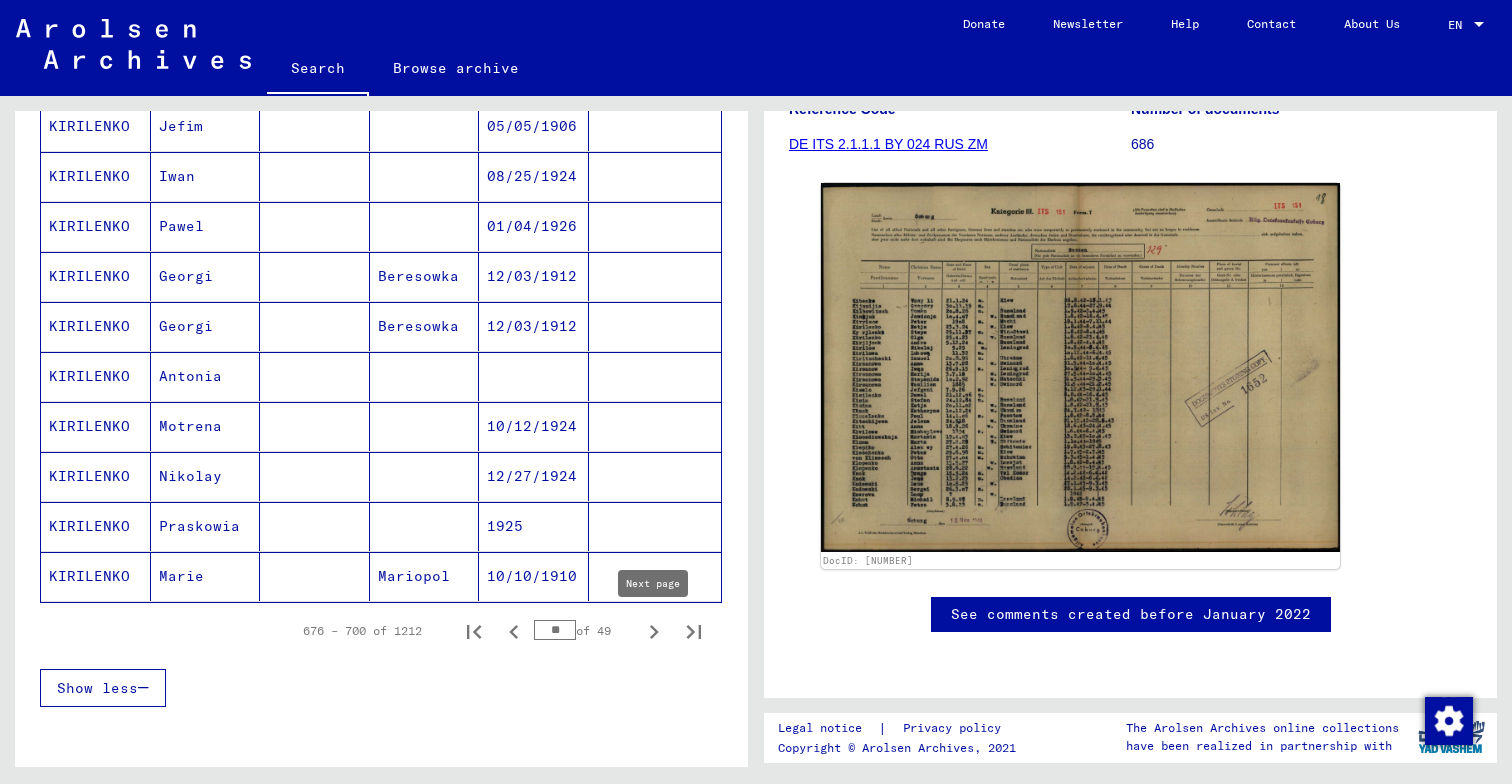 click 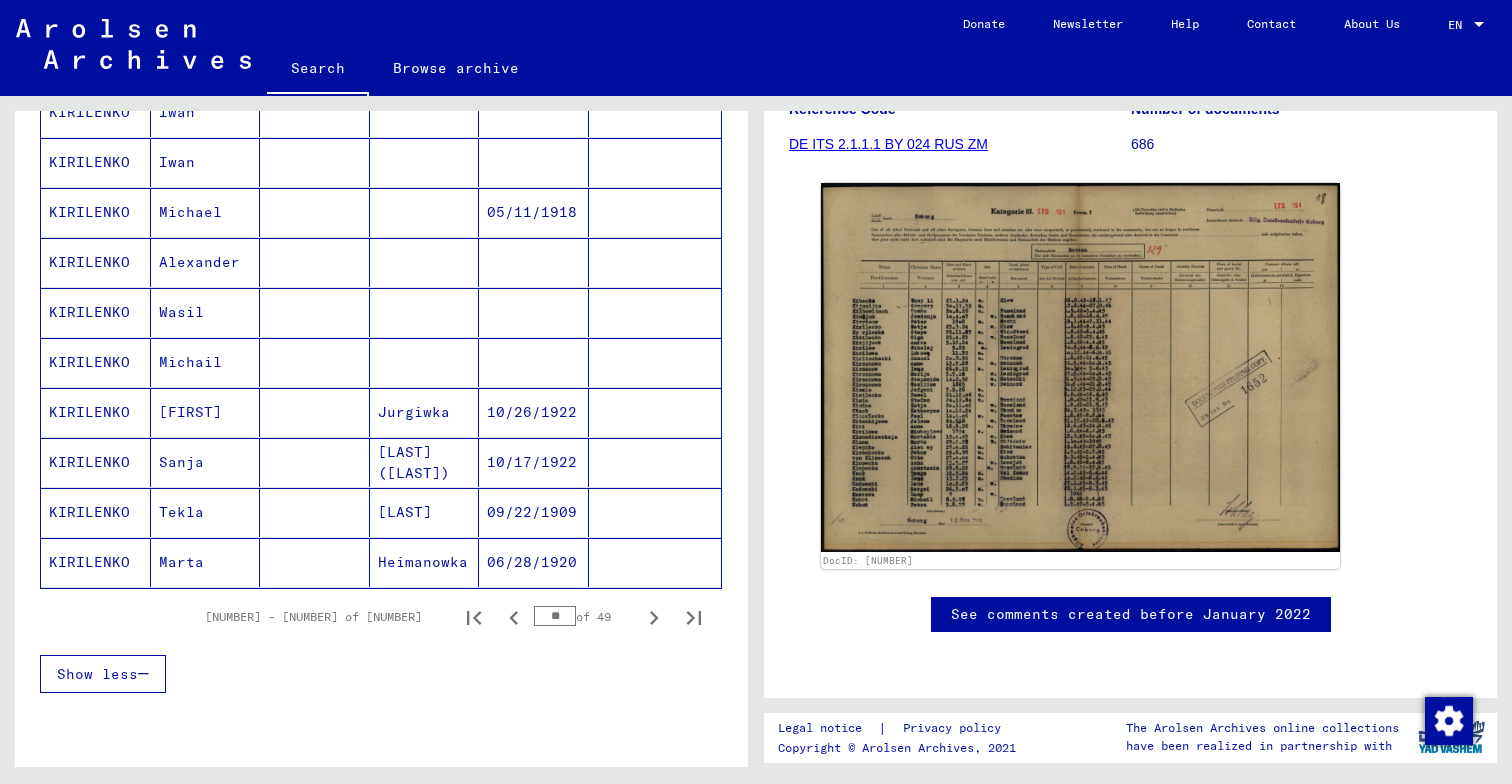 scroll, scrollTop: 1118, scrollLeft: 0, axis: vertical 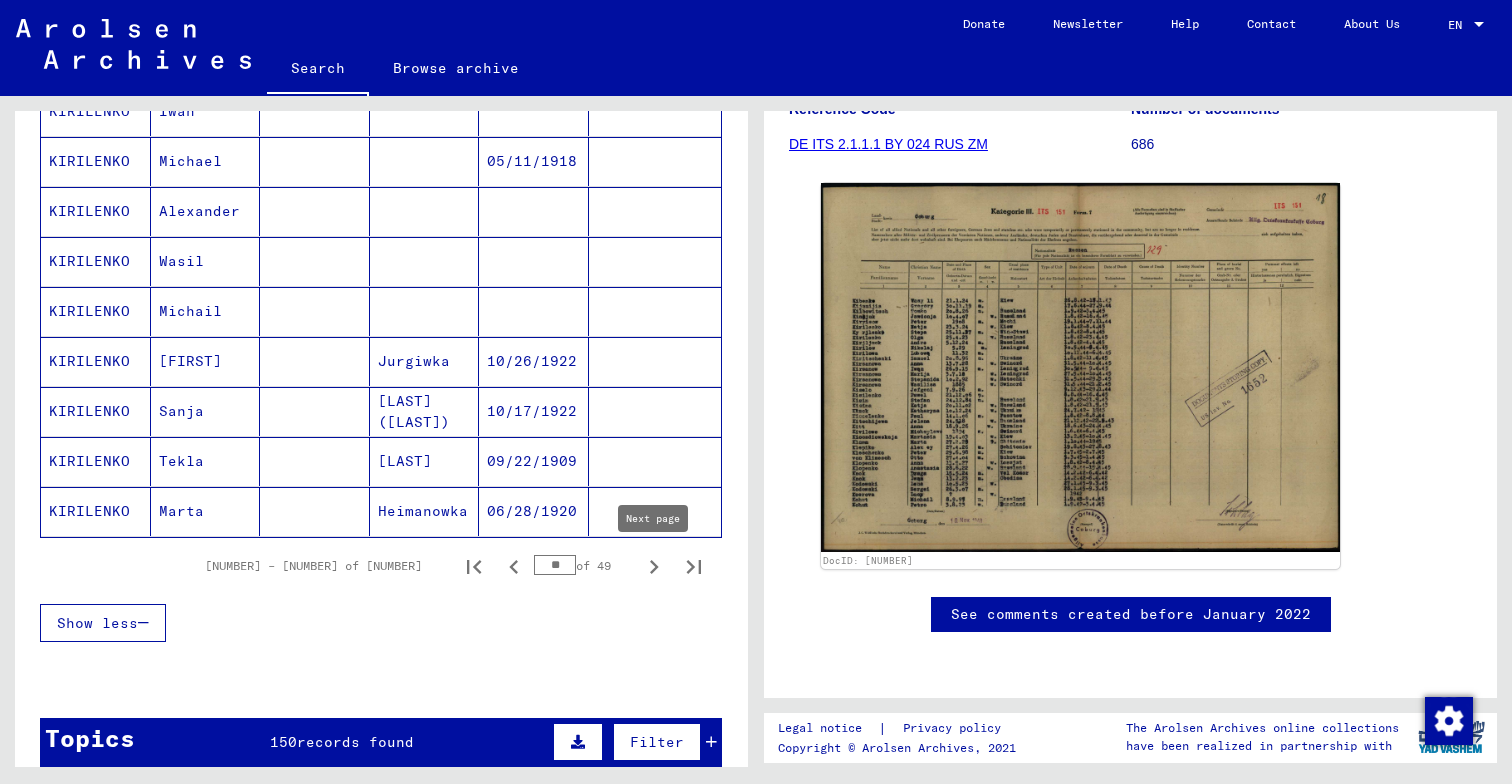 click 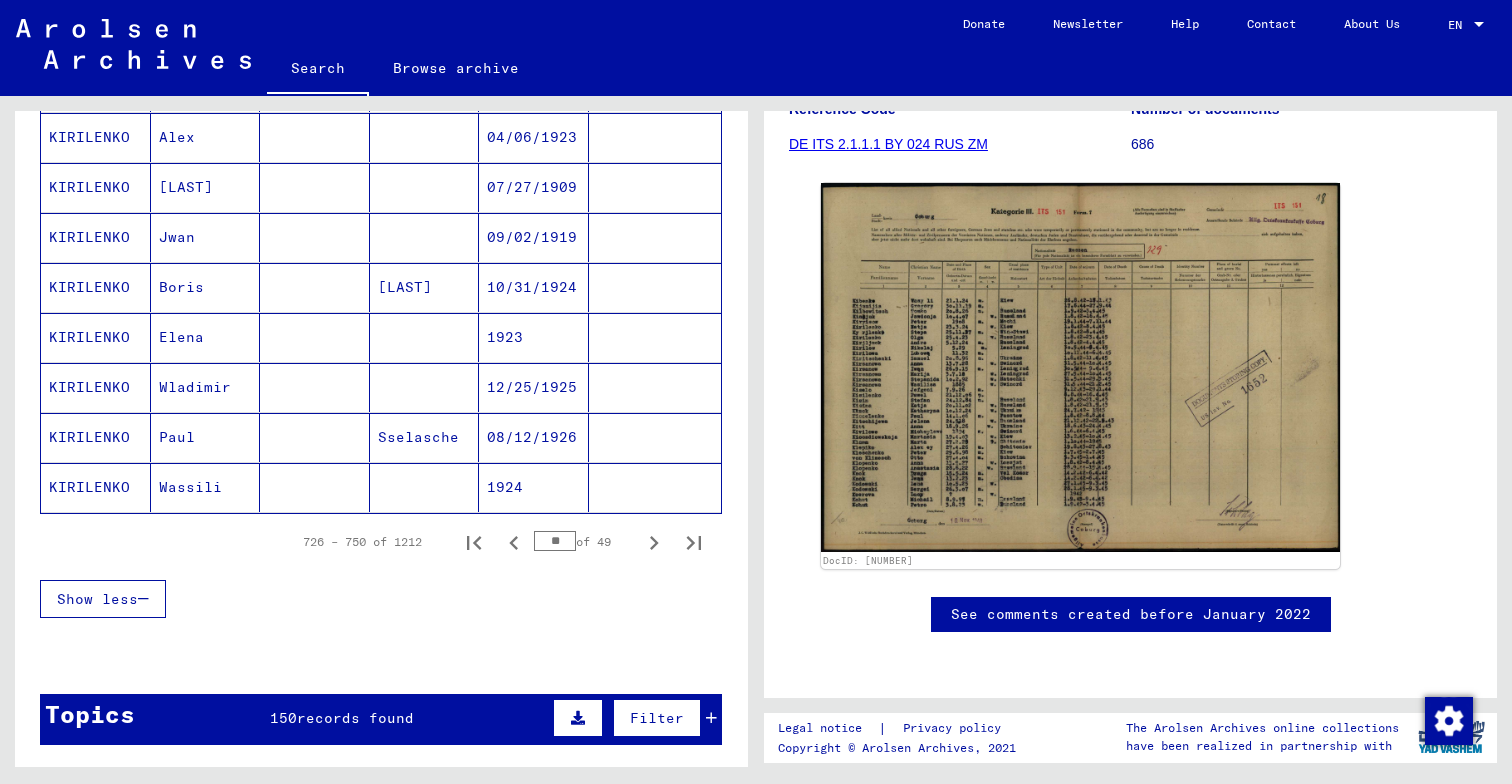 scroll, scrollTop: 1176, scrollLeft: 0, axis: vertical 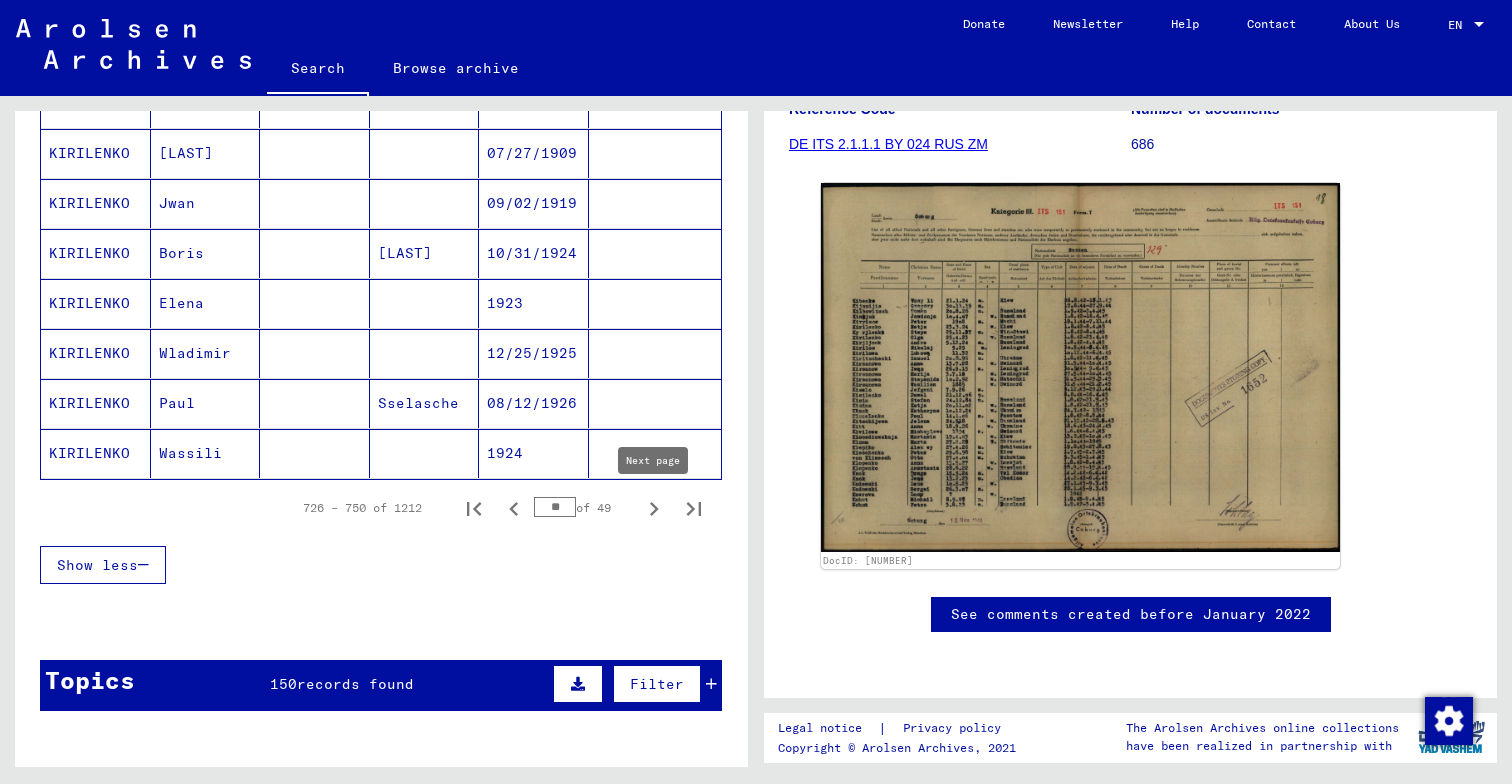 click 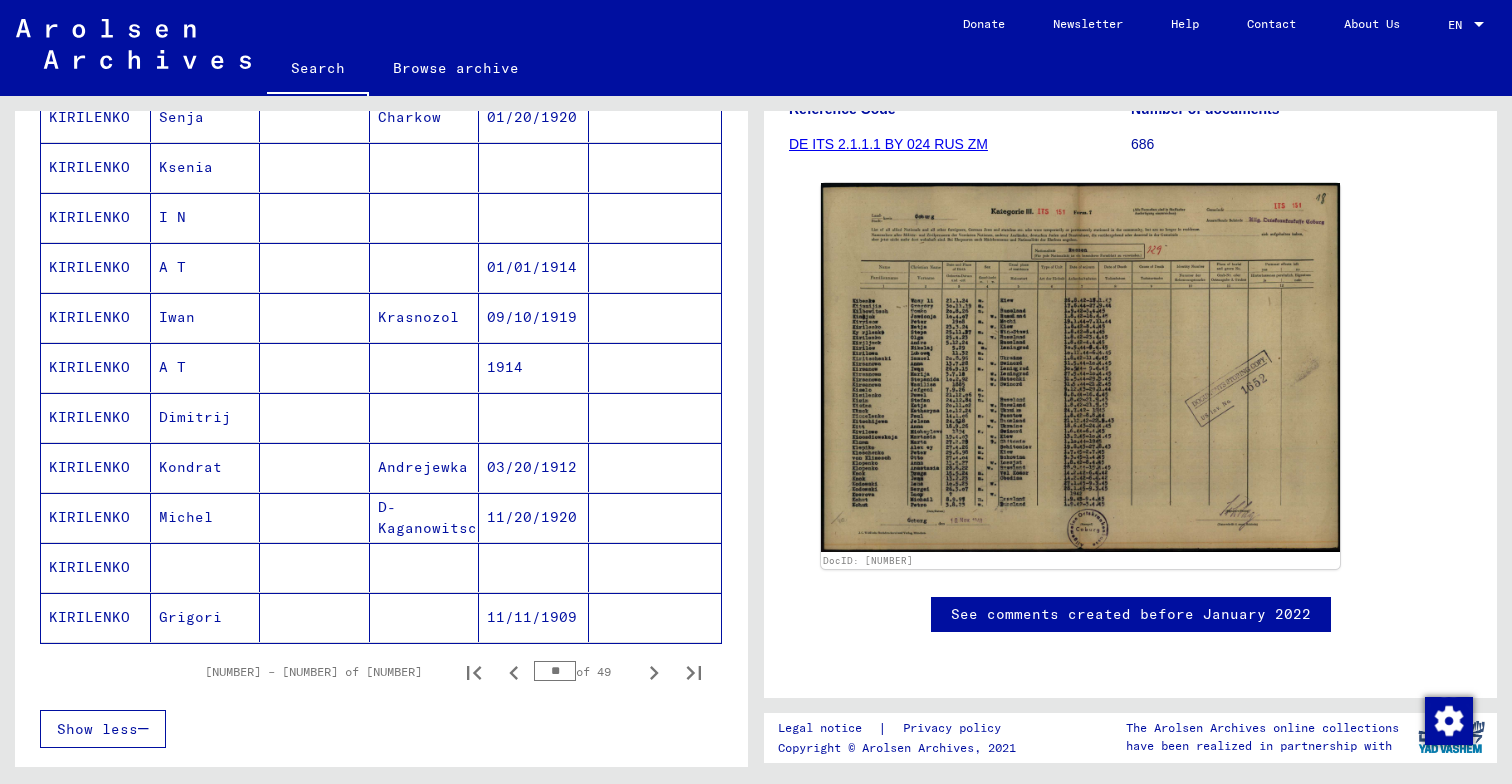 scroll, scrollTop: 1078, scrollLeft: 0, axis: vertical 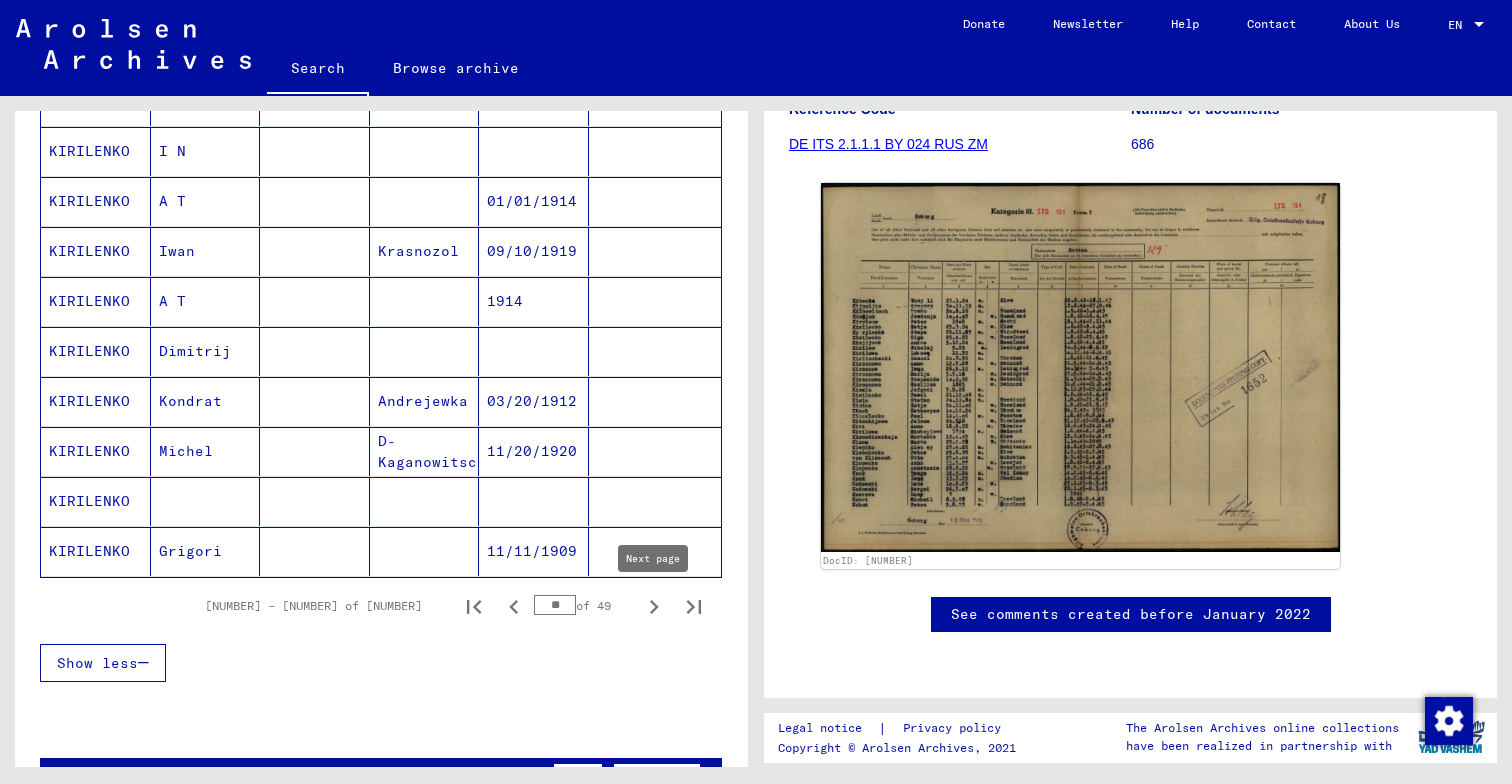 click 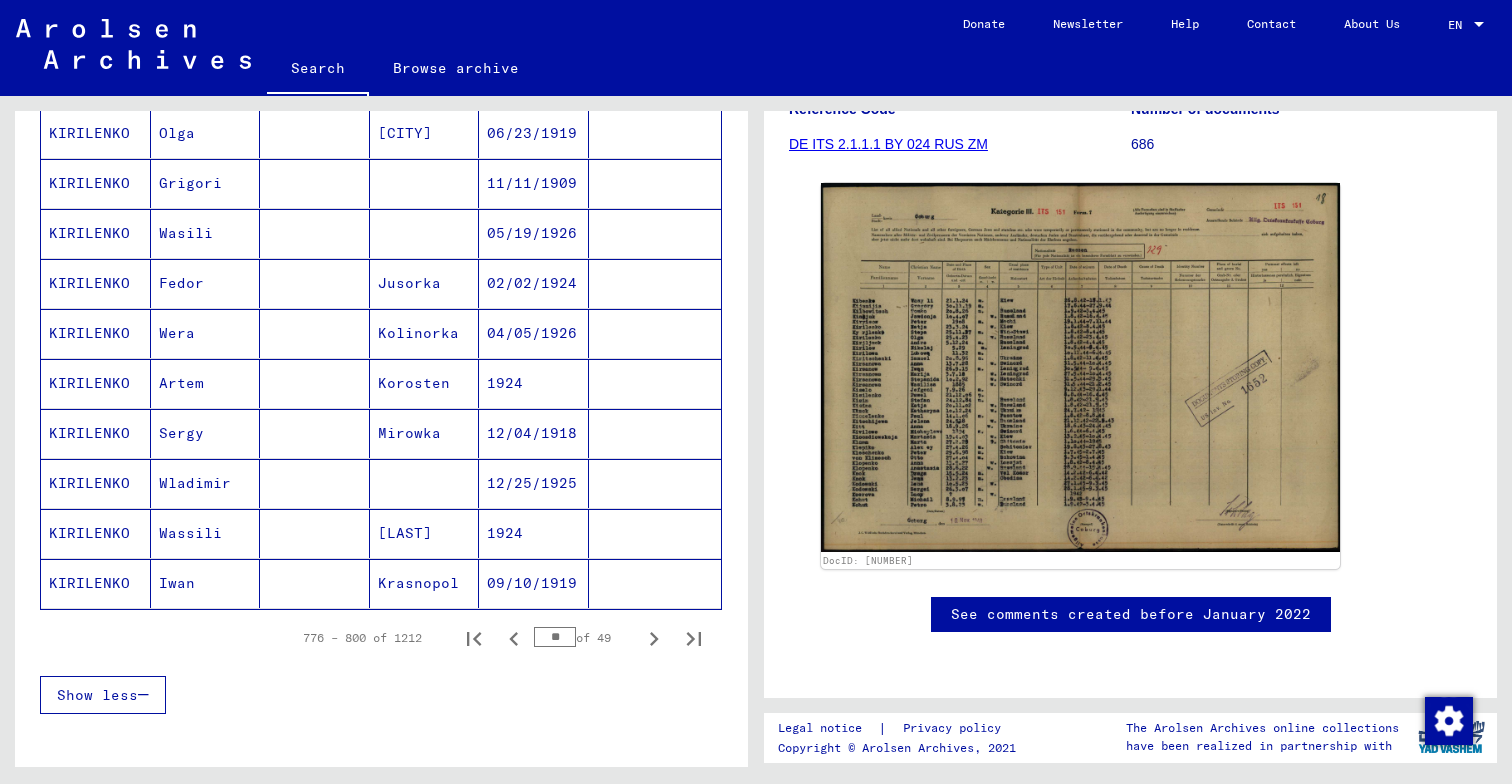 scroll, scrollTop: 1052, scrollLeft: 0, axis: vertical 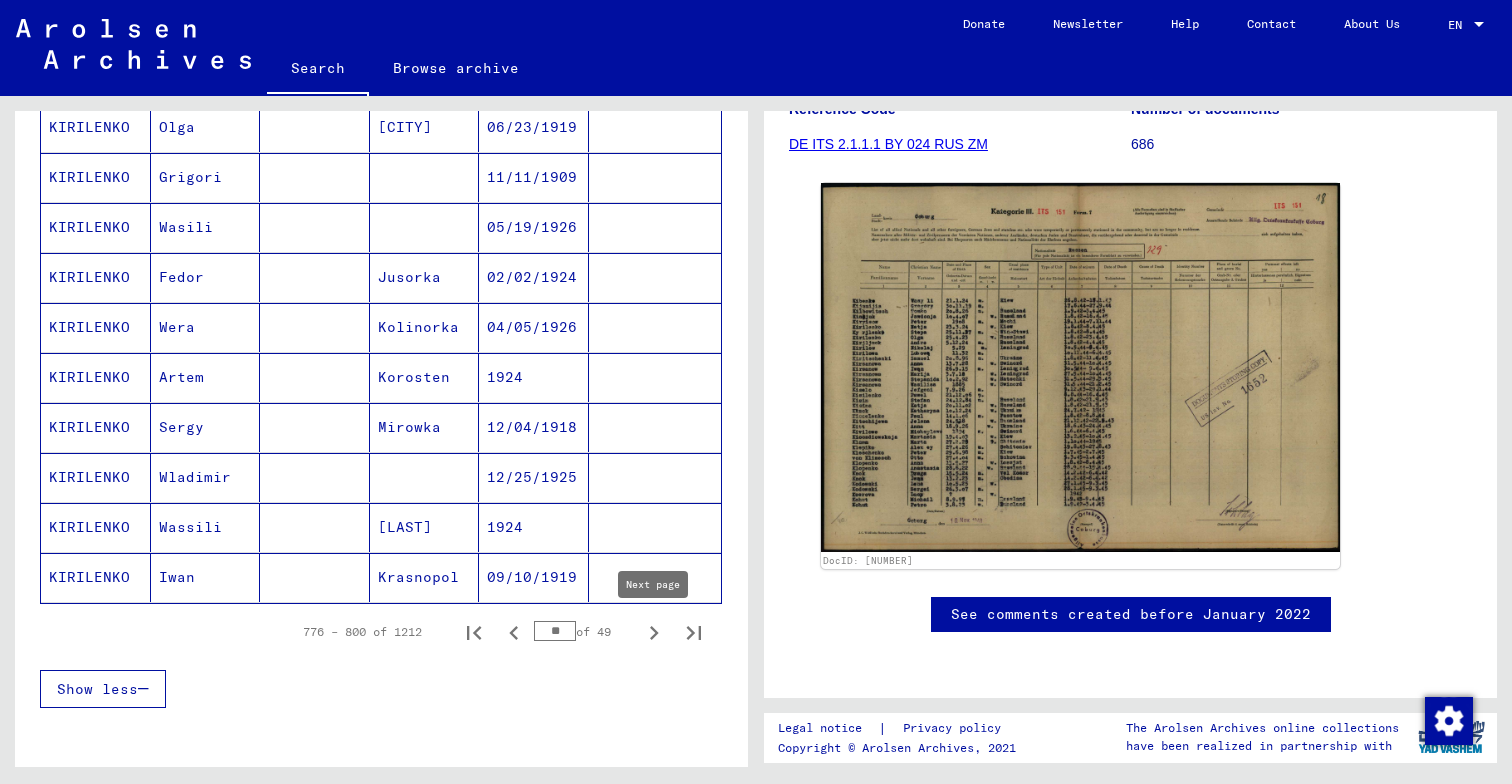 click 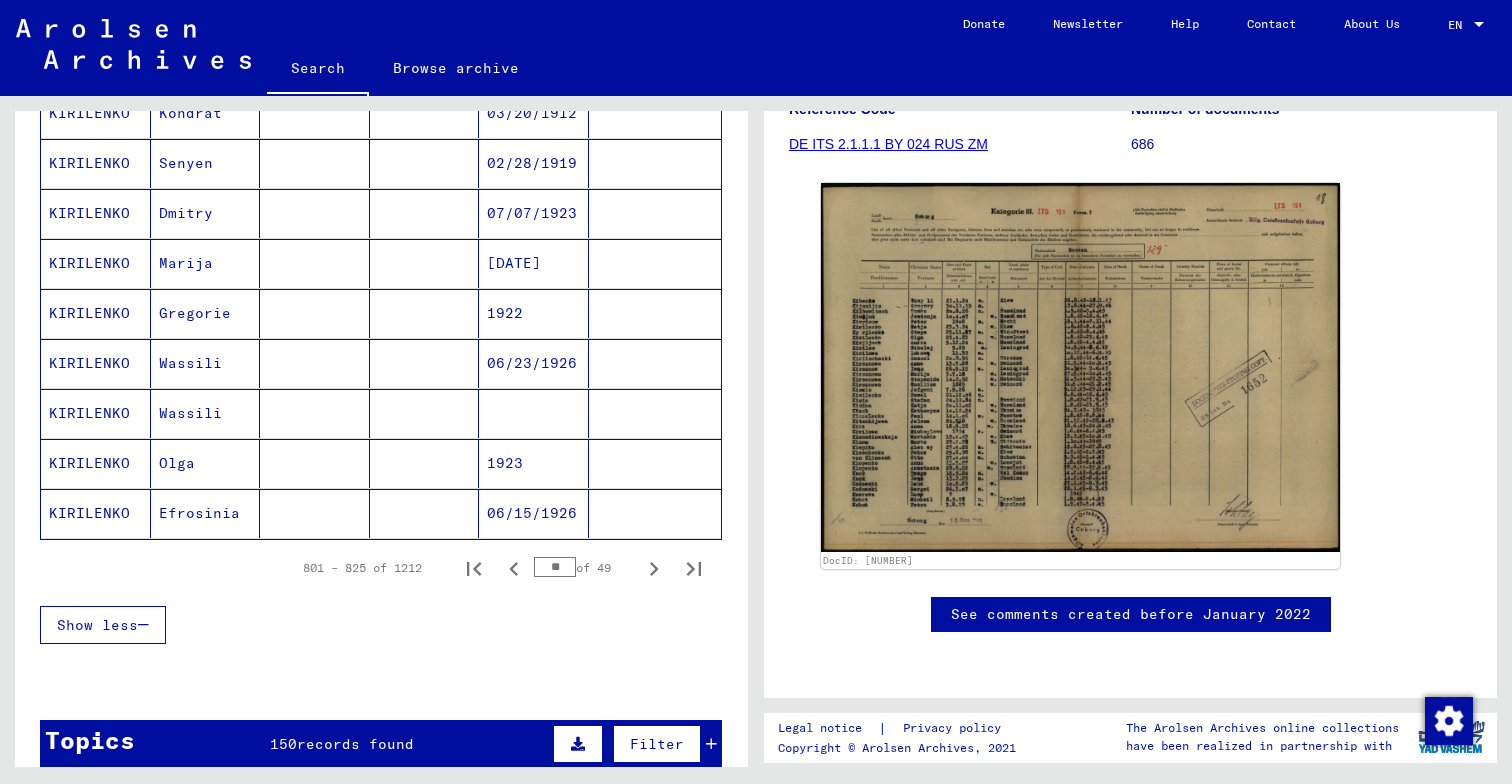 scroll, scrollTop: 1138, scrollLeft: 0, axis: vertical 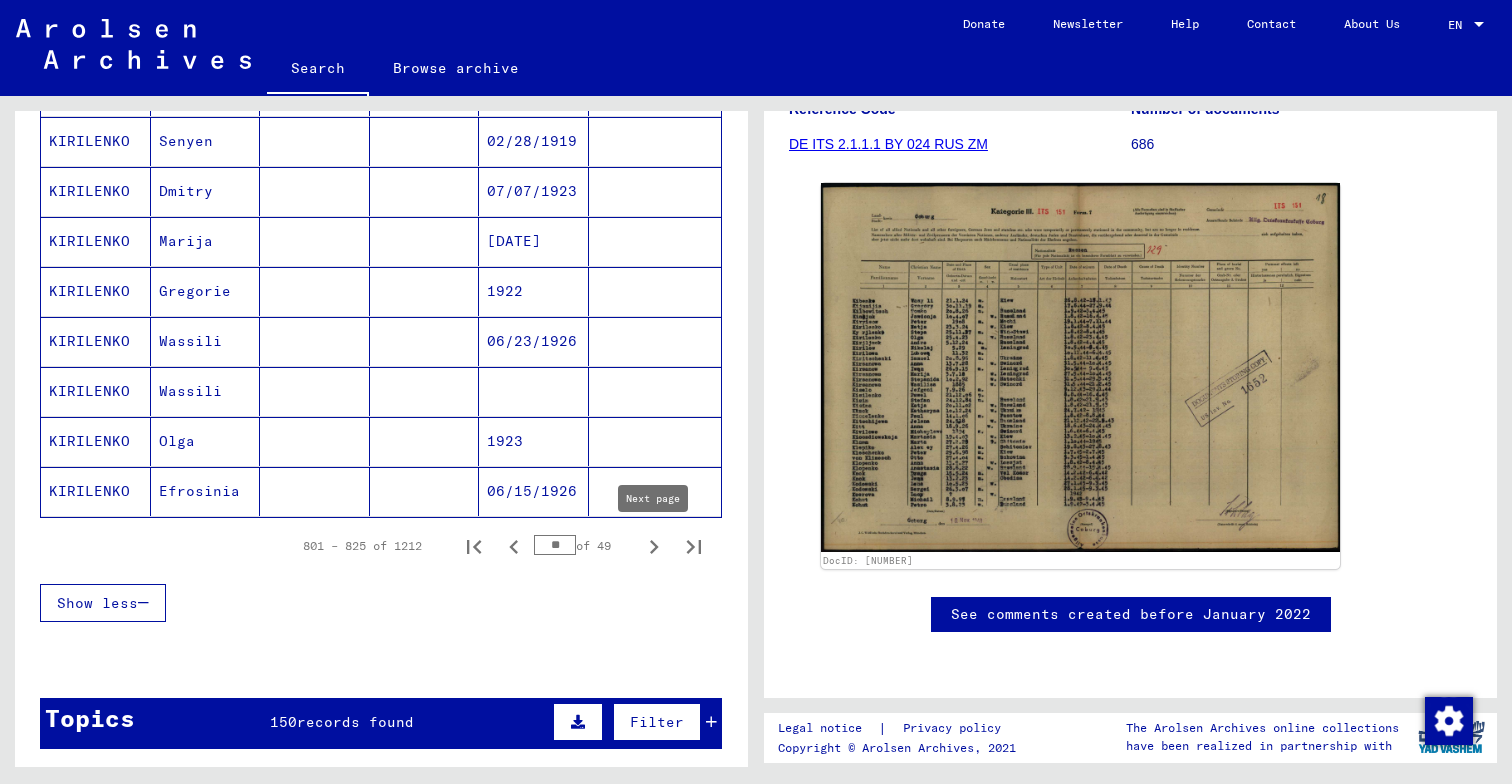 click 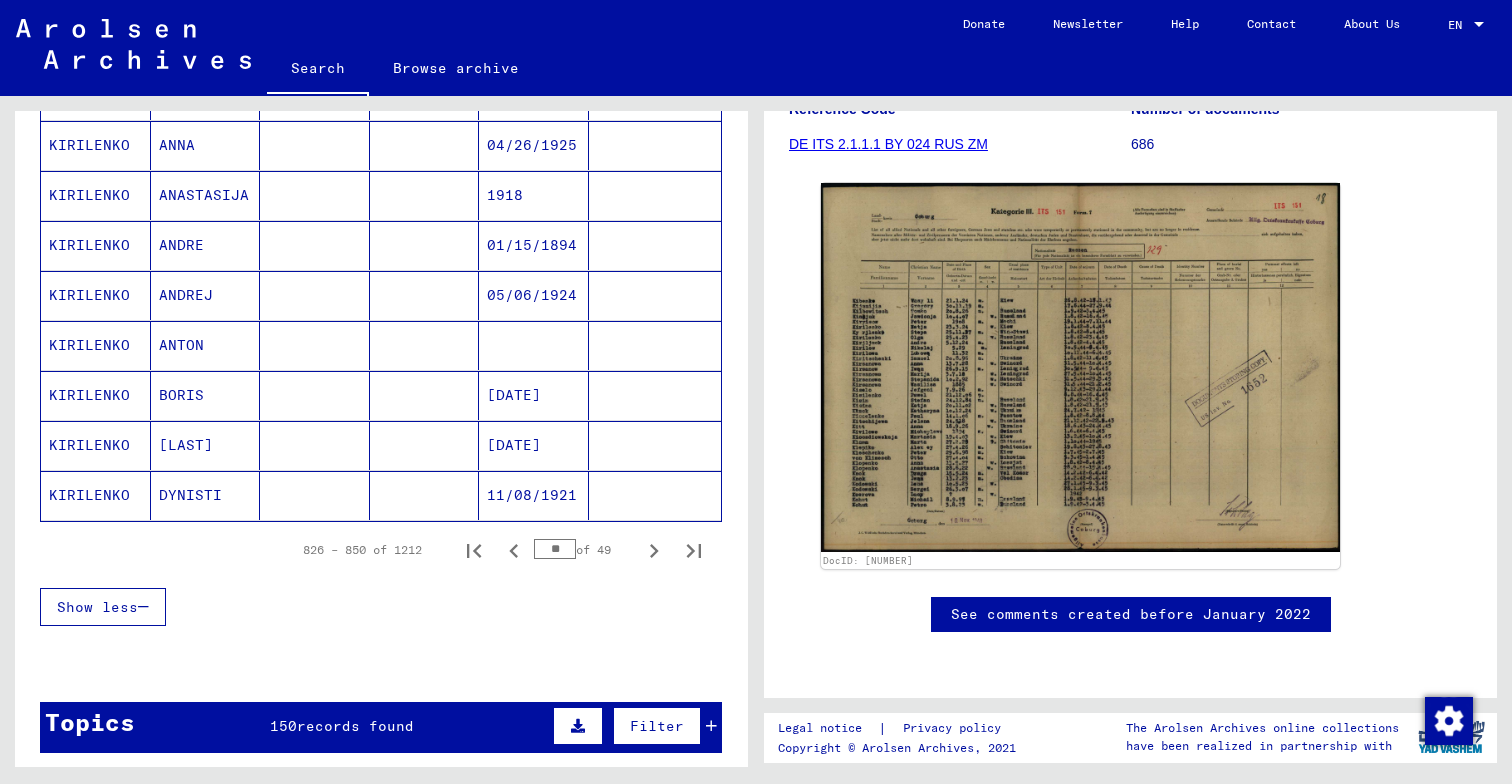 scroll, scrollTop: 1144, scrollLeft: 0, axis: vertical 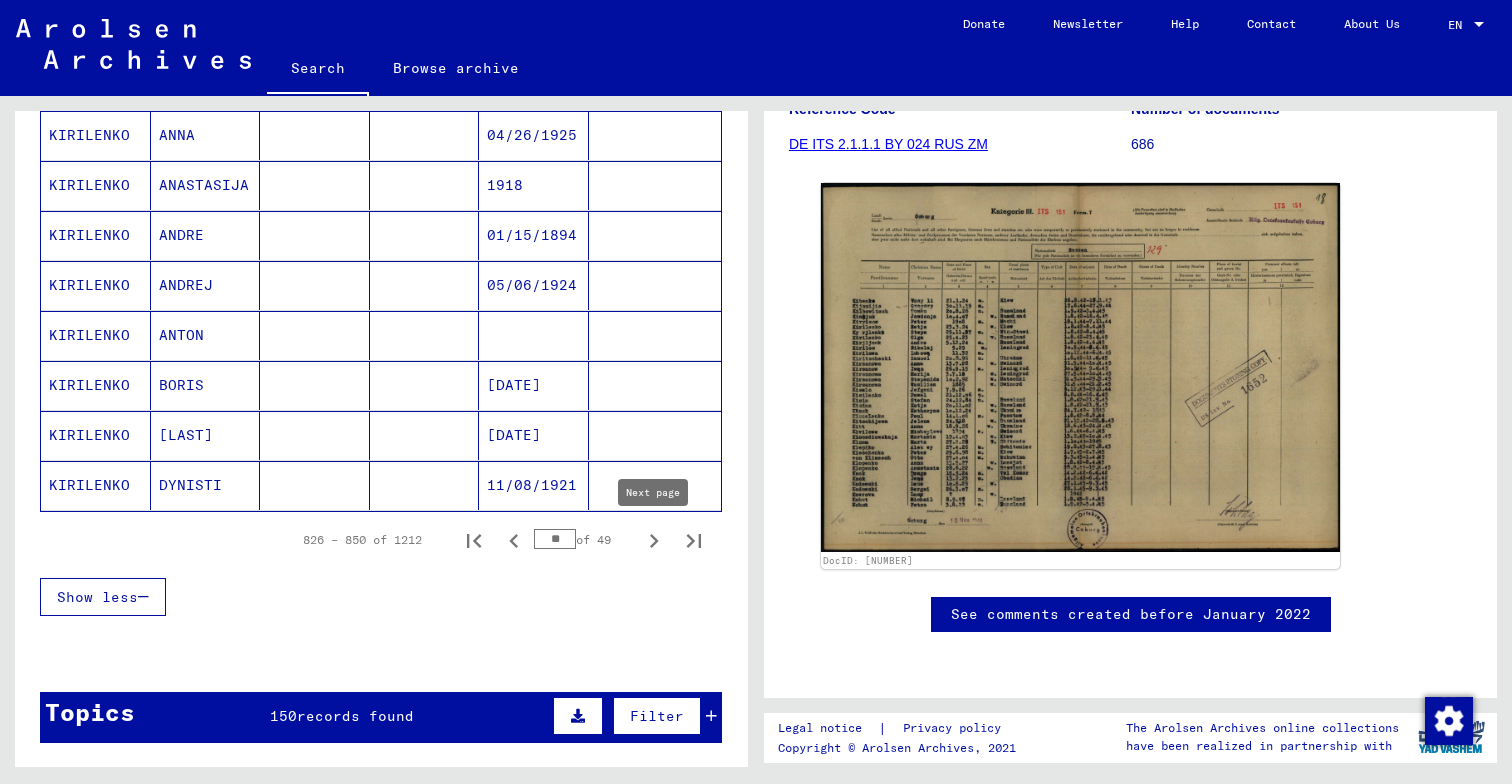 click 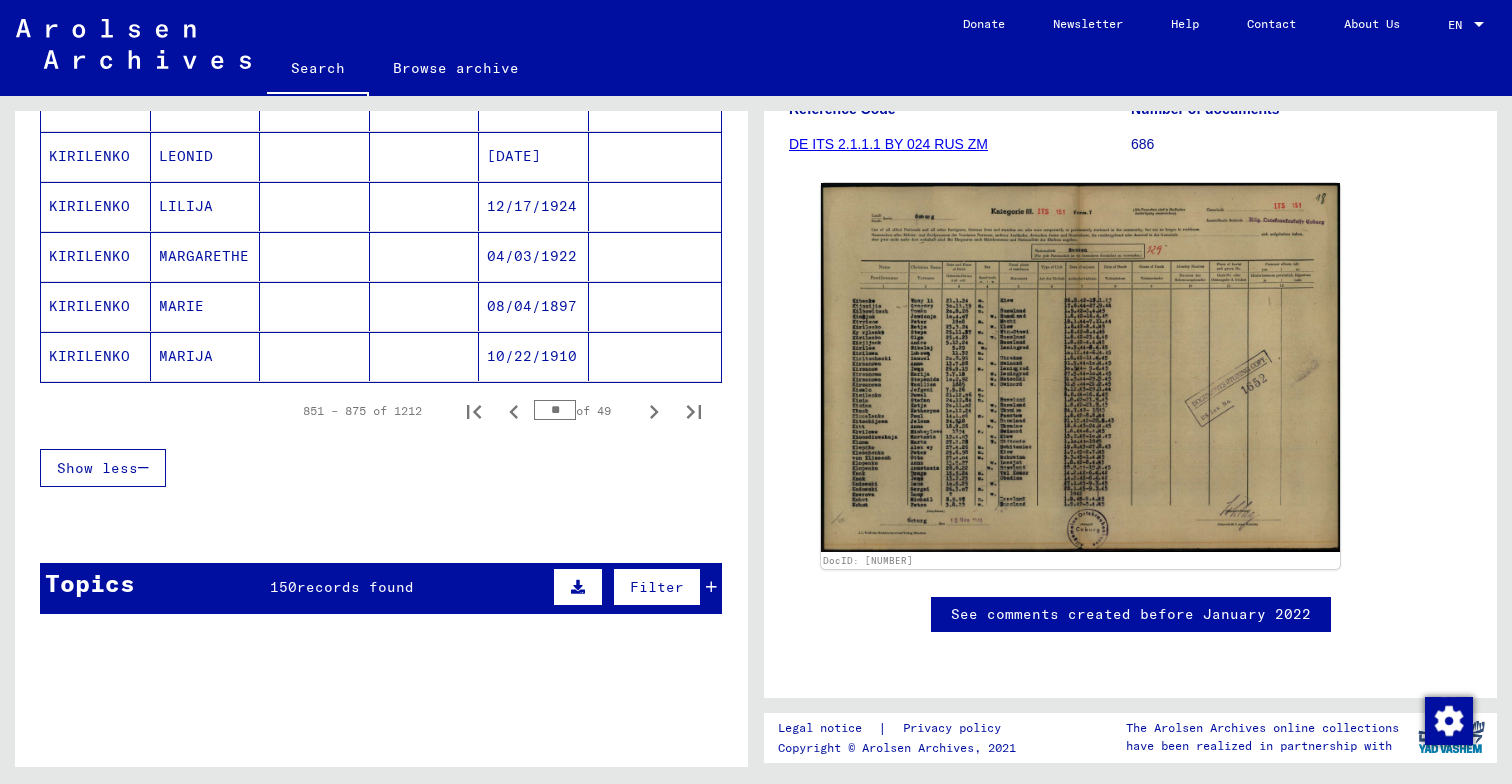 scroll, scrollTop: 1370, scrollLeft: 0, axis: vertical 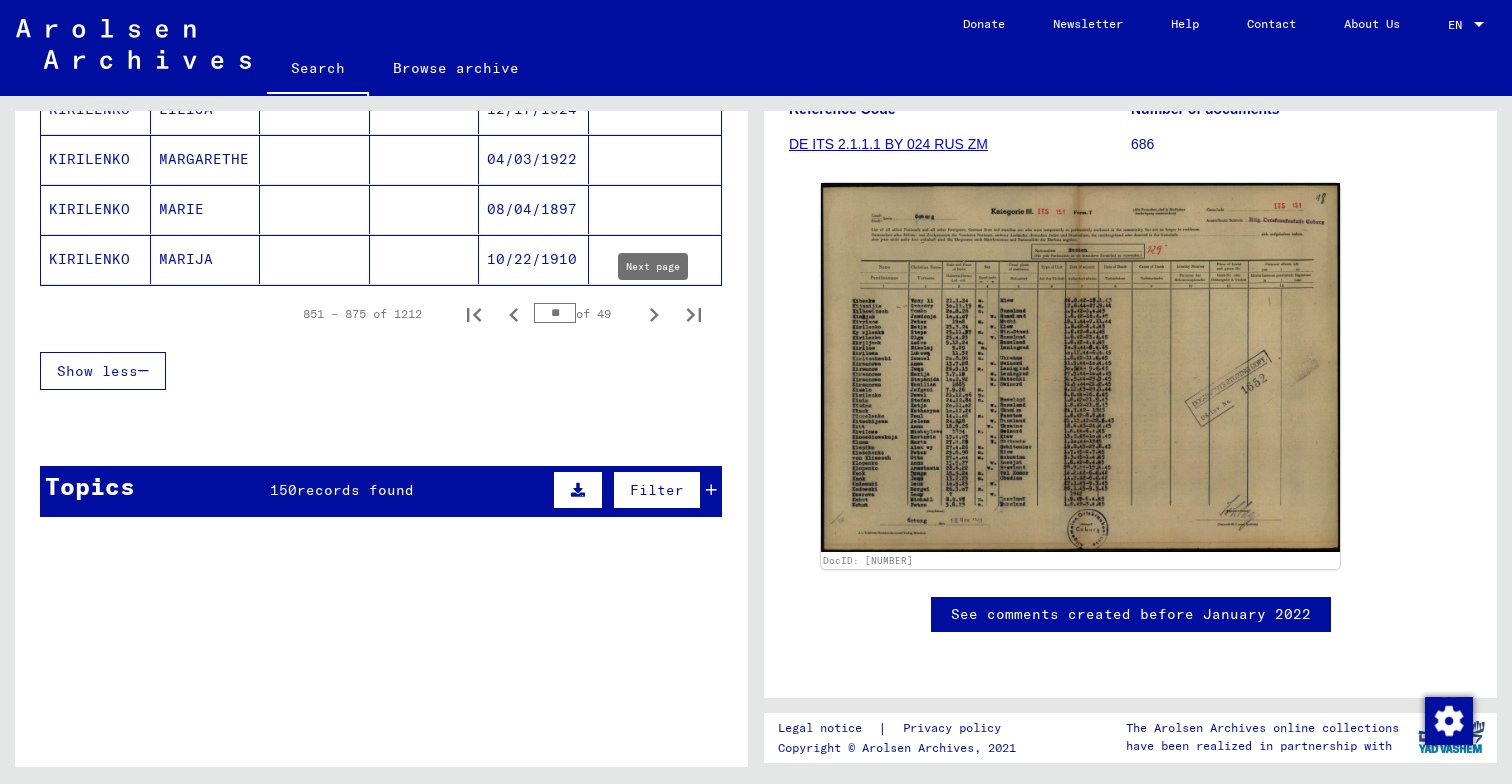 click 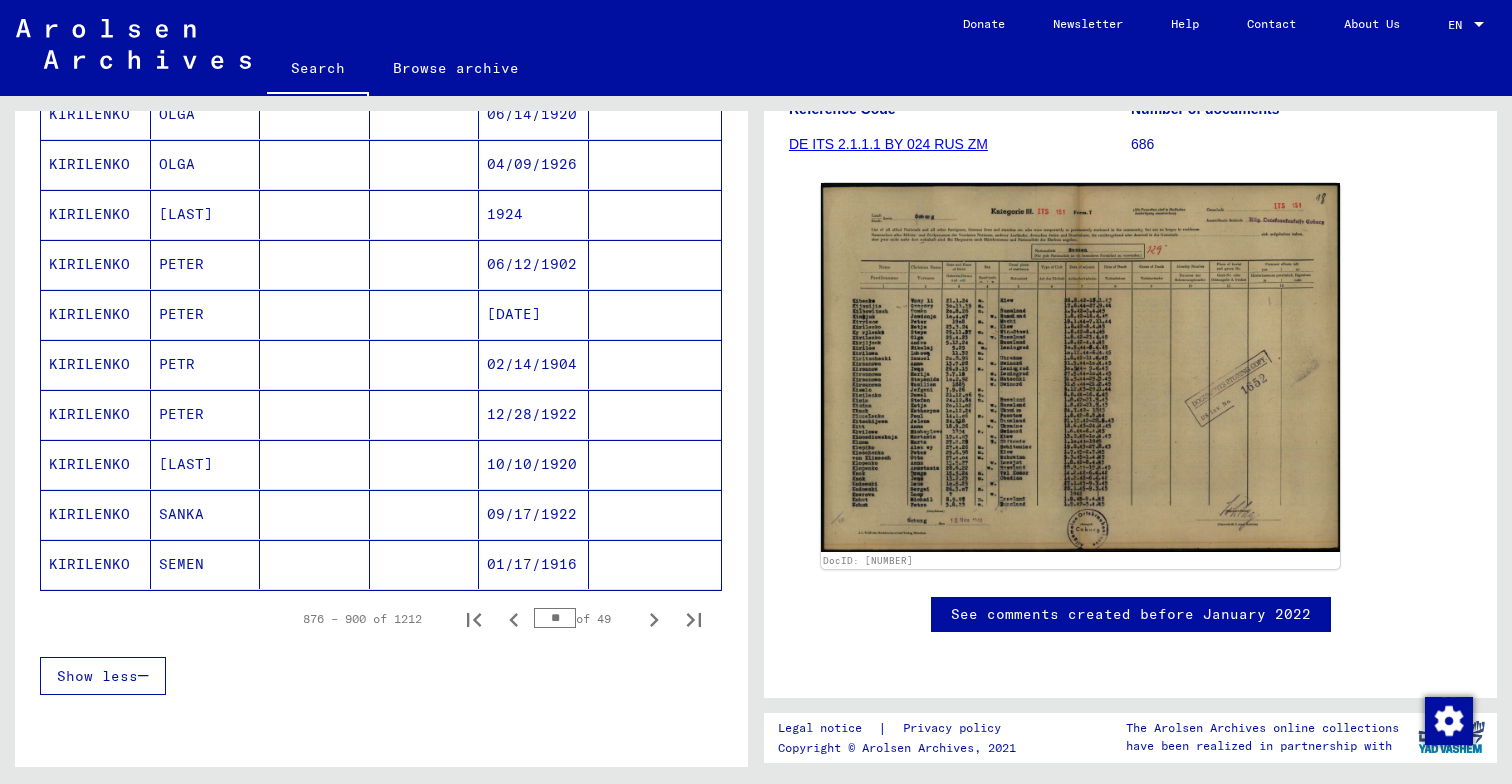 scroll, scrollTop: 1063, scrollLeft: 0, axis: vertical 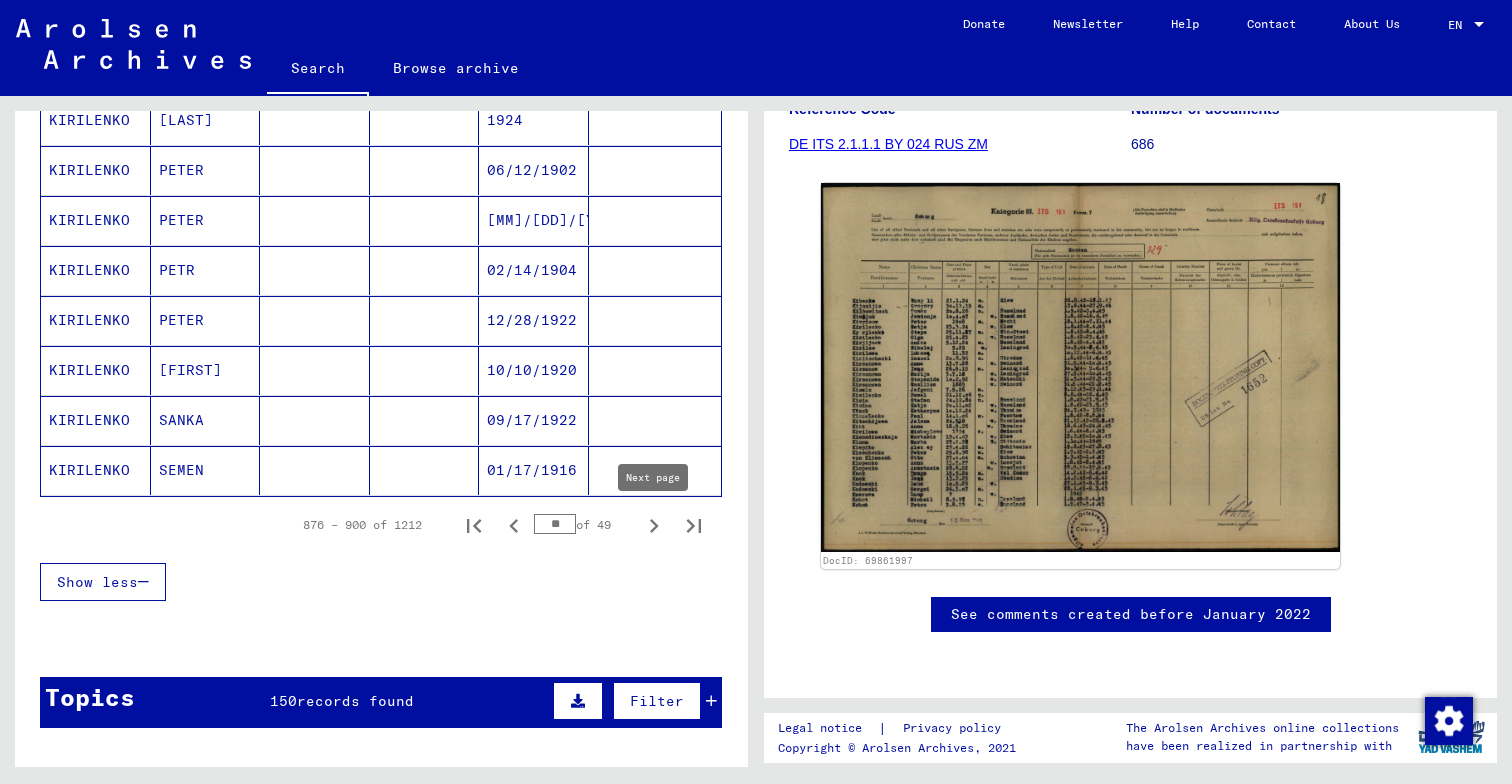 click 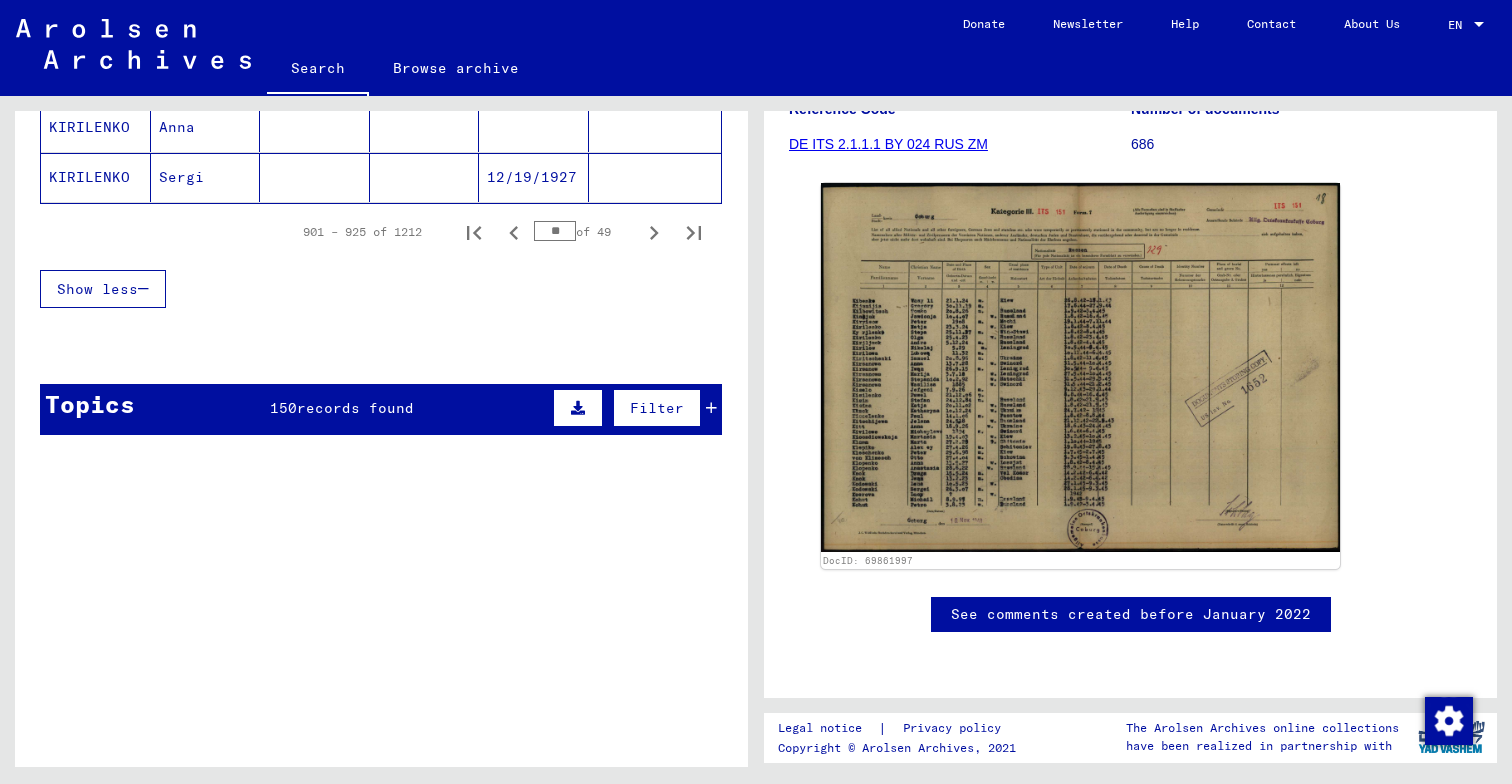 scroll, scrollTop: 1456, scrollLeft: 0, axis: vertical 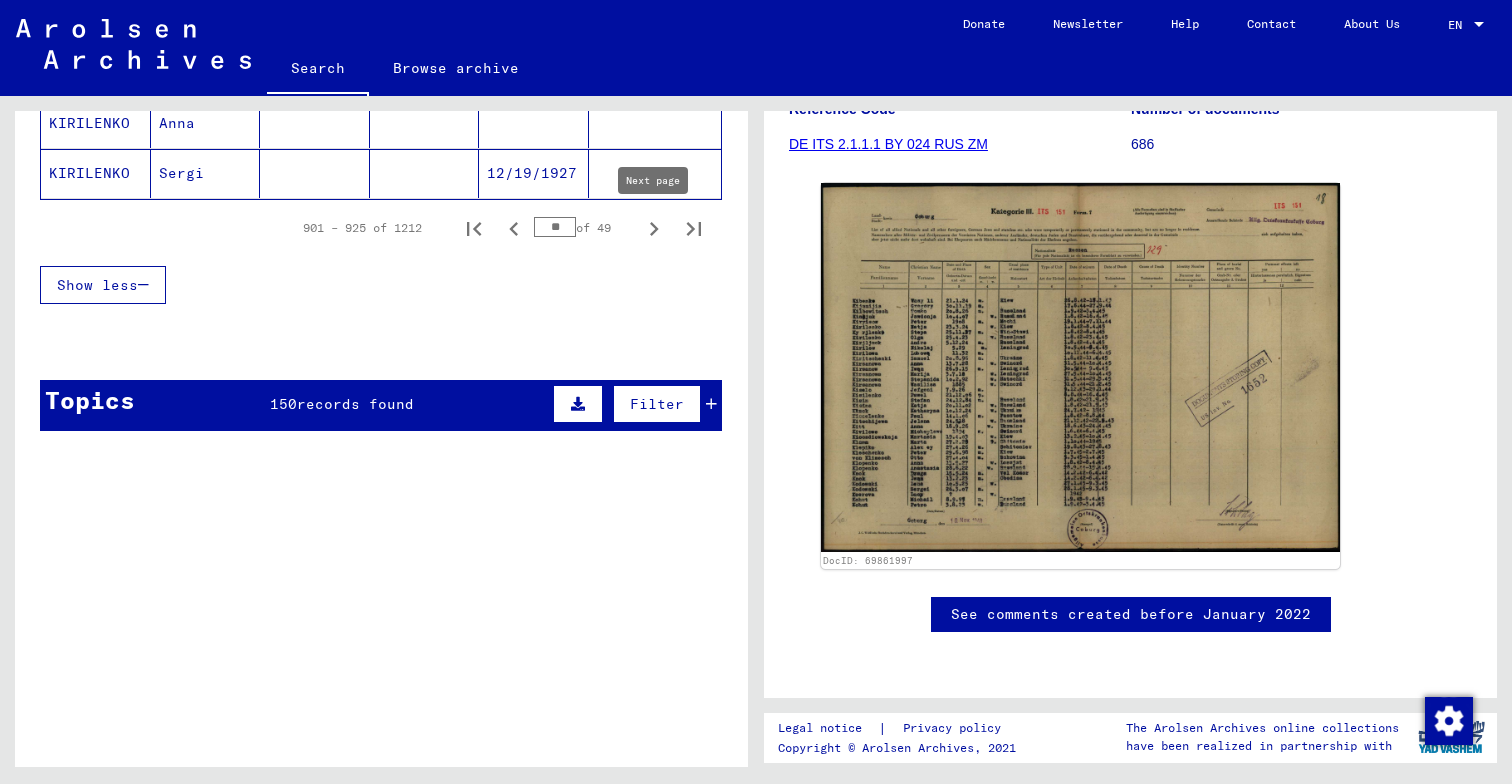 click at bounding box center [654, 228] 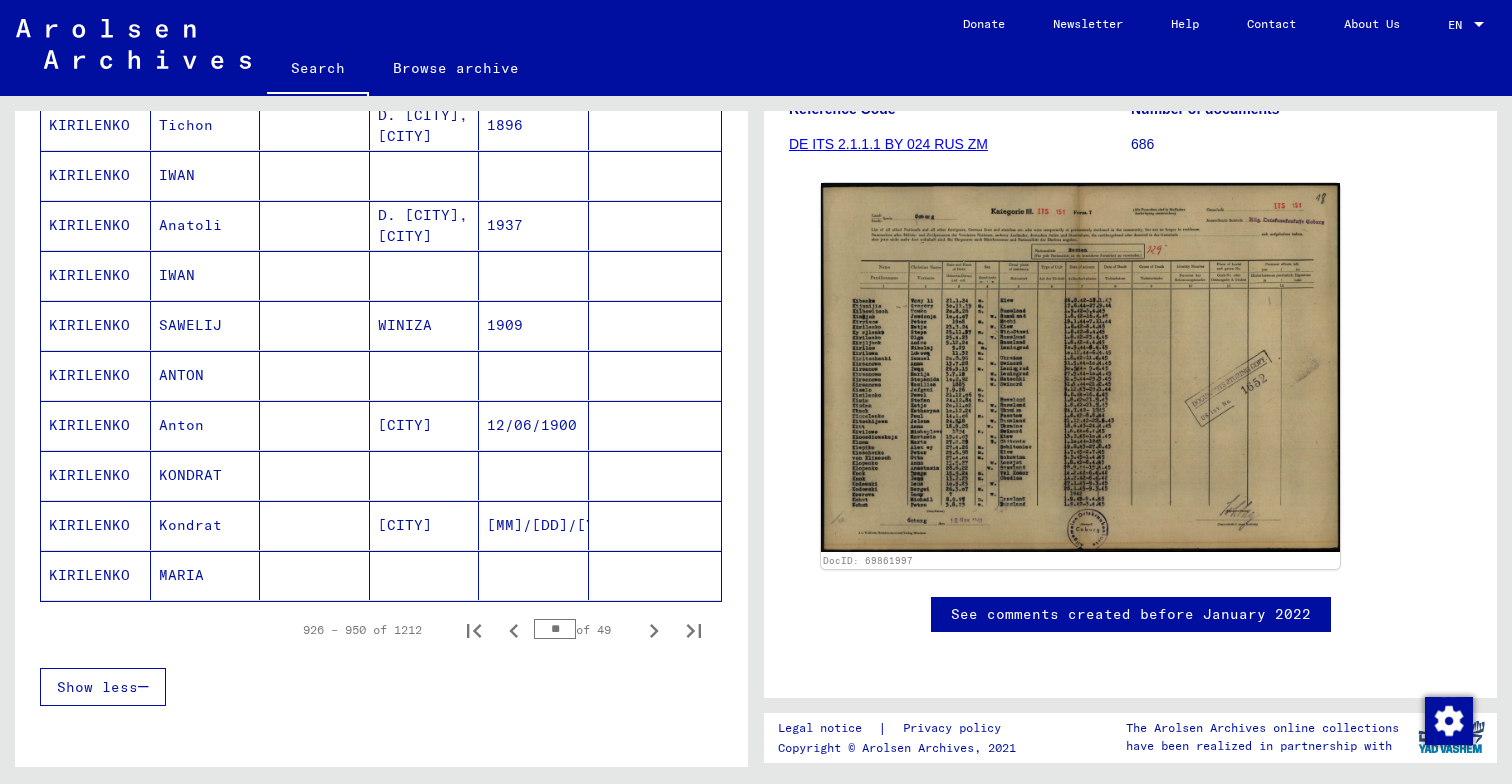 scroll, scrollTop: 1064, scrollLeft: 0, axis: vertical 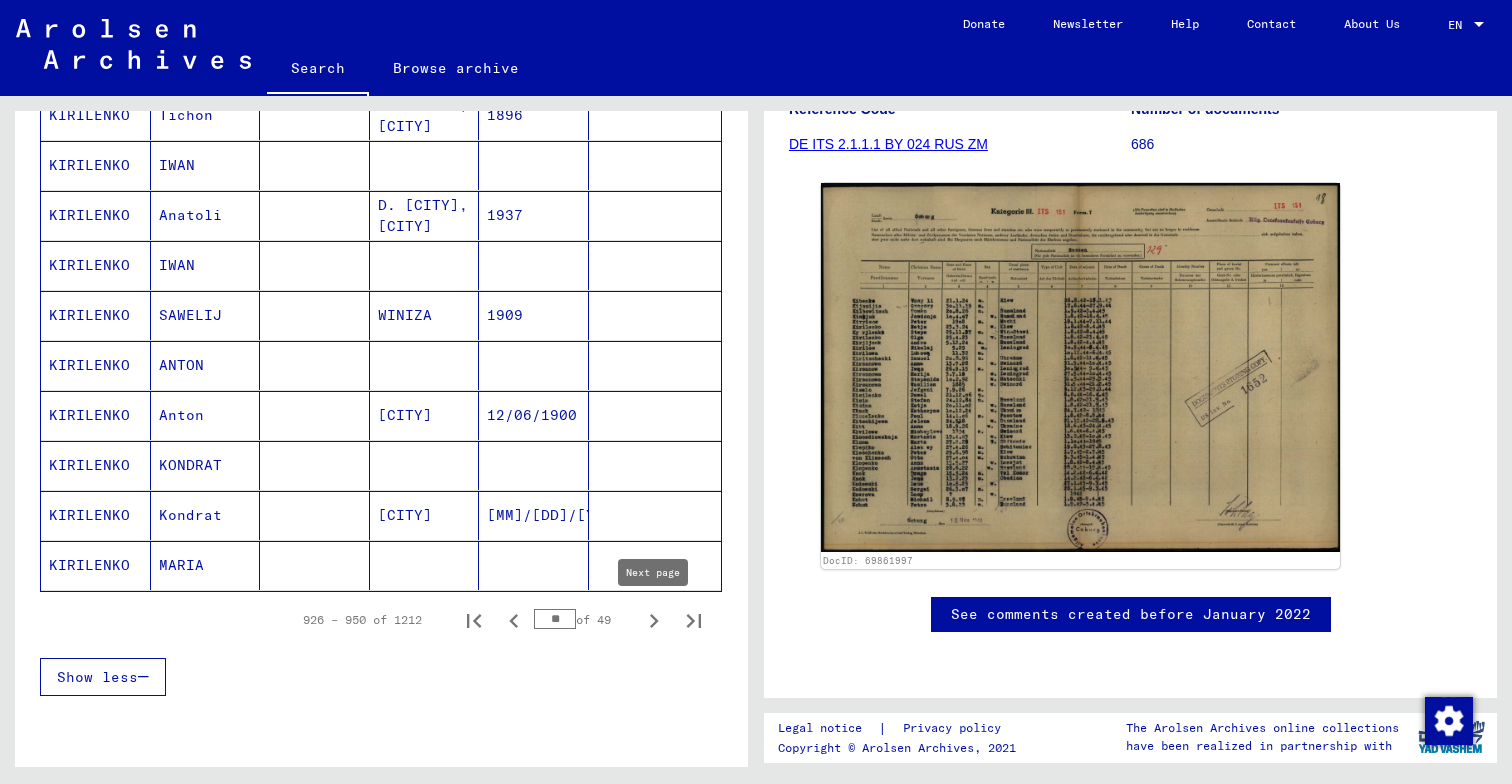 click 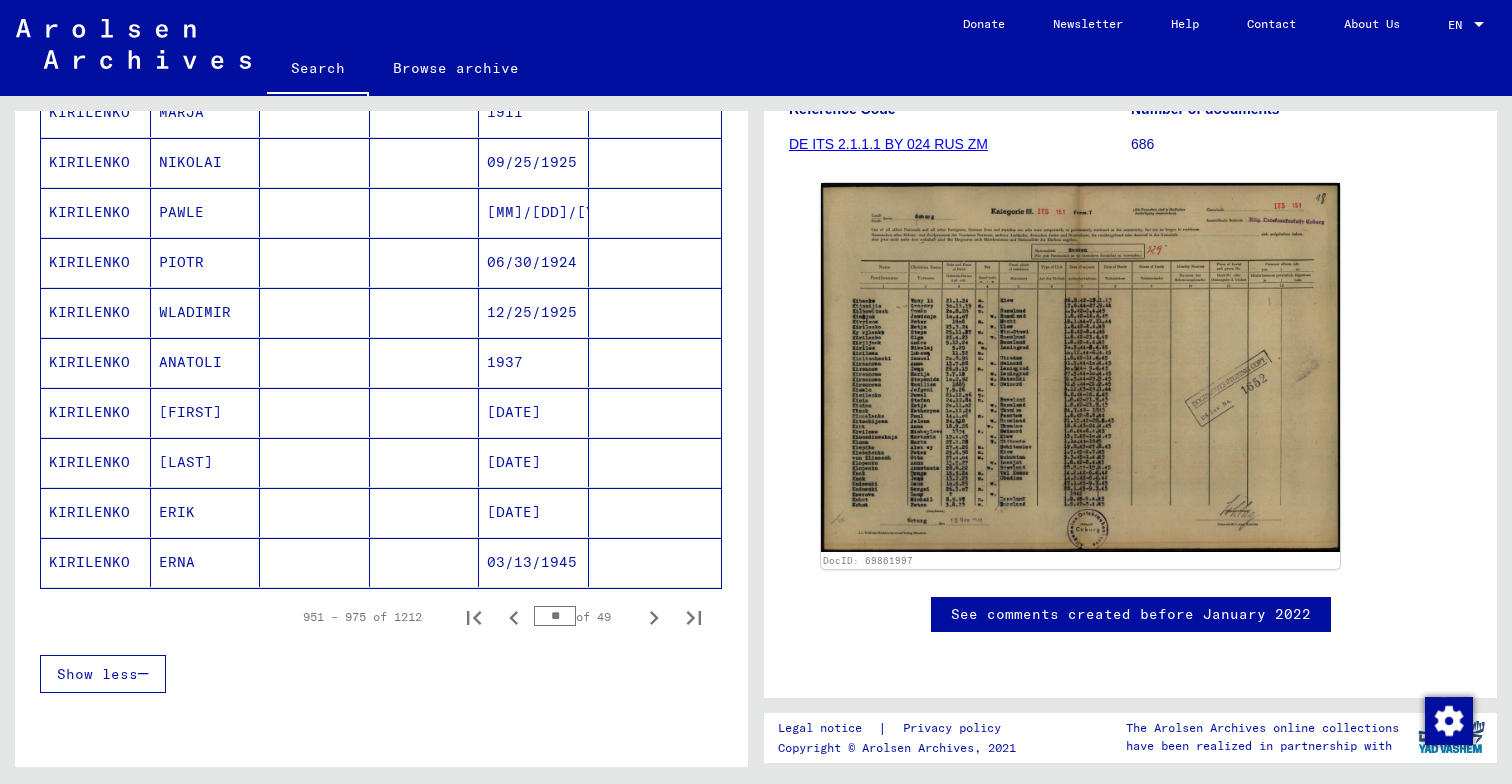 scroll, scrollTop: 1138, scrollLeft: 0, axis: vertical 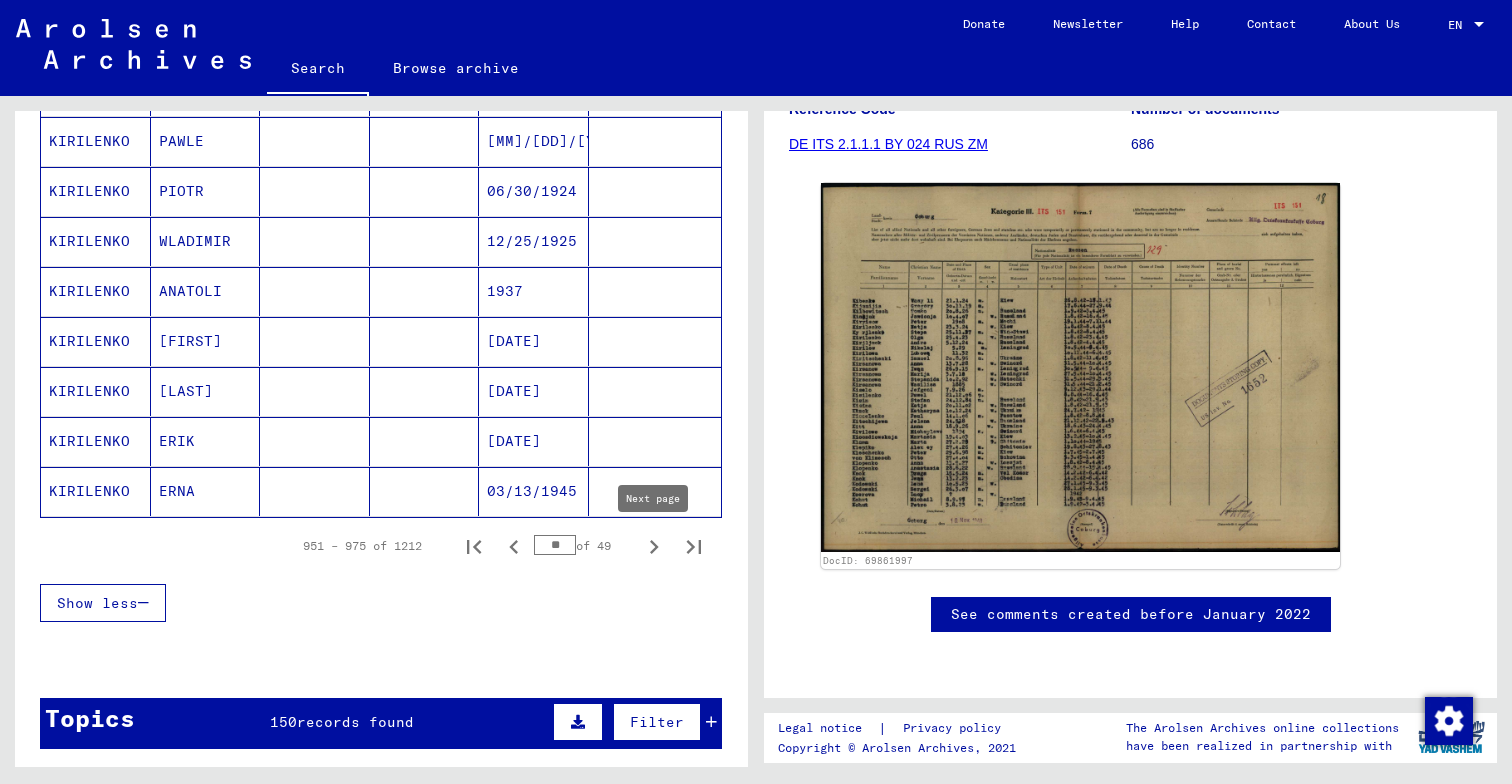 click 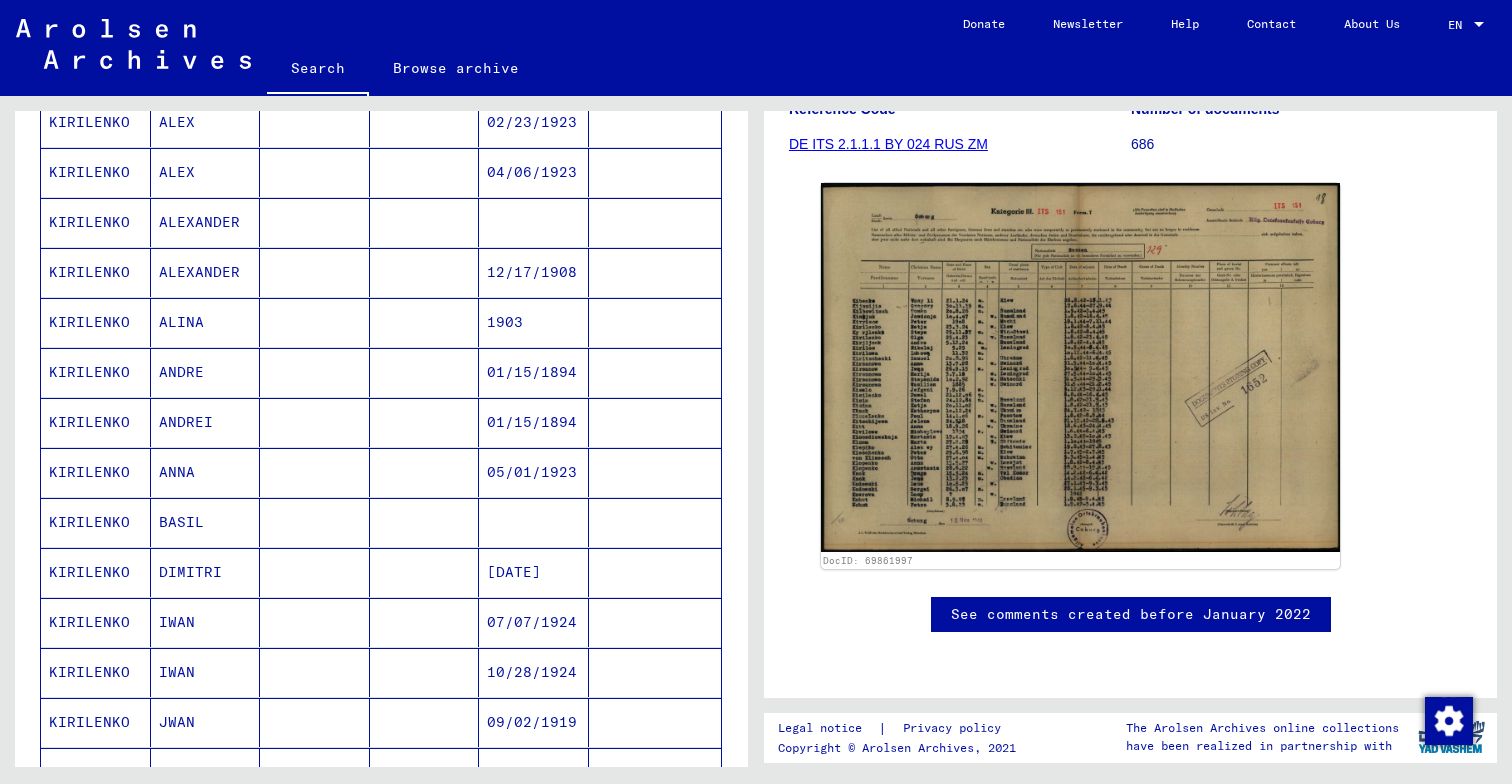 scroll, scrollTop: 1299, scrollLeft: 0, axis: vertical 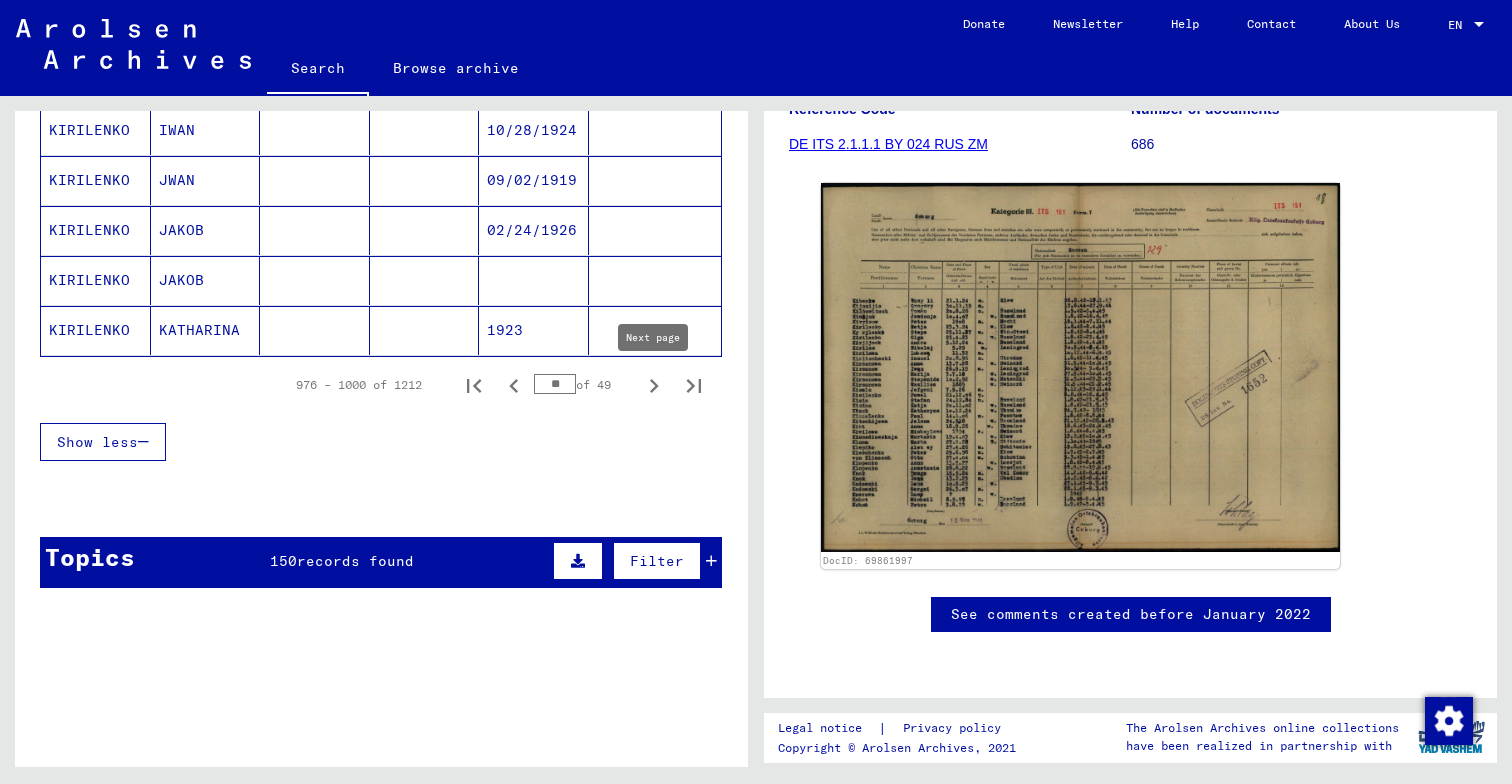 click 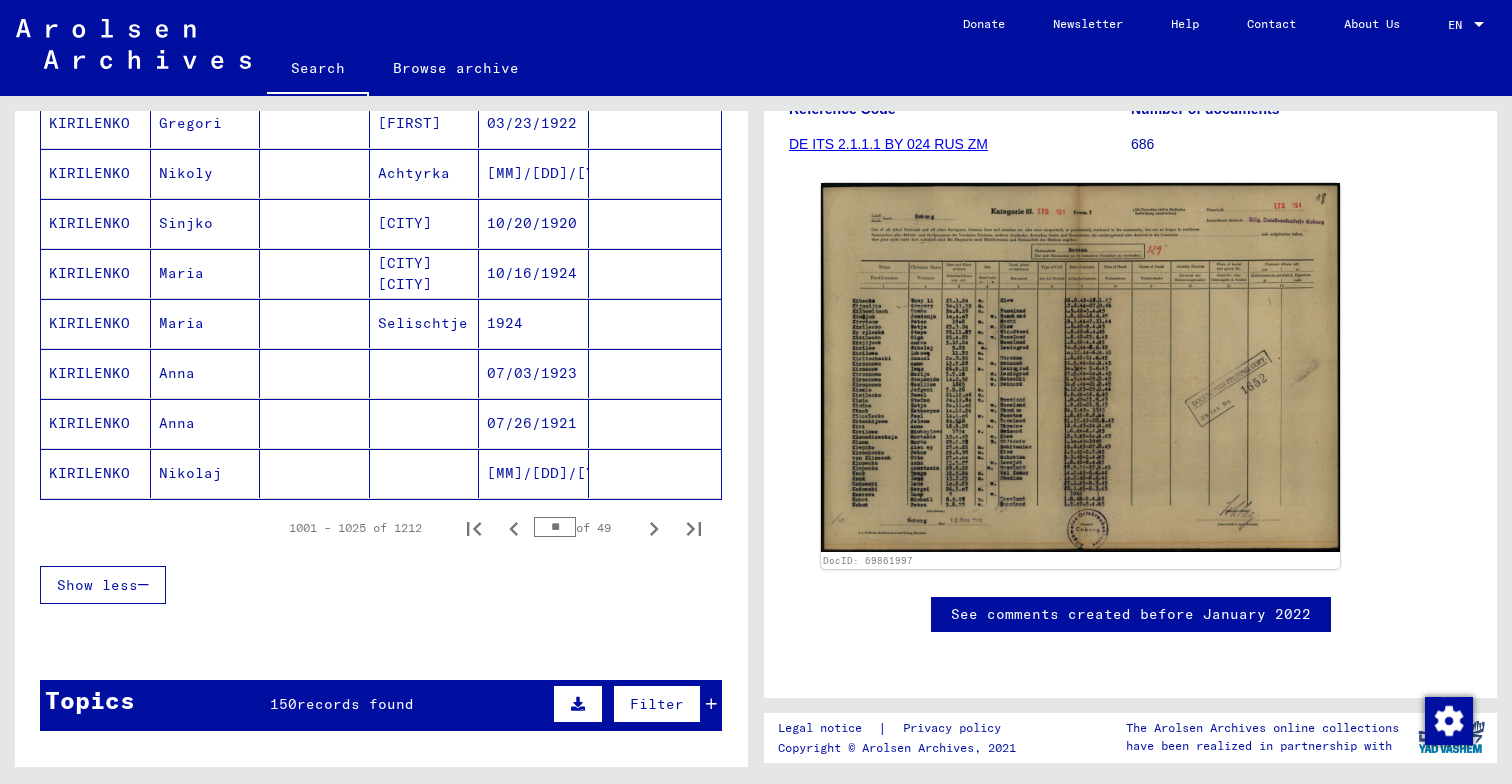 scroll, scrollTop: 1157, scrollLeft: 0, axis: vertical 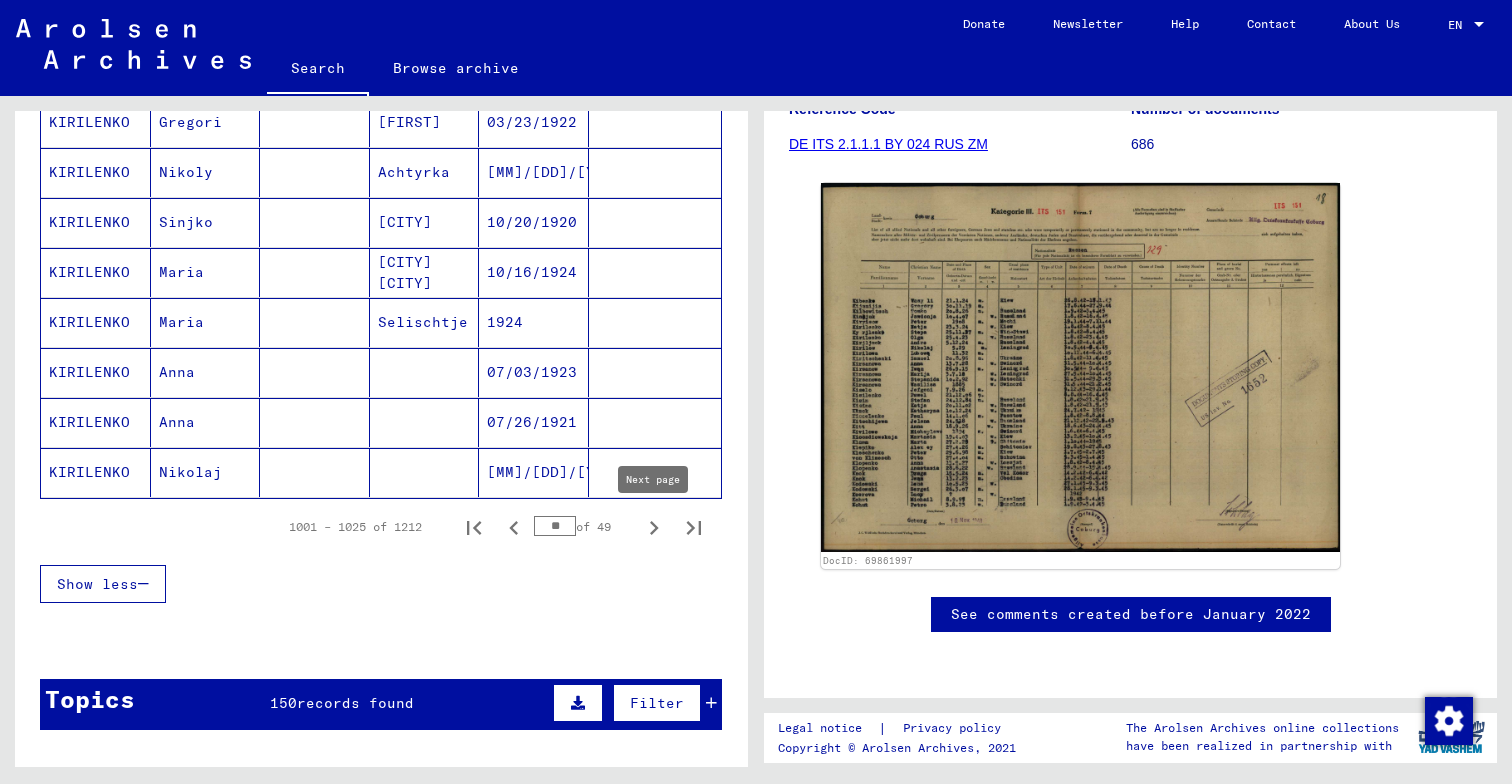 click 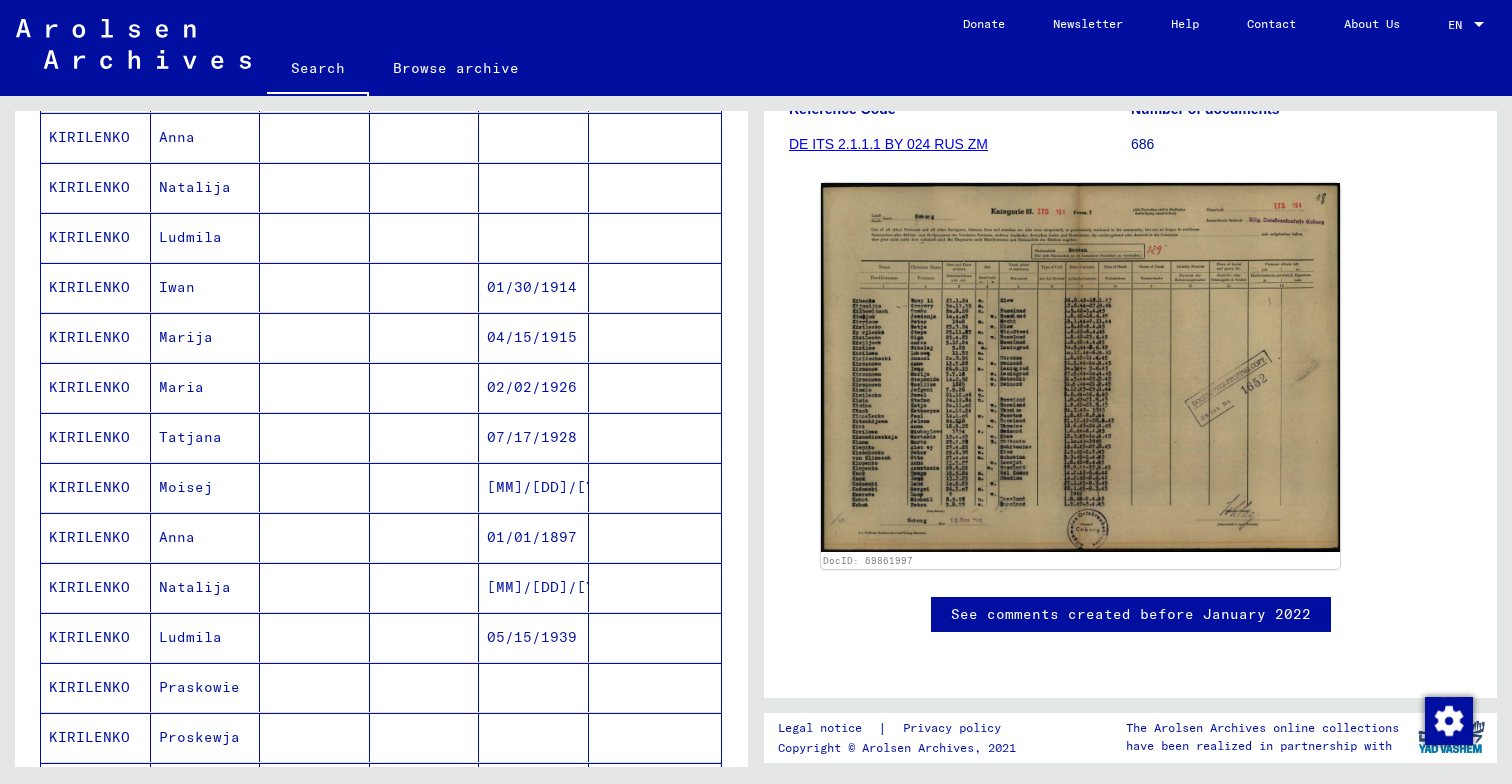scroll, scrollTop: 828, scrollLeft: 0, axis: vertical 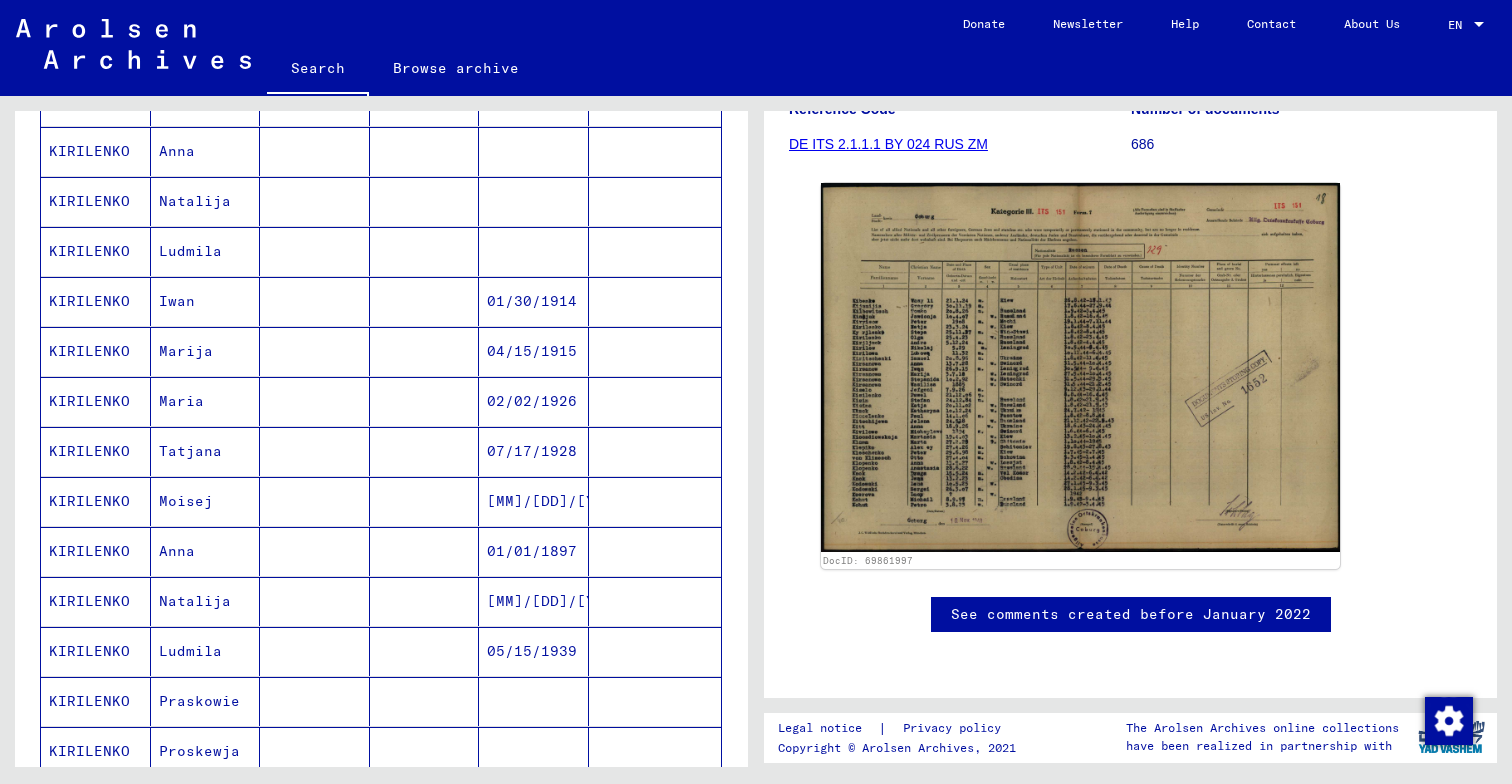 click on "Natalija" at bounding box center [206, 651] 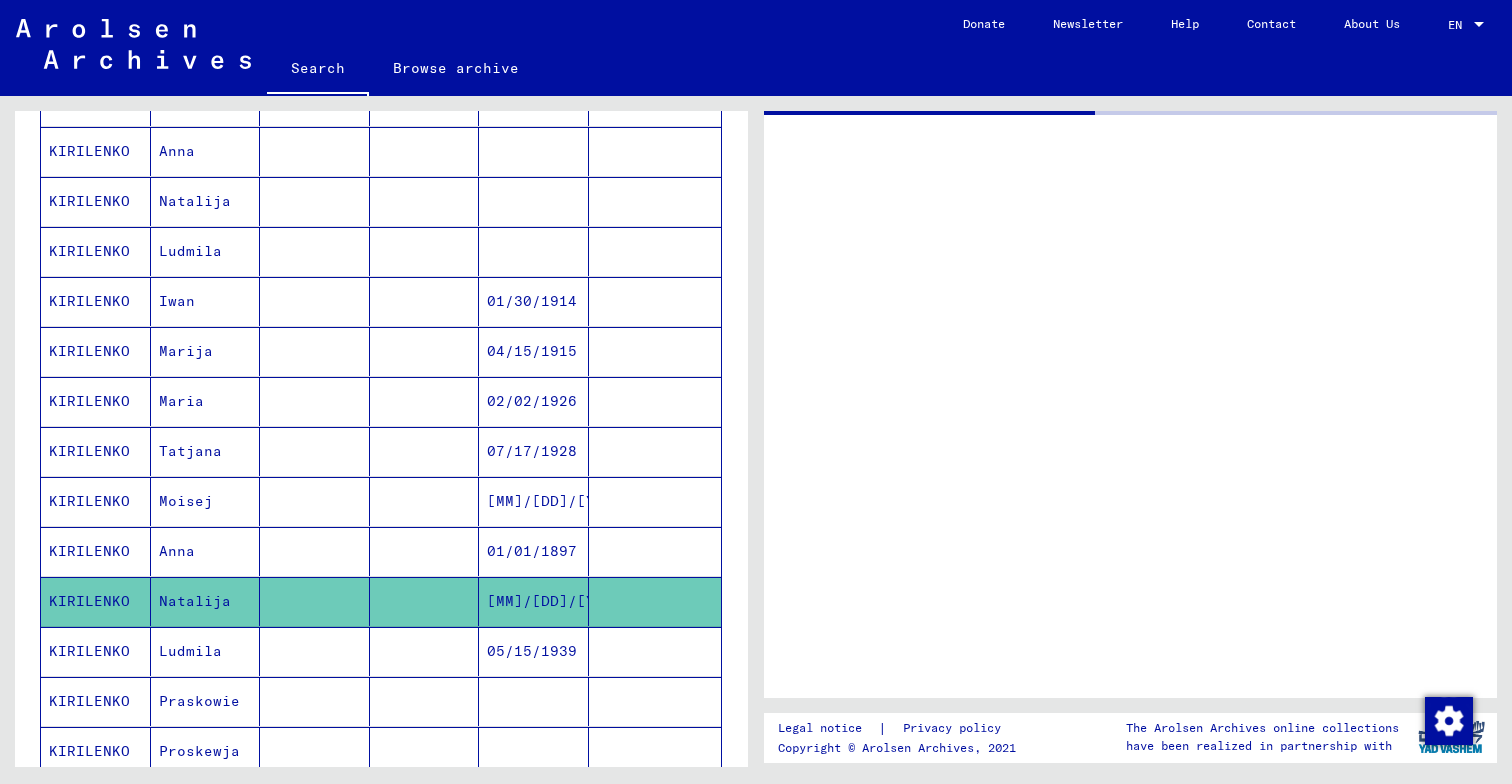 scroll, scrollTop: 0, scrollLeft: 0, axis: both 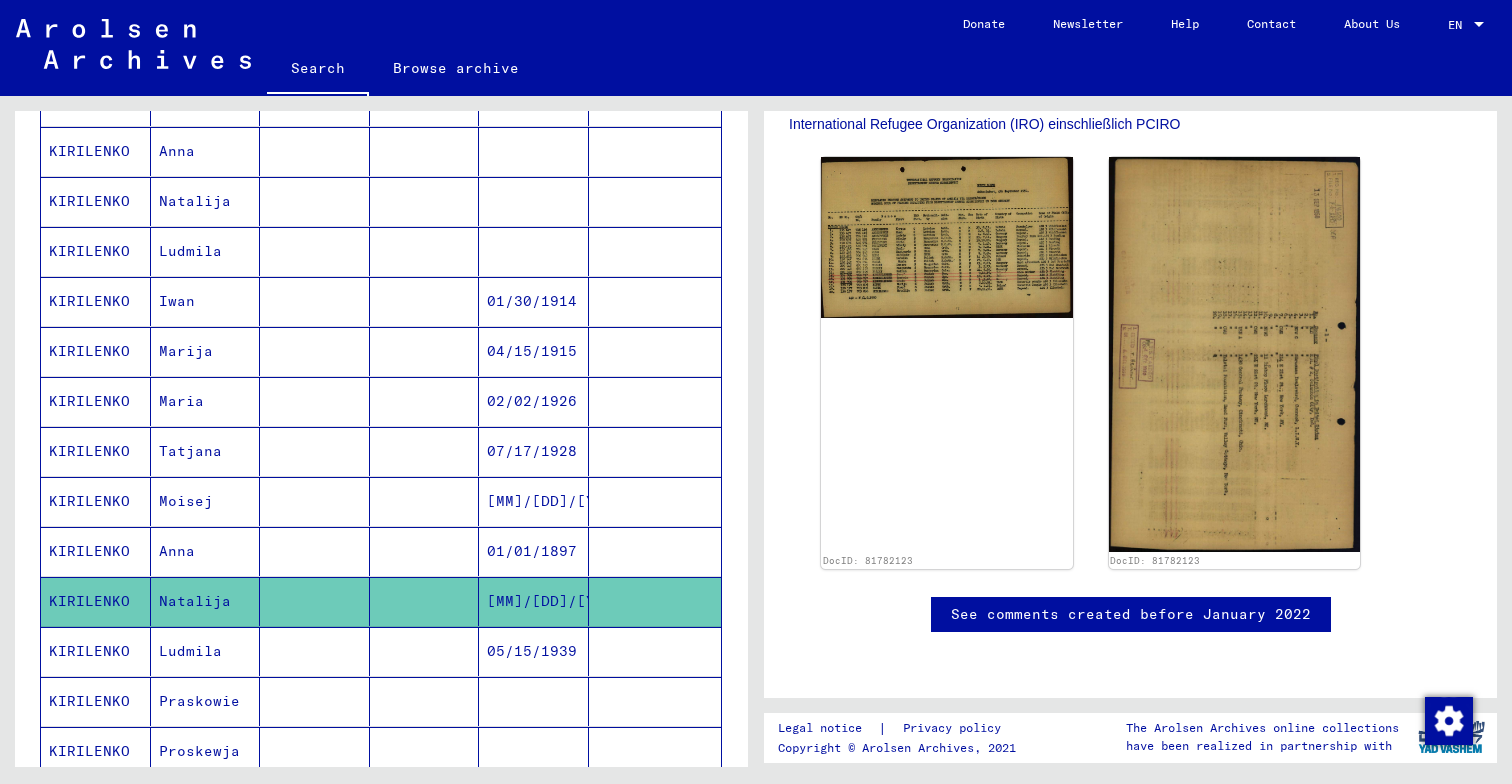click at bounding box center (315, 301) 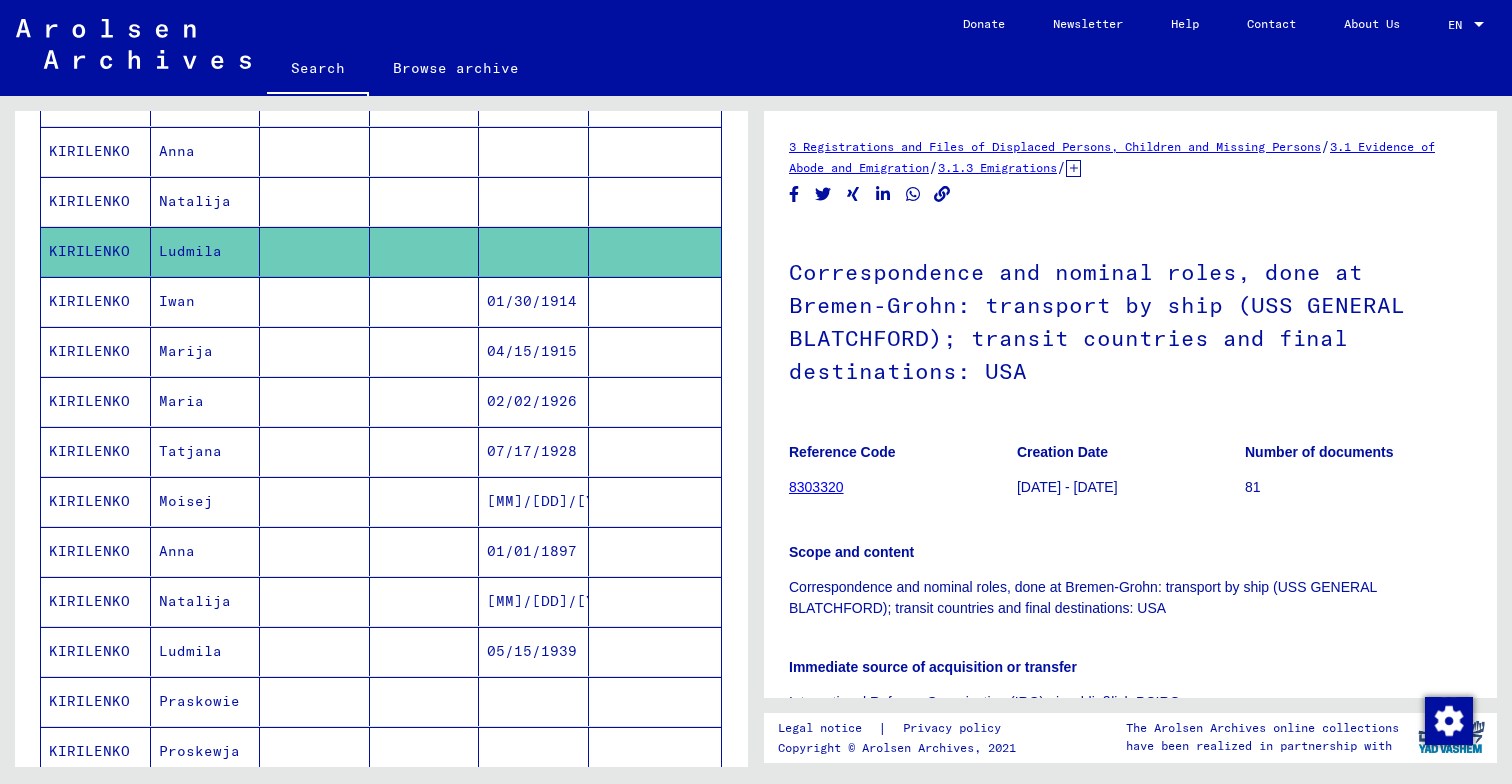 scroll, scrollTop: 0, scrollLeft: 0, axis: both 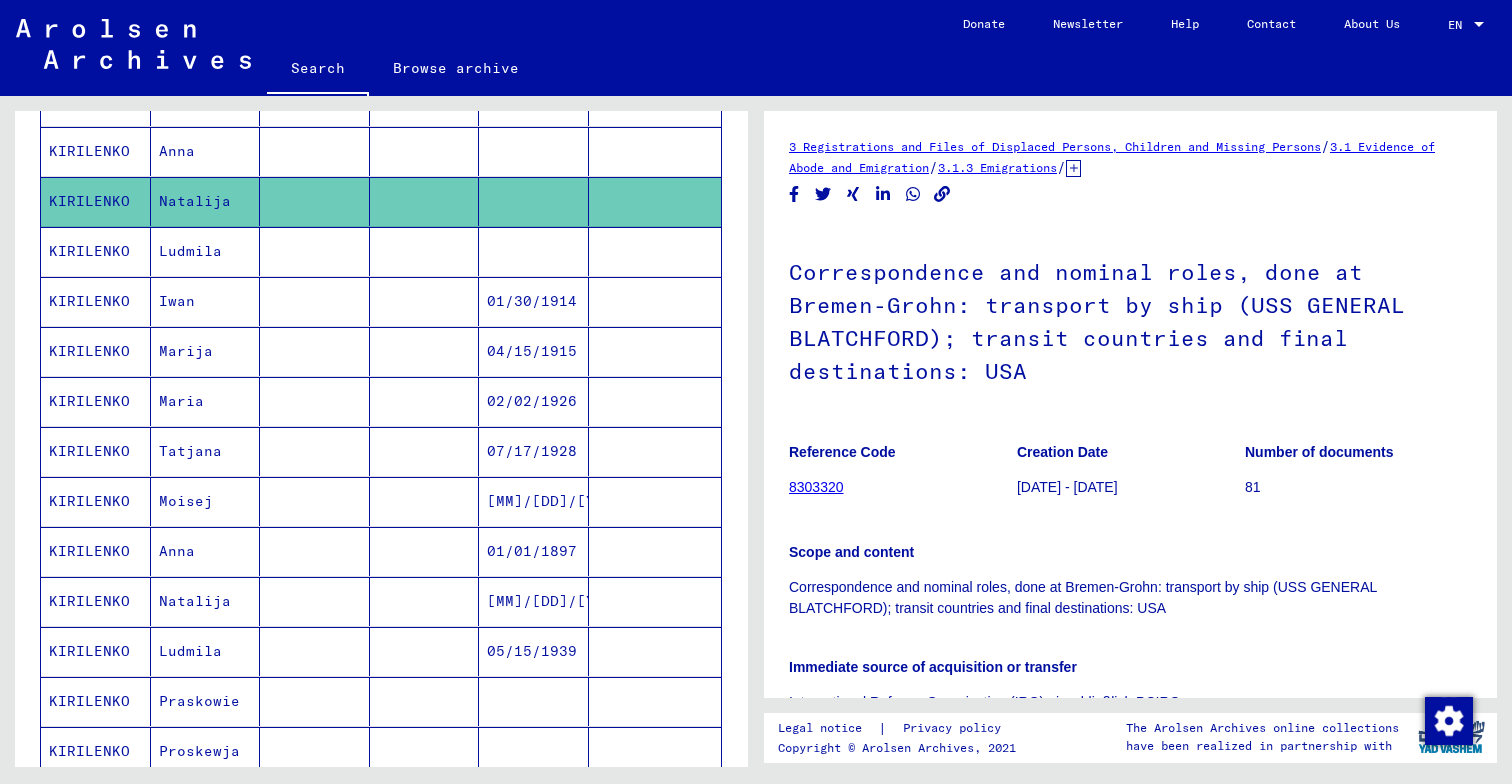 click 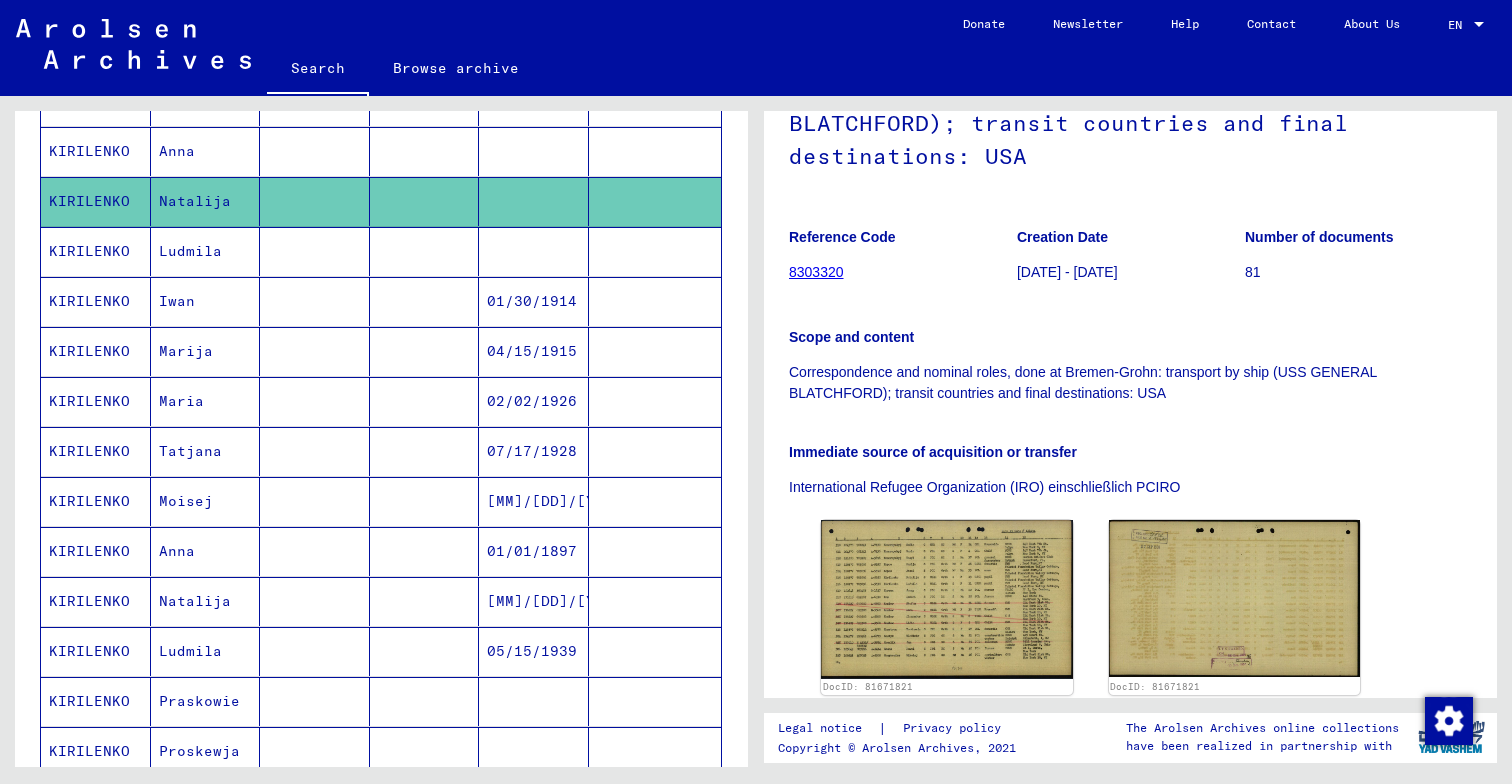scroll, scrollTop: 229, scrollLeft: 0, axis: vertical 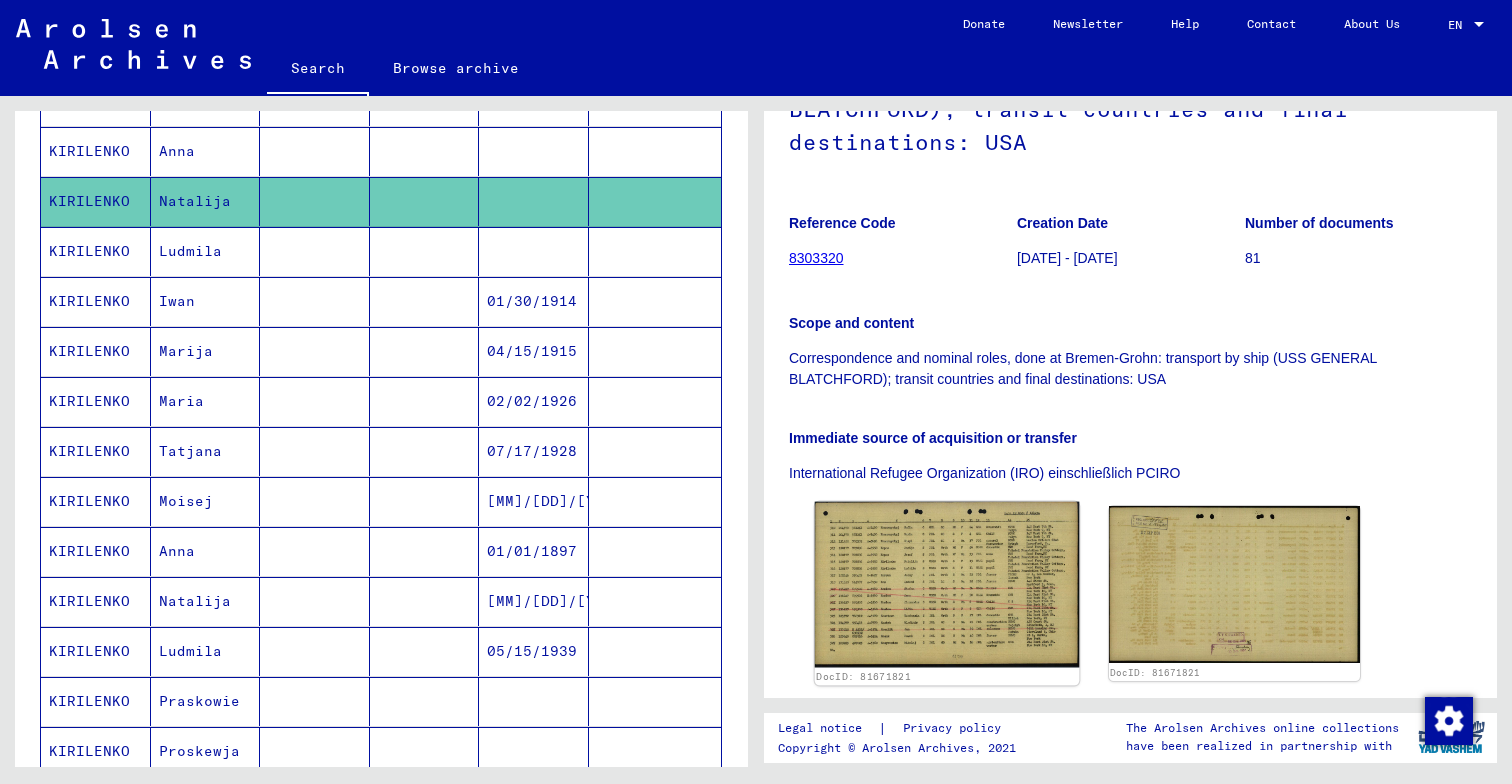 click 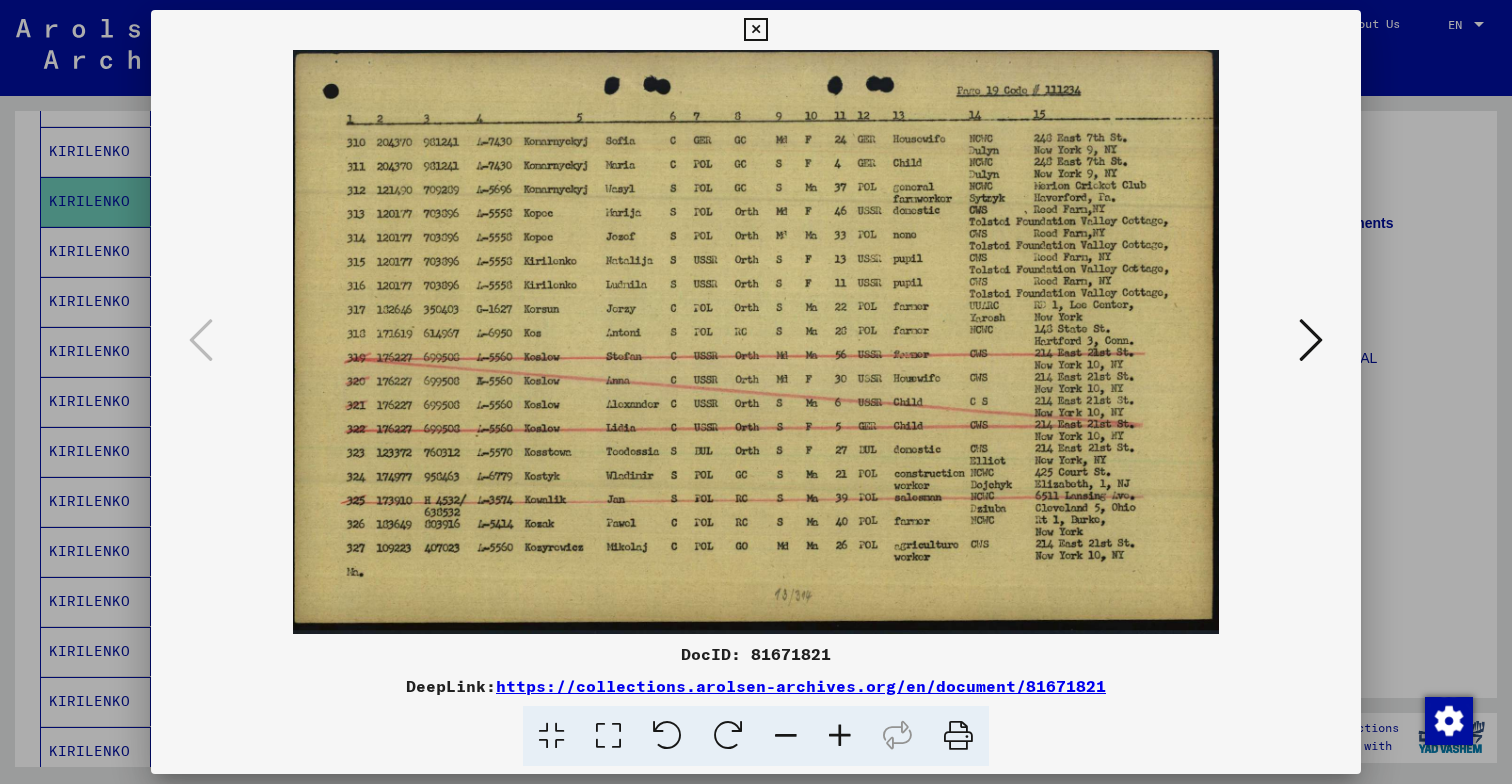 click at bounding box center [756, 392] 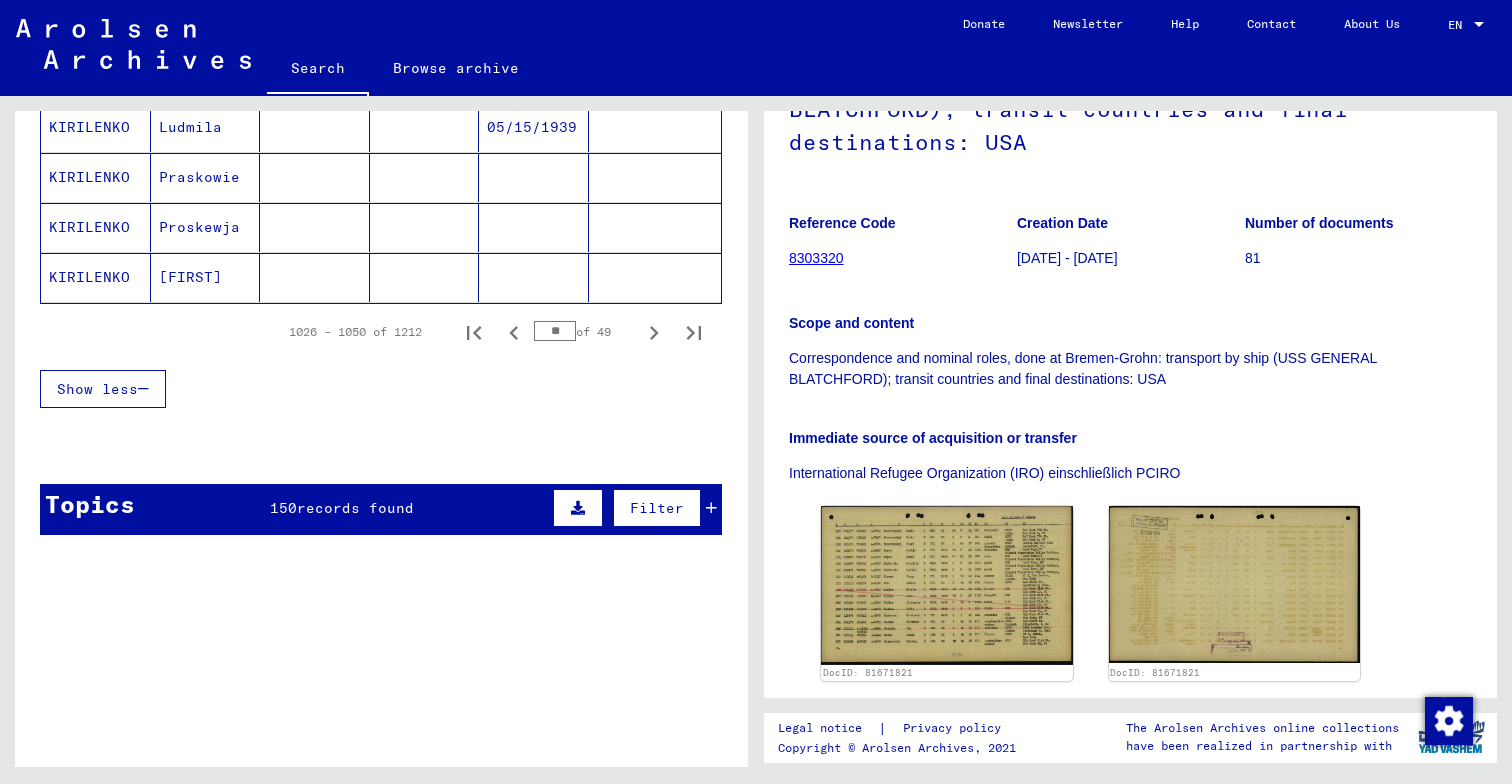 scroll, scrollTop: 1351, scrollLeft: 0, axis: vertical 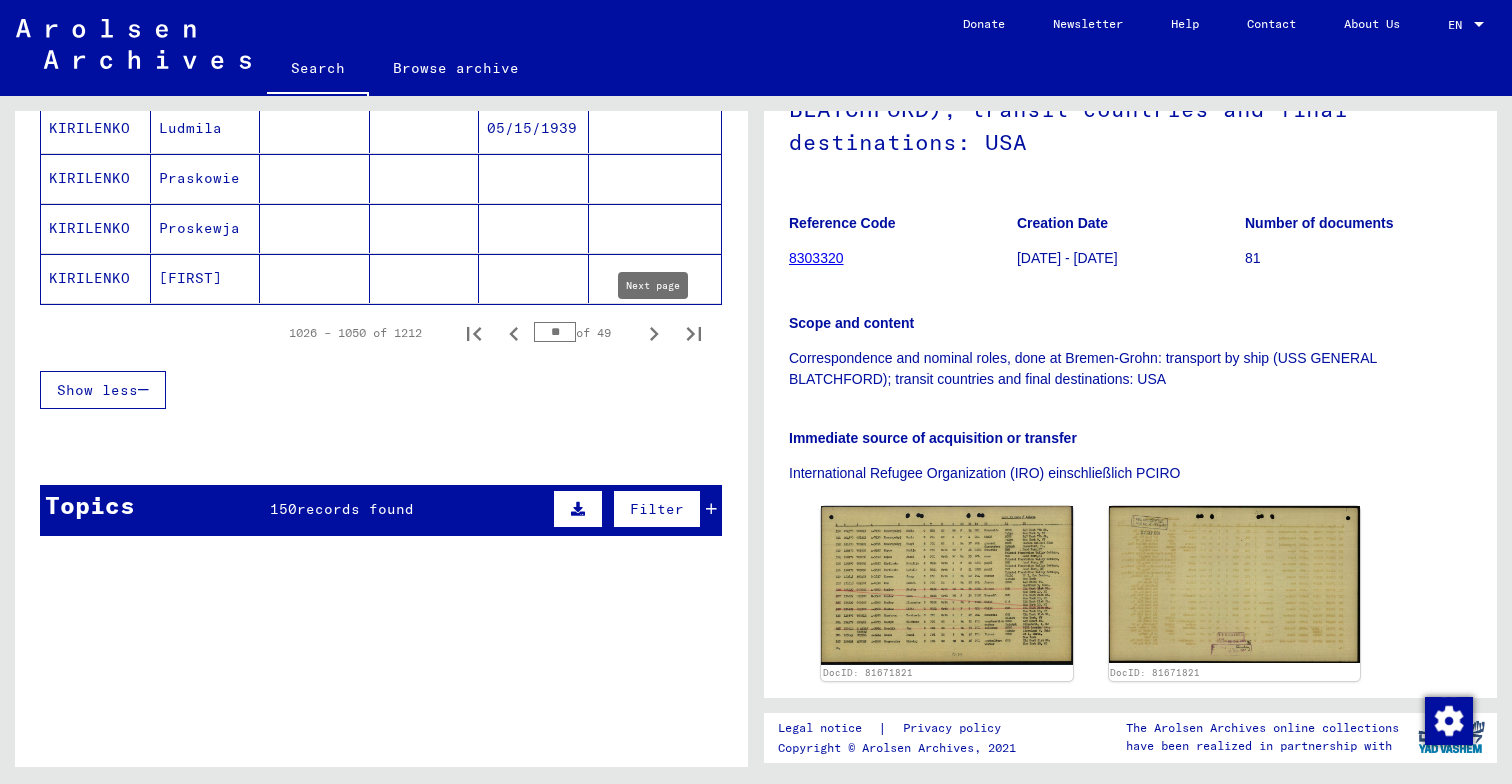click 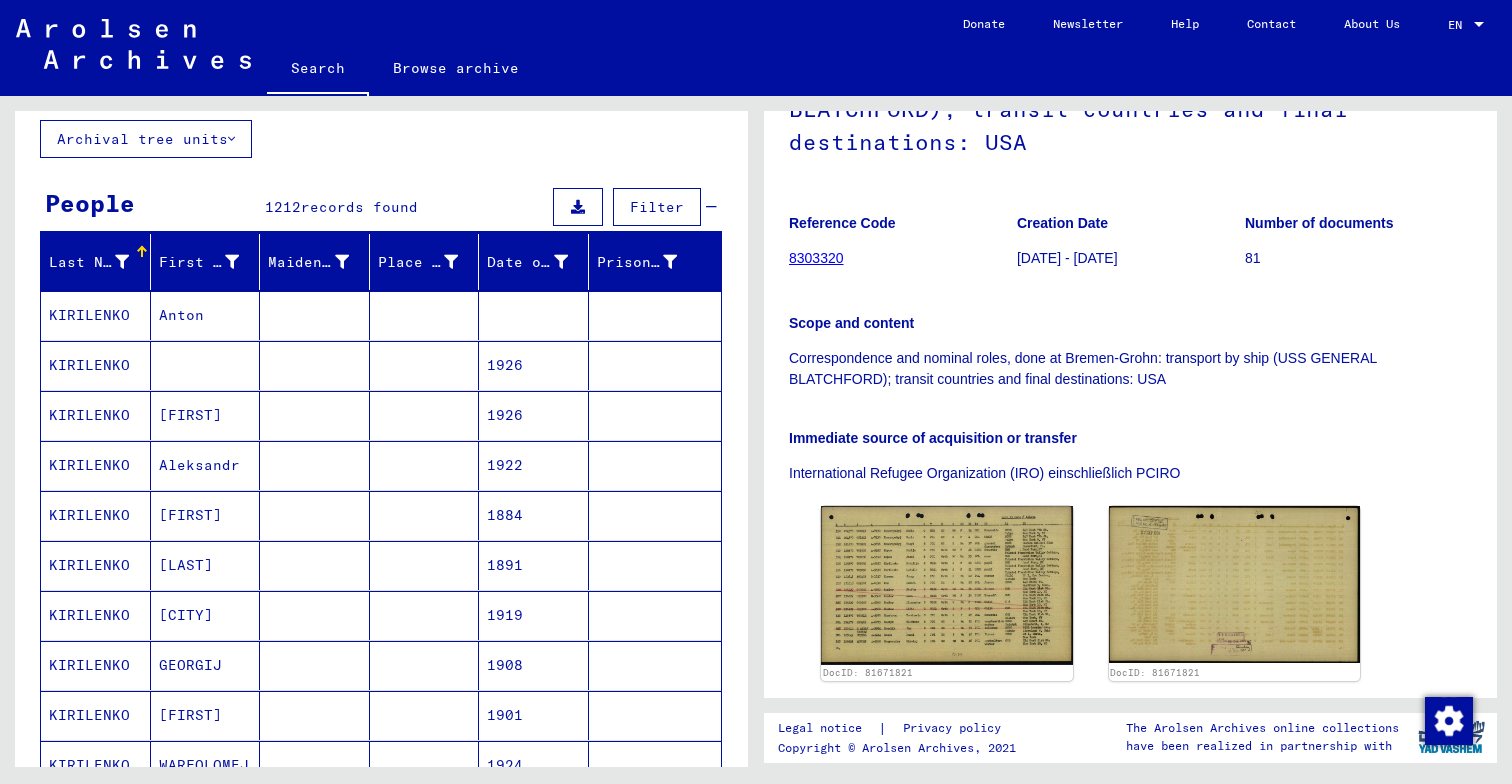 scroll, scrollTop: 108, scrollLeft: 0, axis: vertical 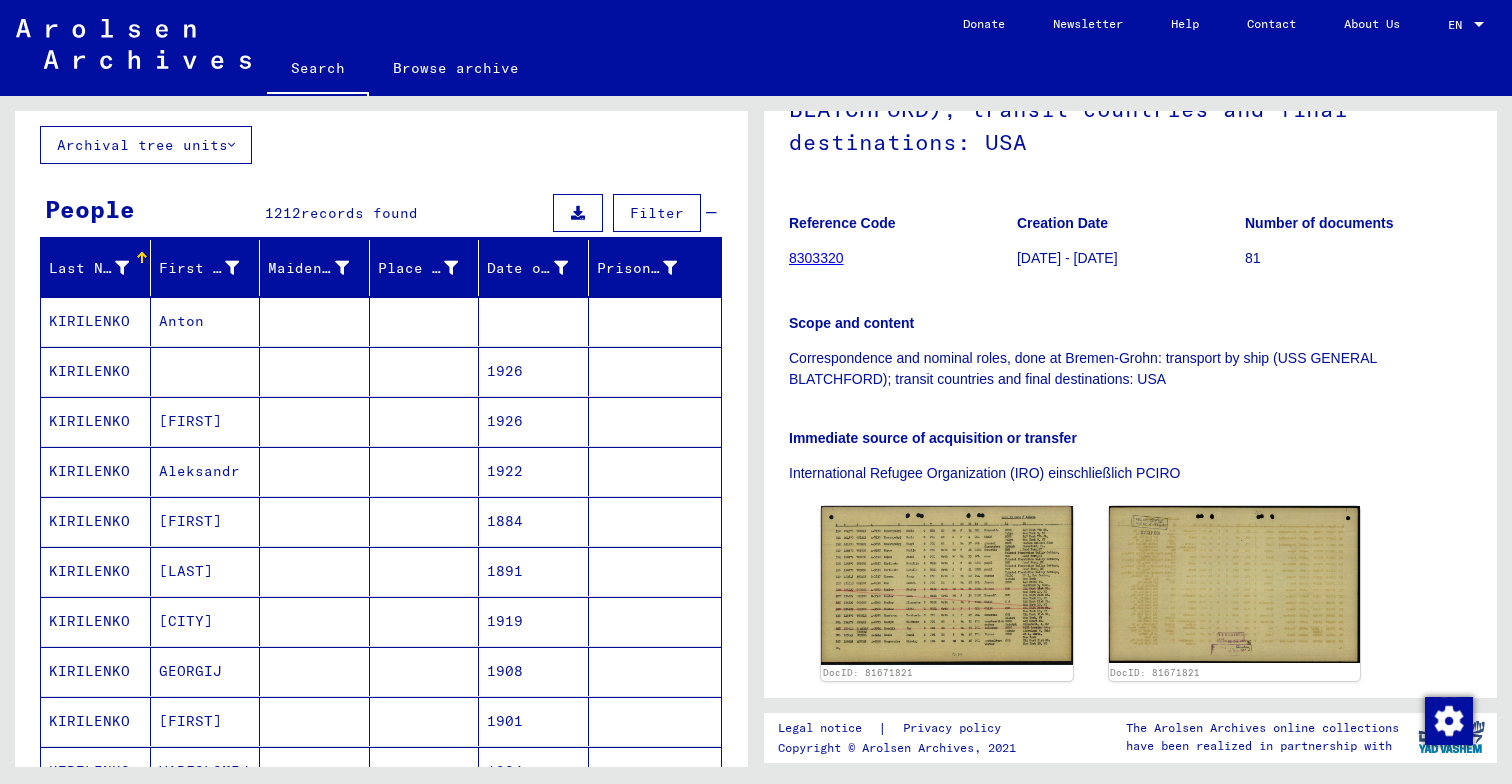 click at bounding box center [425, 421] 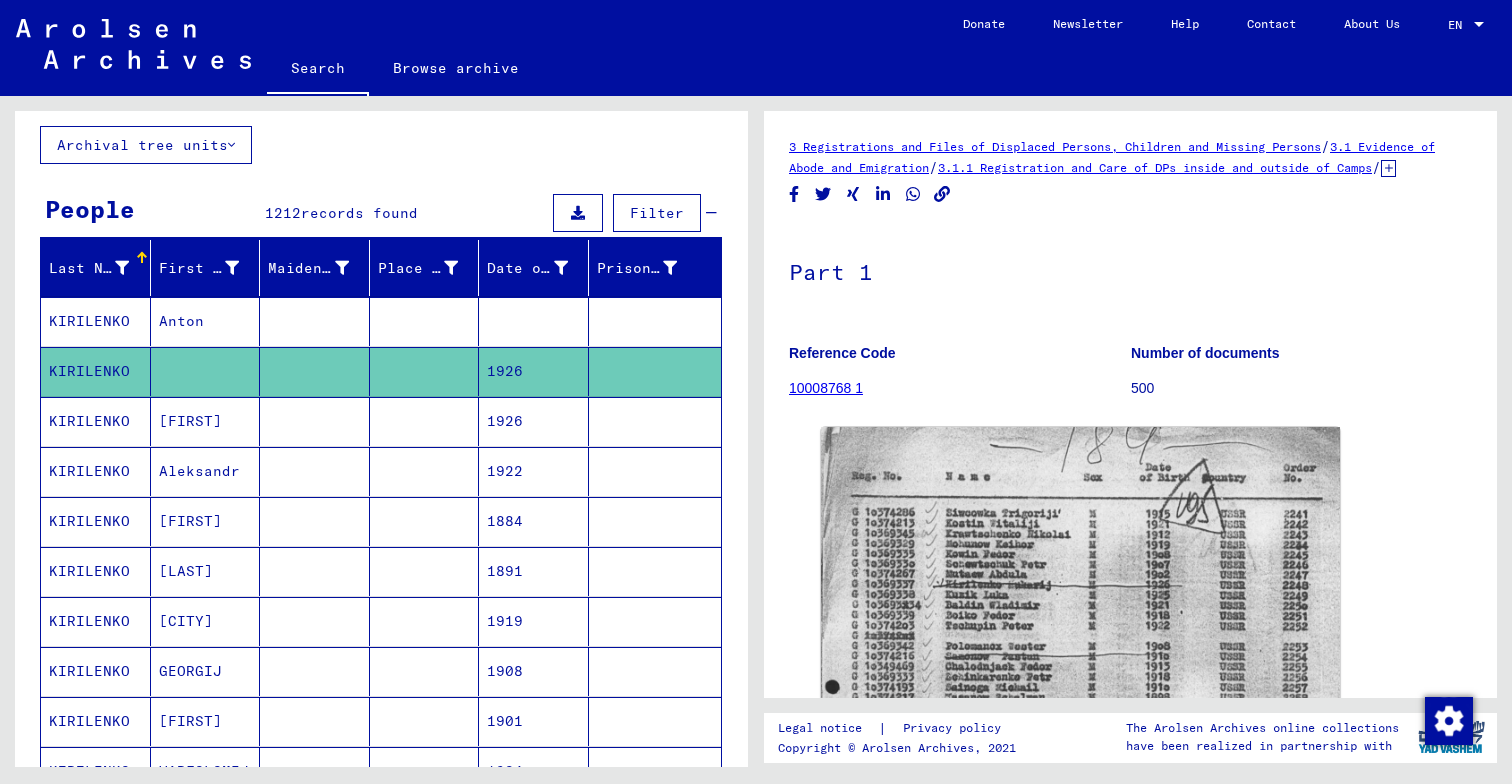 scroll, scrollTop: 0, scrollLeft: 0, axis: both 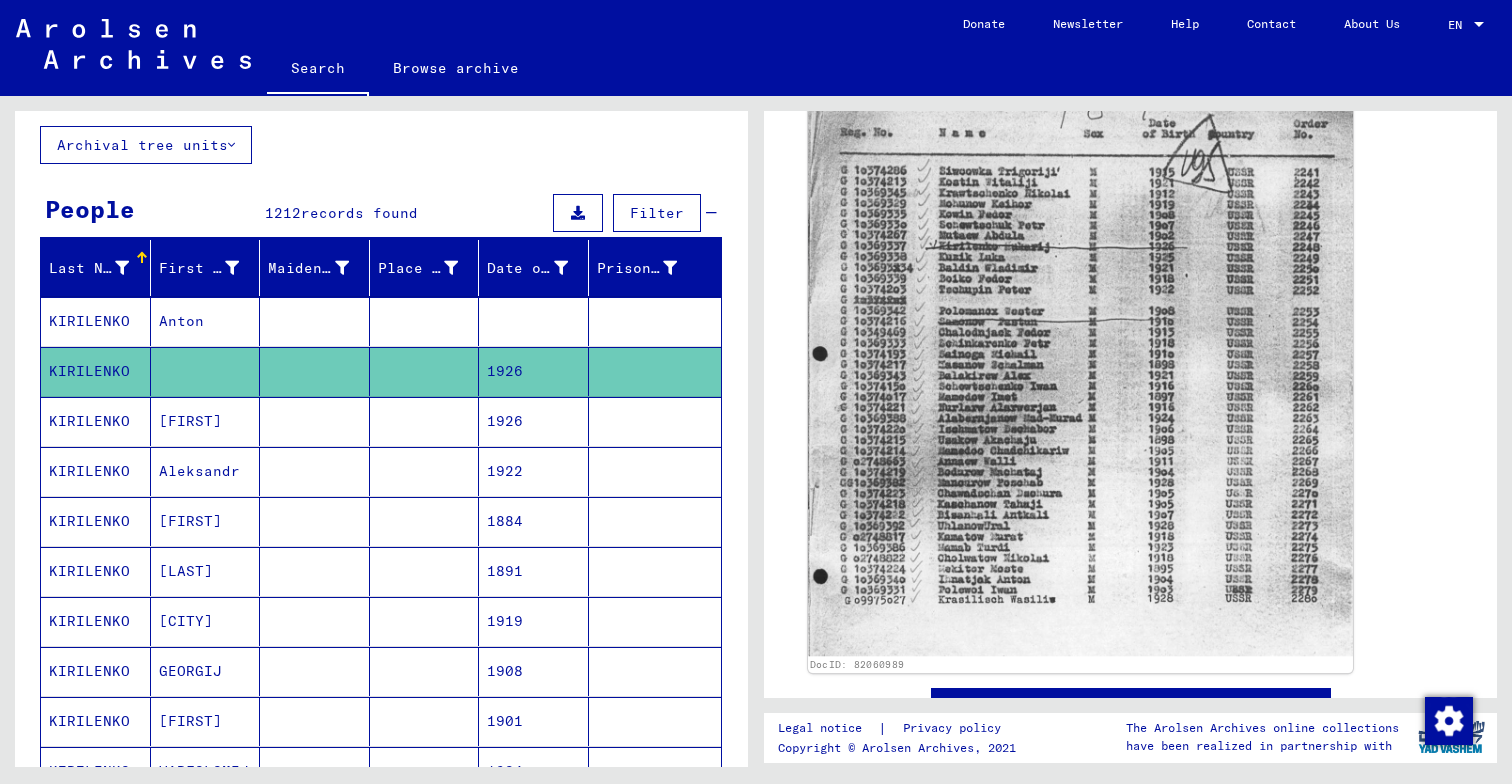 click 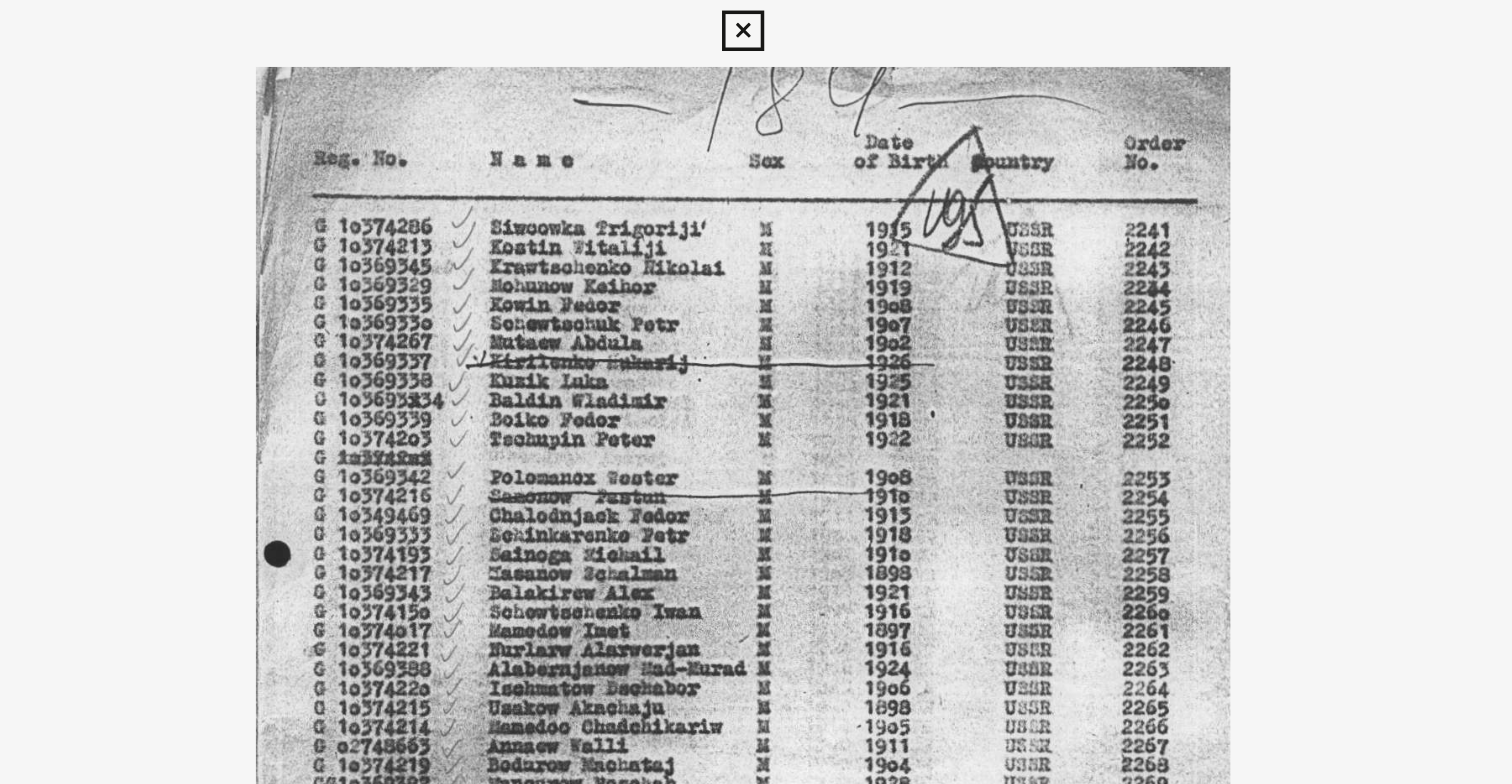 click at bounding box center [756, 342] 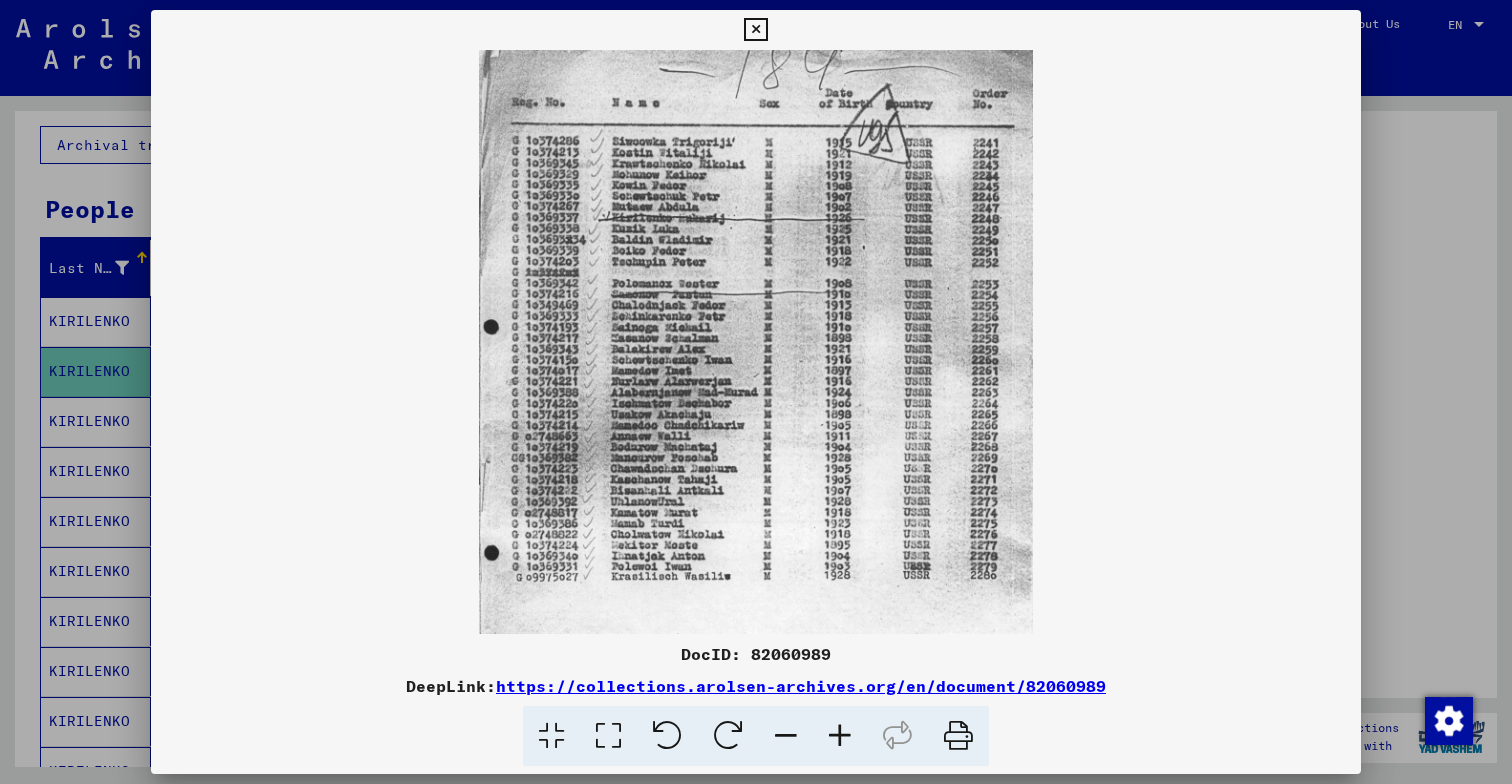 click at bounding box center (756, 392) 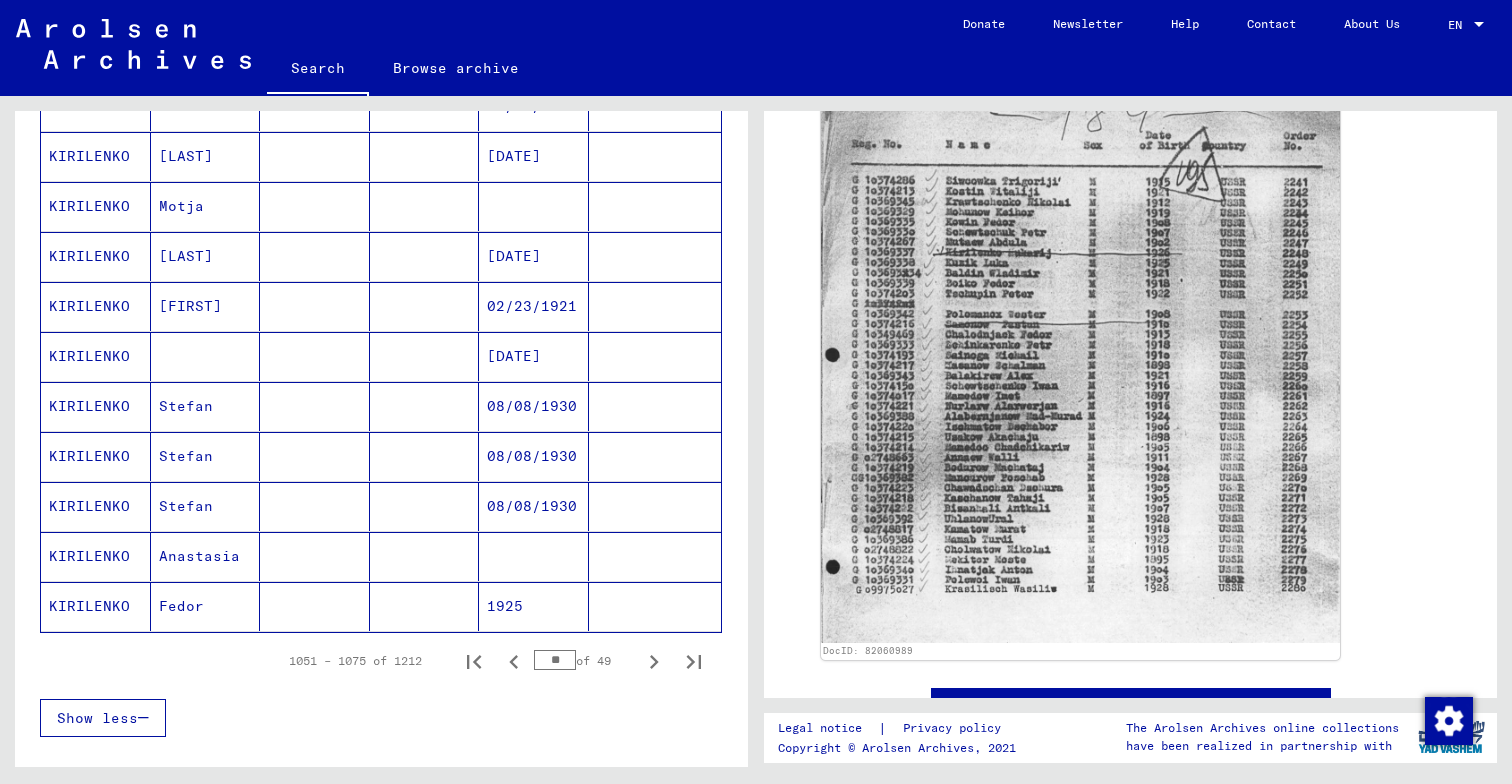 scroll, scrollTop: 1025, scrollLeft: 0, axis: vertical 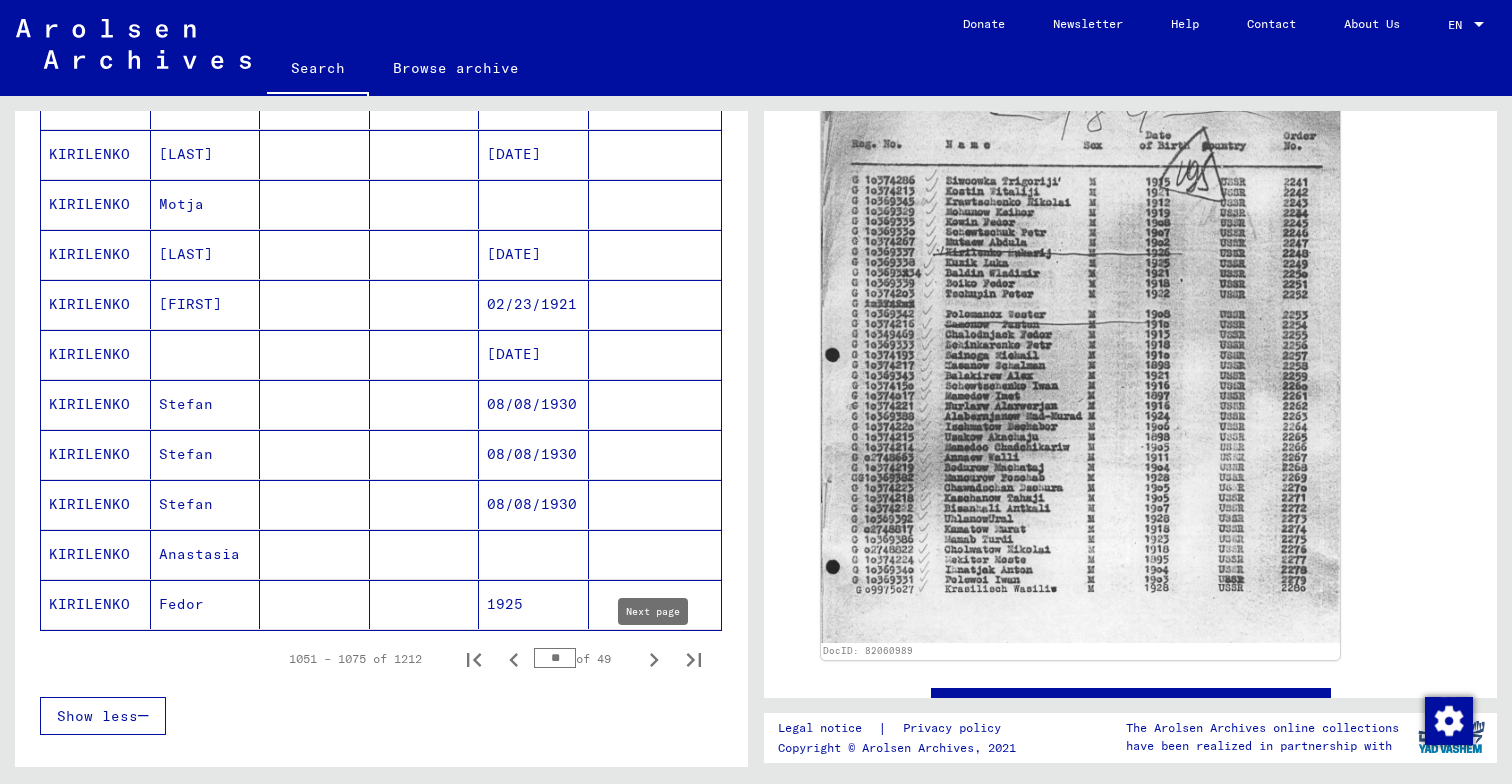 click 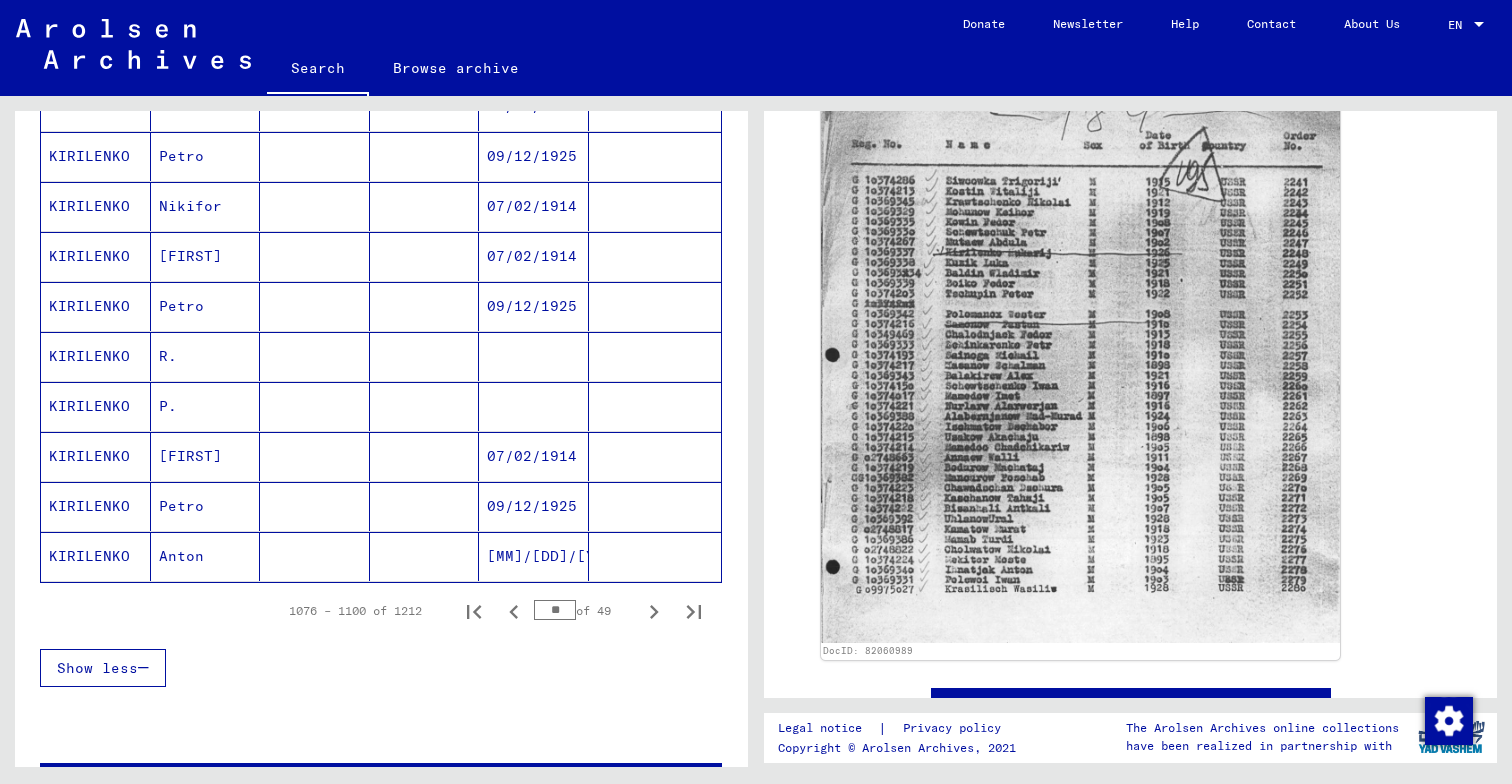 scroll, scrollTop: 1127, scrollLeft: 0, axis: vertical 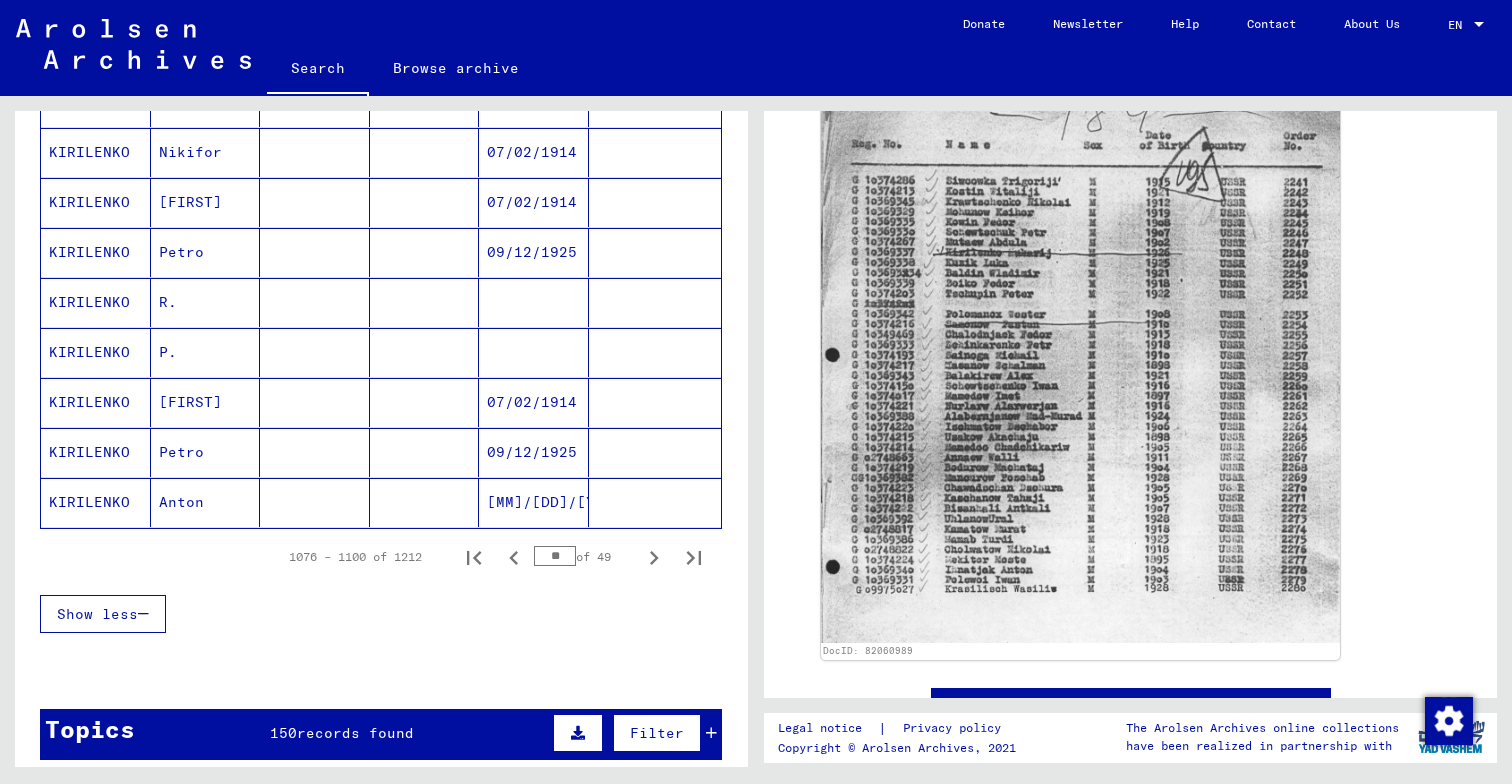 click on "1076 – 1100 of 1212  **  of 49" at bounding box center (381, 557) 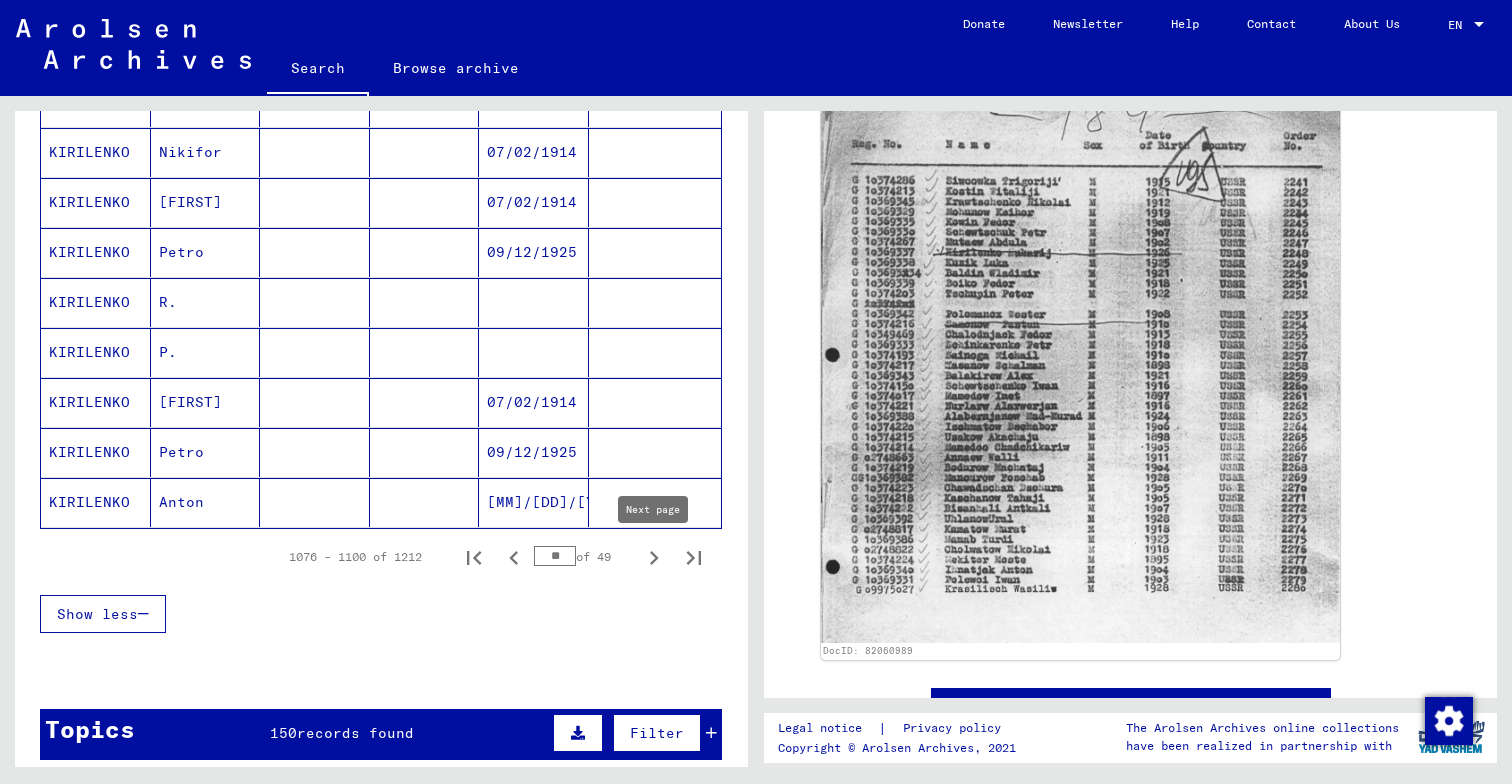click 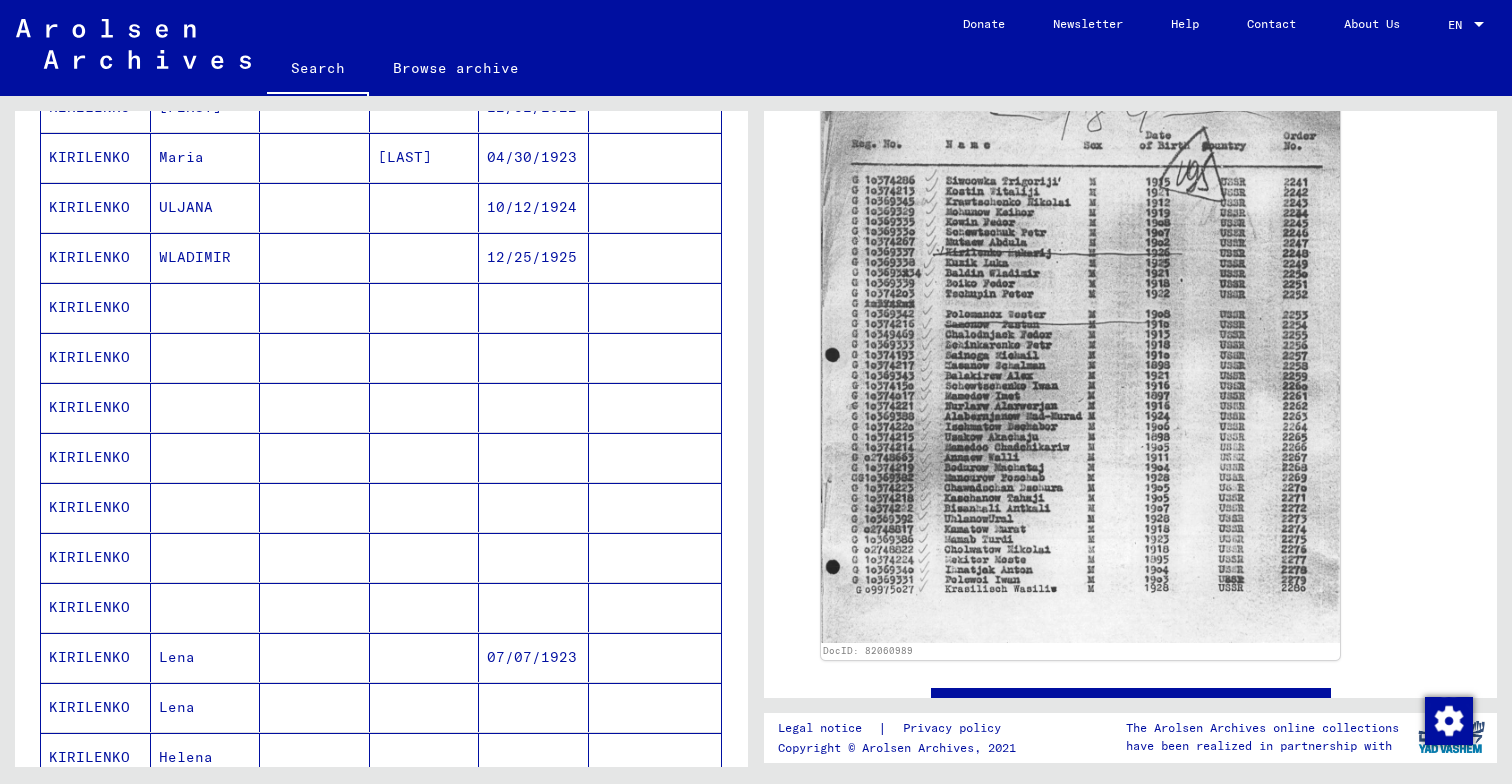 scroll, scrollTop: 1140, scrollLeft: 0, axis: vertical 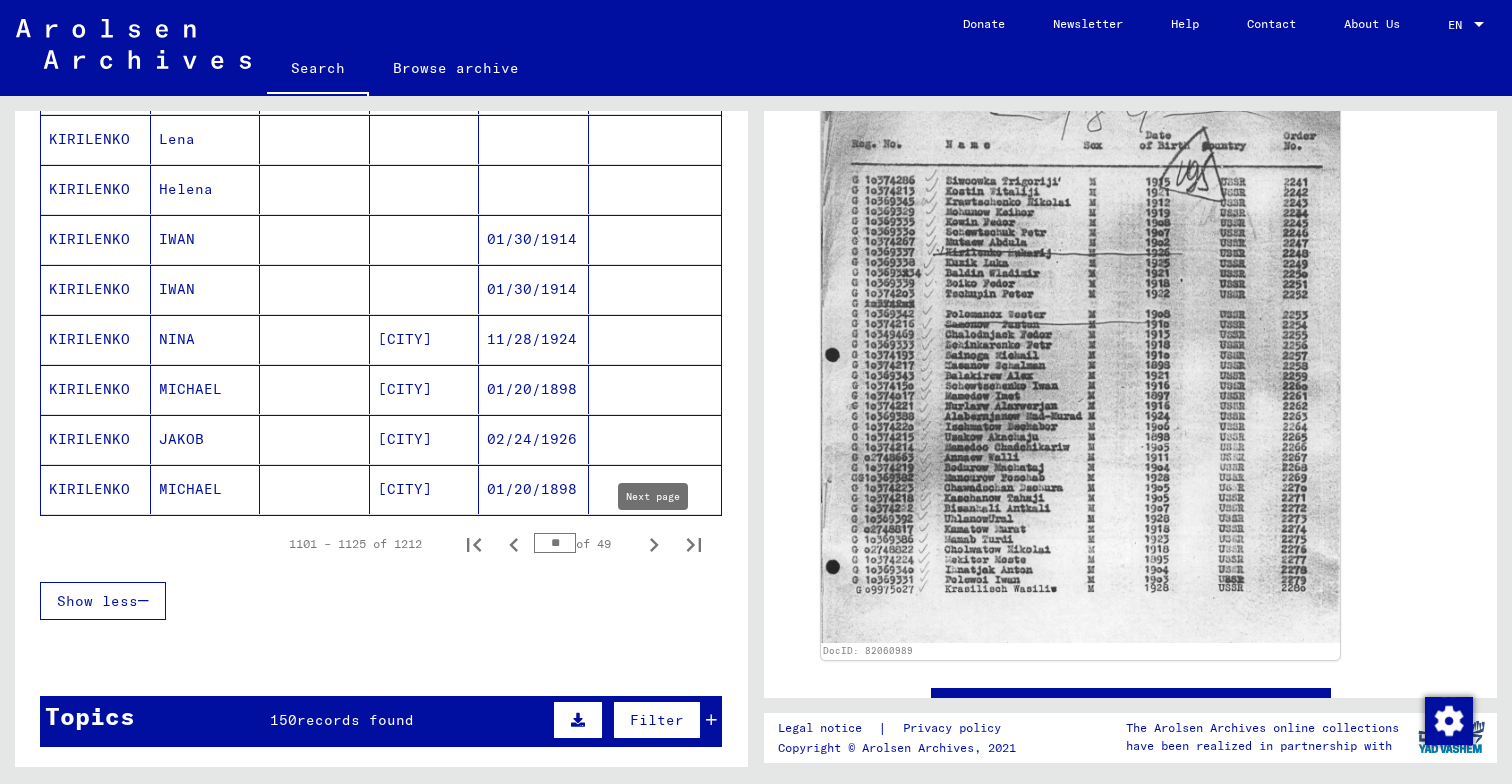 click 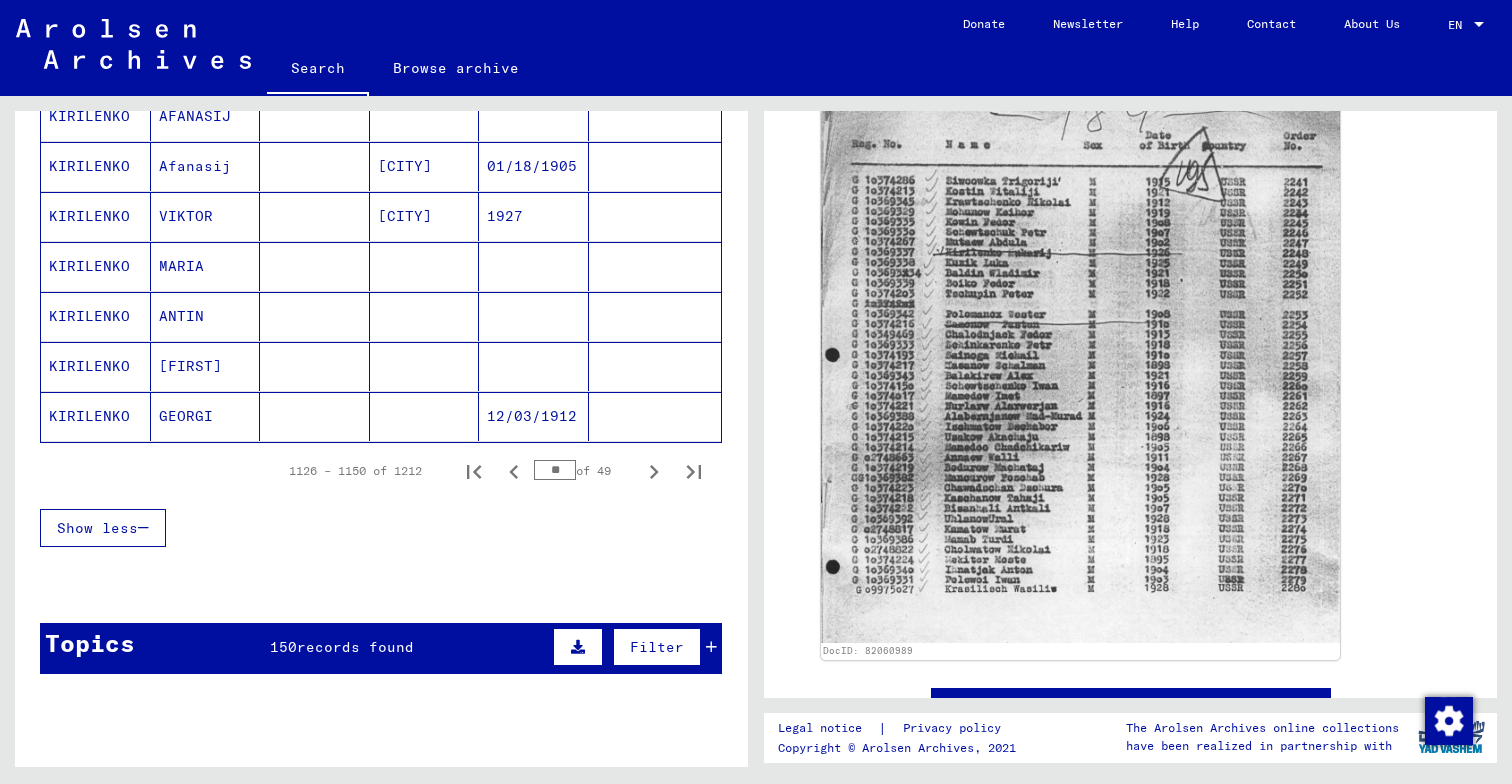 scroll, scrollTop: 1215, scrollLeft: 0, axis: vertical 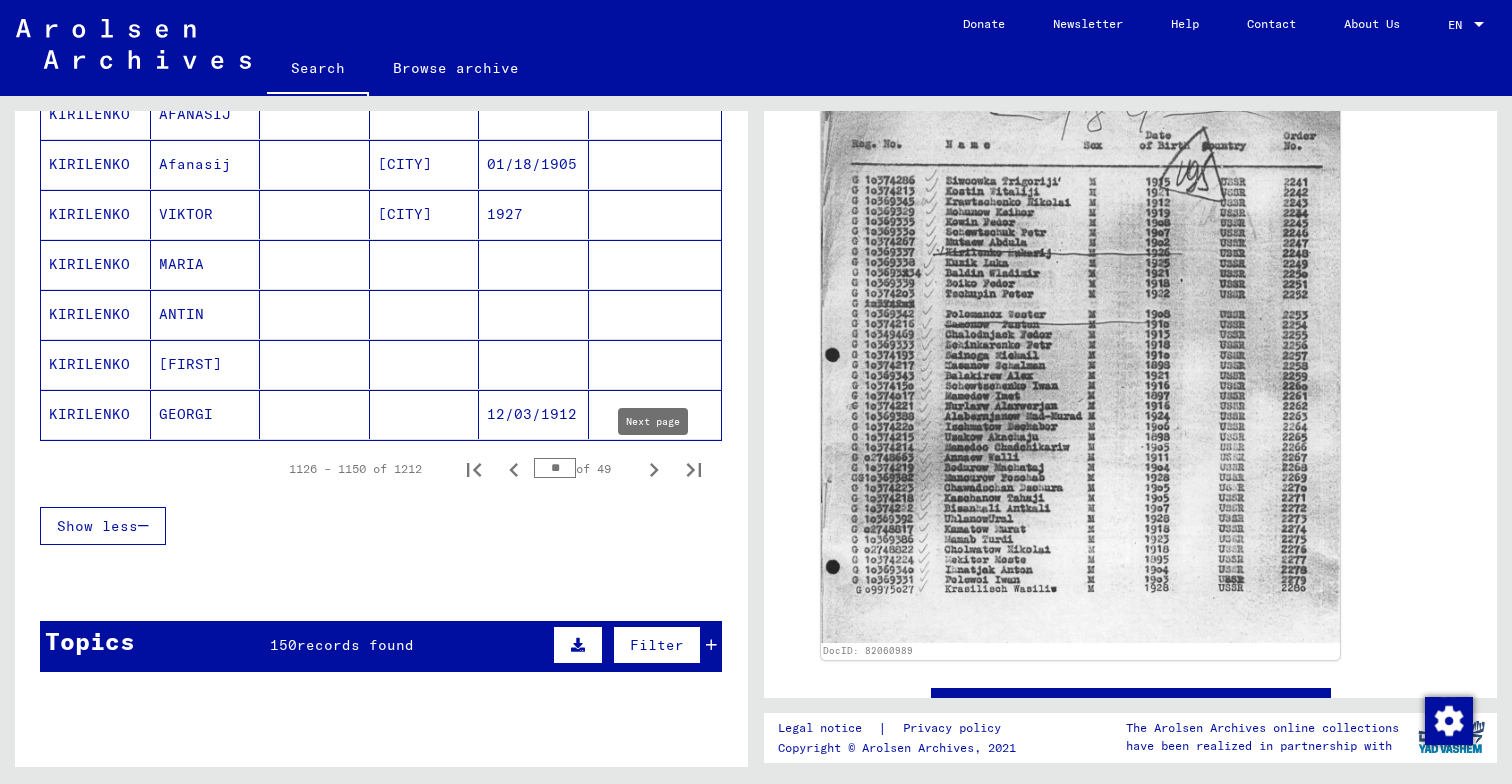 click 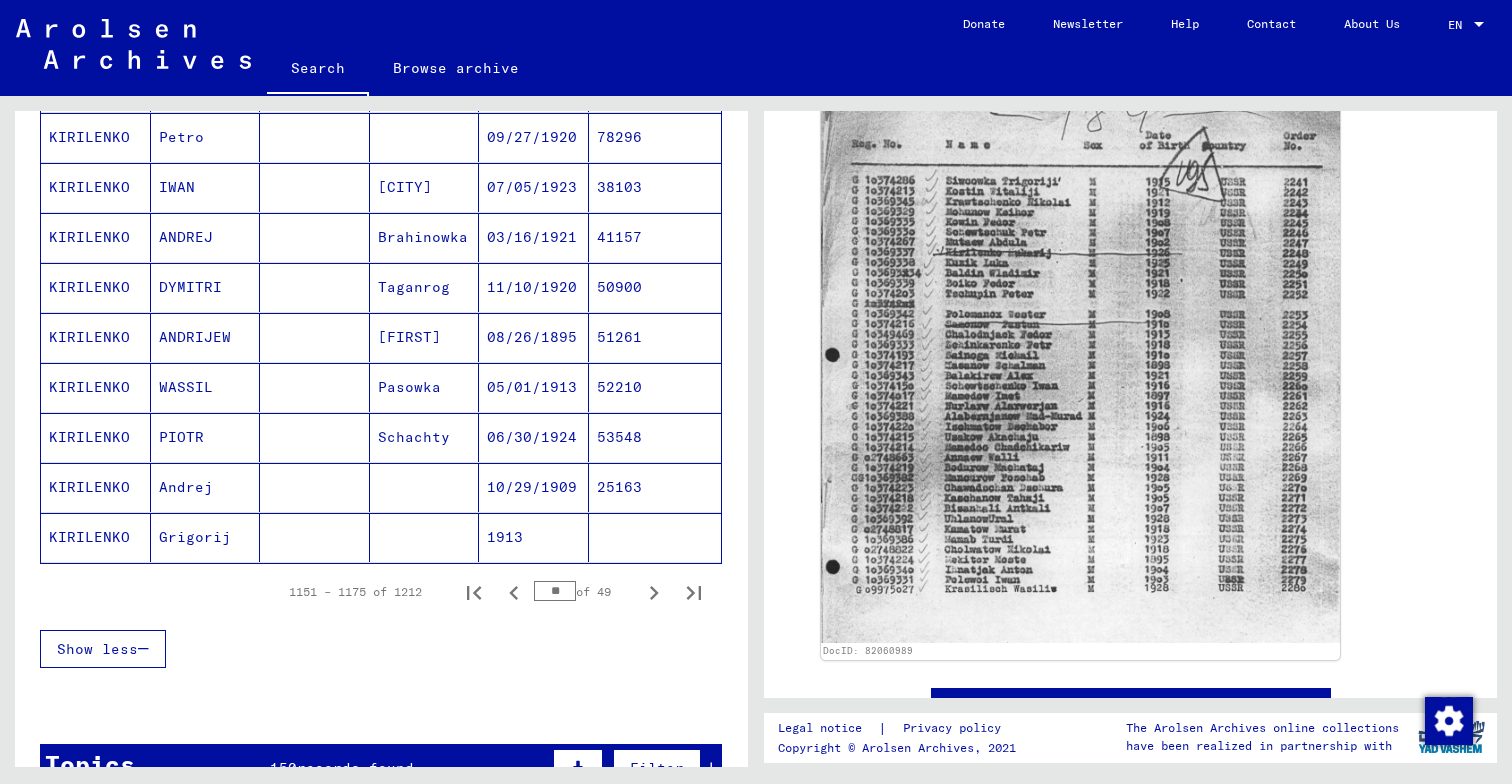 scroll, scrollTop: 1098, scrollLeft: 0, axis: vertical 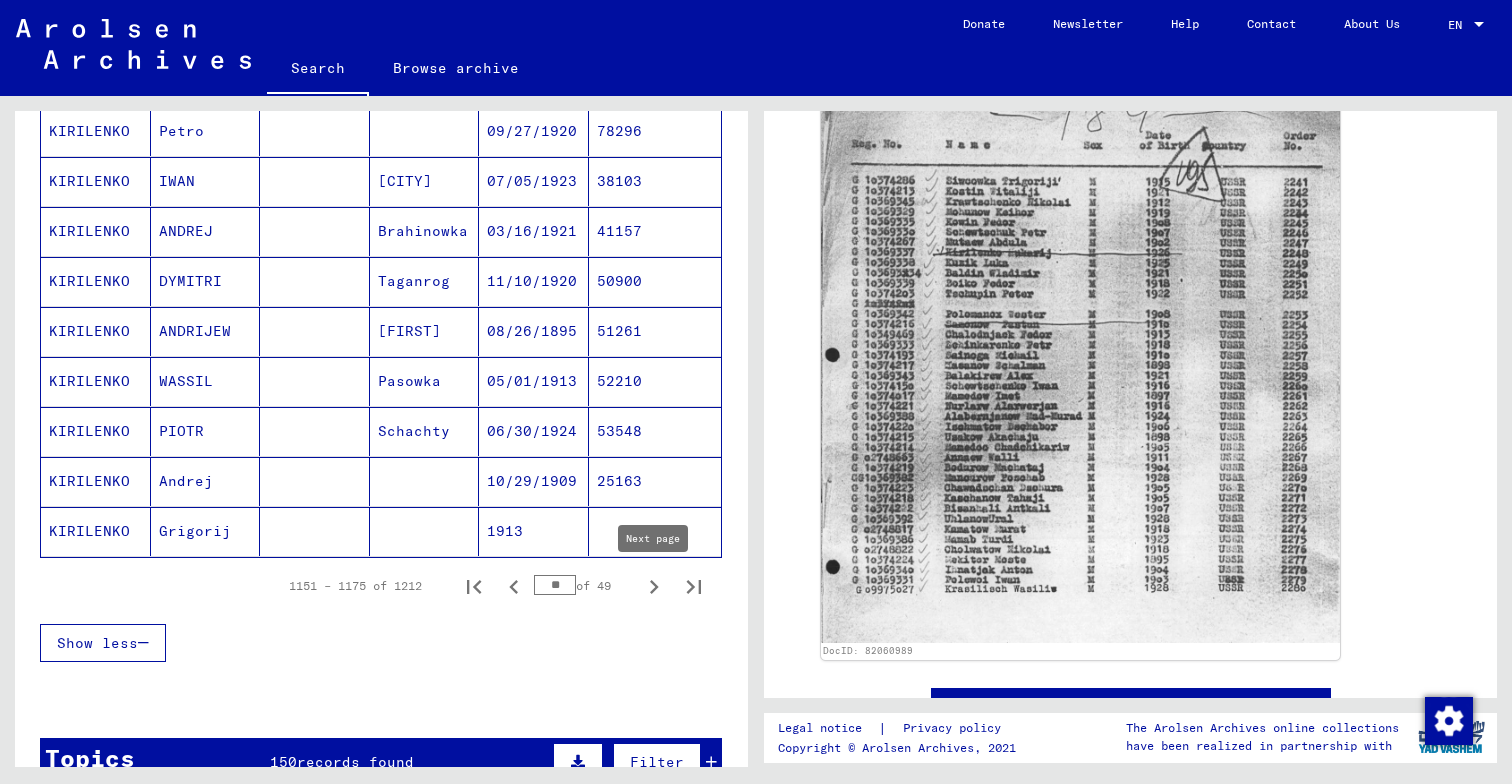 click 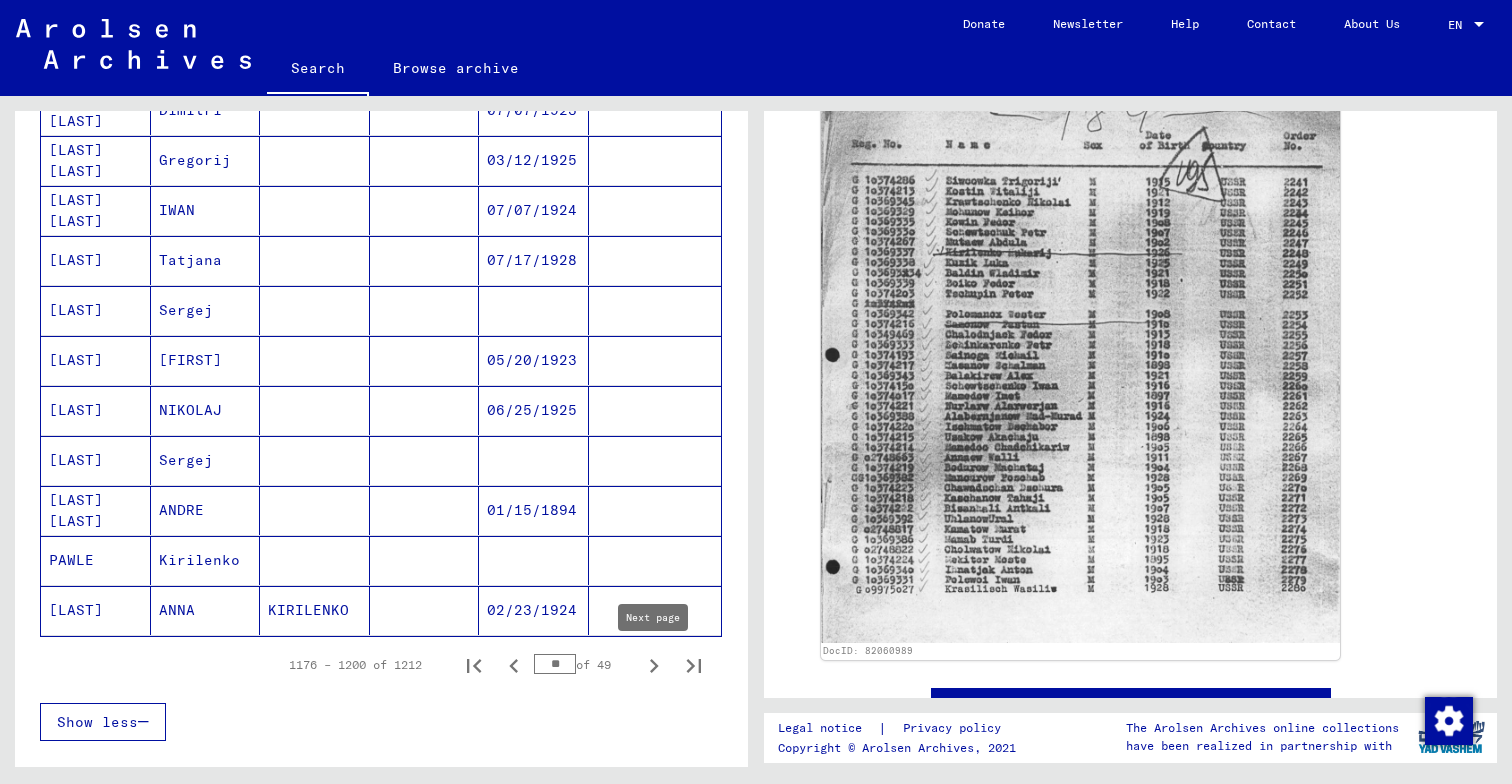click 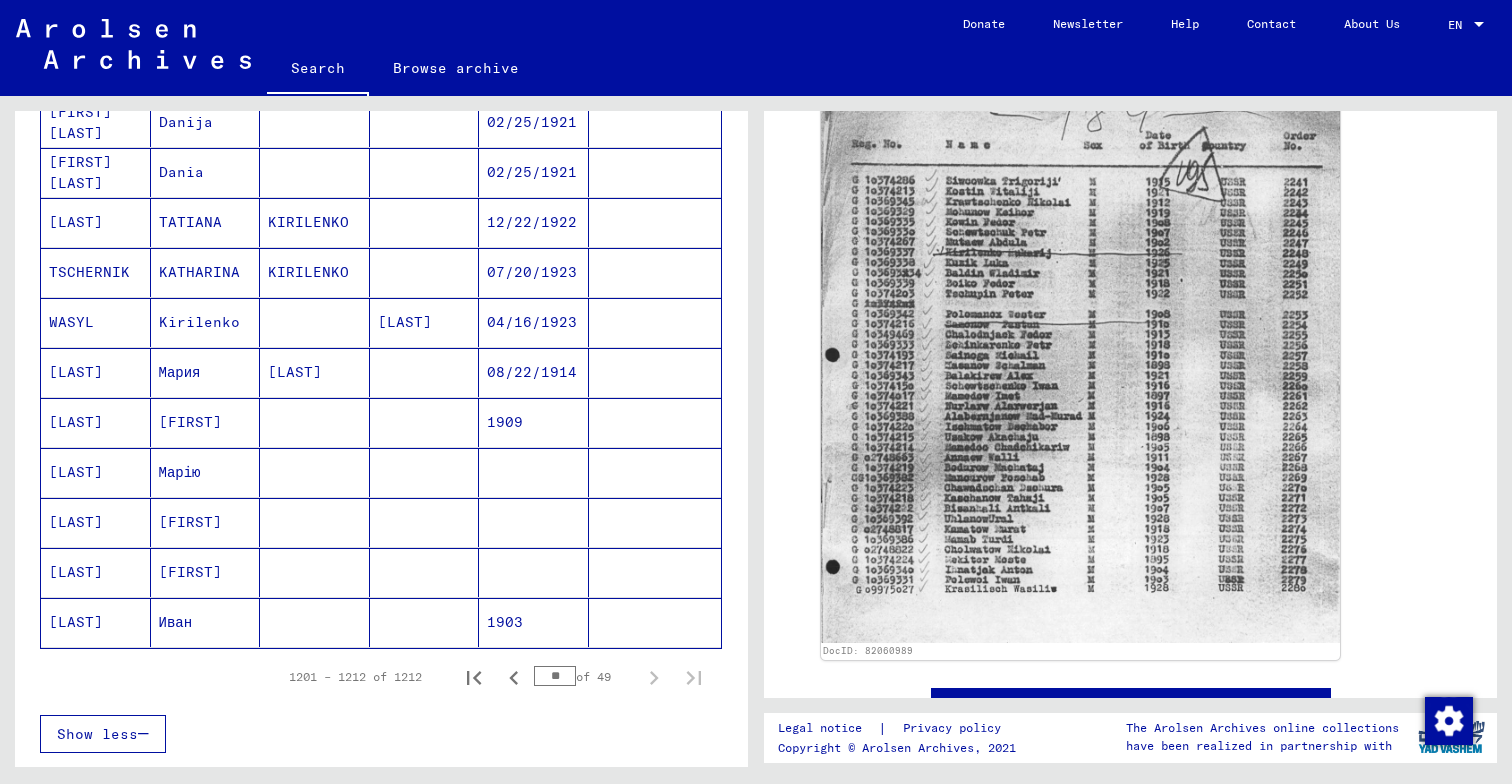 scroll, scrollTop: 377, scrollLeft: 0, axis: vertical 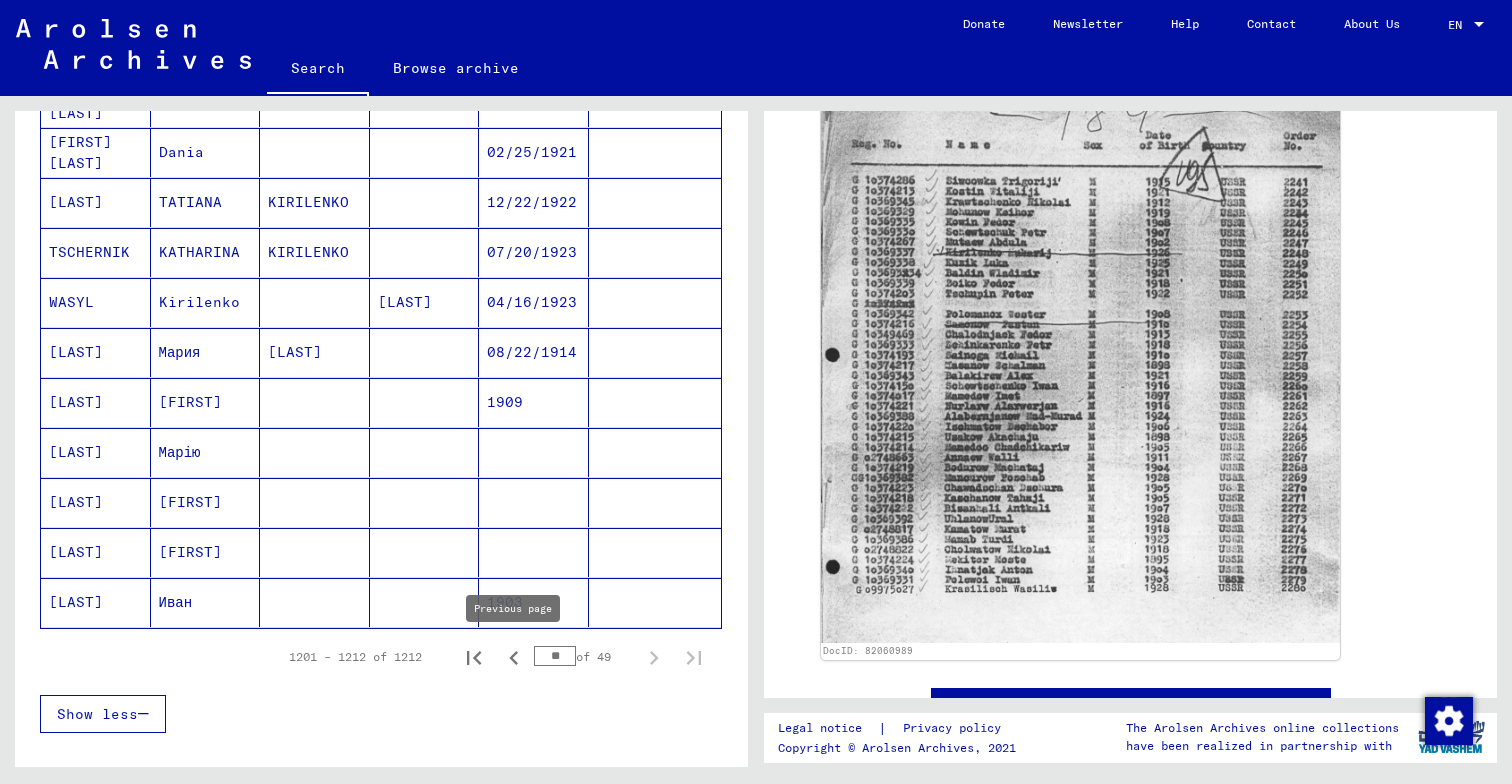 click 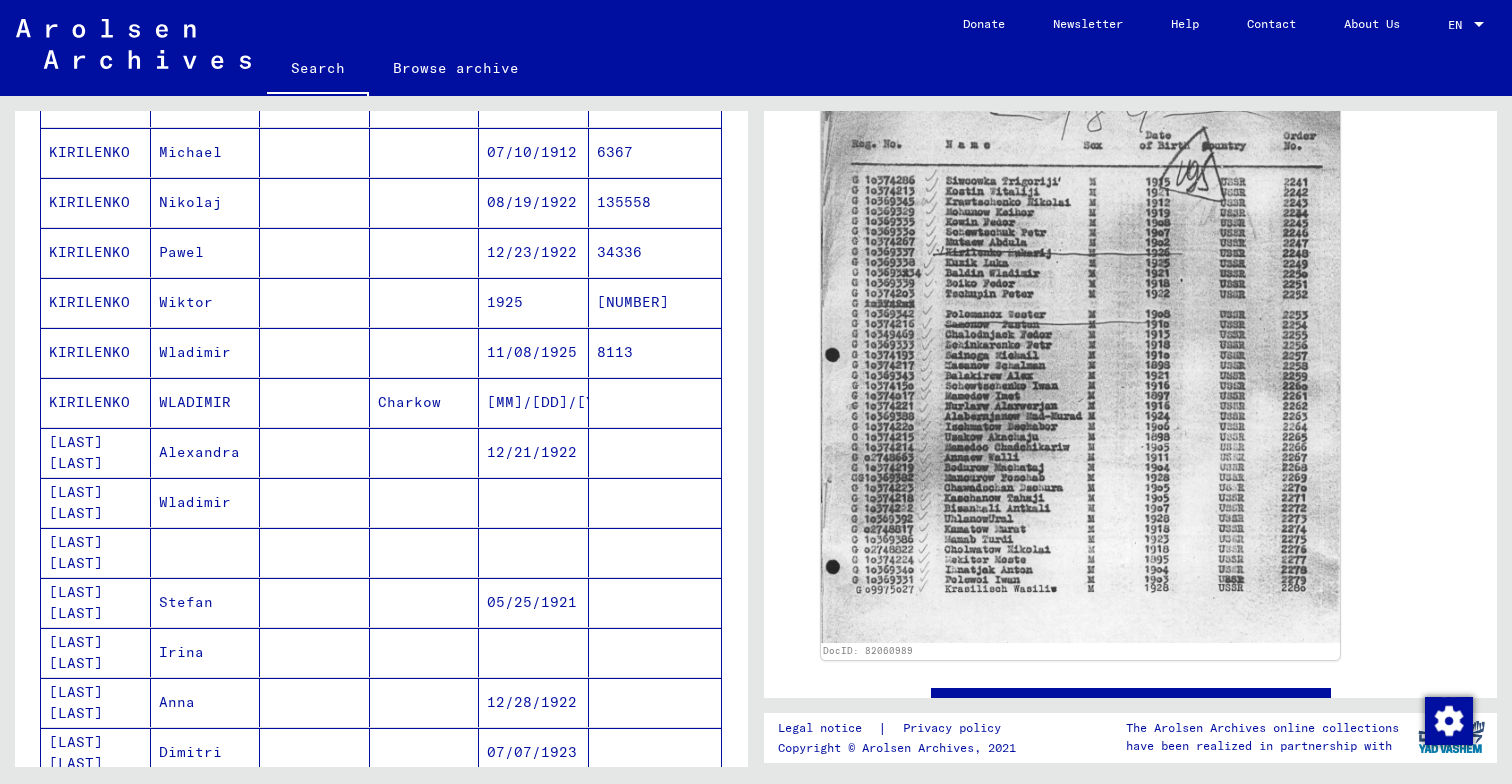 click at bounding box center [534, 702] 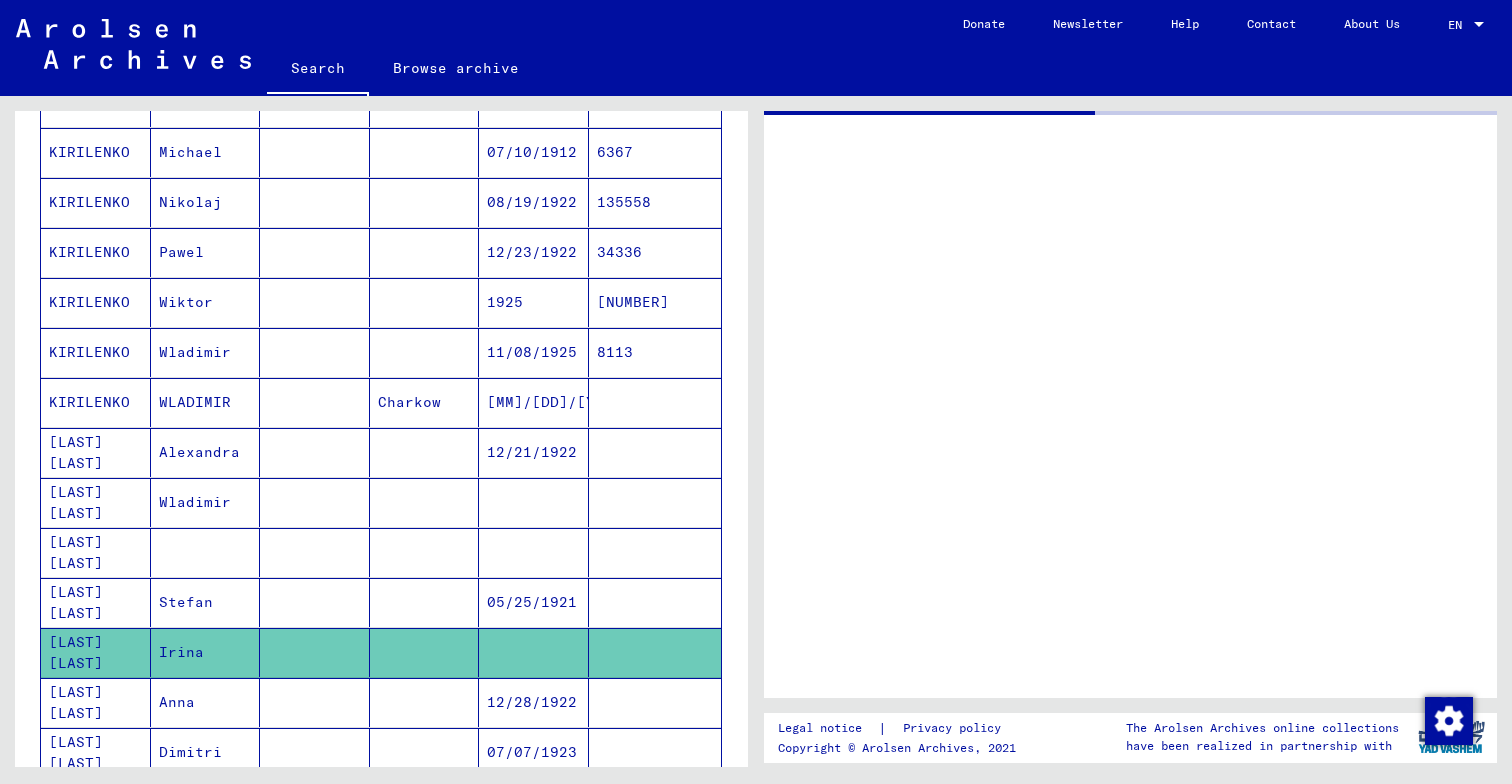 scroll, scrollTop: 0, scrollLeft: 0, axis: both 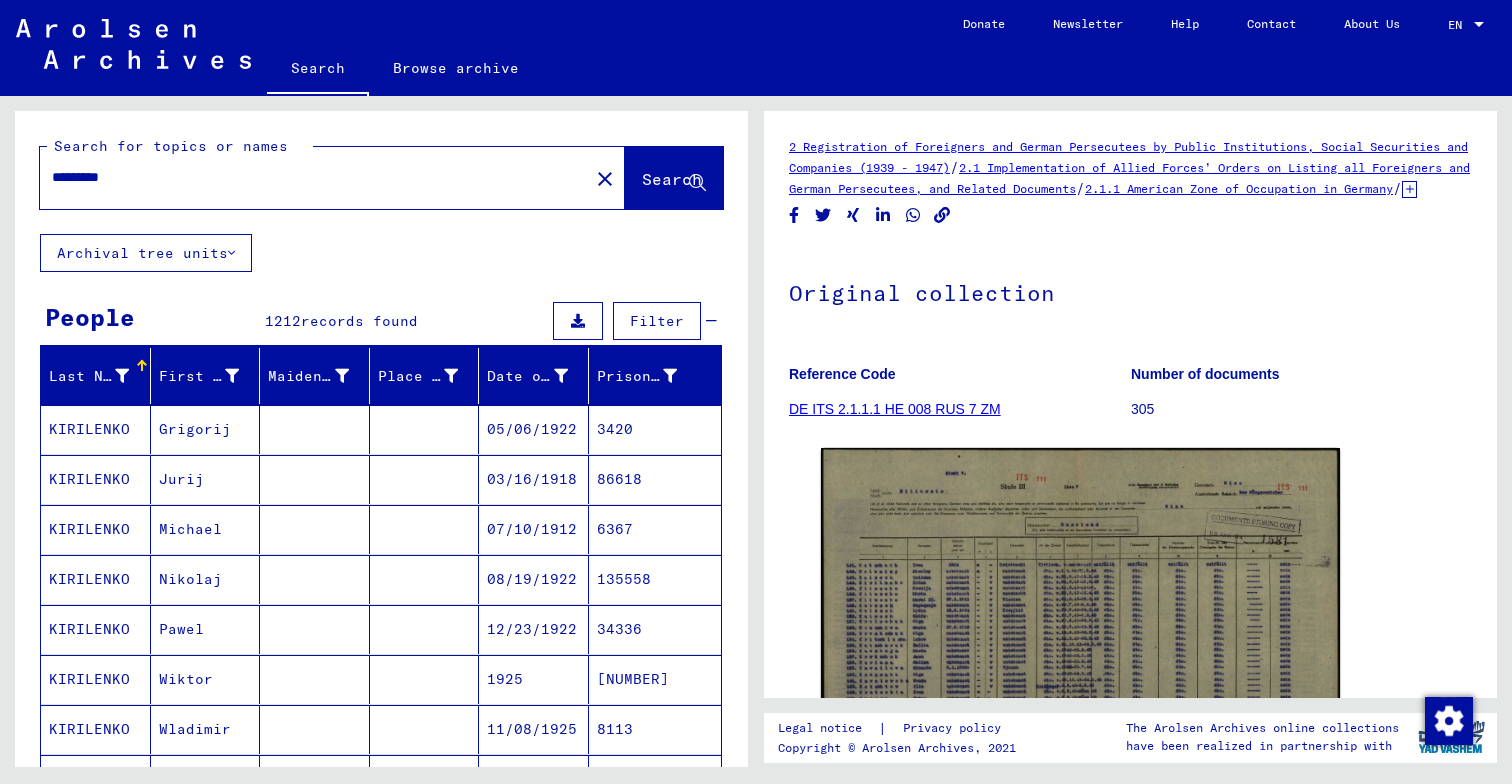 click on "*********" at bounding box center [314, 177] 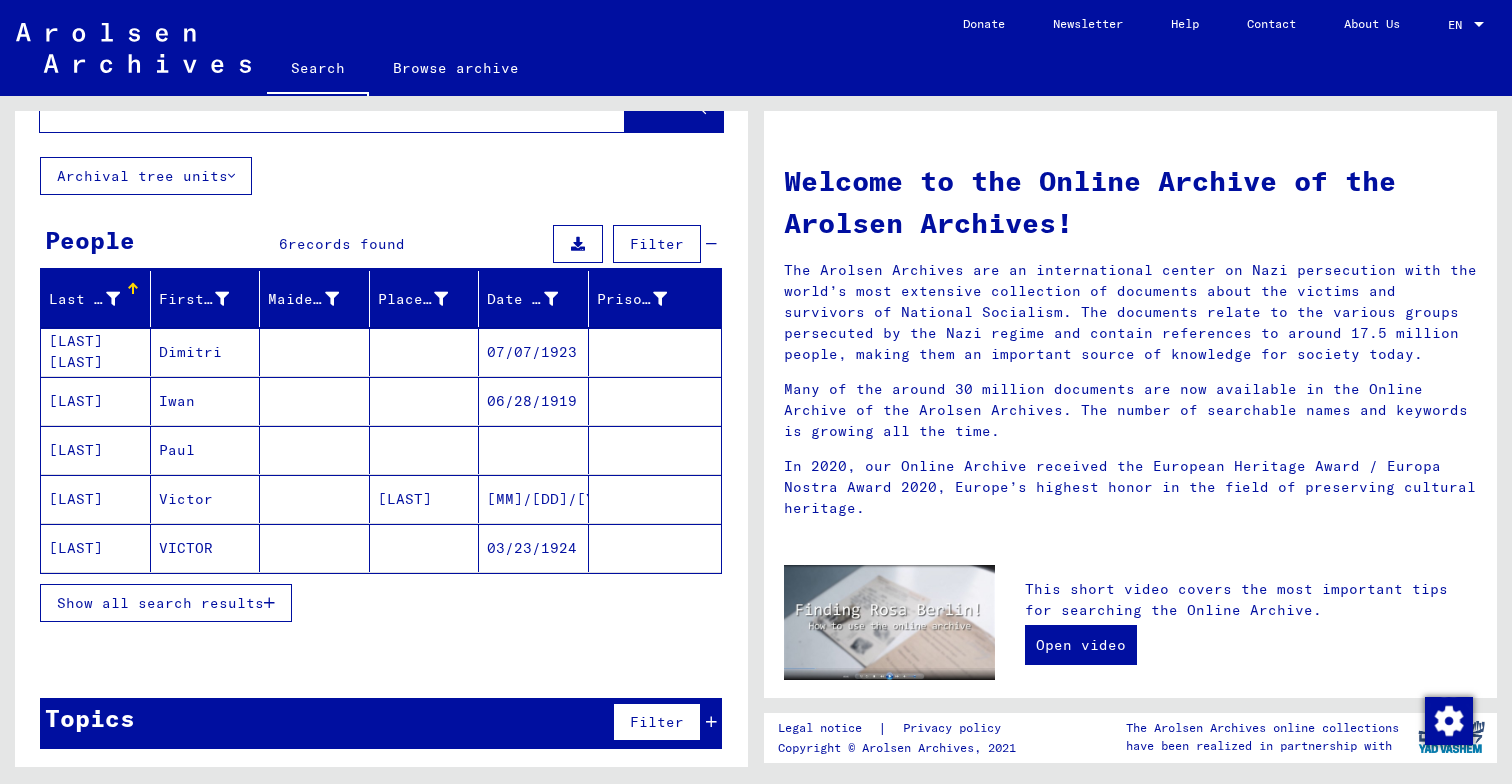 scroll, scrollTop: 80, scrollLeft: 0, axis: vertical 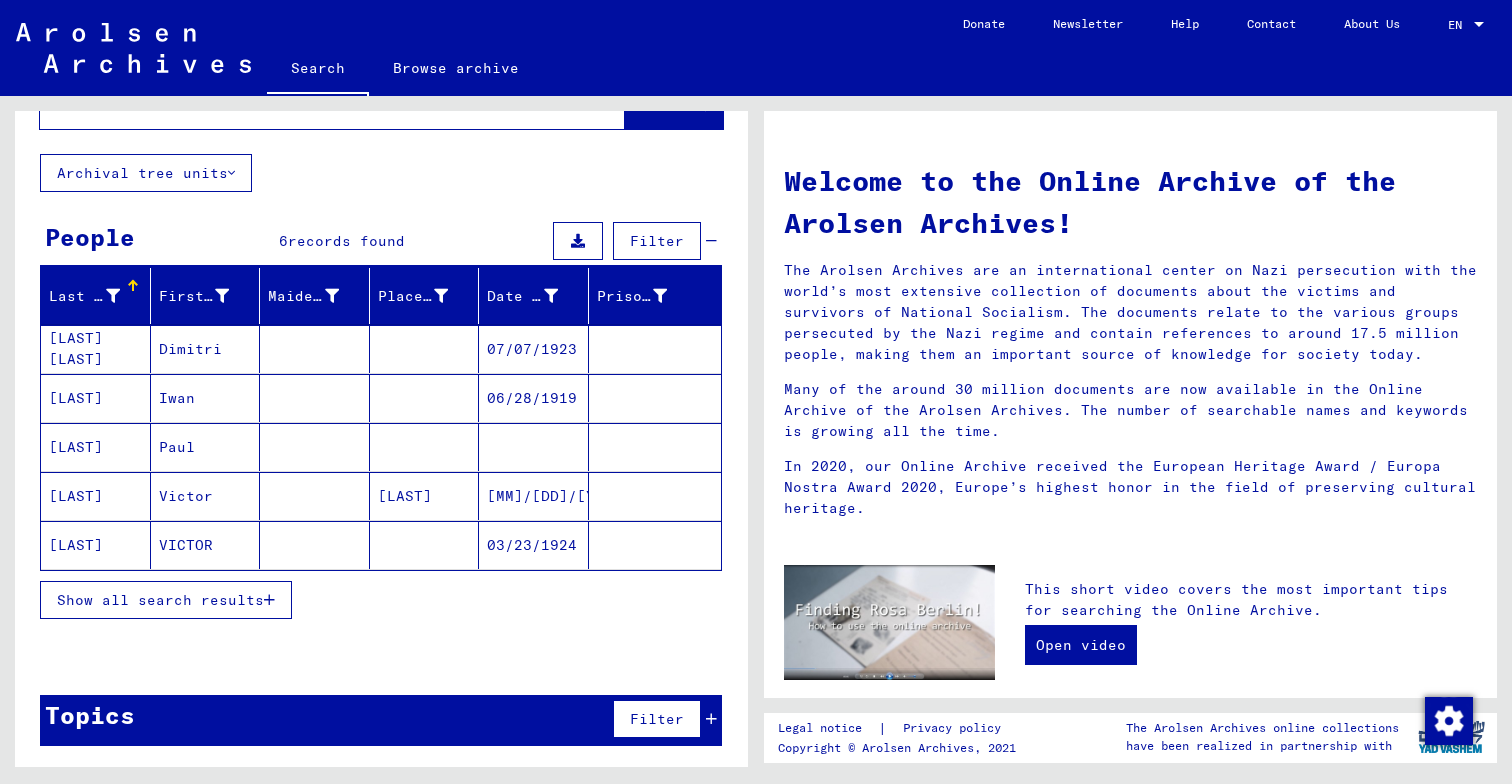 click on "Show all search results" at bounding box center [166, 600] 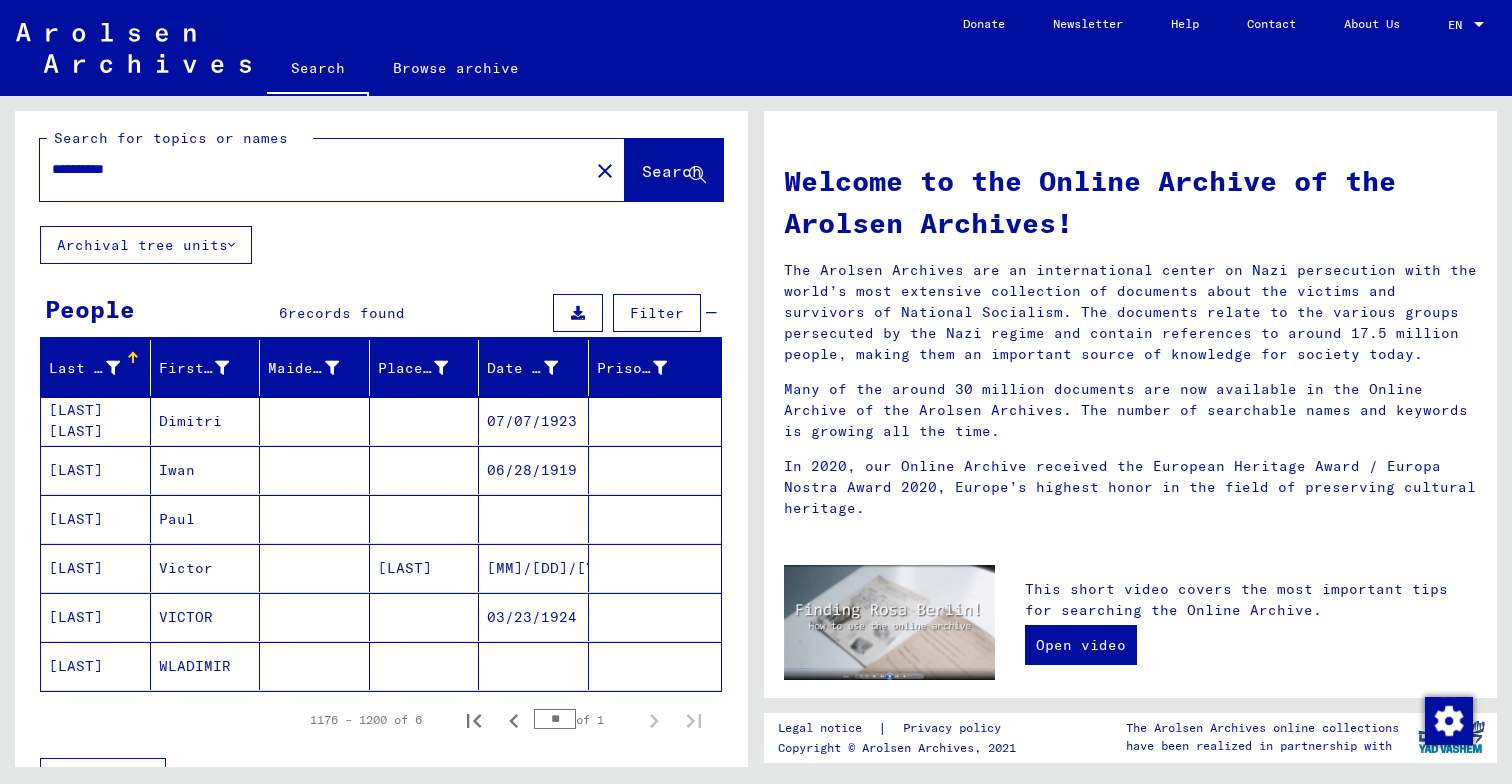scroll, scrollTop: 0, scrollLeft: 0, axis: both 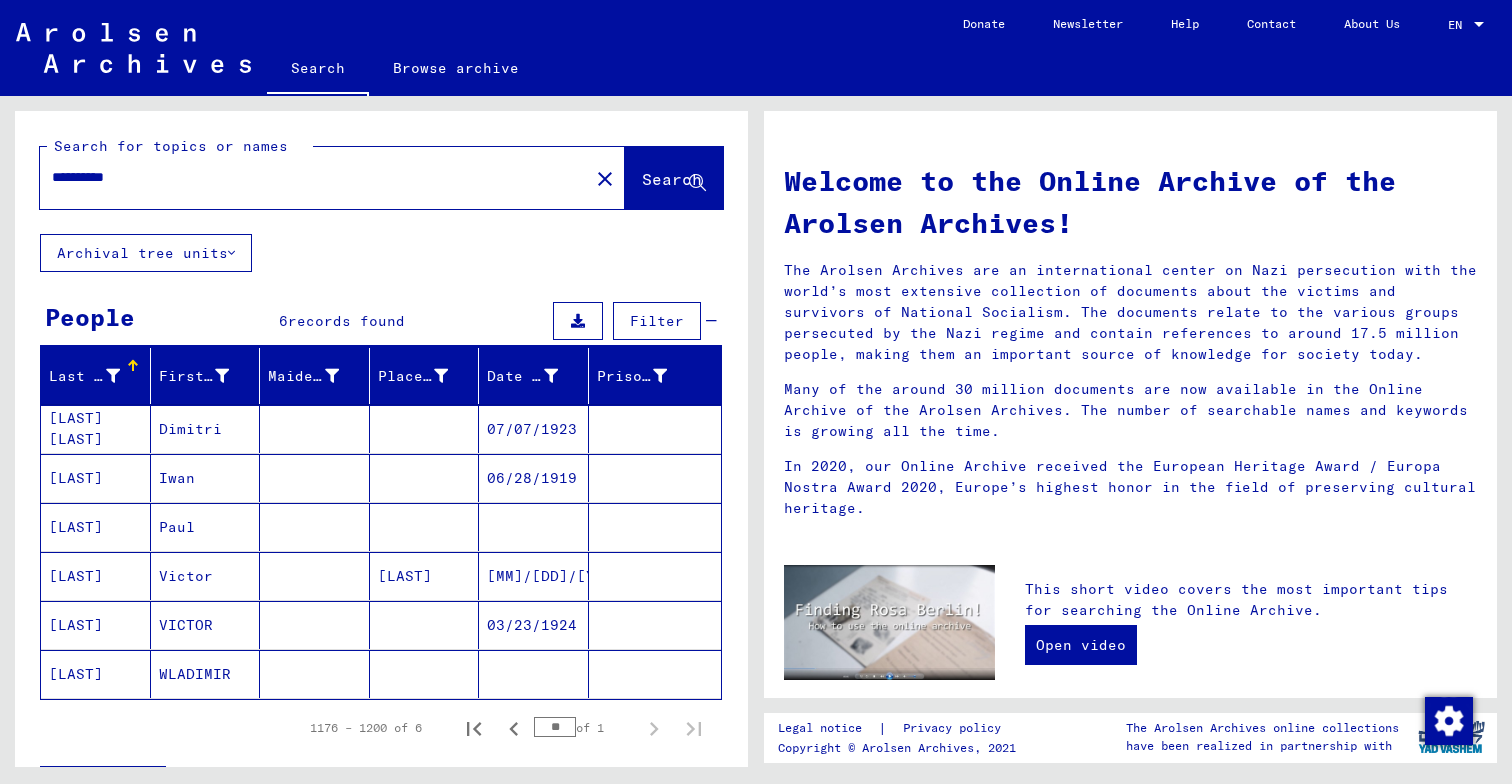 click on "**********" at bounding box center [308, 177] 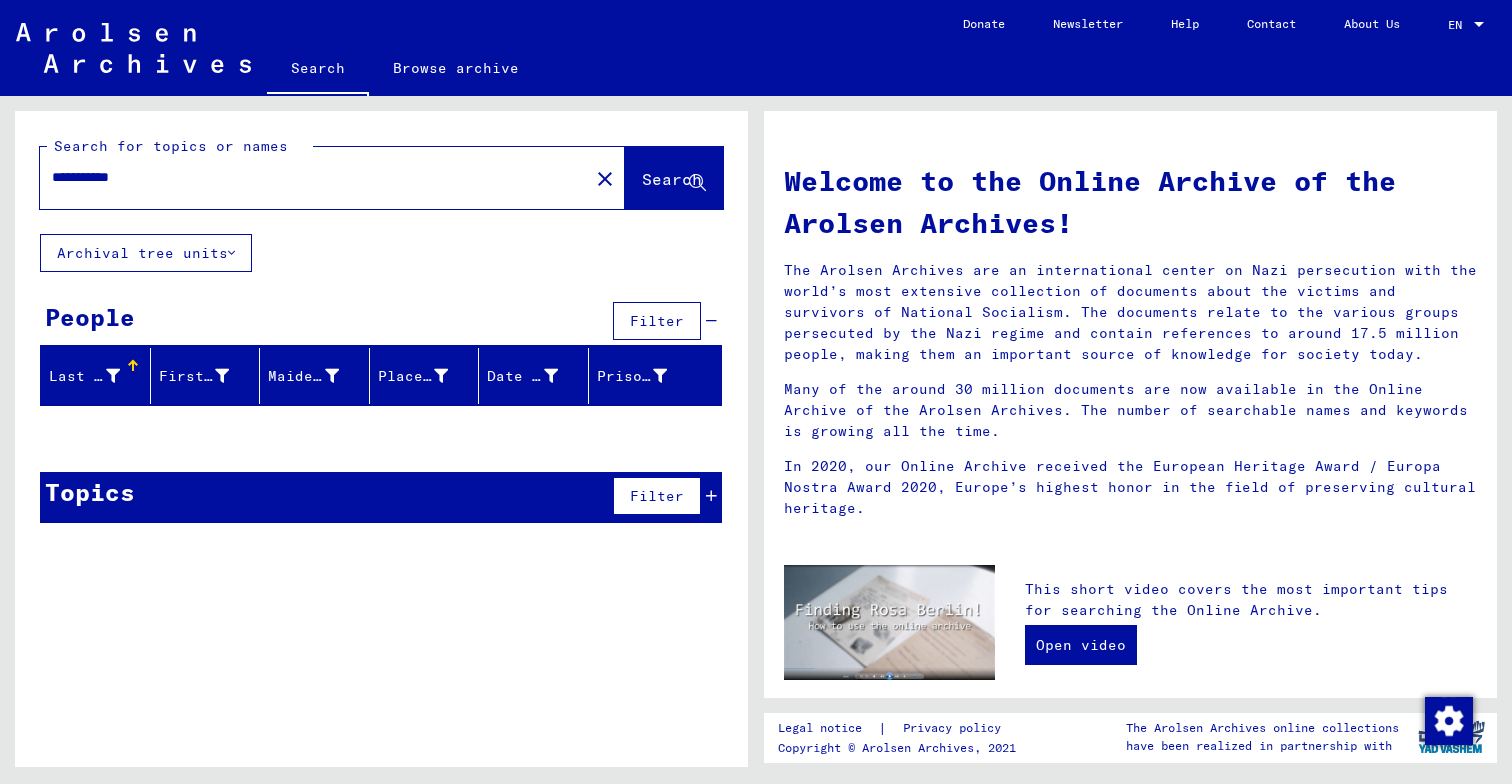 click on "**********" at bounding box center [308, 177] 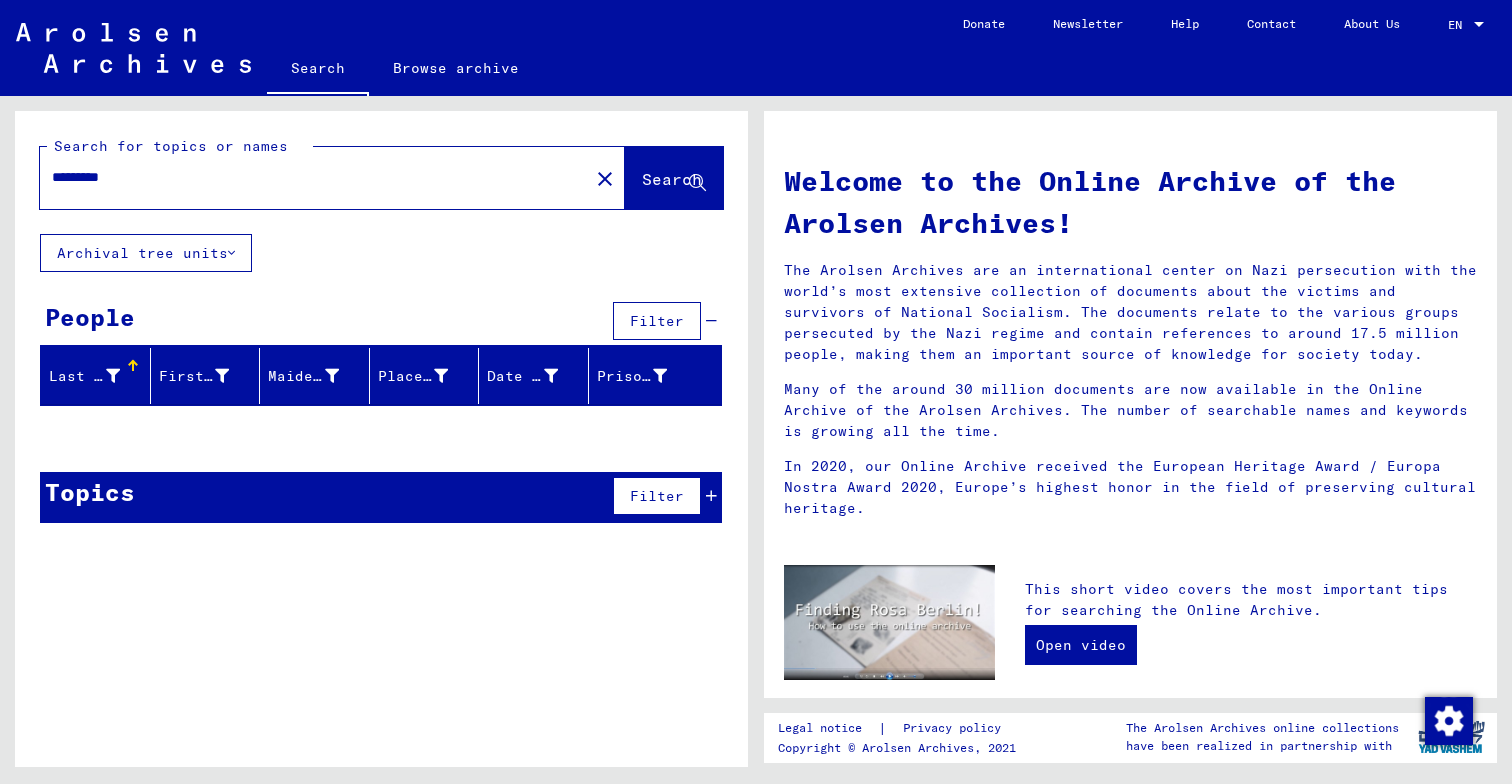 type on "*********" 